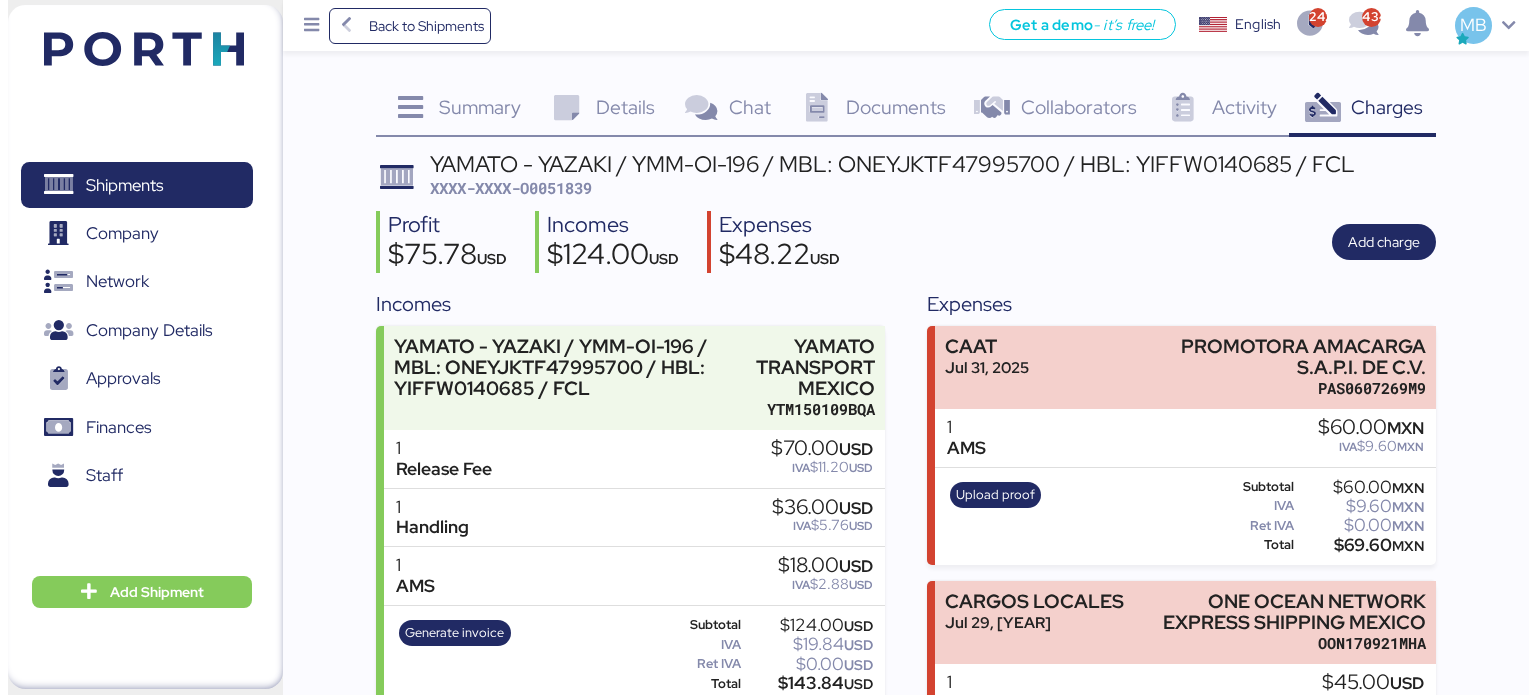 scroll, scrollTop: 0, scrollLeft: 0, axis: both 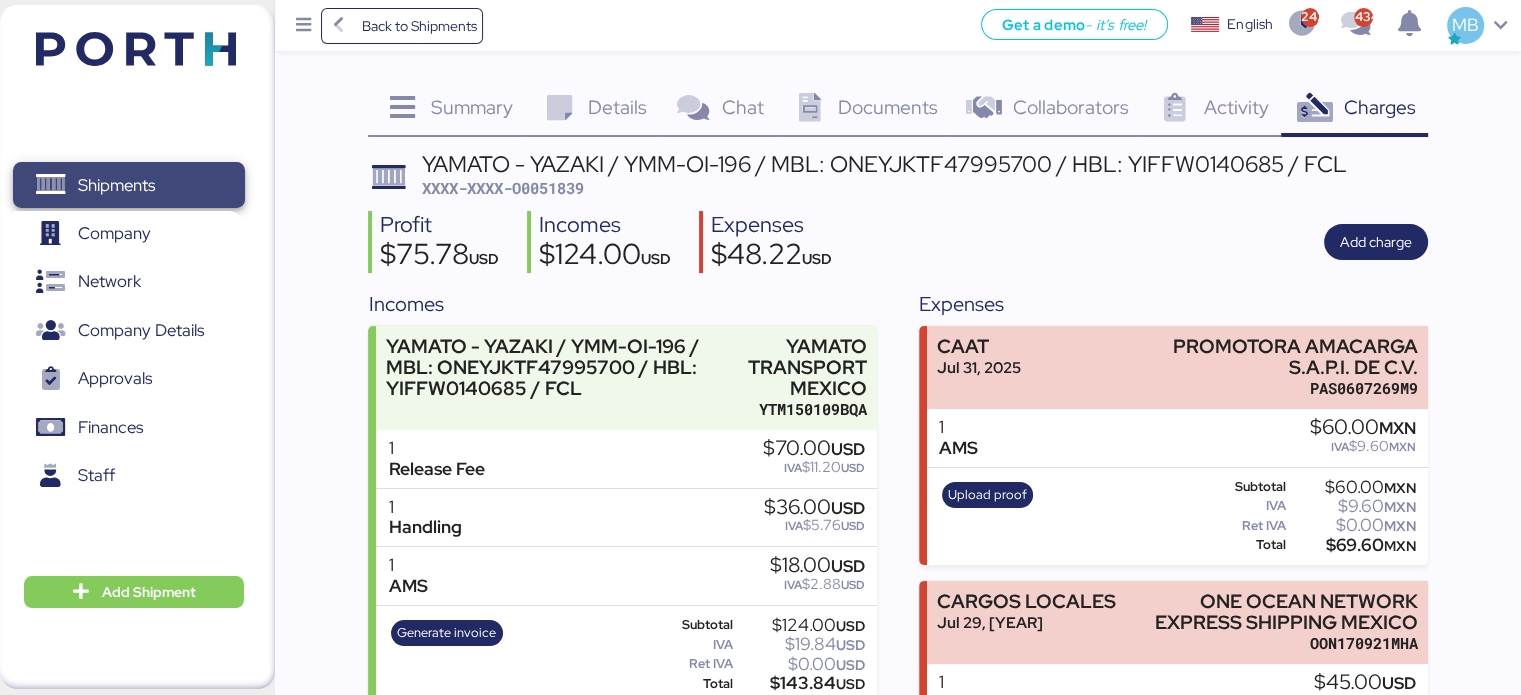 click on "Shipments" at bounding box center (116, 185) 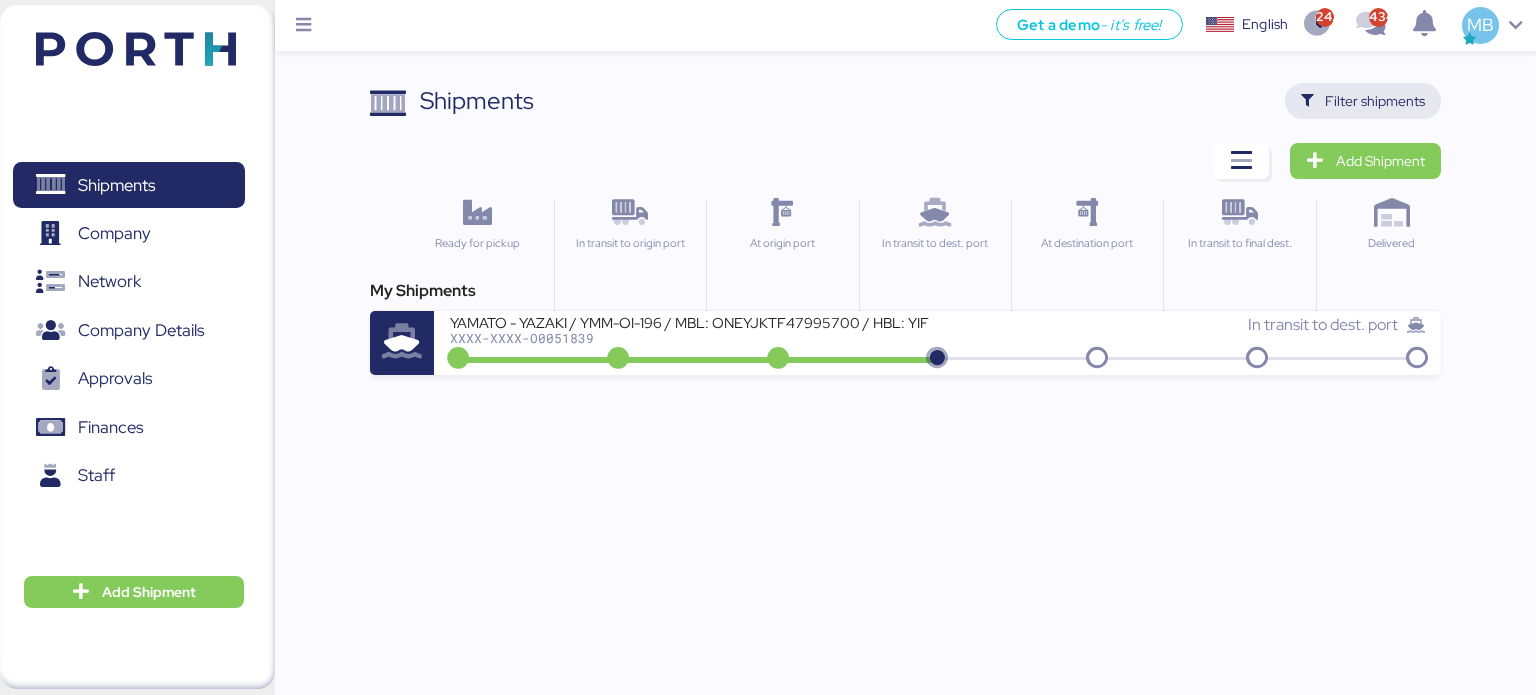 click on "Filter shipments" at bounding box center [1375, 101] 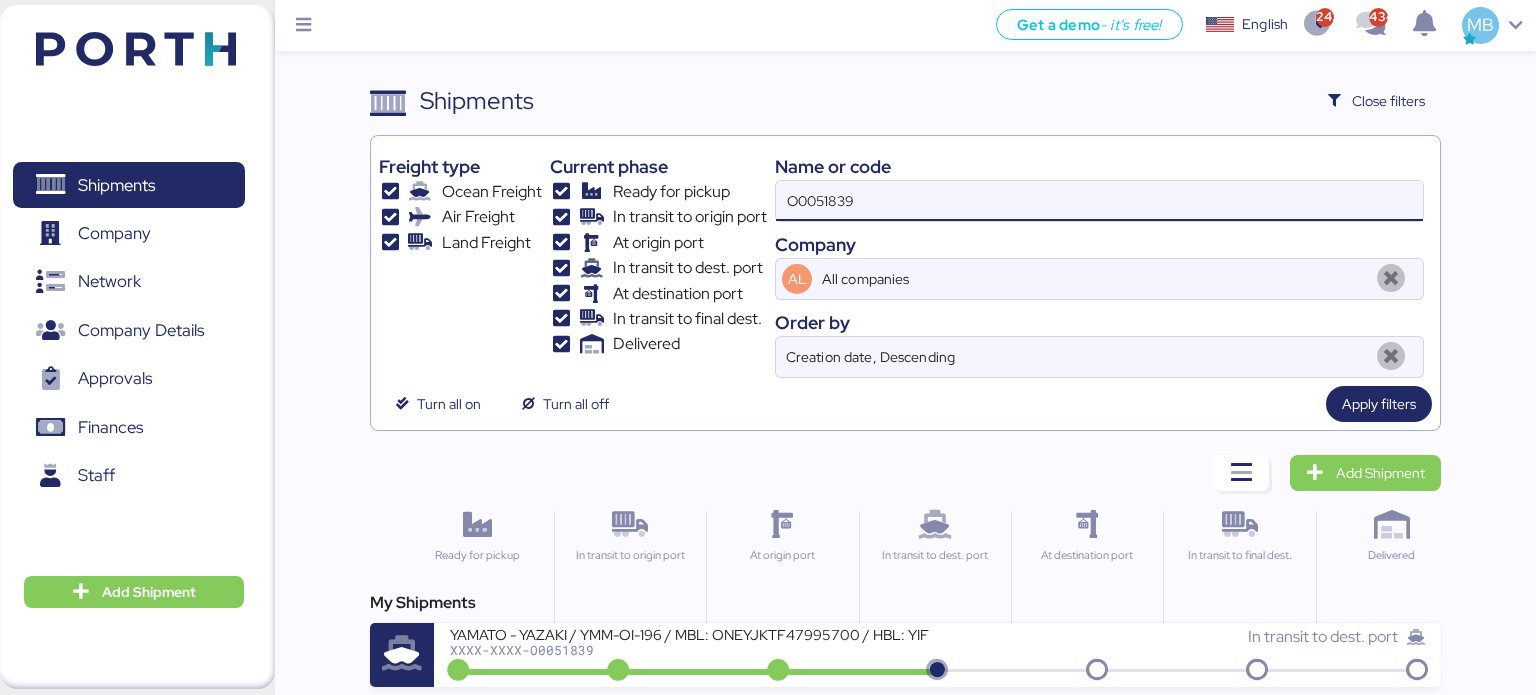 drag, startPoint x: 882, startPoint y: 205, endPoint x: 674, endPoint y: 192, distance: 208.40585 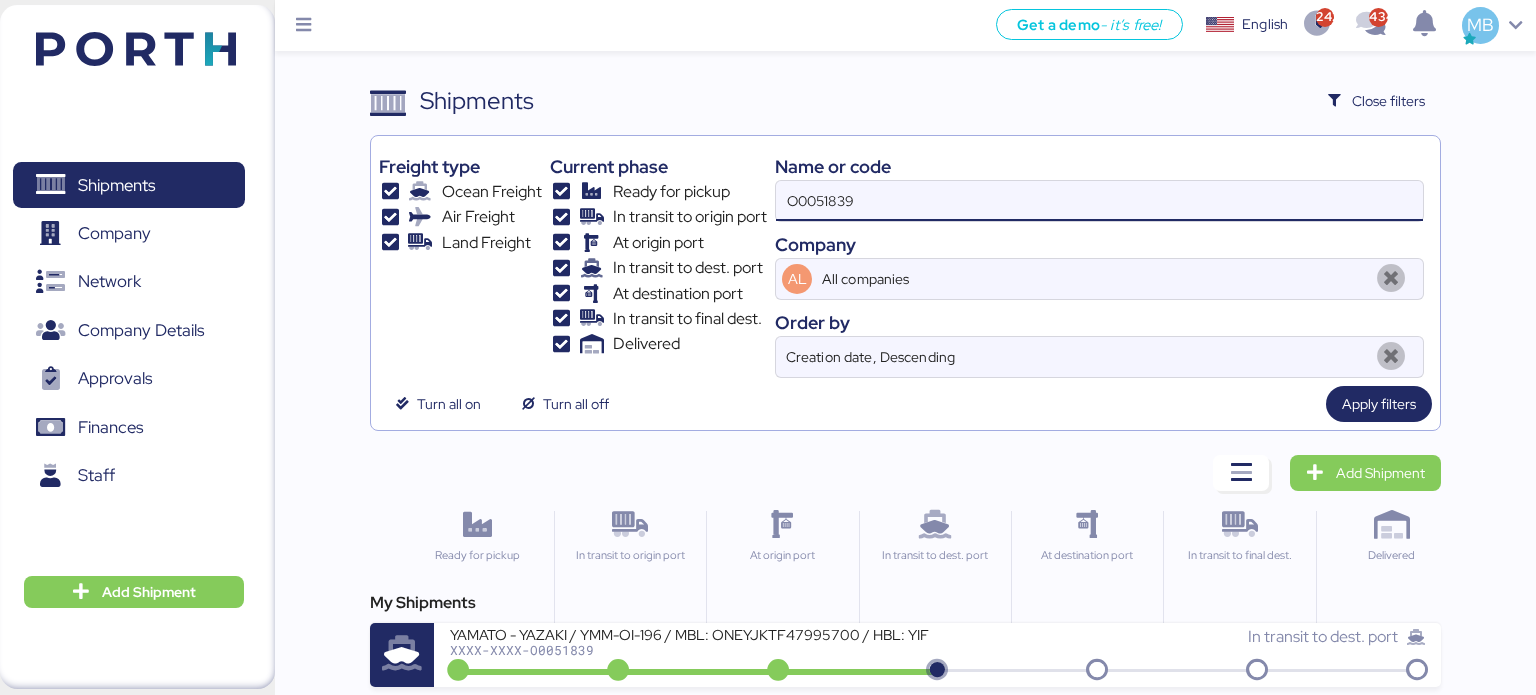 click on "Freight type   Ocean Freight   Air Freight   Land Freight Current phase   Ready for pickup   In transit to origin port   At origin port   In transit to dest. port   At destination port   In transit to final dest.   Delivered Name or code O0051839 Company AL All companies   Order by Creation date, Descending" at bounding box center [906, 261] 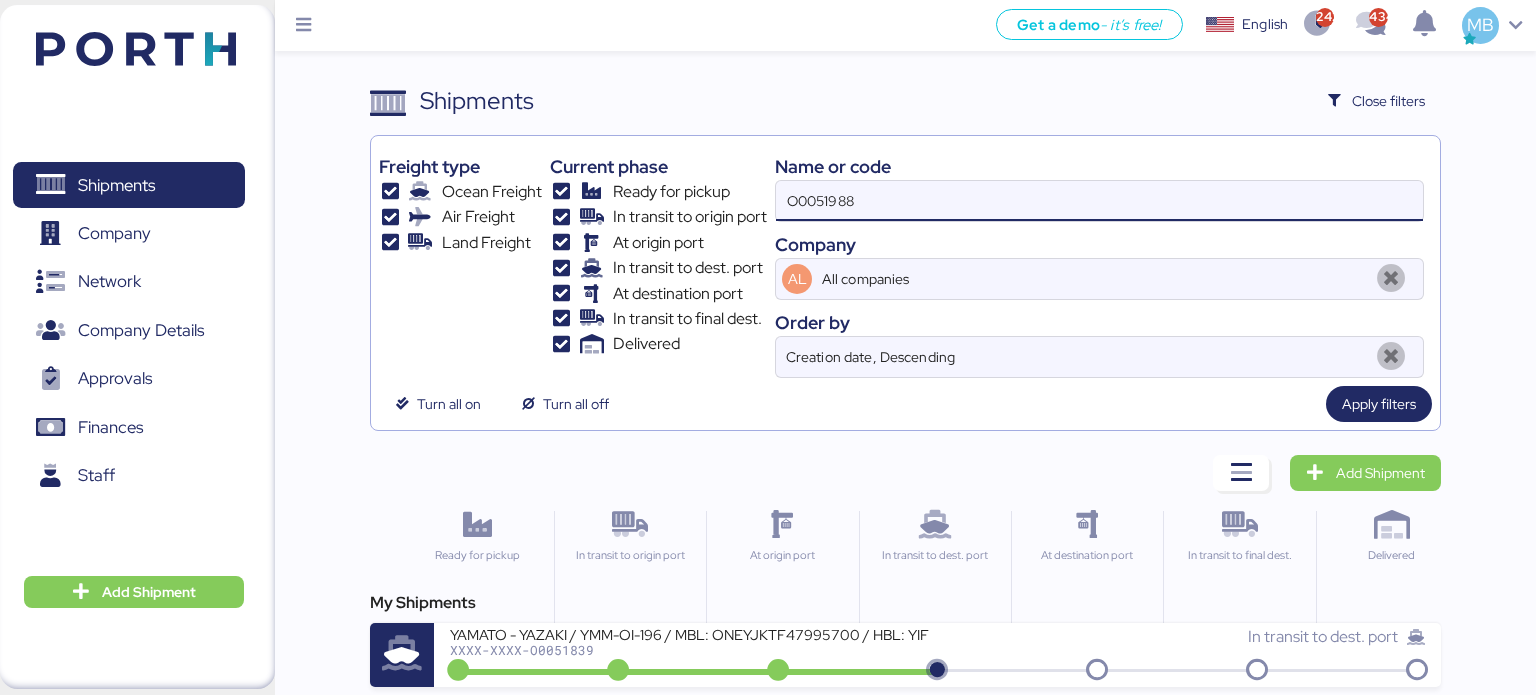 type on "O0051988" 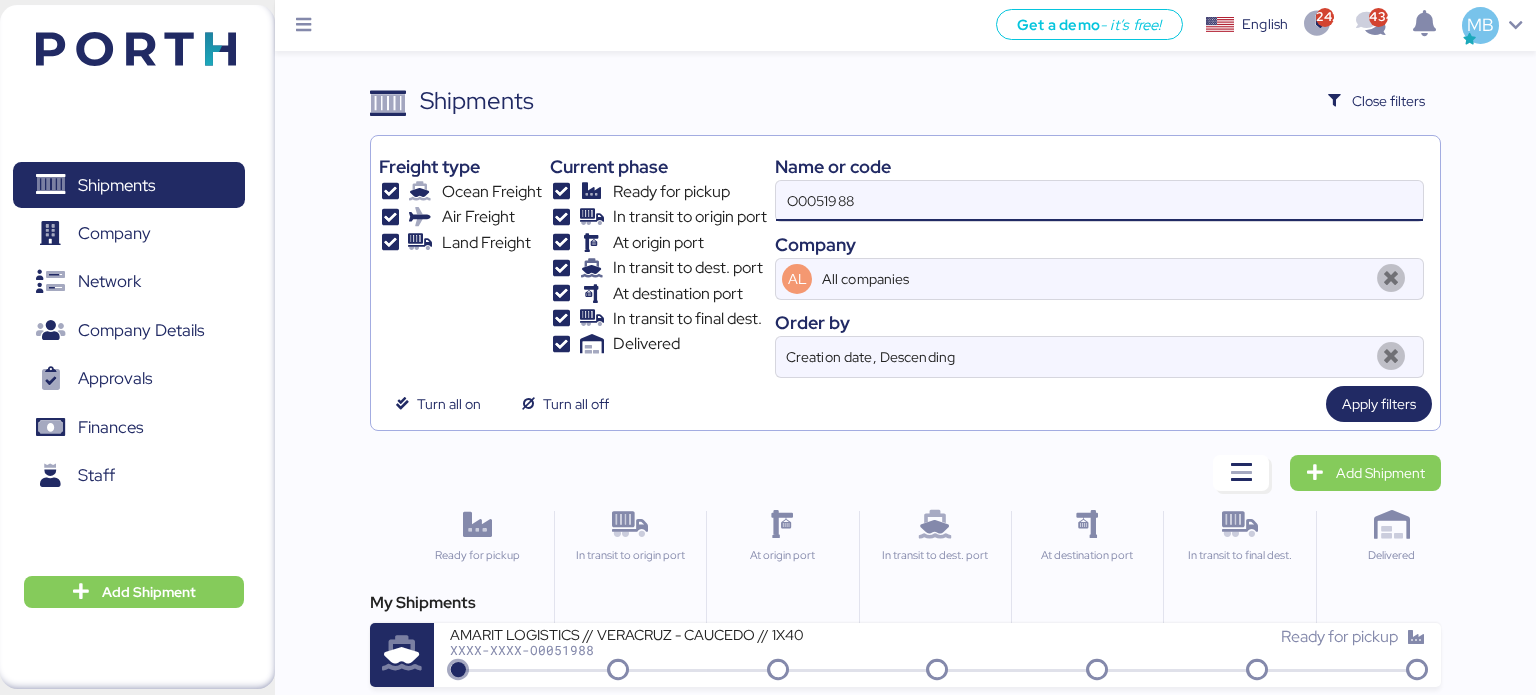 drag, startPoint x: 855, startPoint y: 184, endPoint x: 731, endPoint y: 182, distance: 124.01613 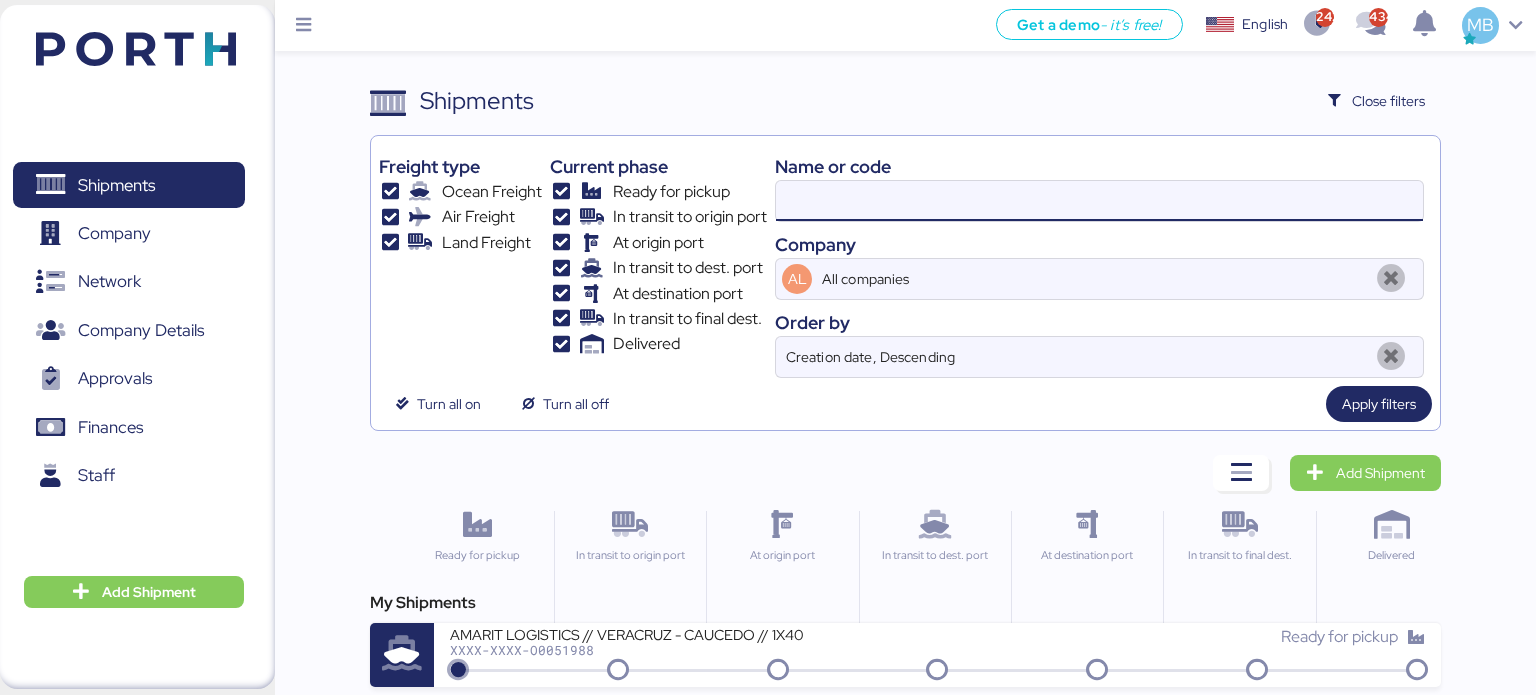 paste on "O0051988" 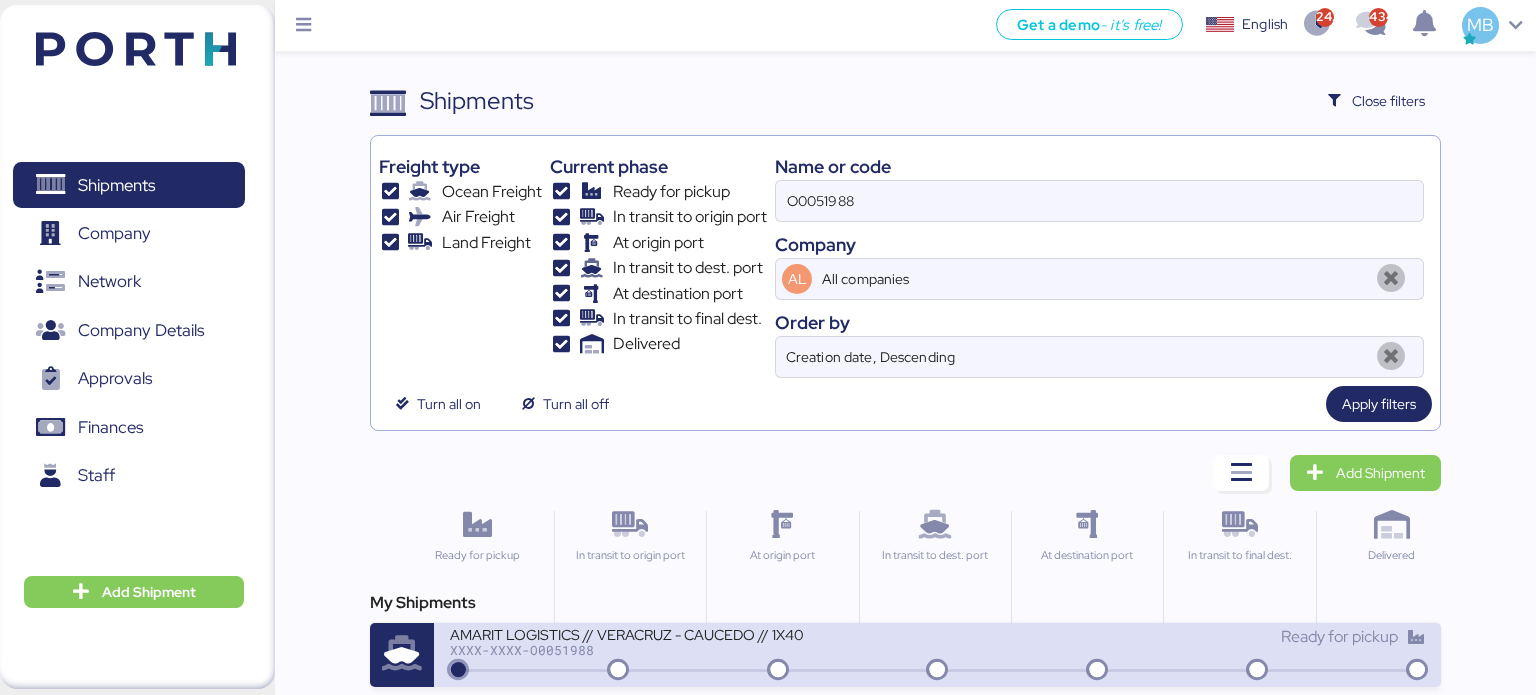 click on "AMARIT LOGISTICS // VERACRUZ - CAUCEDO // 1X40" at bounding box center [690, 633] 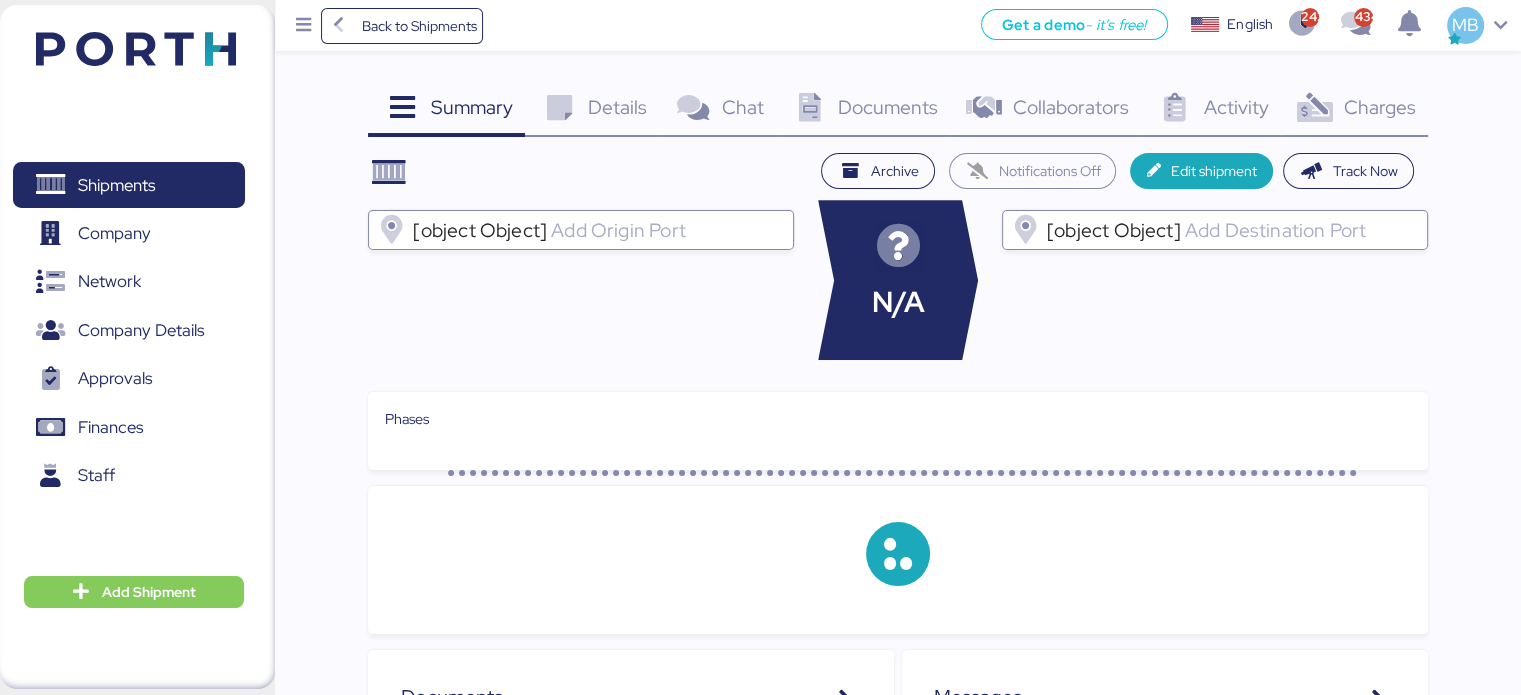 click on "Charges" at bounding box center [1379, 107] 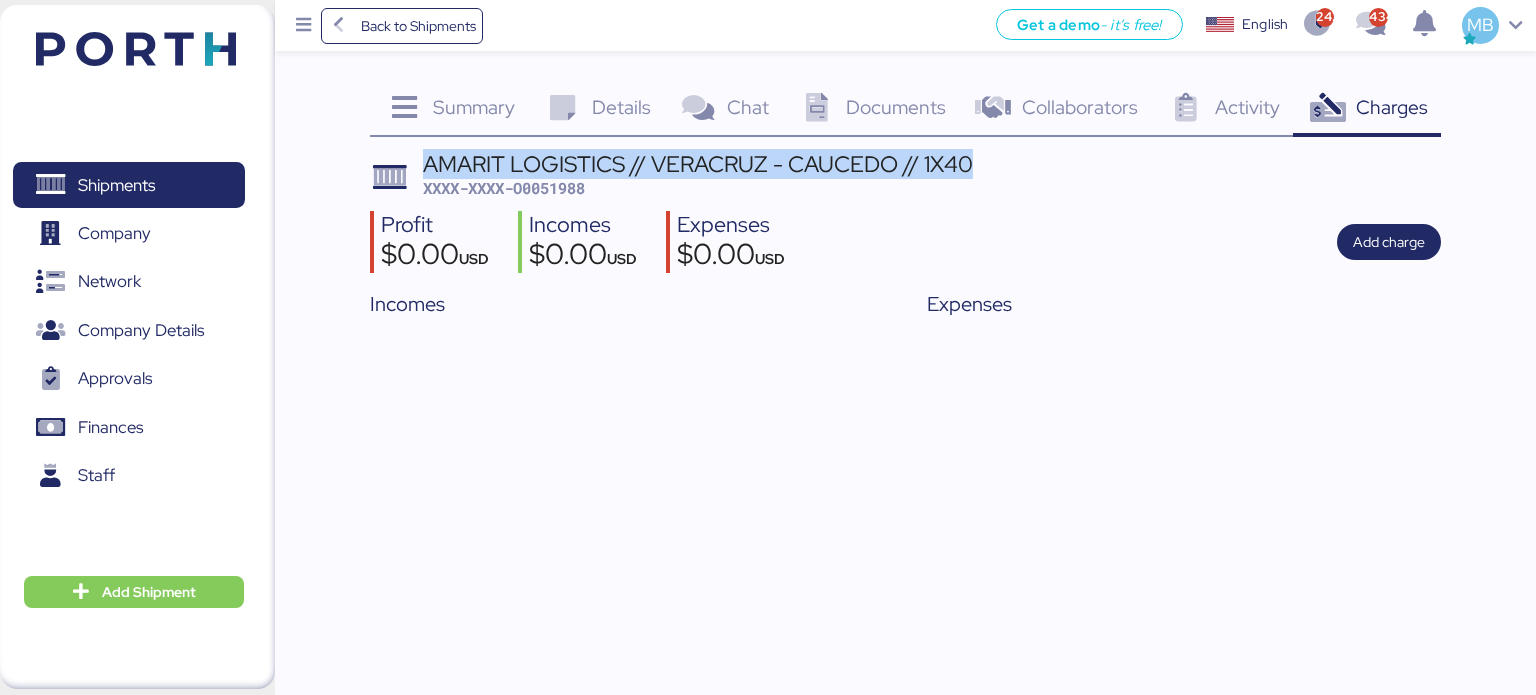 drag, startPoint x: 984, startPoint y: 164, endPoint x: 425, endPoint y: 163, distance: 559.0009 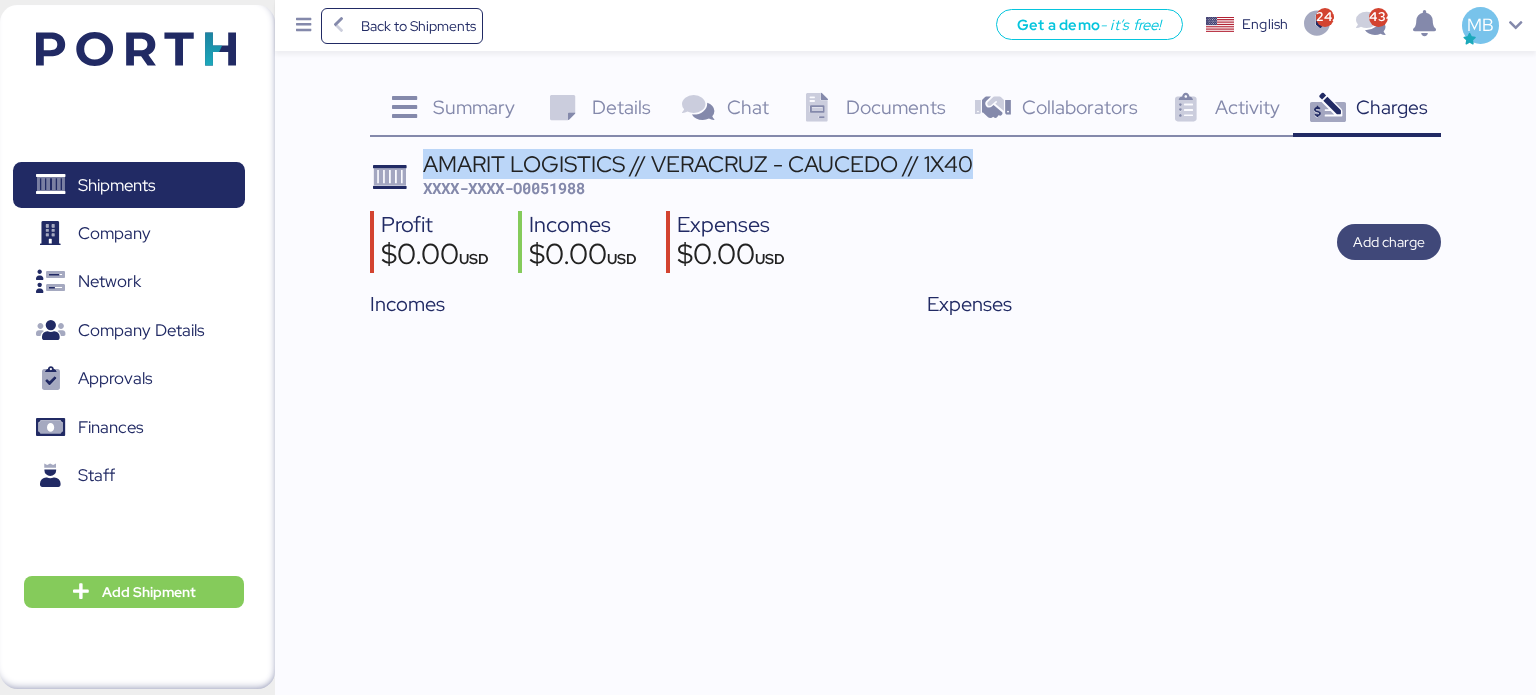 click on "Add charge" at bounding box center [1389, 242] 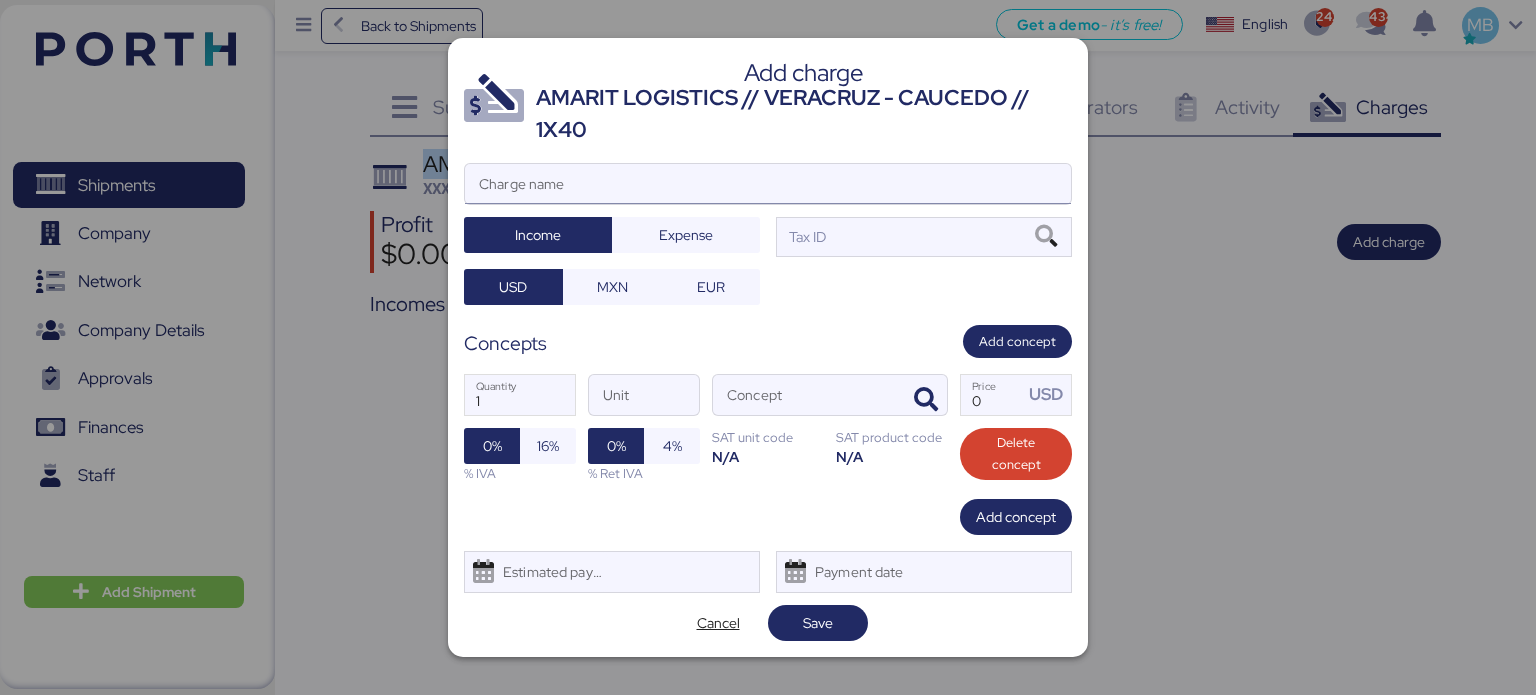 click on "Charge name" at bounding box center (768, 184) 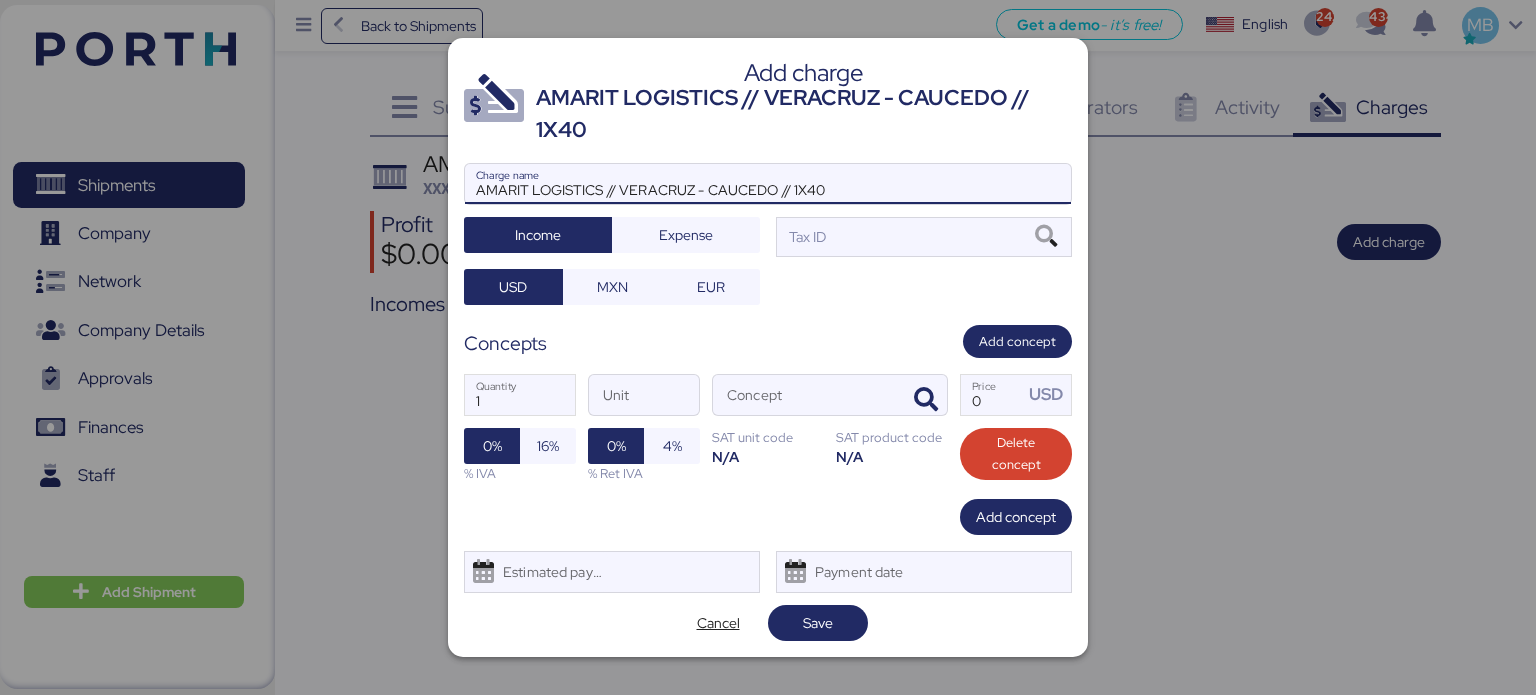 type on "AMARIT LOGISTICS // VERACRUZ - CAUCEDO // 1X40" 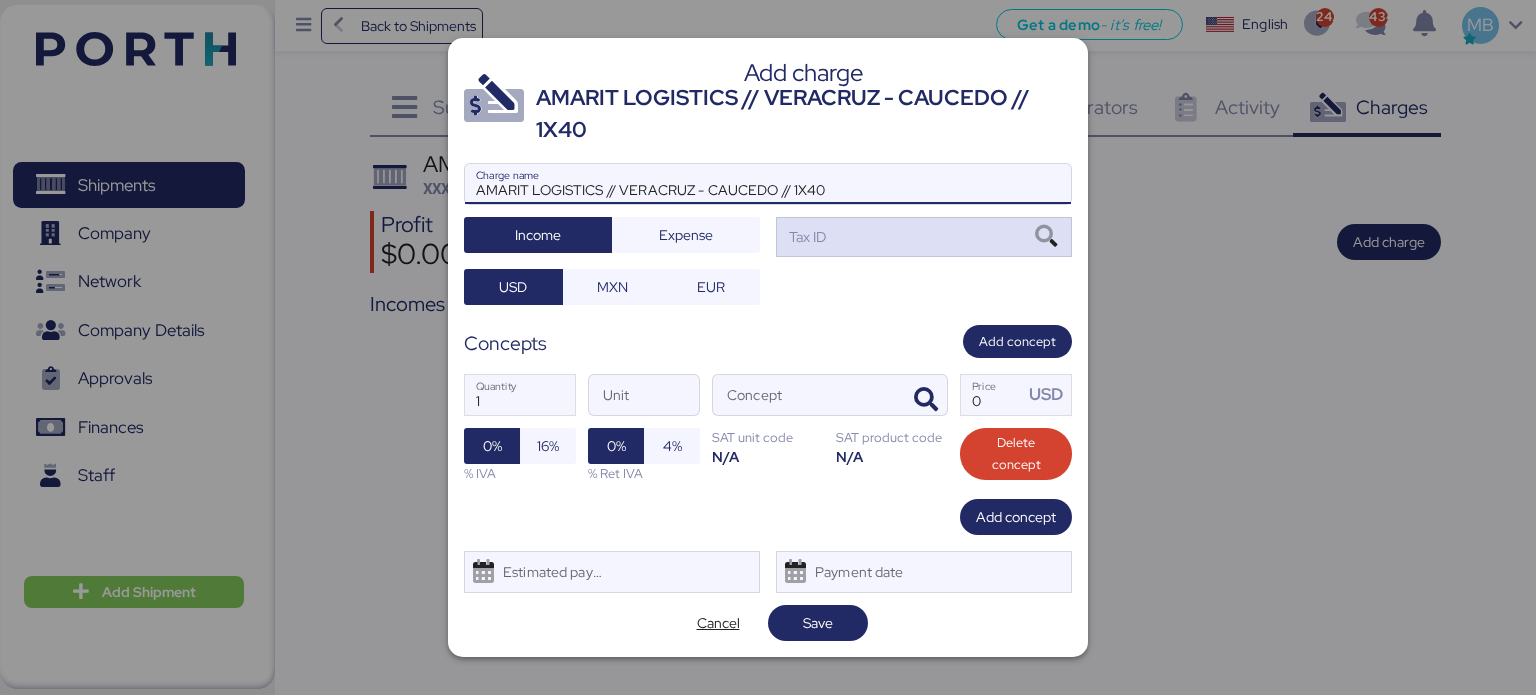 click on "Tax ID" at bounding box center [924, 237] 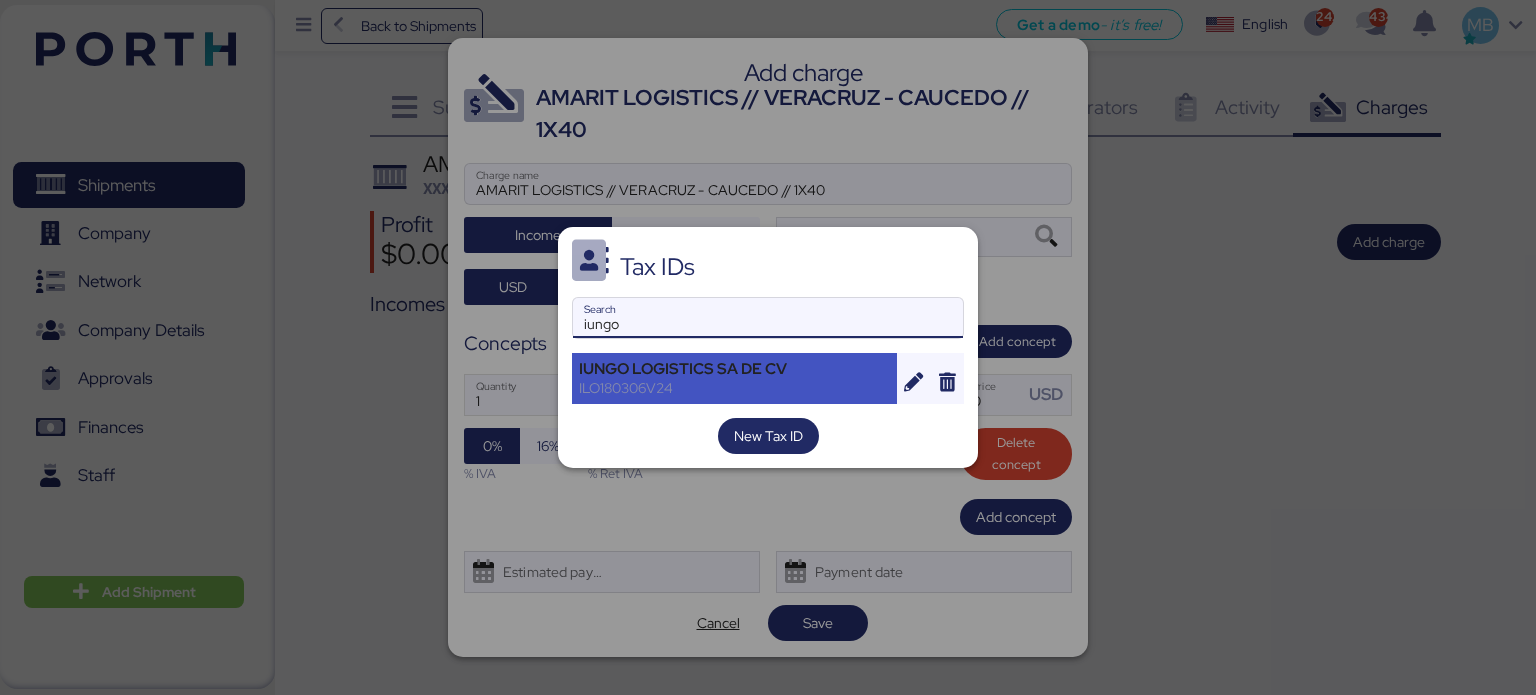 type on "iungo" 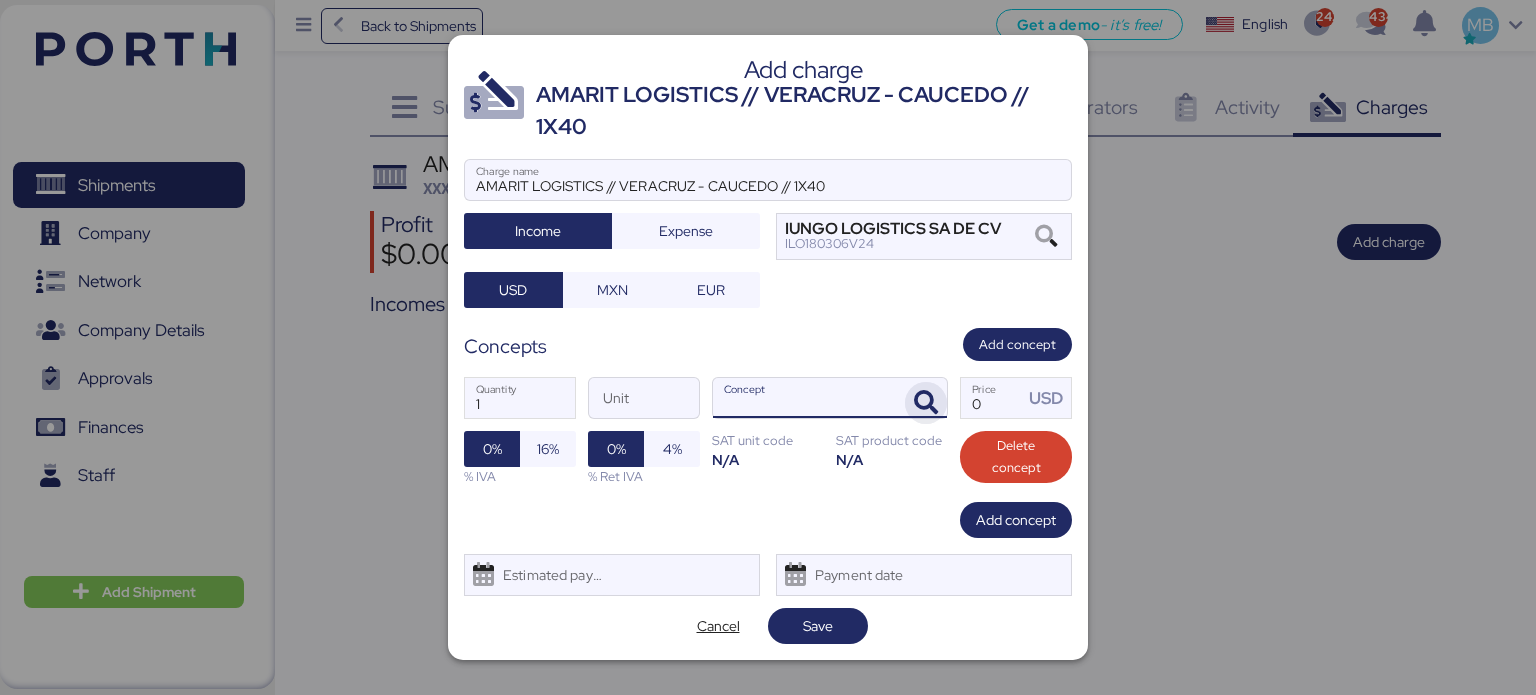 click at bounding box center [926, 403] 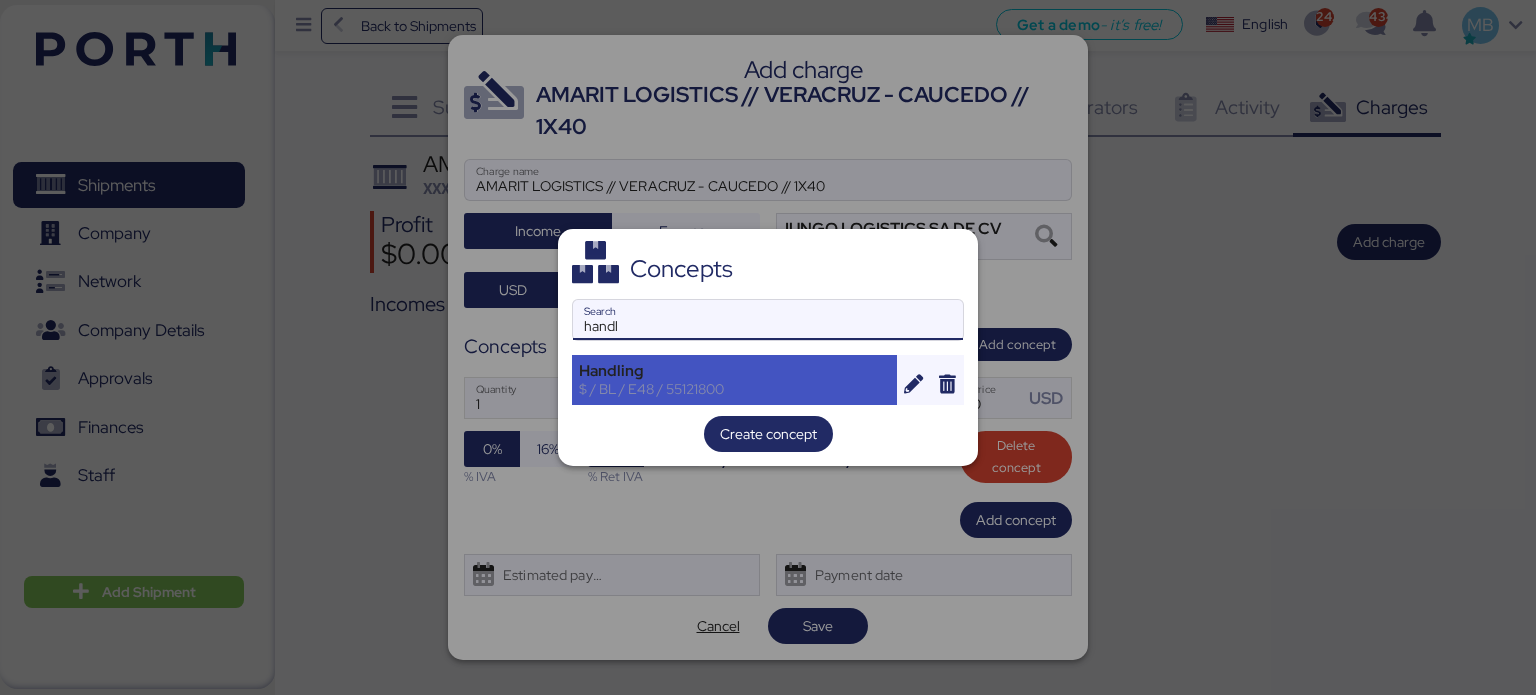 type on "handl" 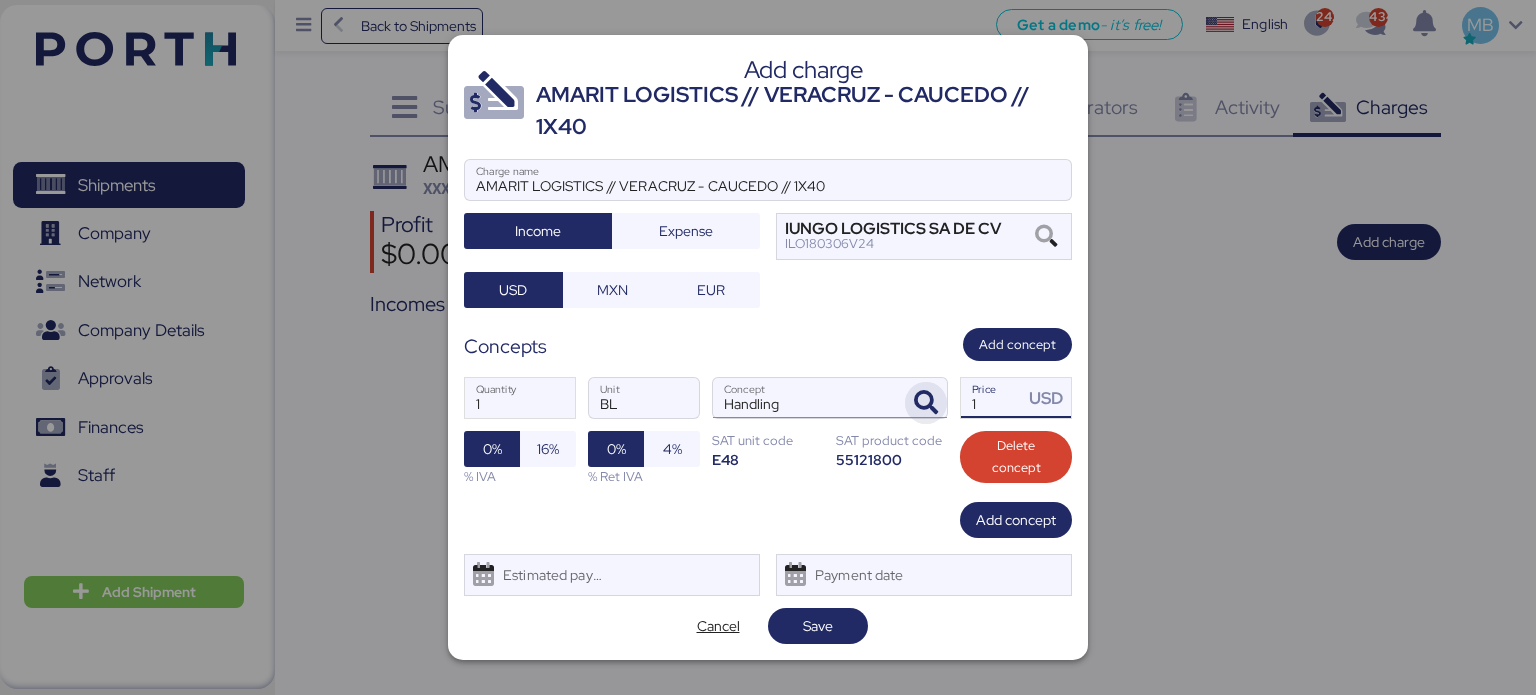 drag, startPoint x: 976, startPoint y: 404, endPoint x: 932, endPoint y: 399, distance: 44.28318 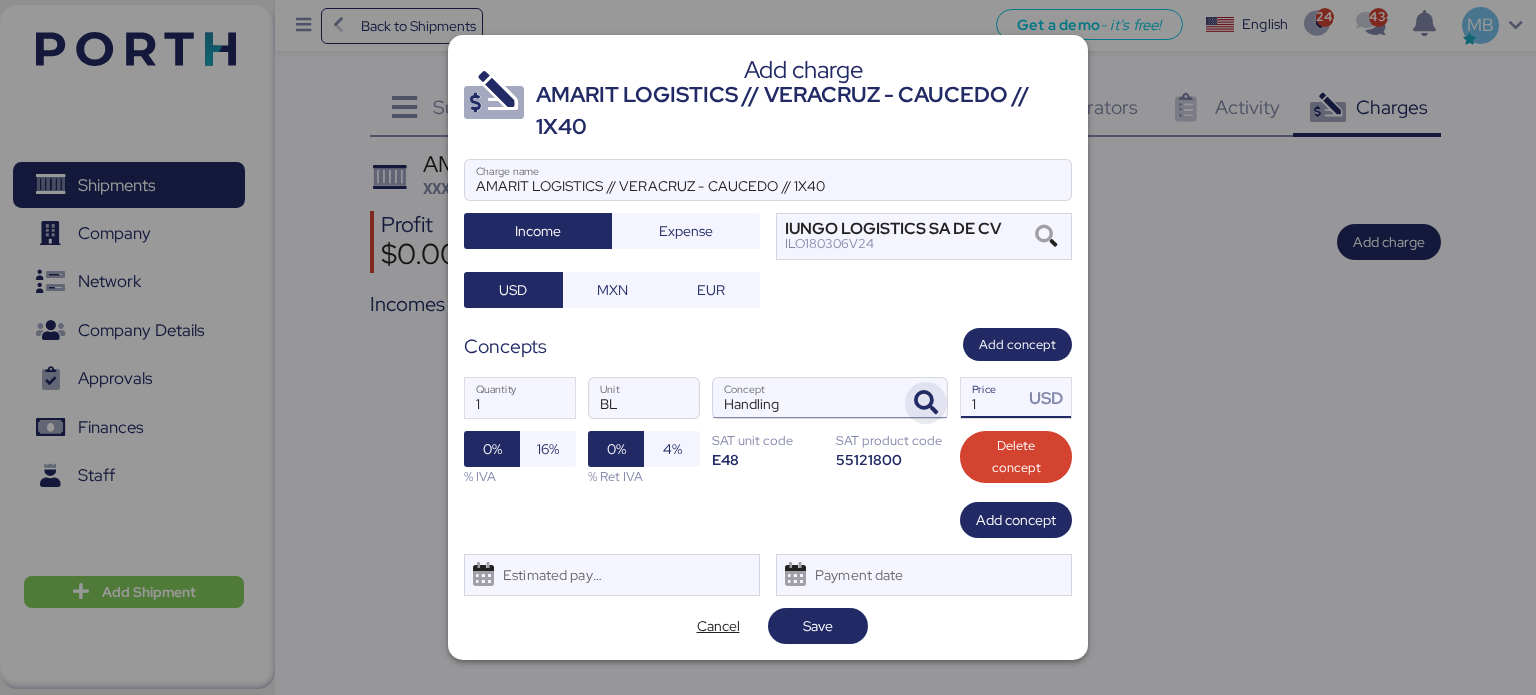 click on "1 Quantity BL Unit Handling Concept   1 Price USD 0% 16% % IVA 0% 4% % Ret IVA SAT unit code E48 SAT product code 55121800 Delete concept" at bounding box center (768, 431) 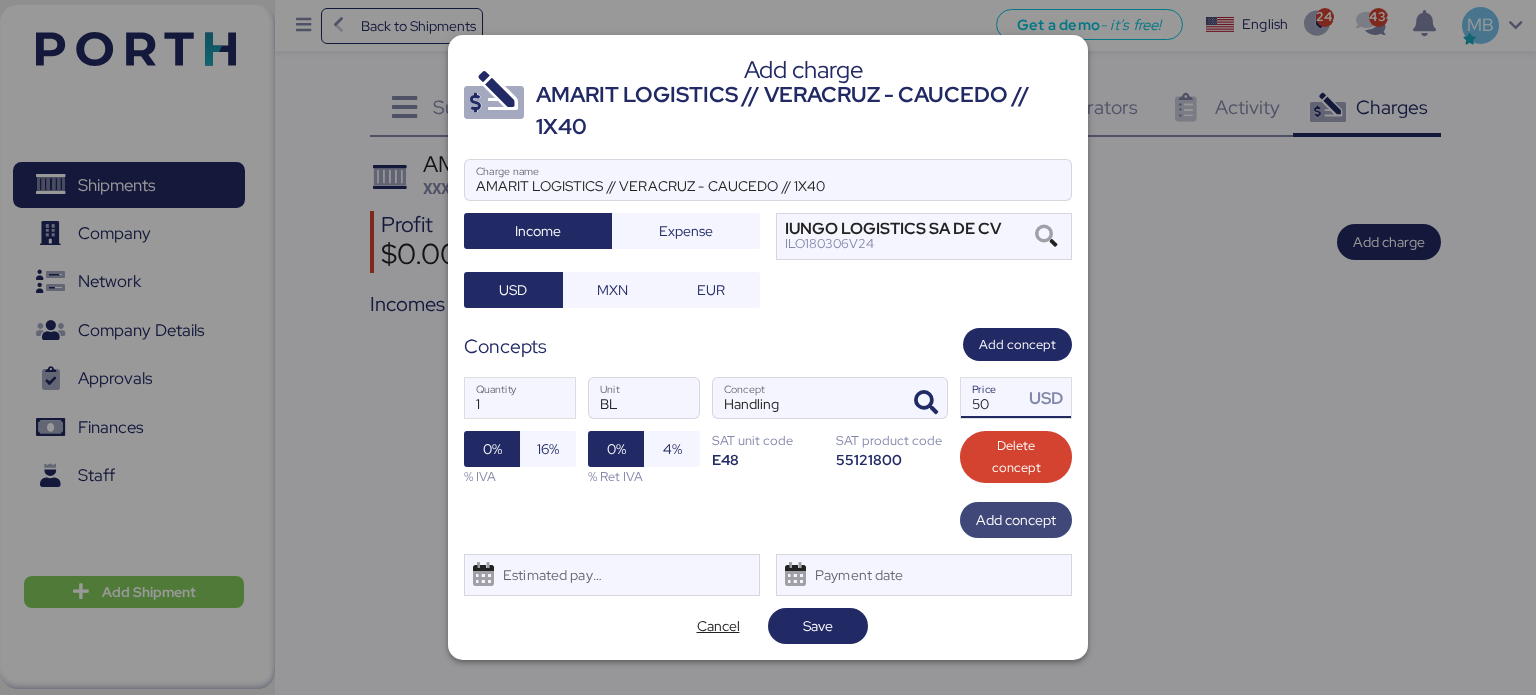 type on "50" 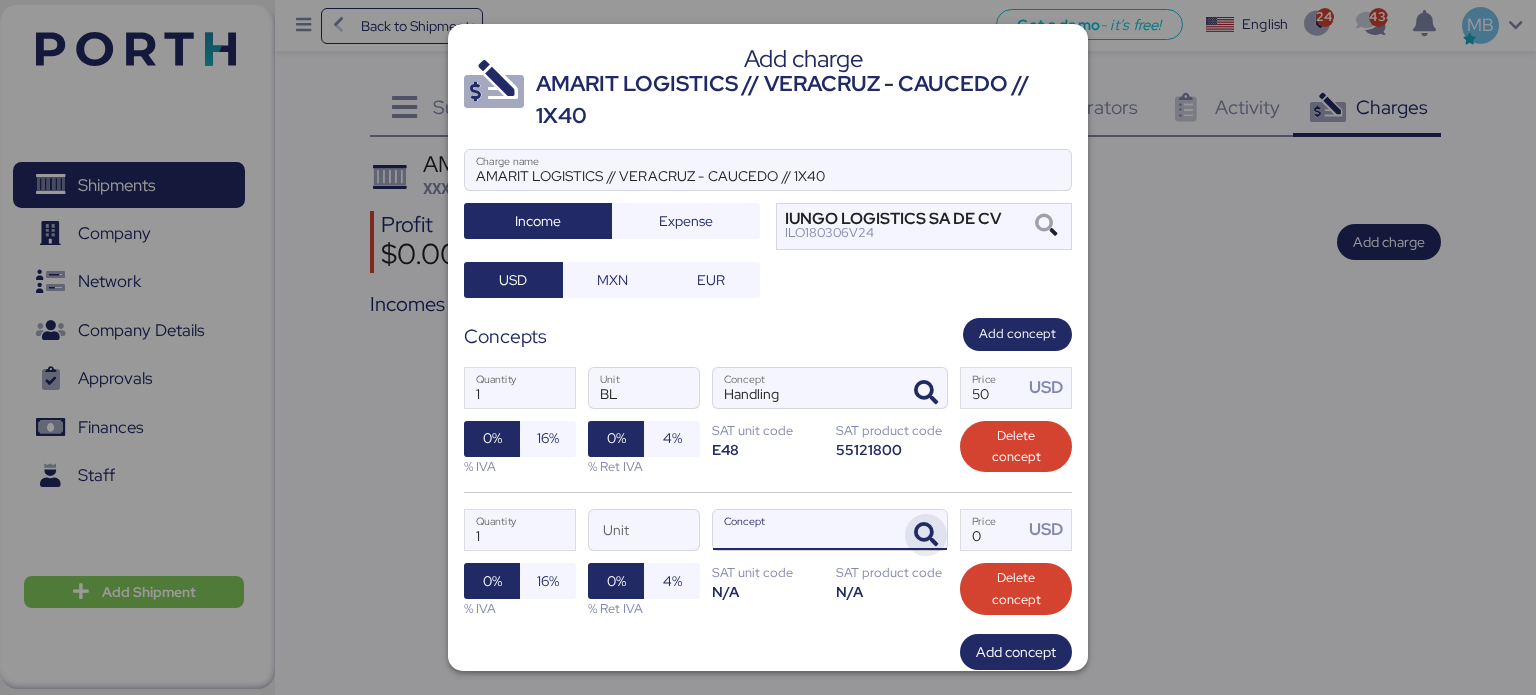 click at bounding box center [926, 535] 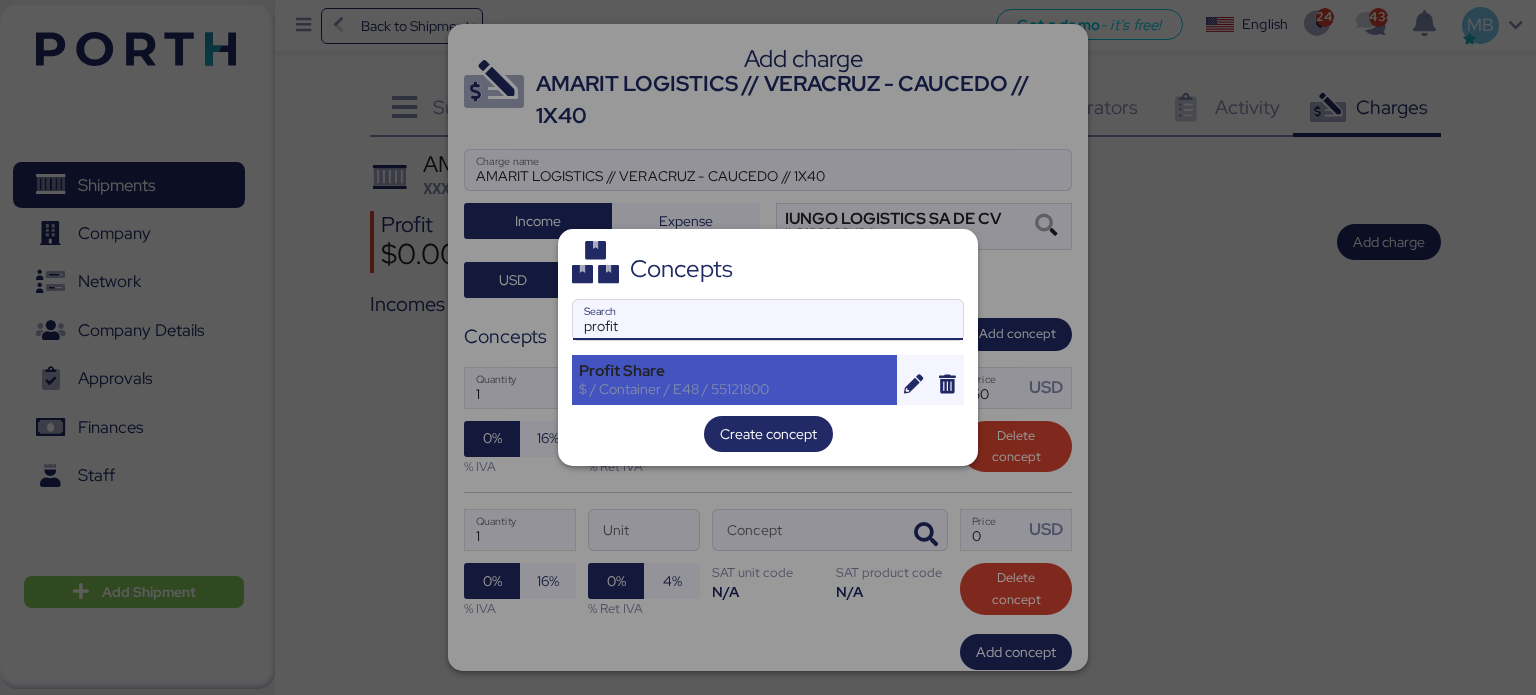 type on "profit" 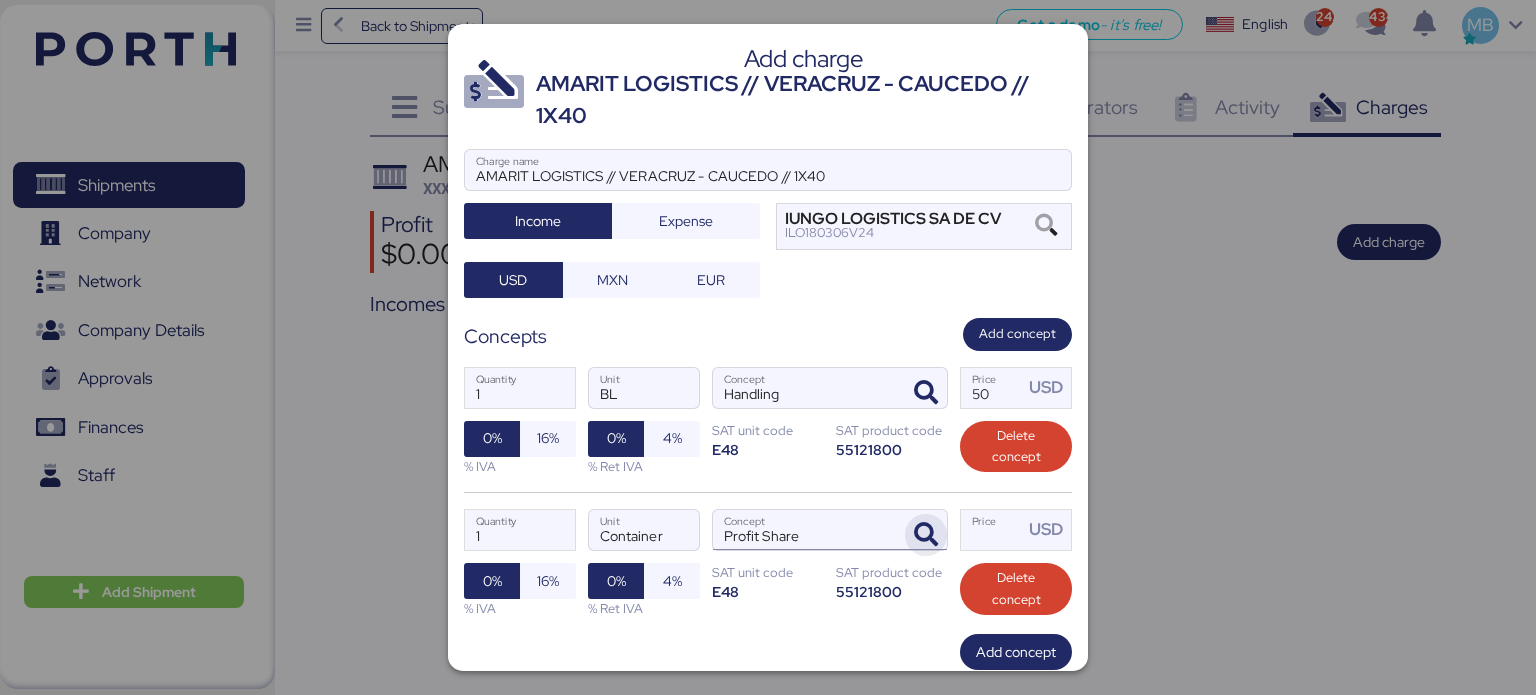 drag, startPoint x: 992, startPoint y: 537, endPoint x: 925, endPoint y: 519, distance: 69.375786 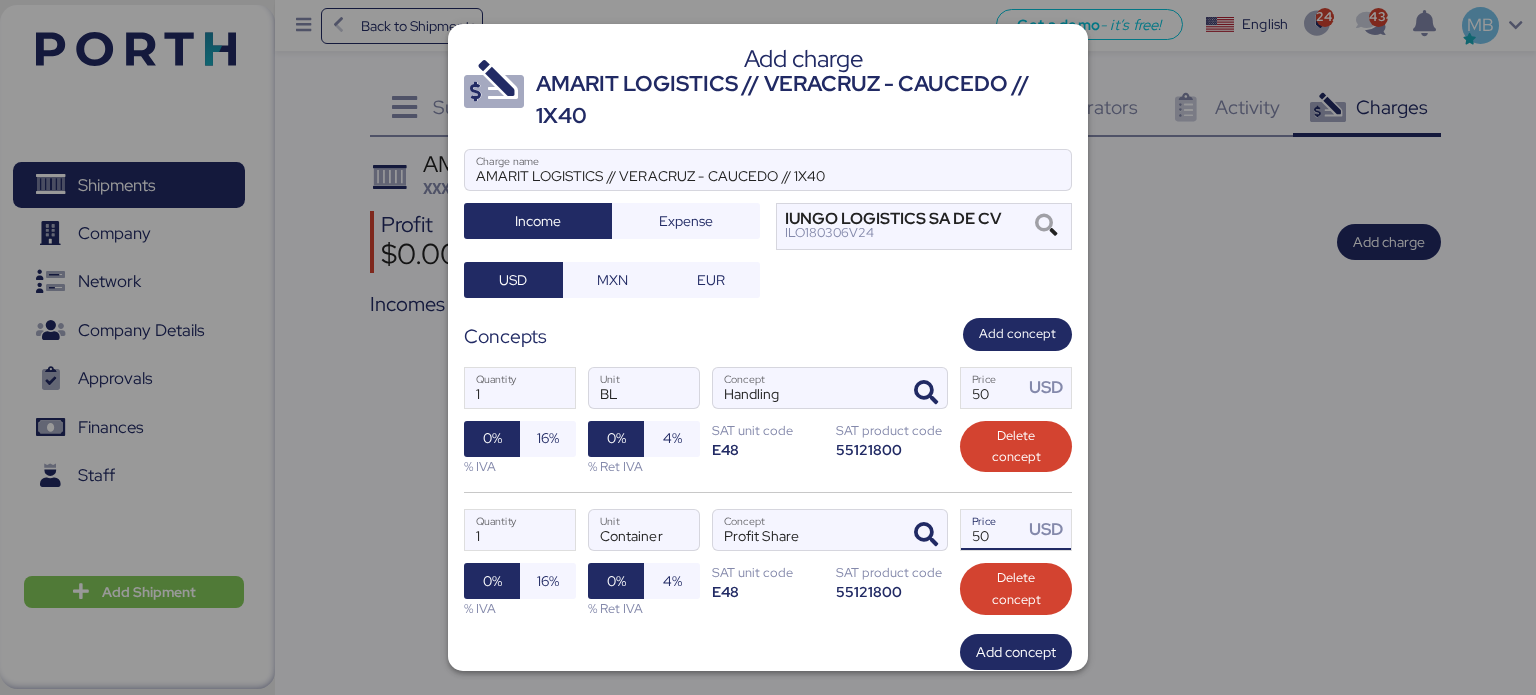 scroll, scrollTop: 118, scrollLeft: 0, axis: vertical 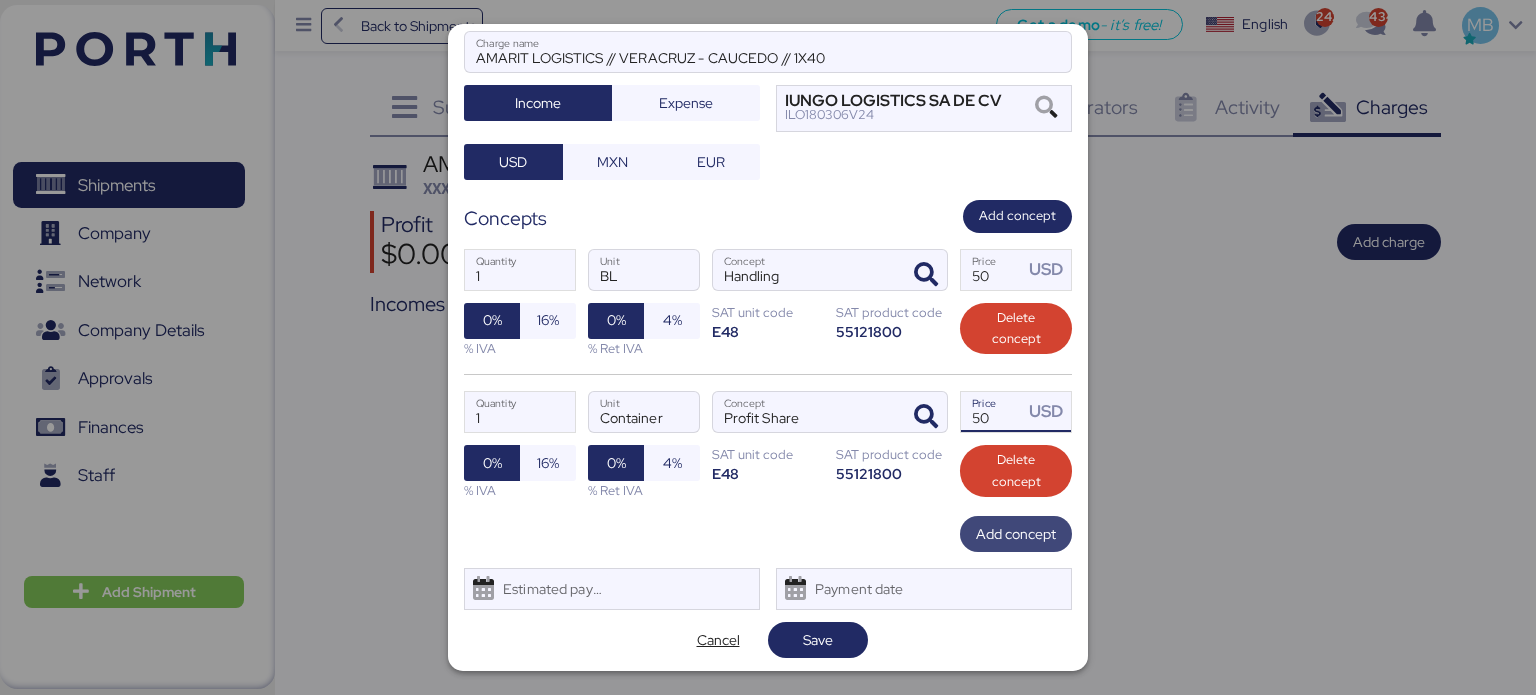 type on "50" 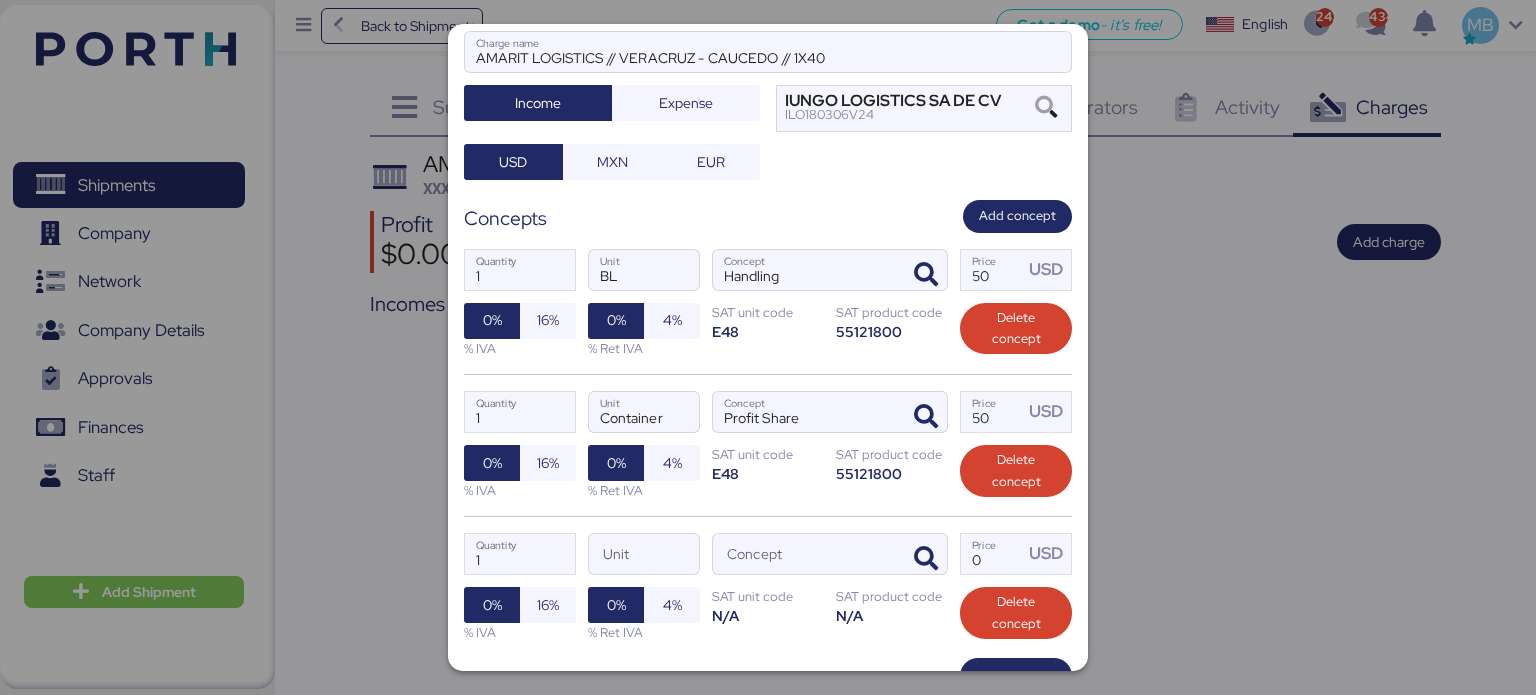 scroll, scrollTop: 260, scrollLeft: 0, axis: vertical 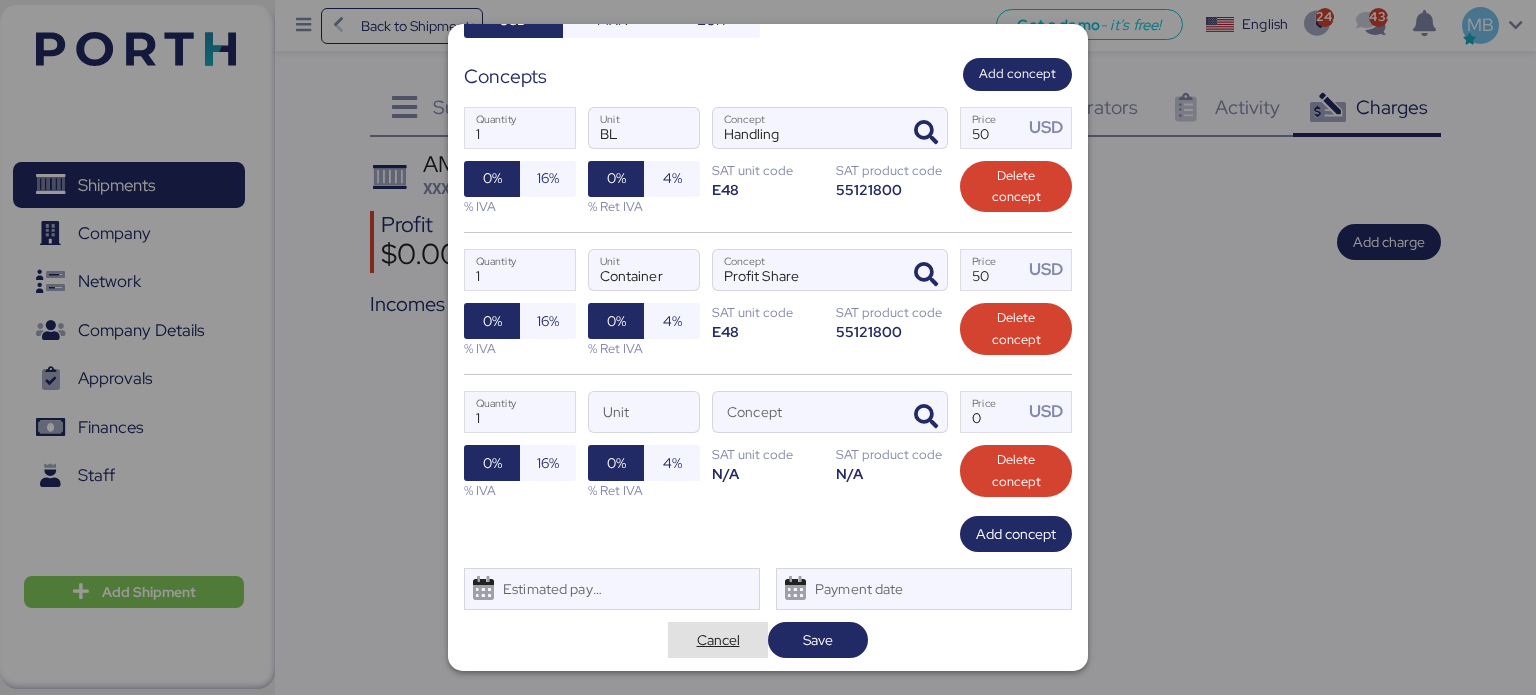 click on "Cancel" at bounding box center (718, 640) 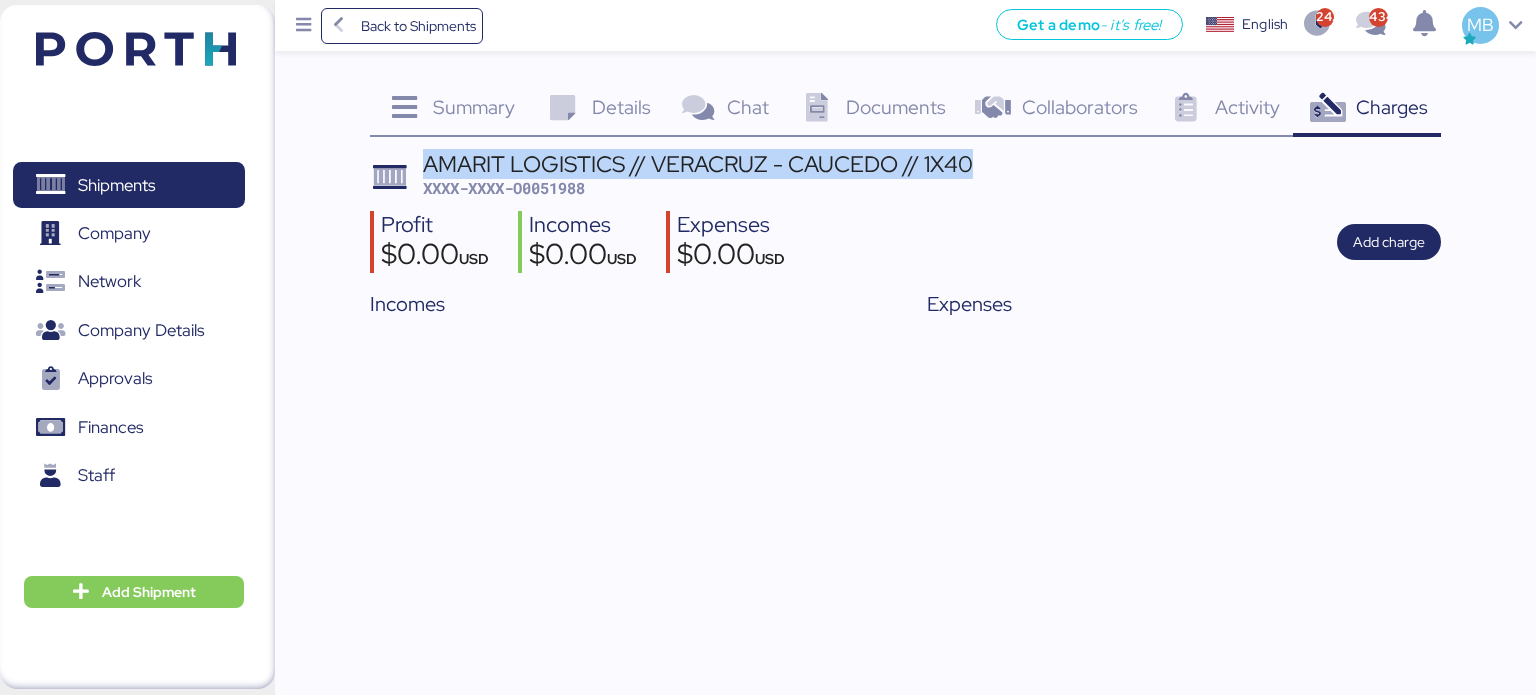 drag, startPoint x: 987, startPoint y: 163, endPoint x: 425, endPoint y: 170, distance: 562.0436 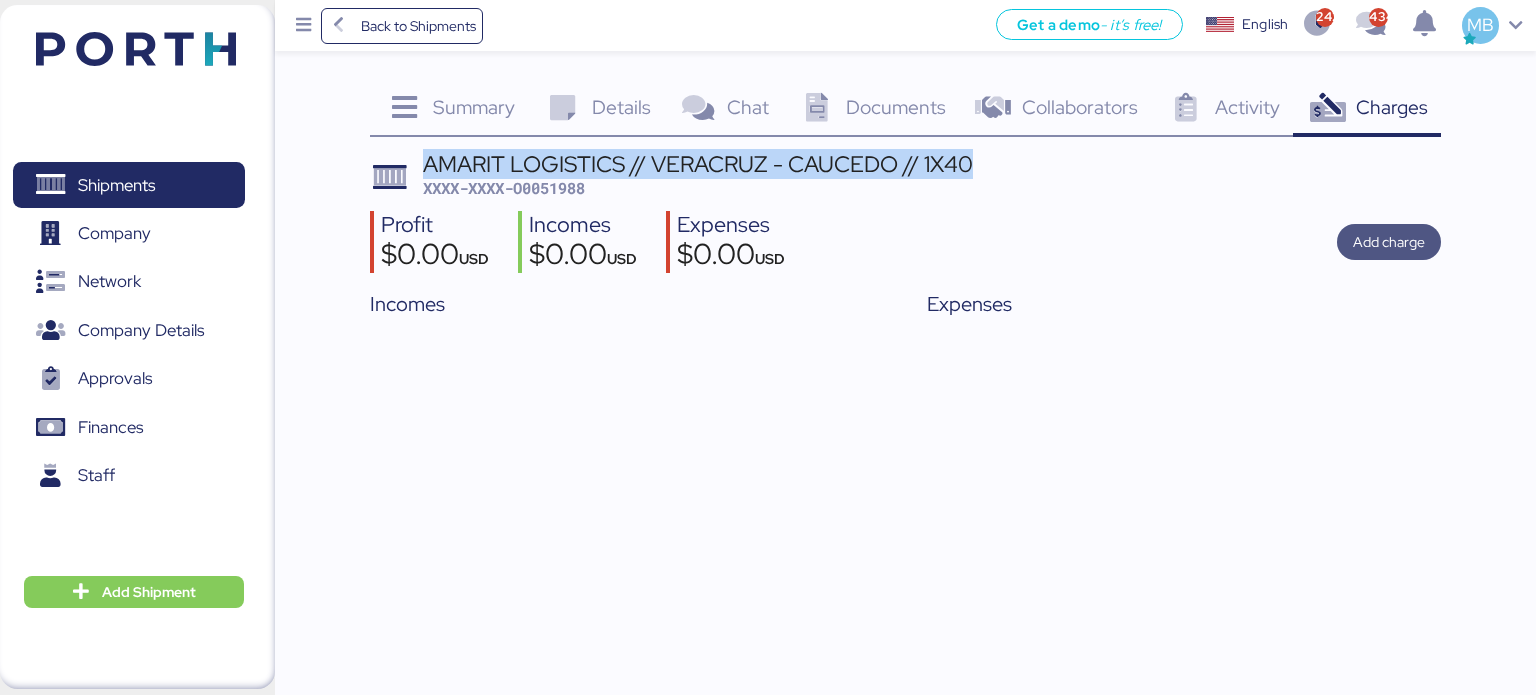 click on "Add charge" at bounding box center (1389, 242) 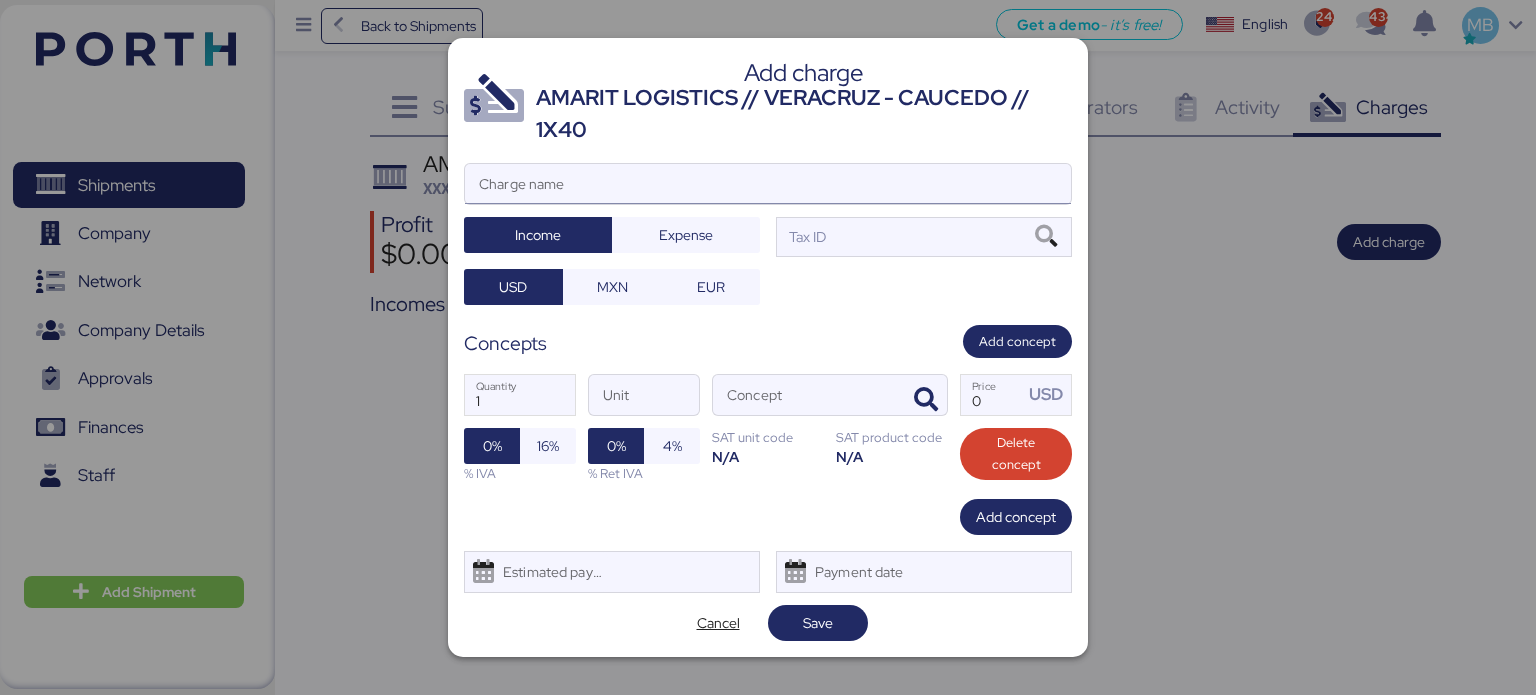 click on "Charge name" at bounding box center (768, 184) 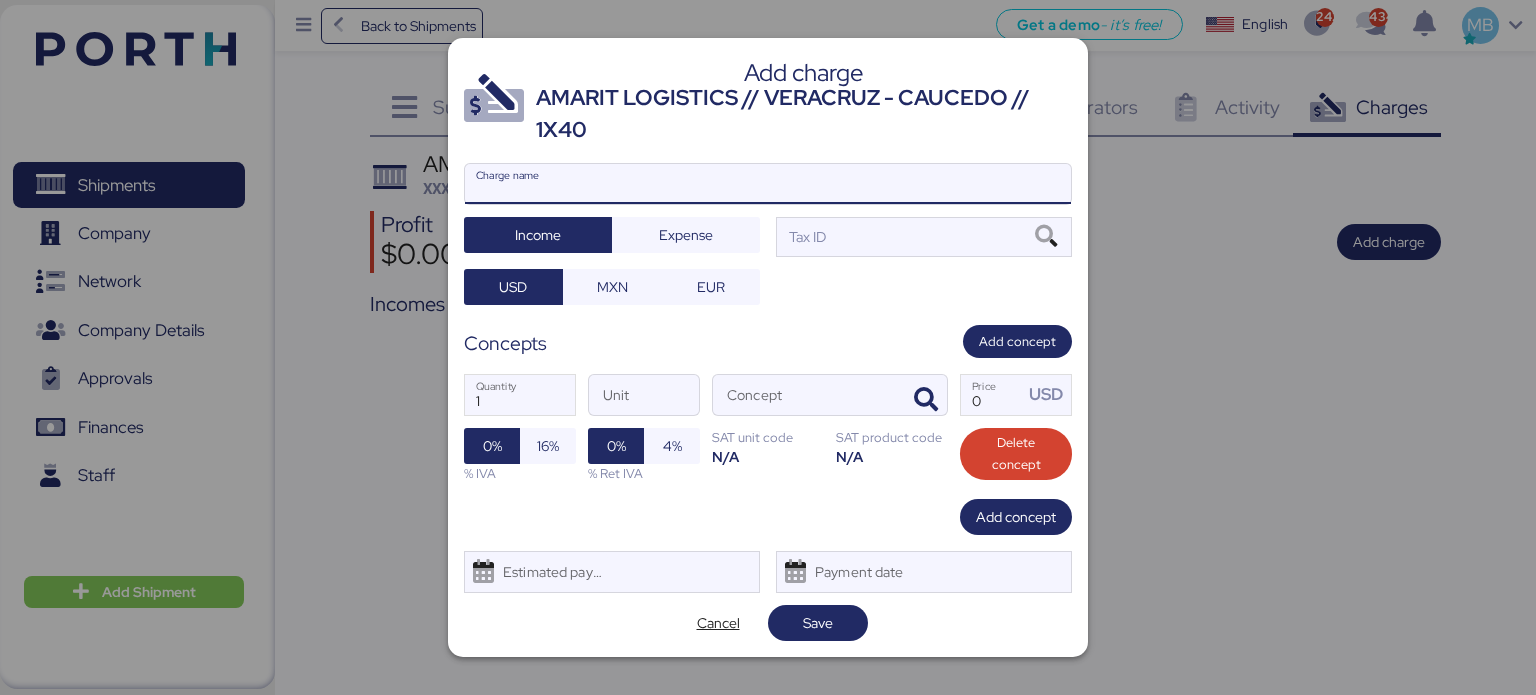 paste on "AMARIT LOGISTICS // VERACRUZ - CAUCEDO // 1X40" 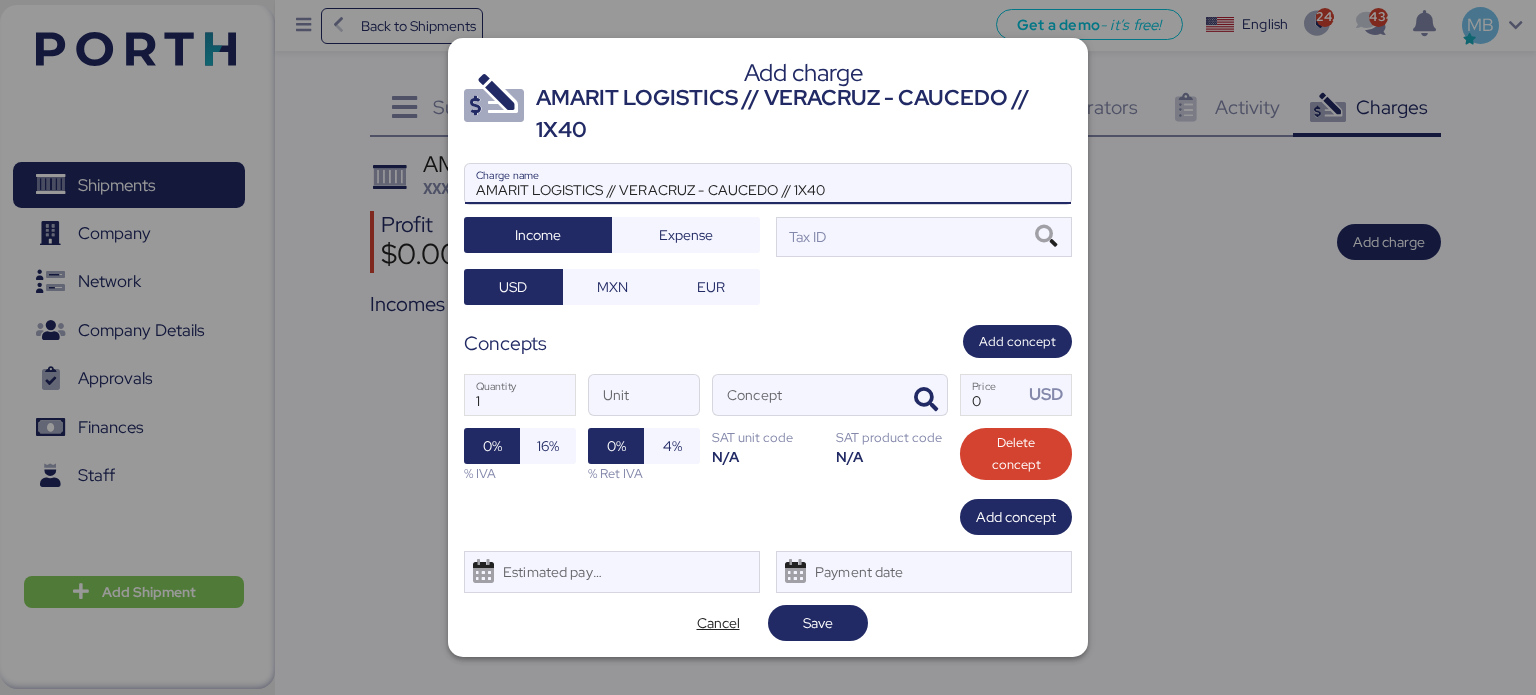 type on "AMARIT LOGISTICS // VERACRUZ - CAUCEDO // 1X40" 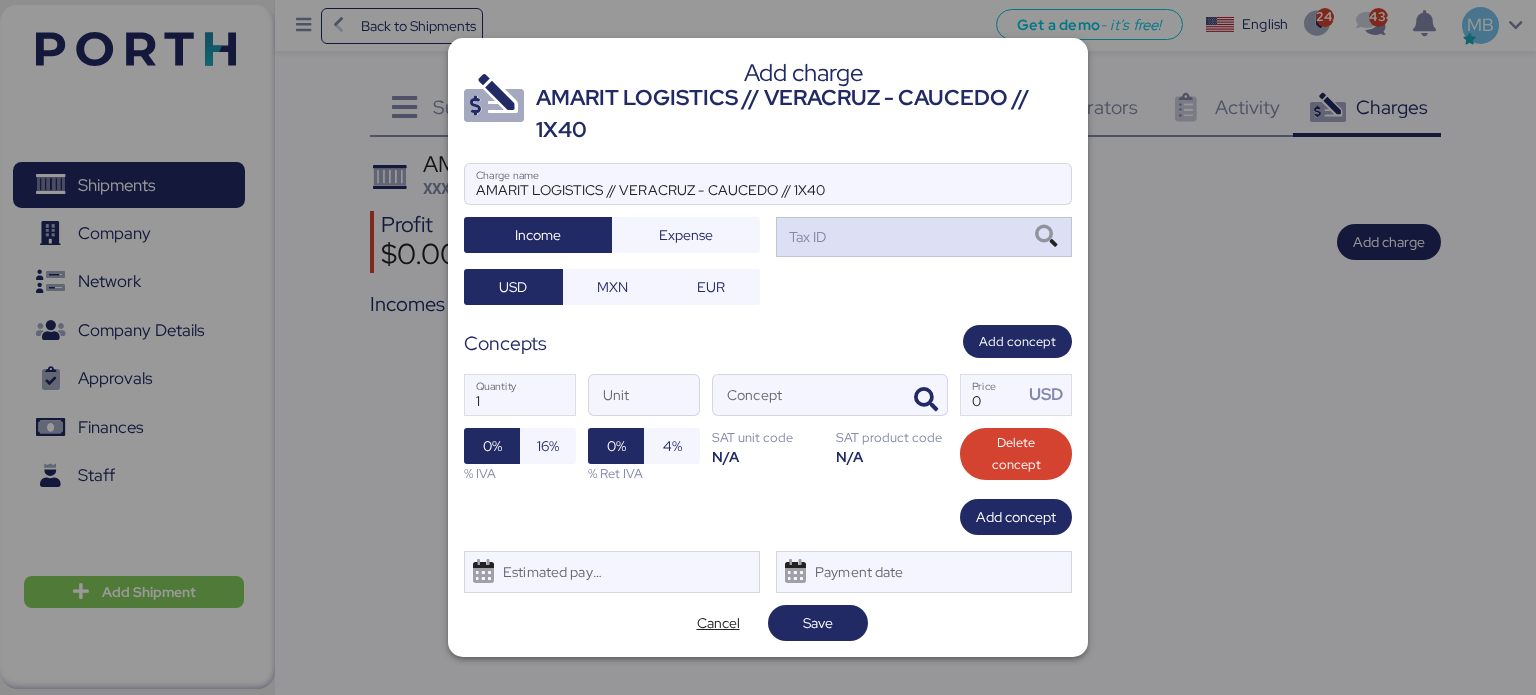 click on "Tax ID" at bounding box center [924, 237] 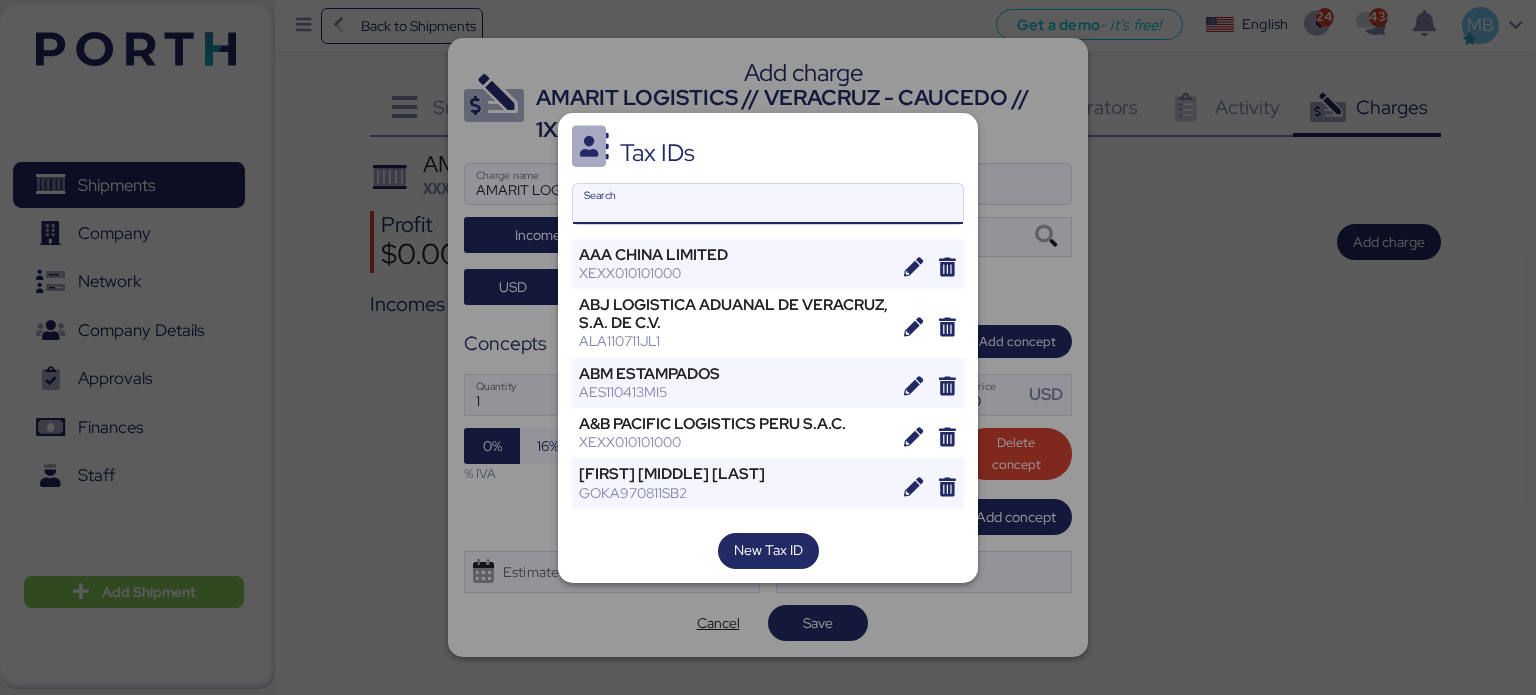 click on "Search" at bounding box center [768, 204] 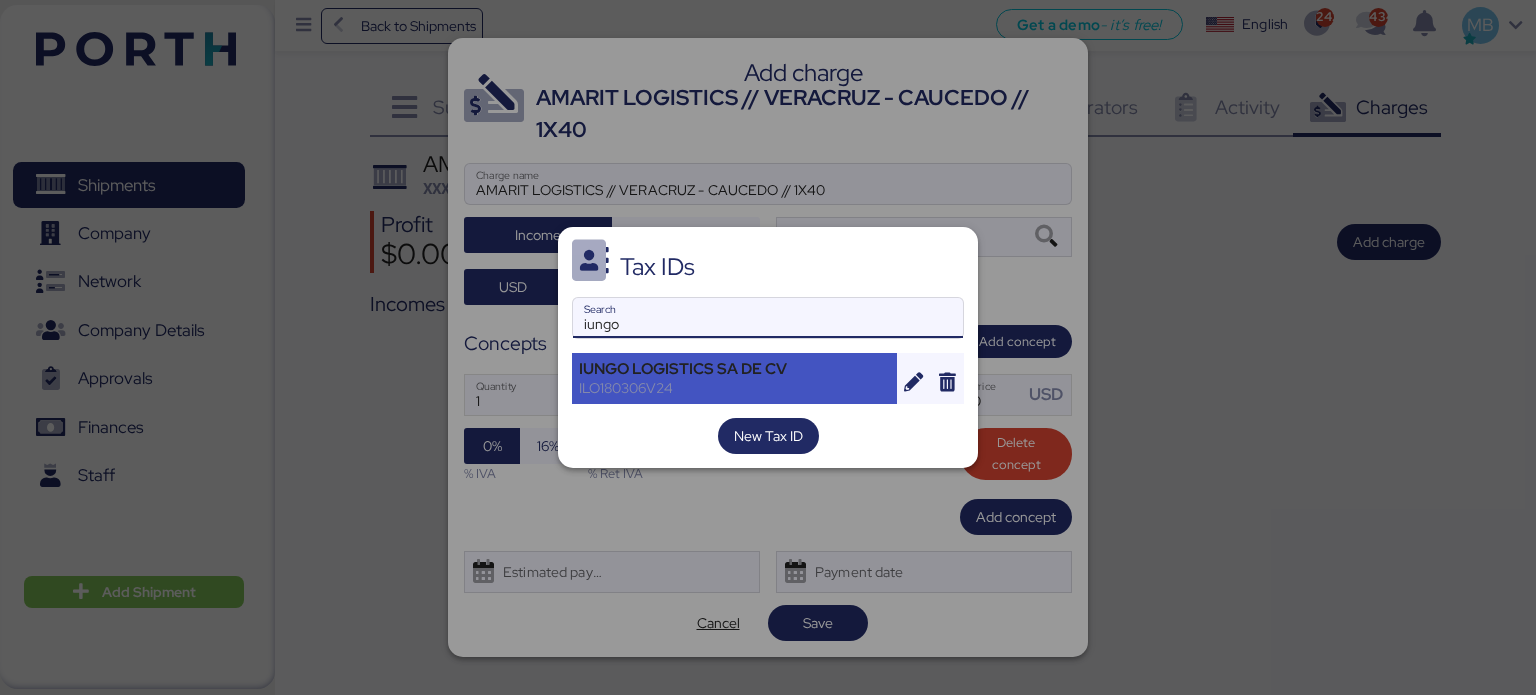 type on "iungo" 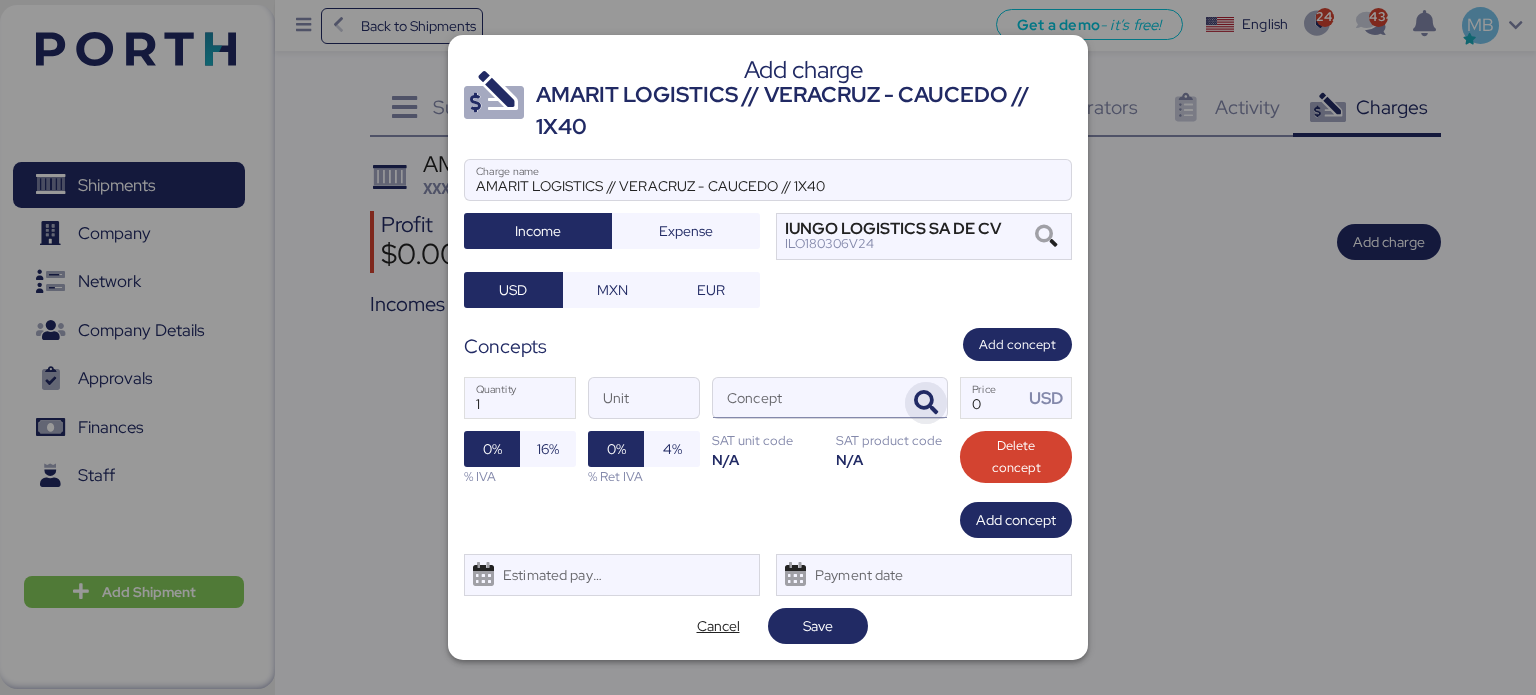 click at bounding box center [926, 403] 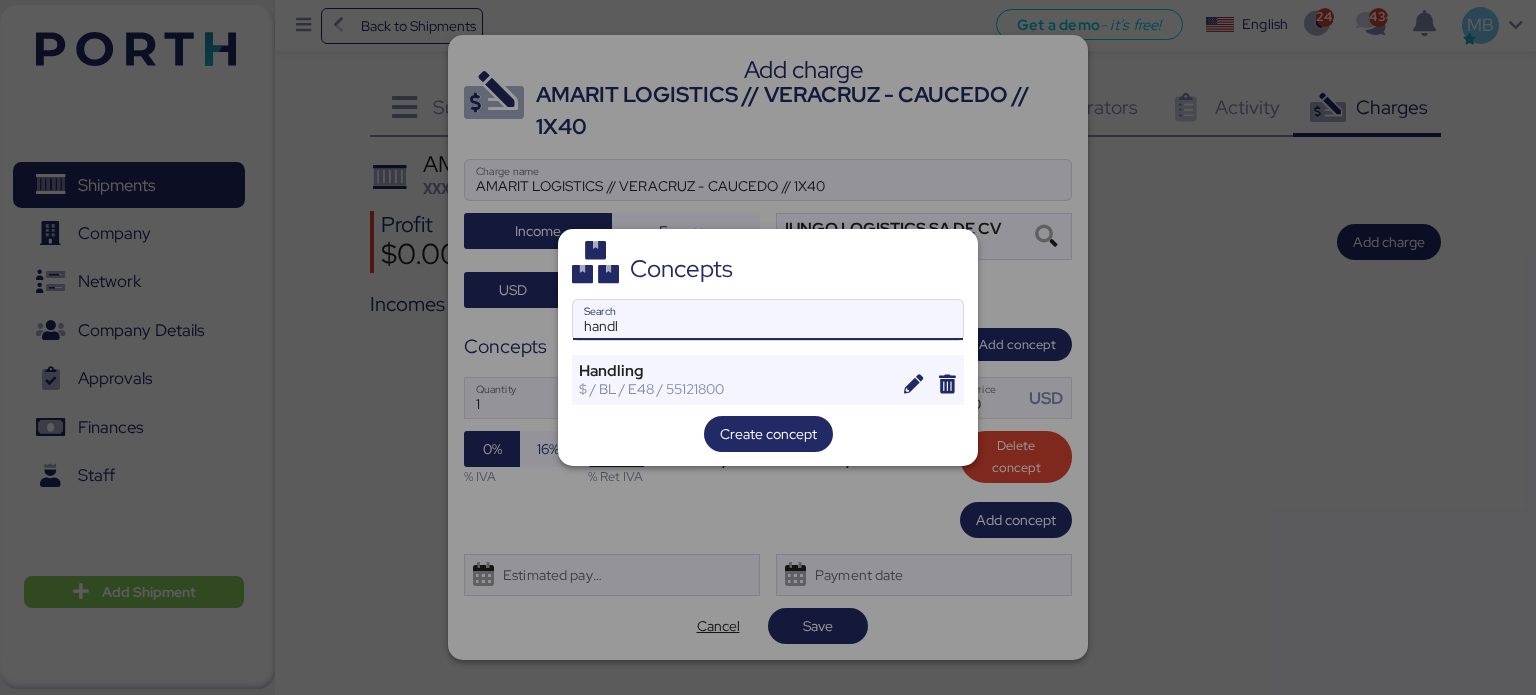 type on "handl" 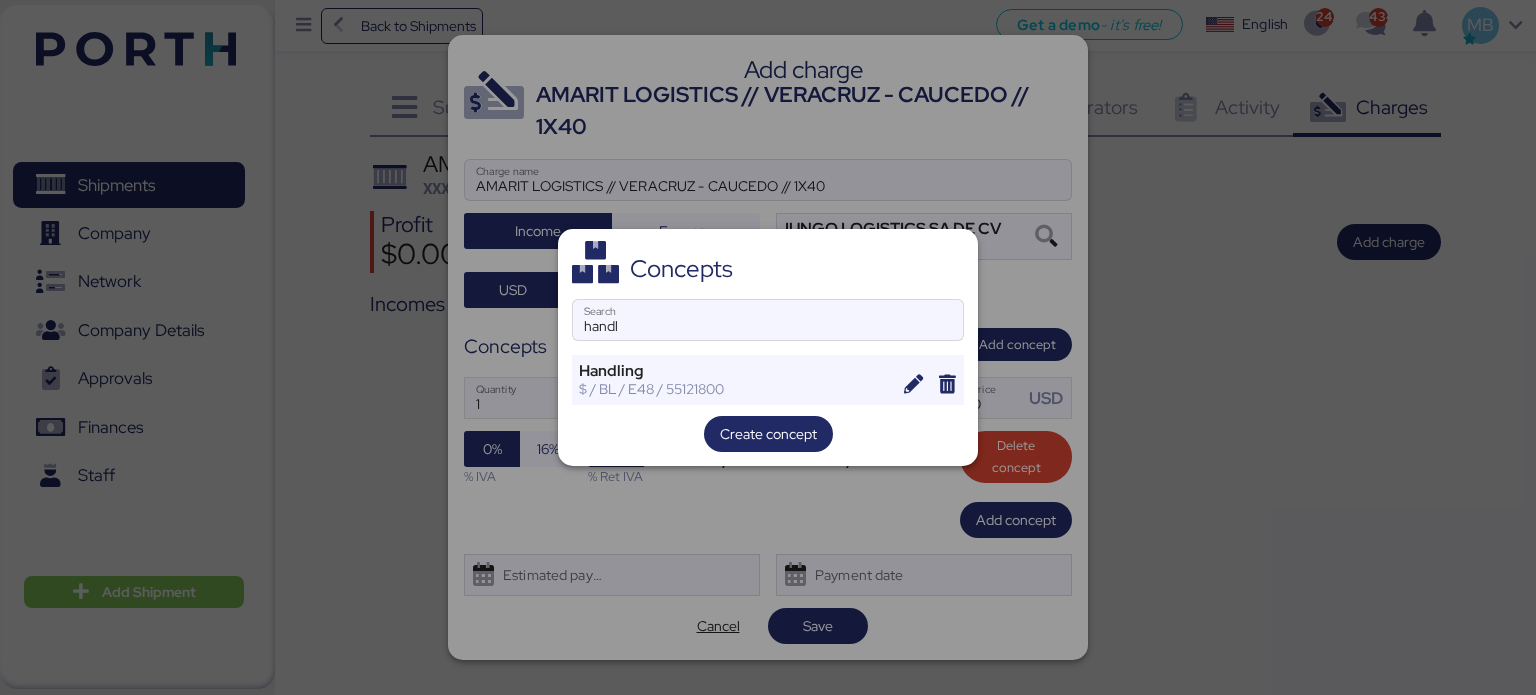click on "Create concept" at bounding box center [768, 434] 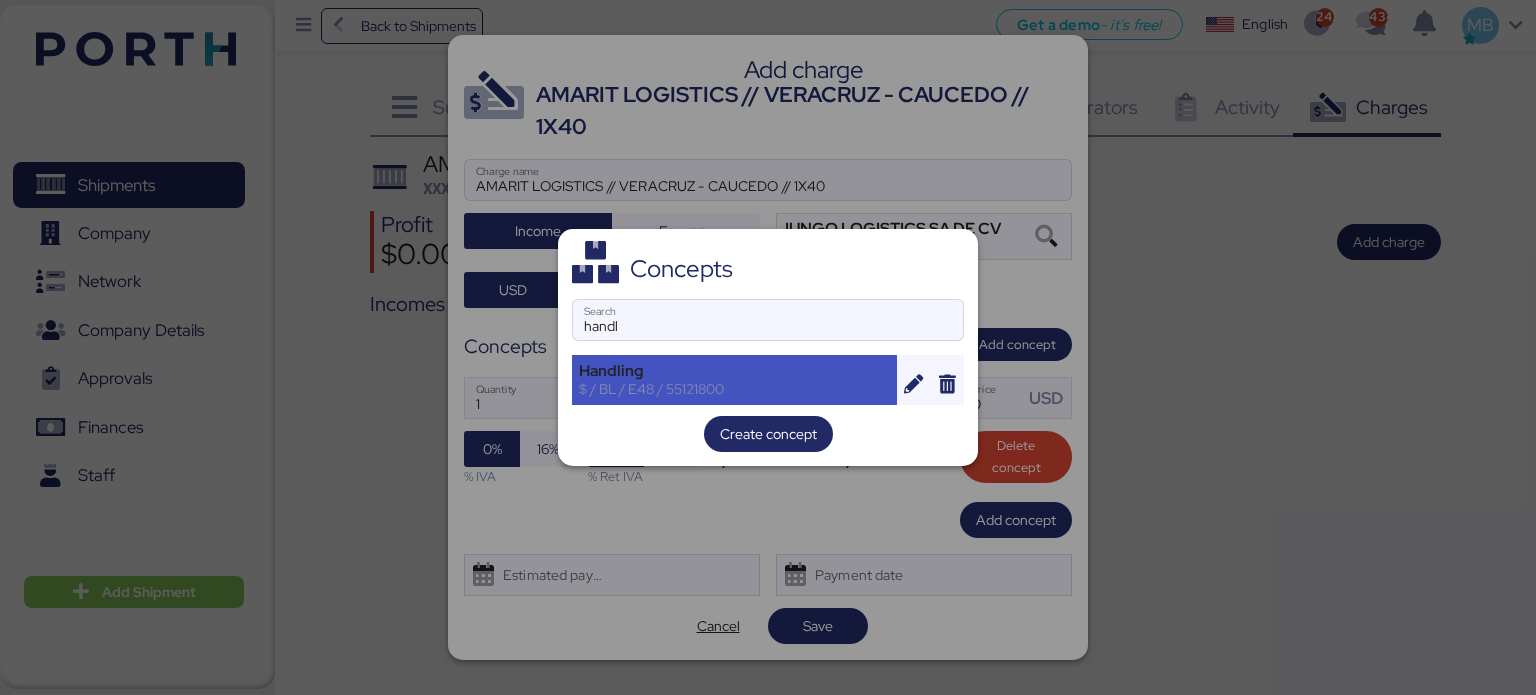 click on "Handling" at bounding box center (734, 371) 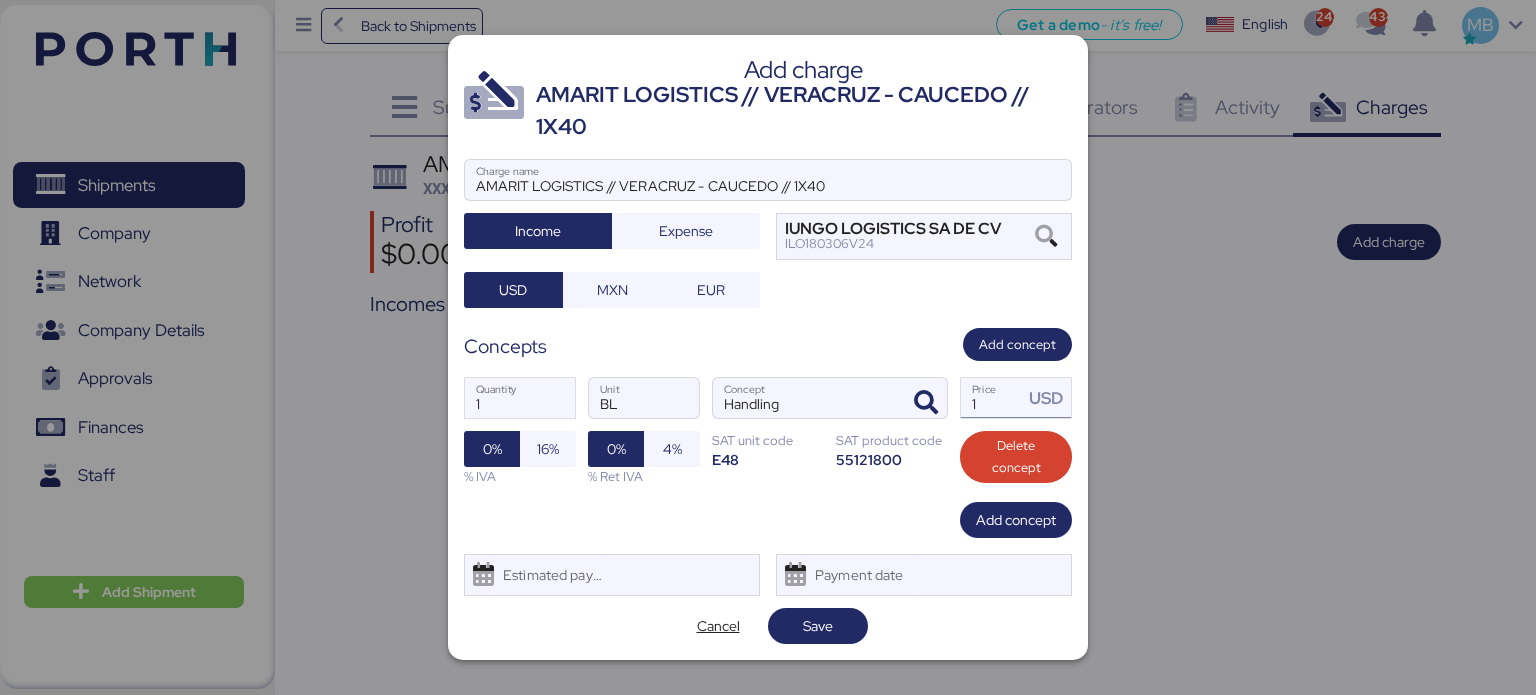 click on "1" at bounding box center (992, 398) 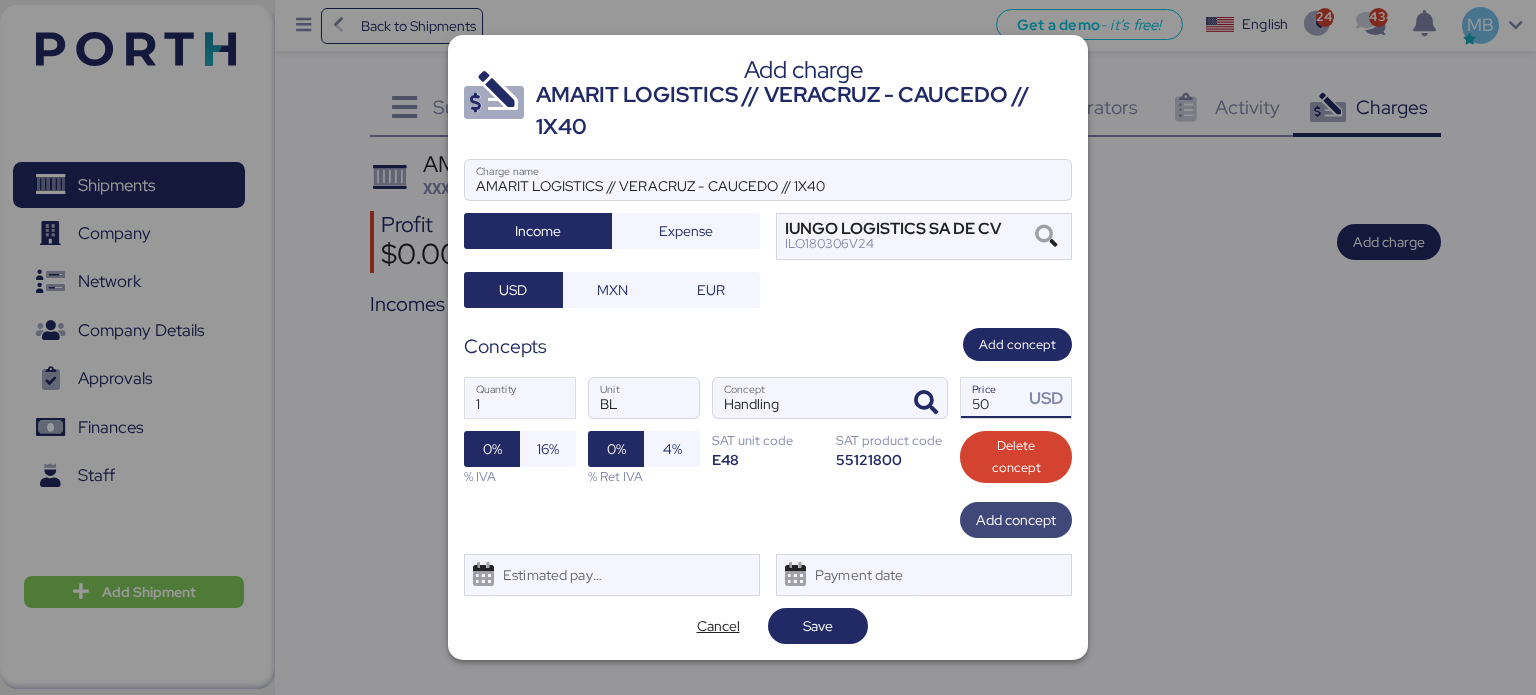 type on "50" 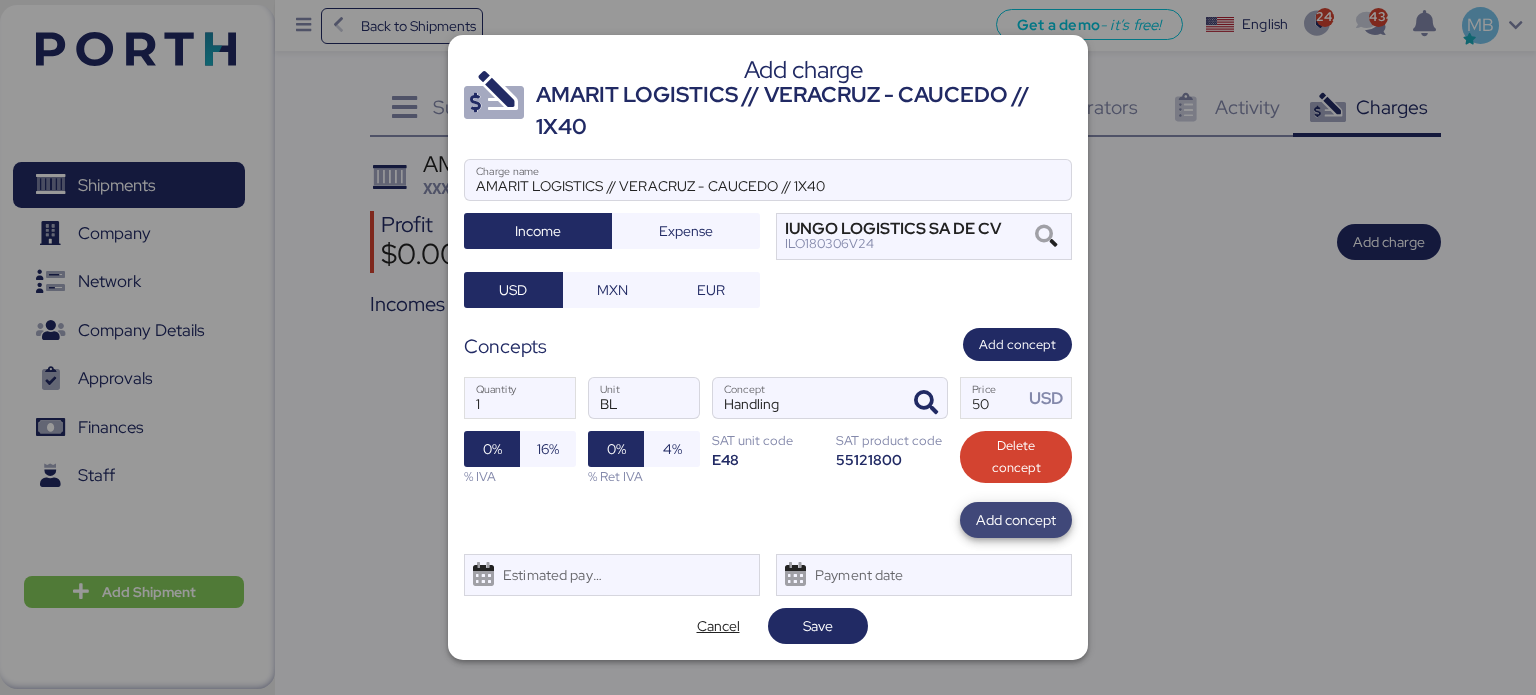 click on "Add concept" at bounding box center [1016, 520] 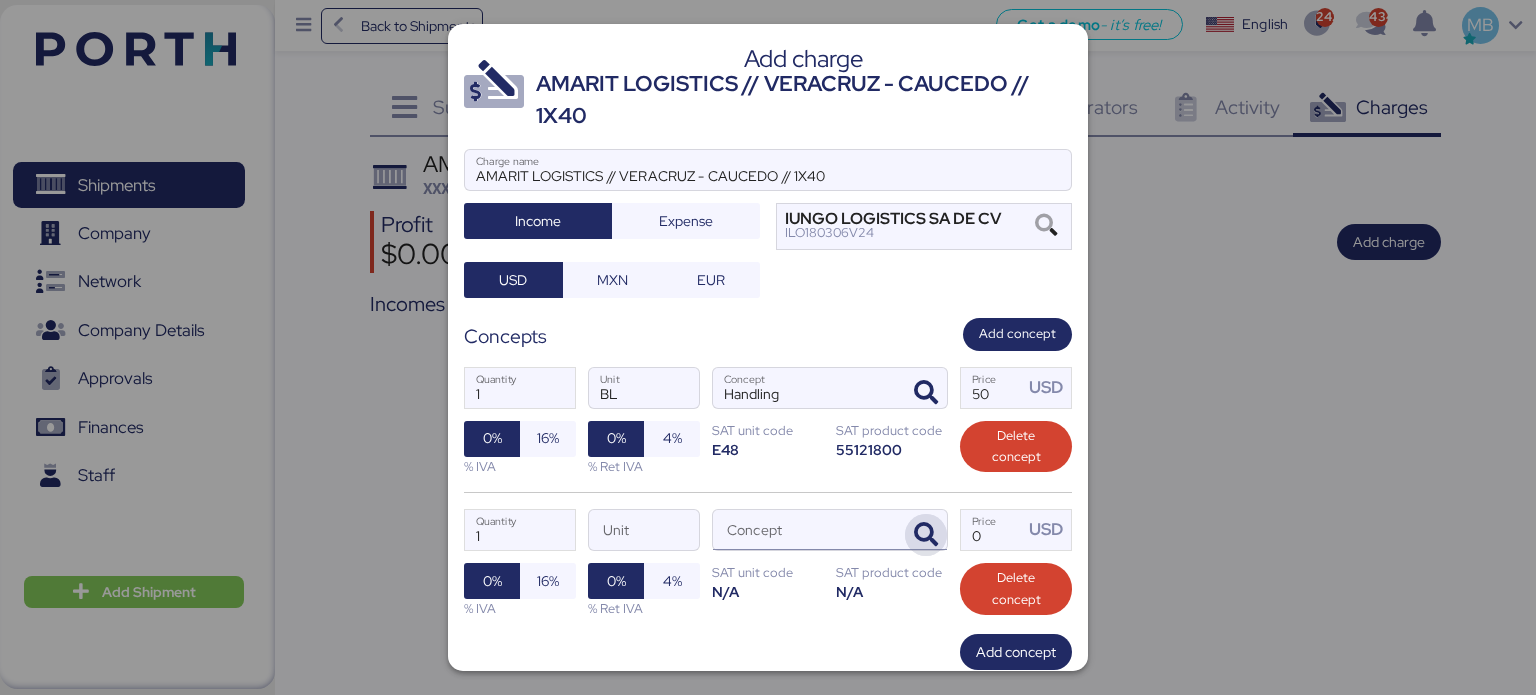 click at bounding box center (926, 535) 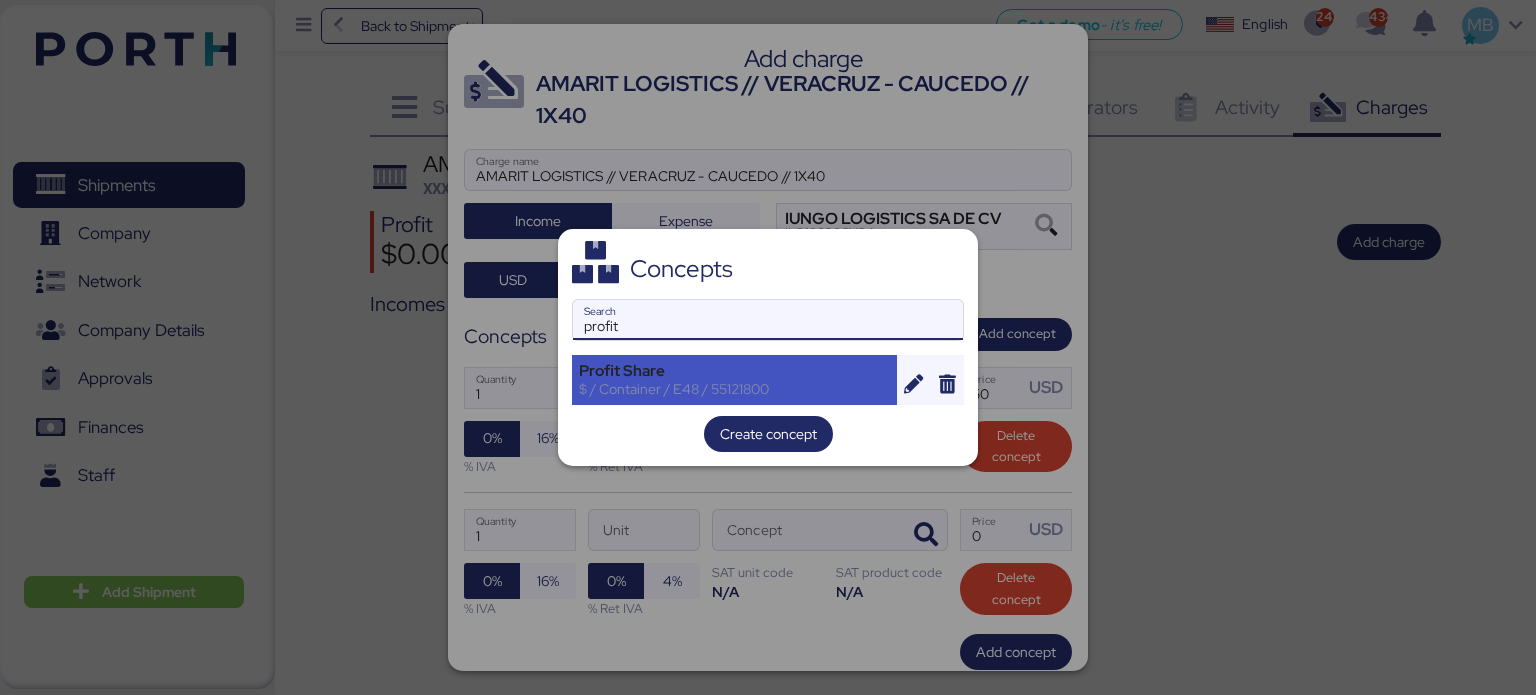 type on "profit" 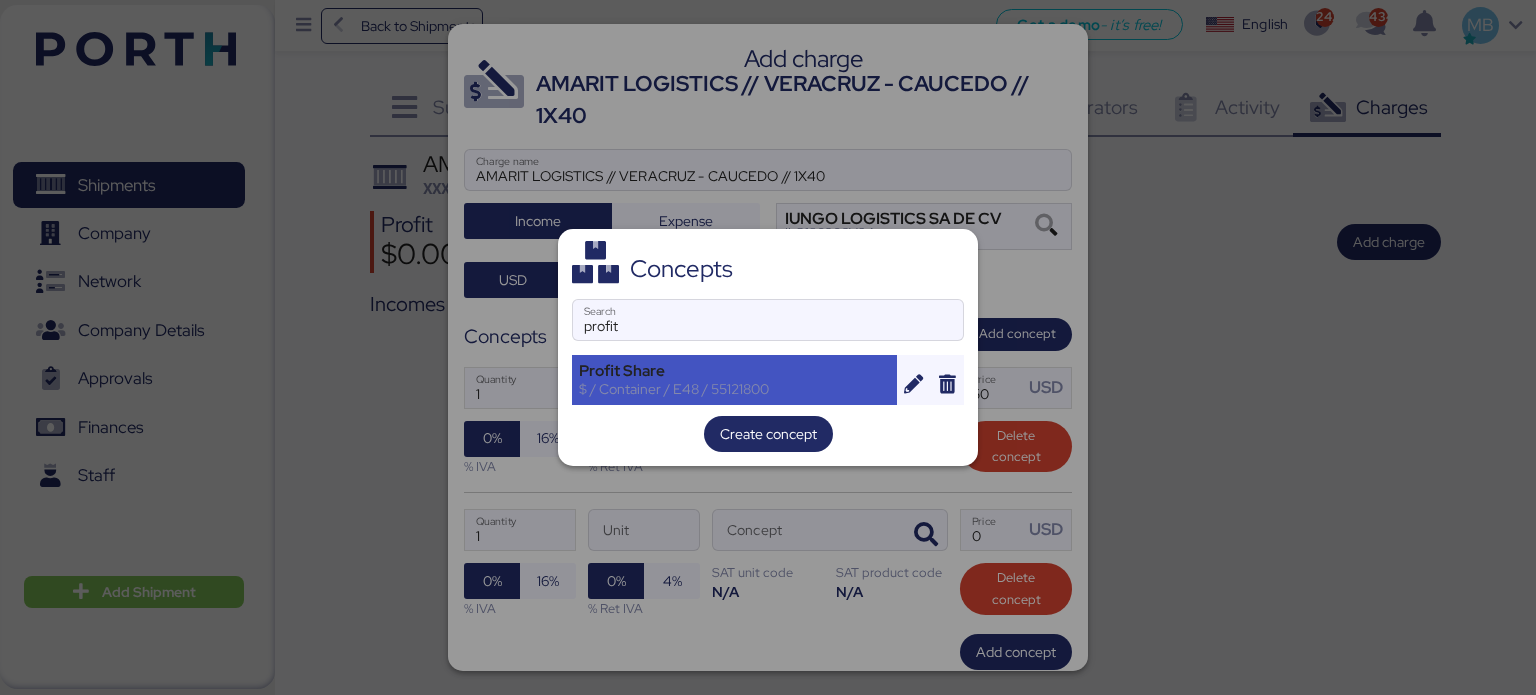 click on "$ / Container /
E48 / 55121800" at bounding box center (734, 389) 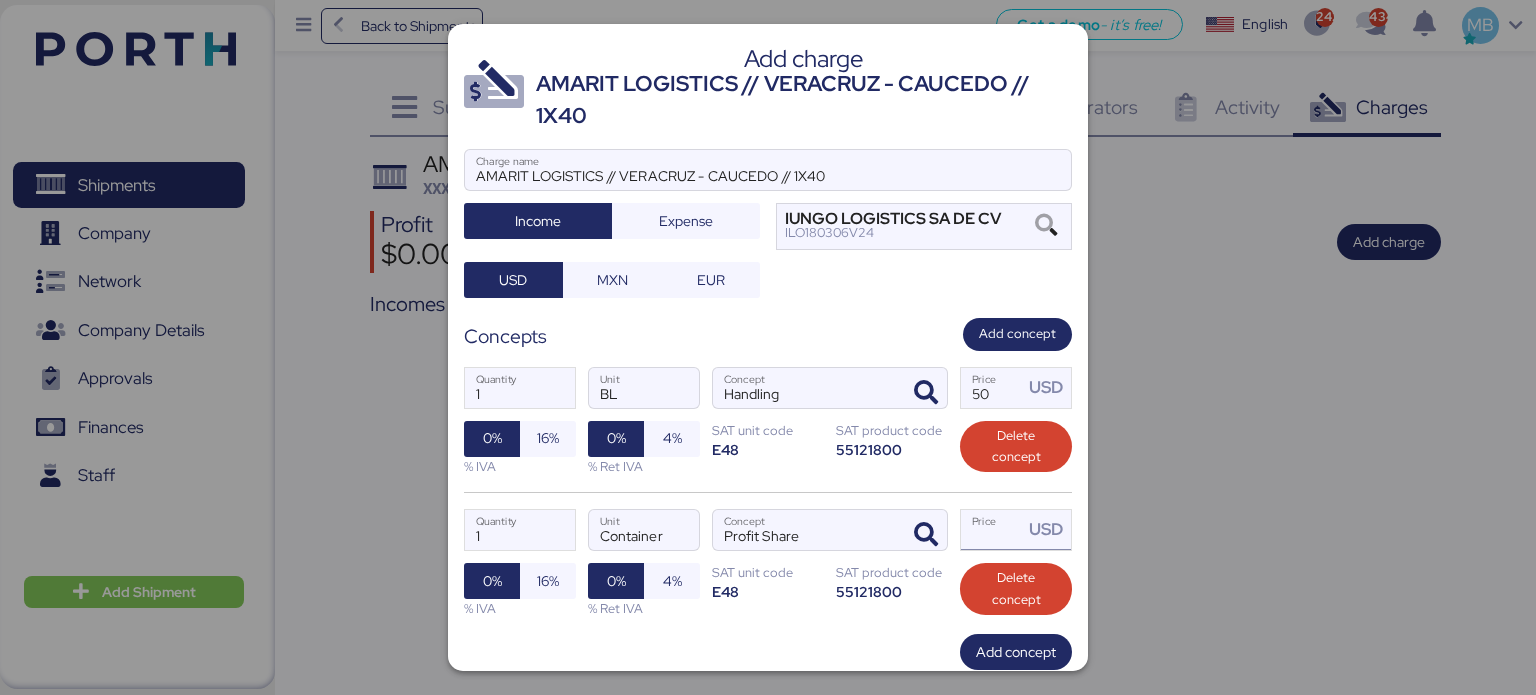 click on "Price USD" at bounding box center [992, 530] 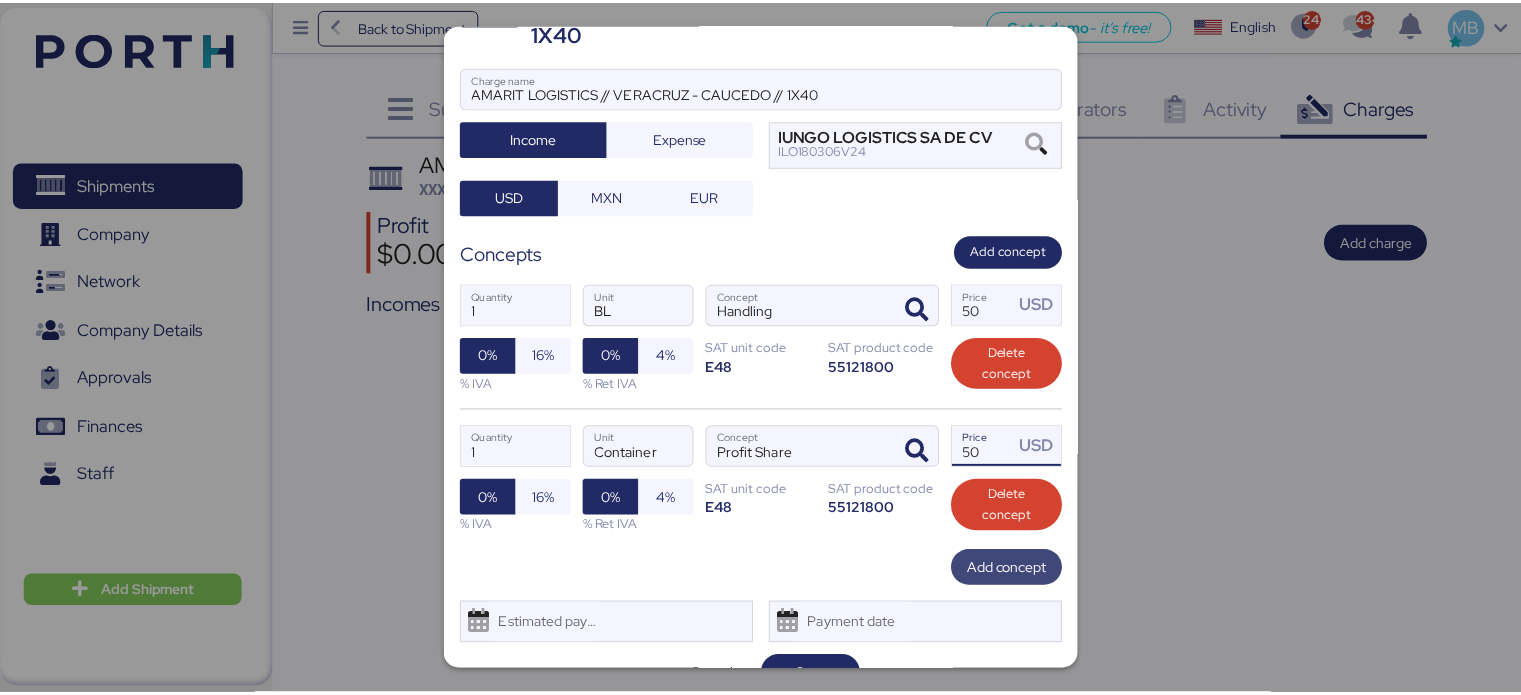 scroll, scrollTop: 118, scrollLeft: 0, axis: vertical 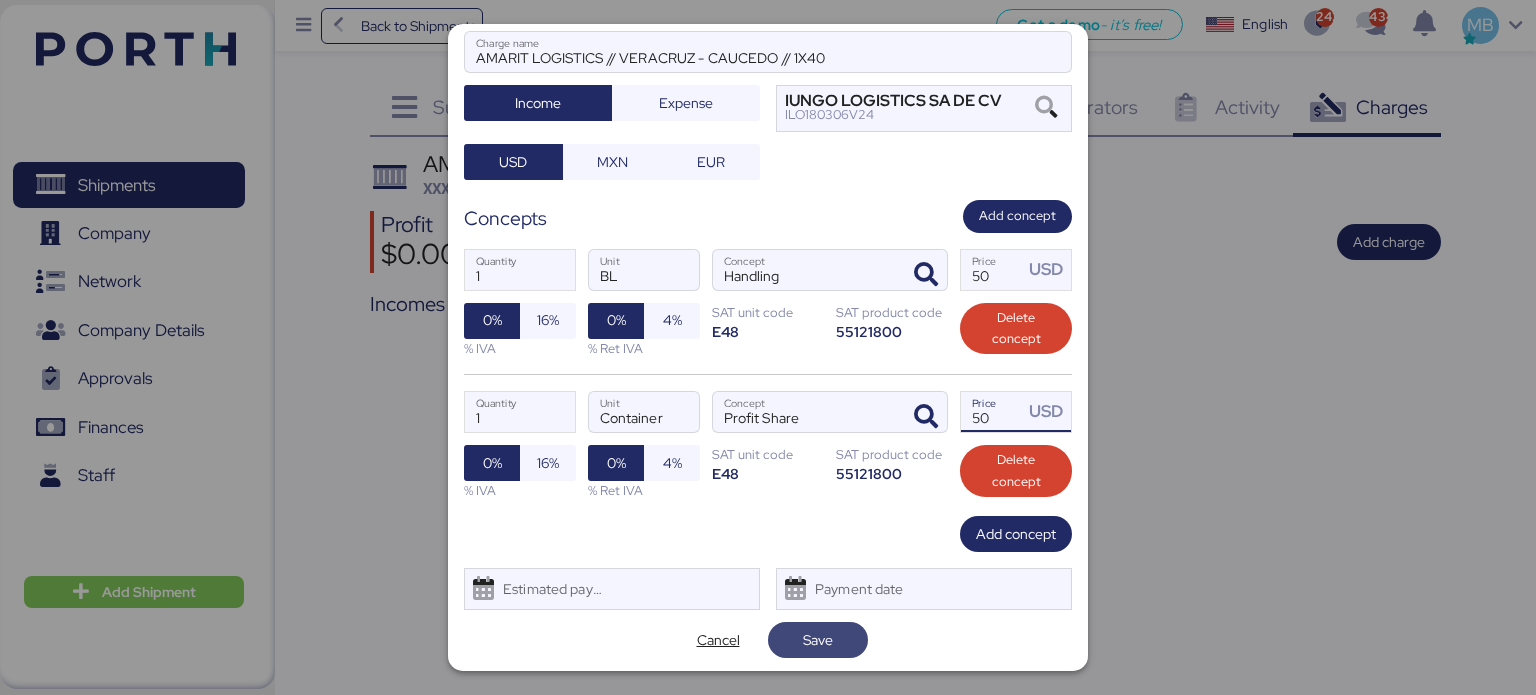 type on "50" 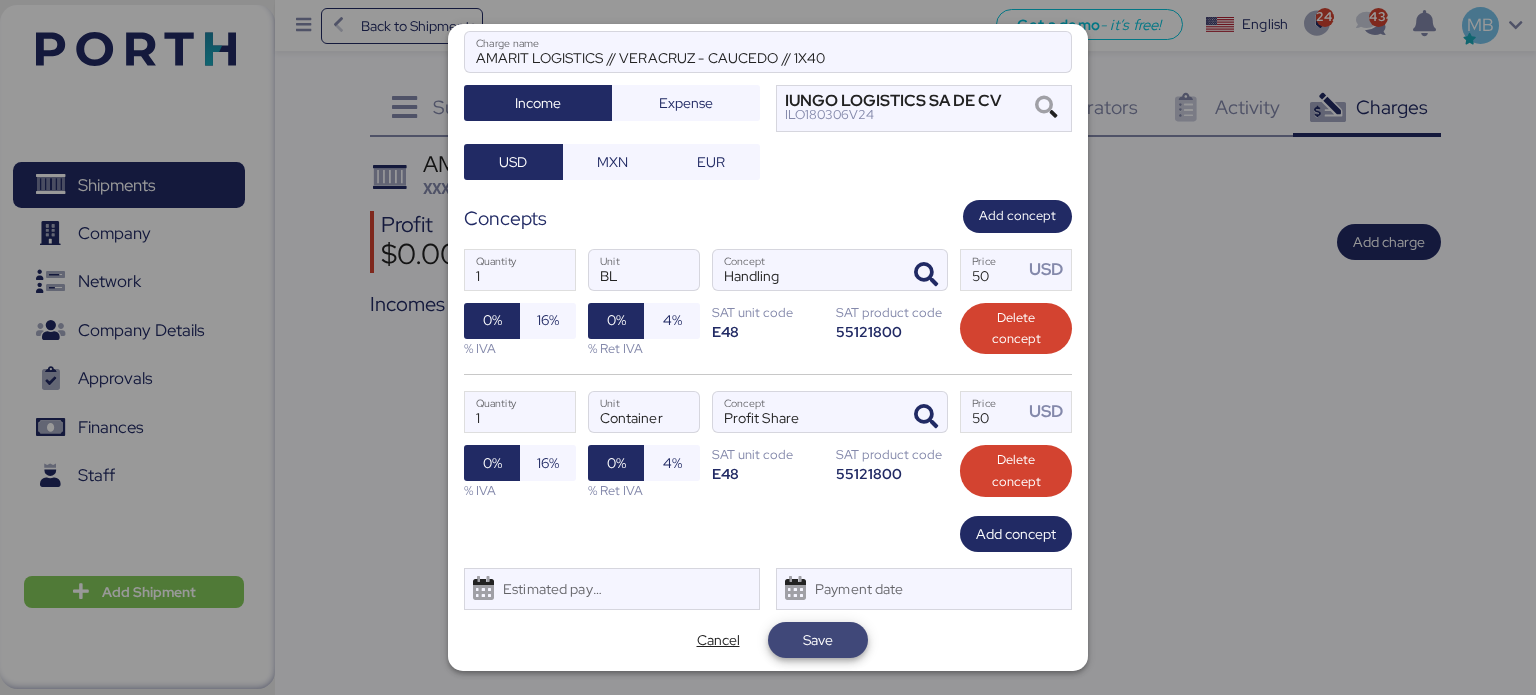click on "Save" at bounding box center [818, 640] 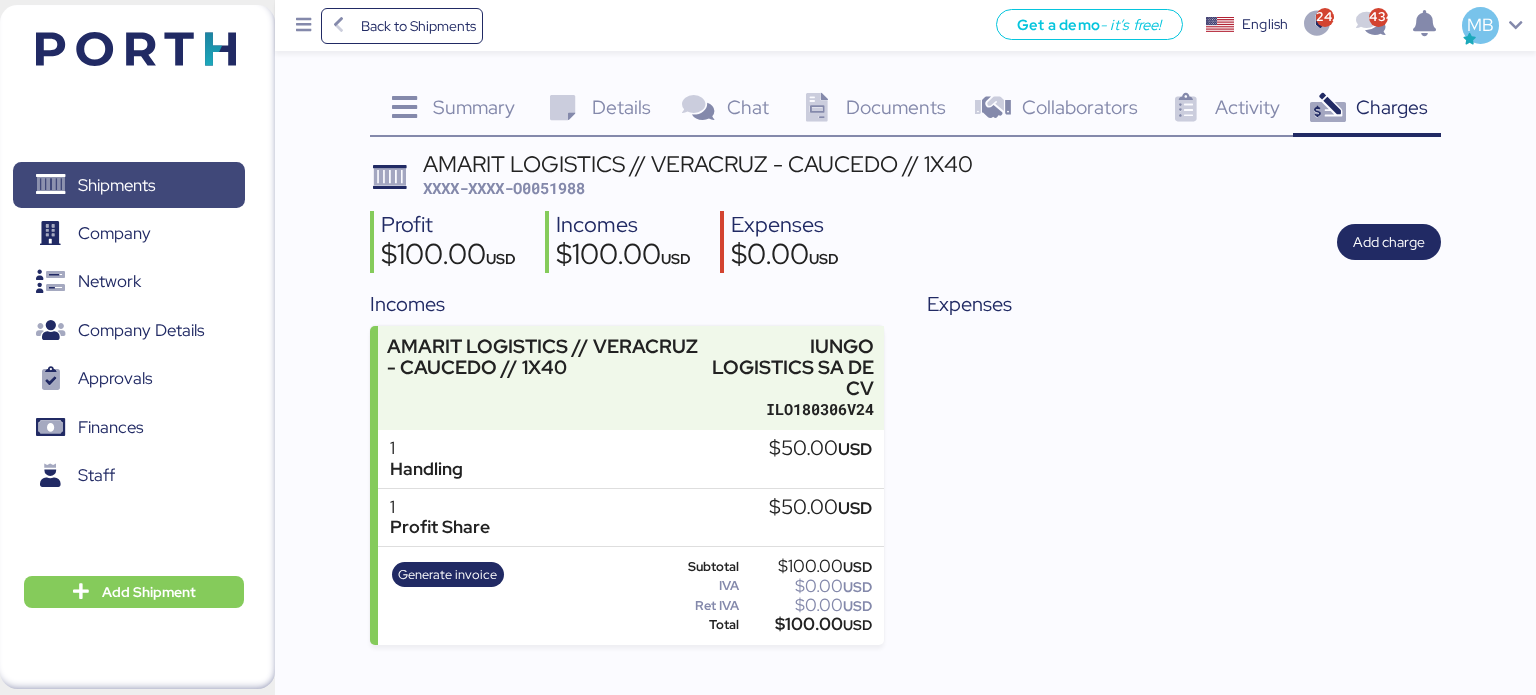click on "Shipments" at bounding box center (116, 185) 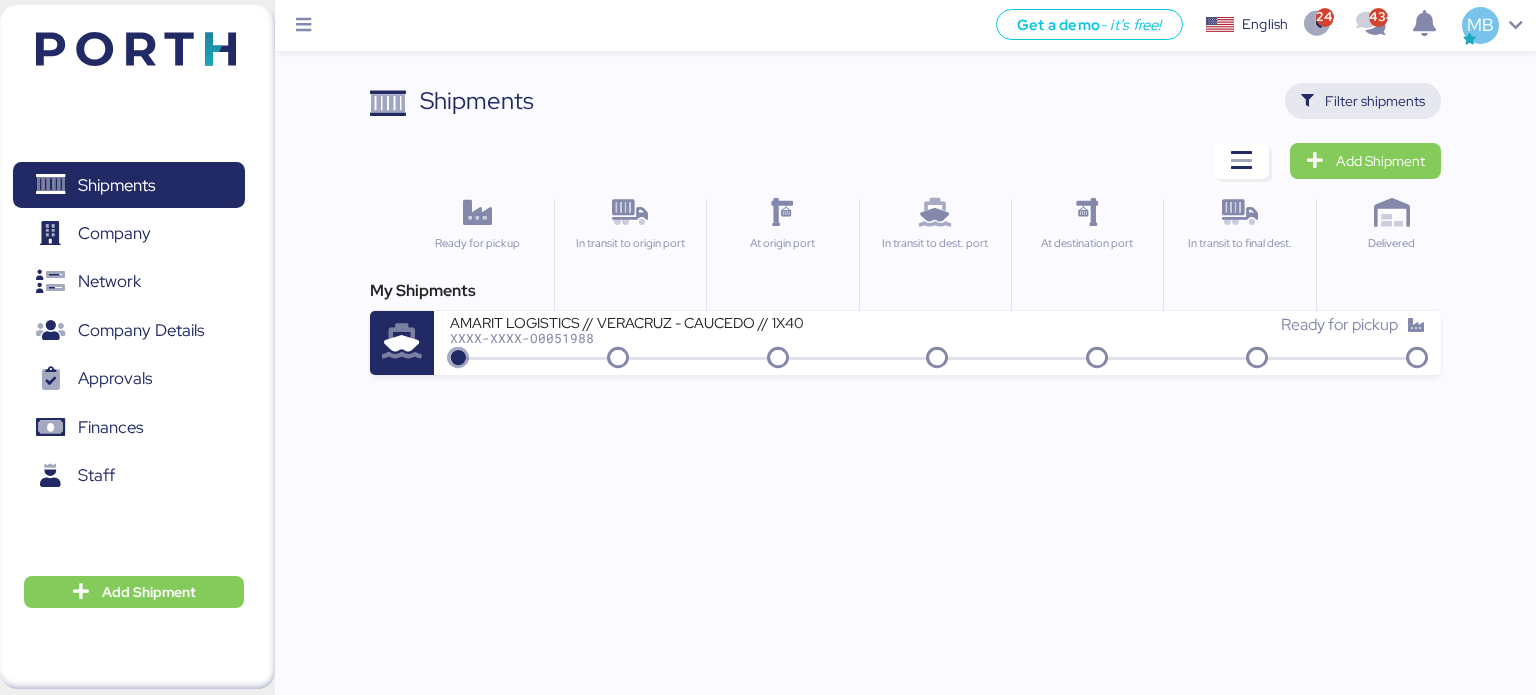 click on "Filter shipments" at bounding box center (1375, 101) 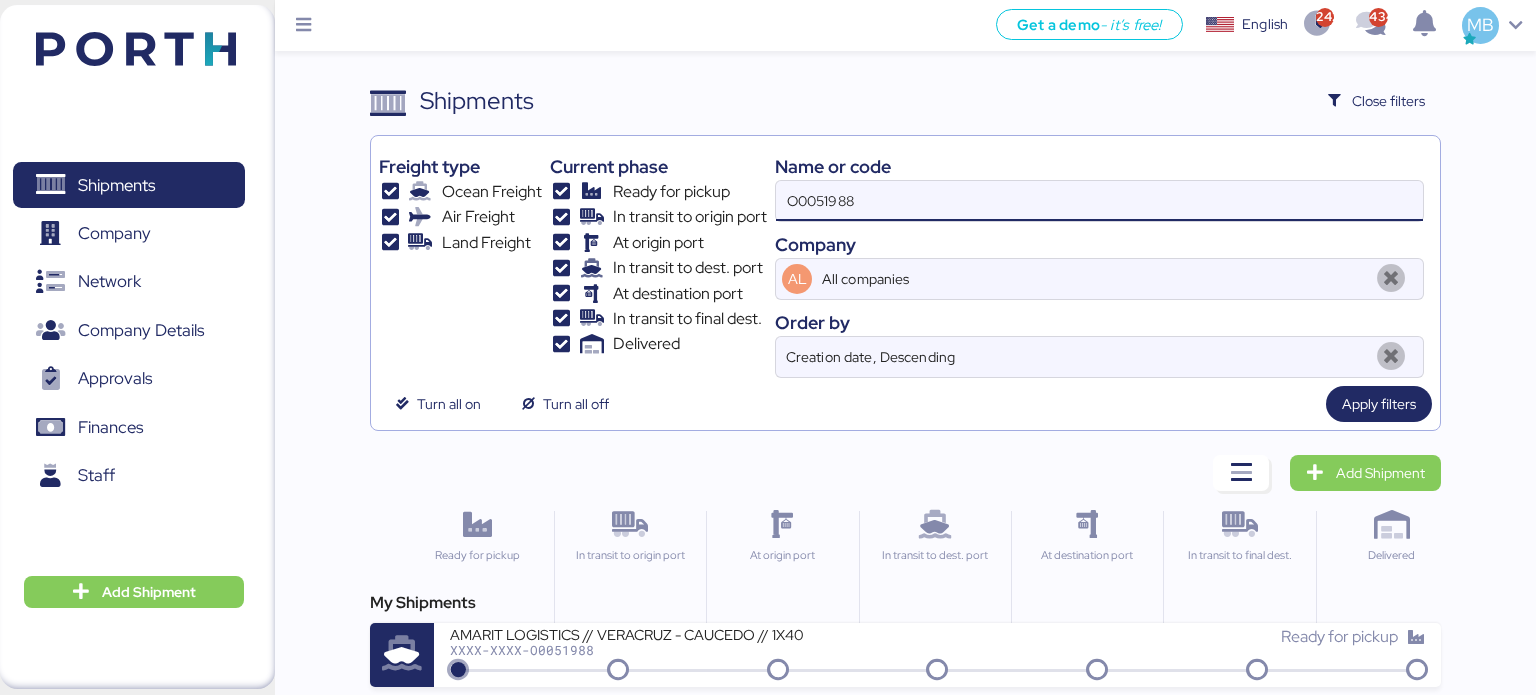 drag, startPoint x: 989, startPoint y: 191, endPoint x: 740, endPoint y: 191, distance: 249 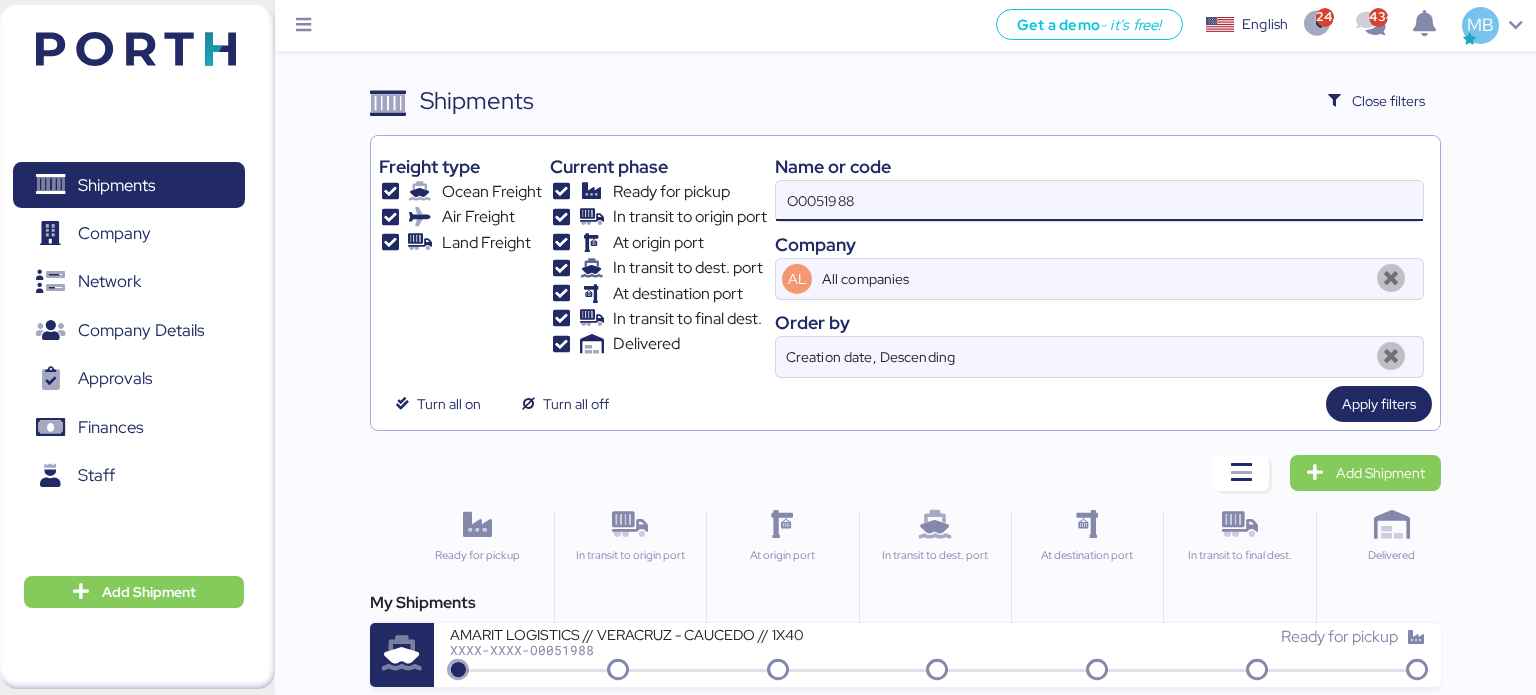 click on "Freight type   Ocean Freight   Air Freight   Land Freight Current phase   Ready for pickup   In transit to origin port   At origin port   In transit to dest. port   At destination port   In transit to final dest.   Delivered Name or code O0051988 Company AL All companies   Order by Creation date, Descending" at bounding box center (906, 261) 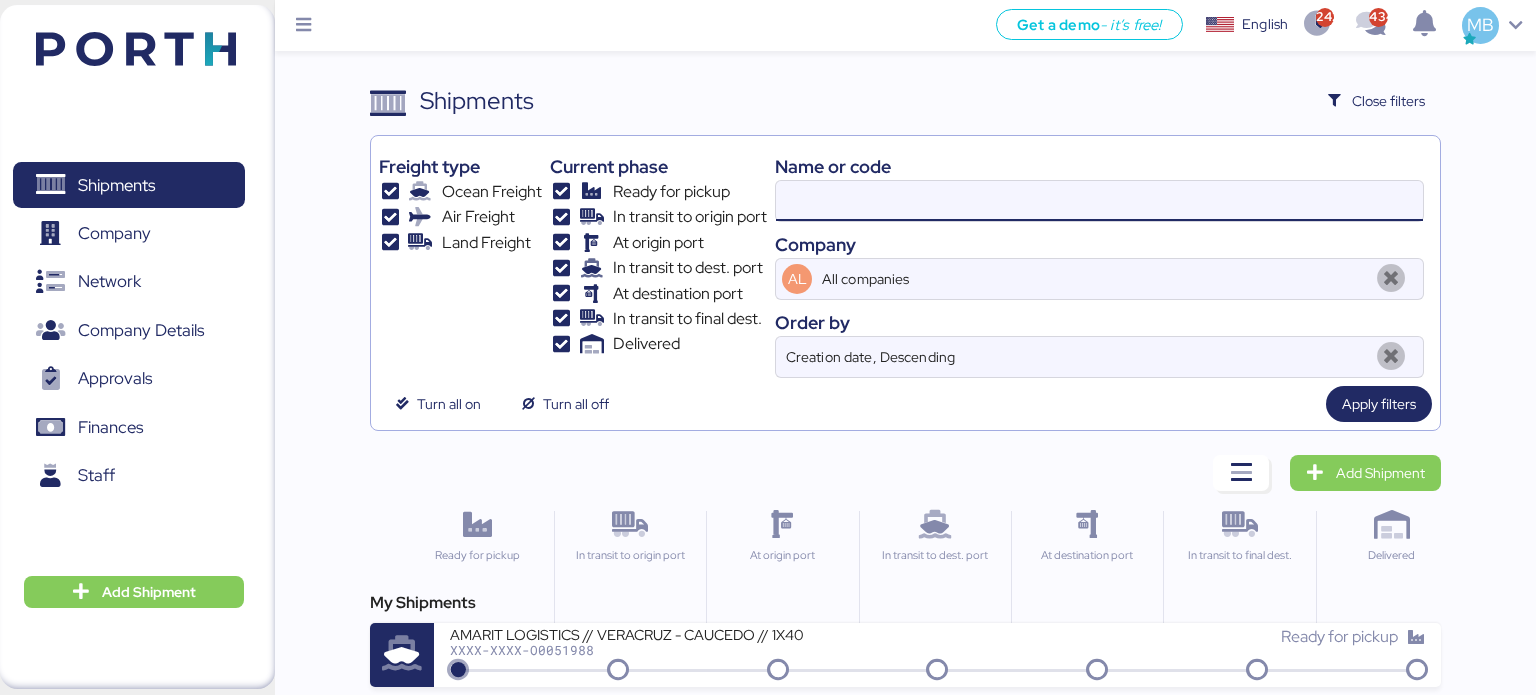 paste on "O0051323" 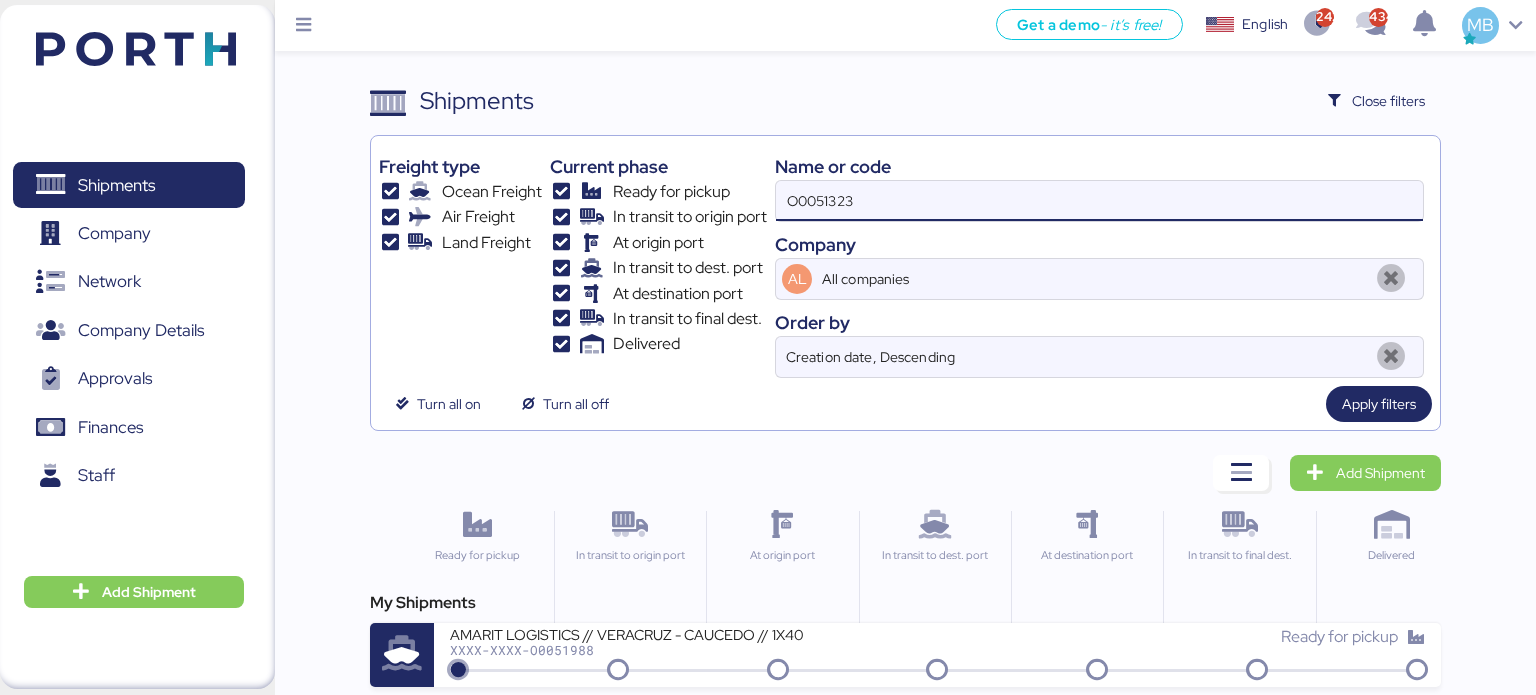 type on "O0051323" 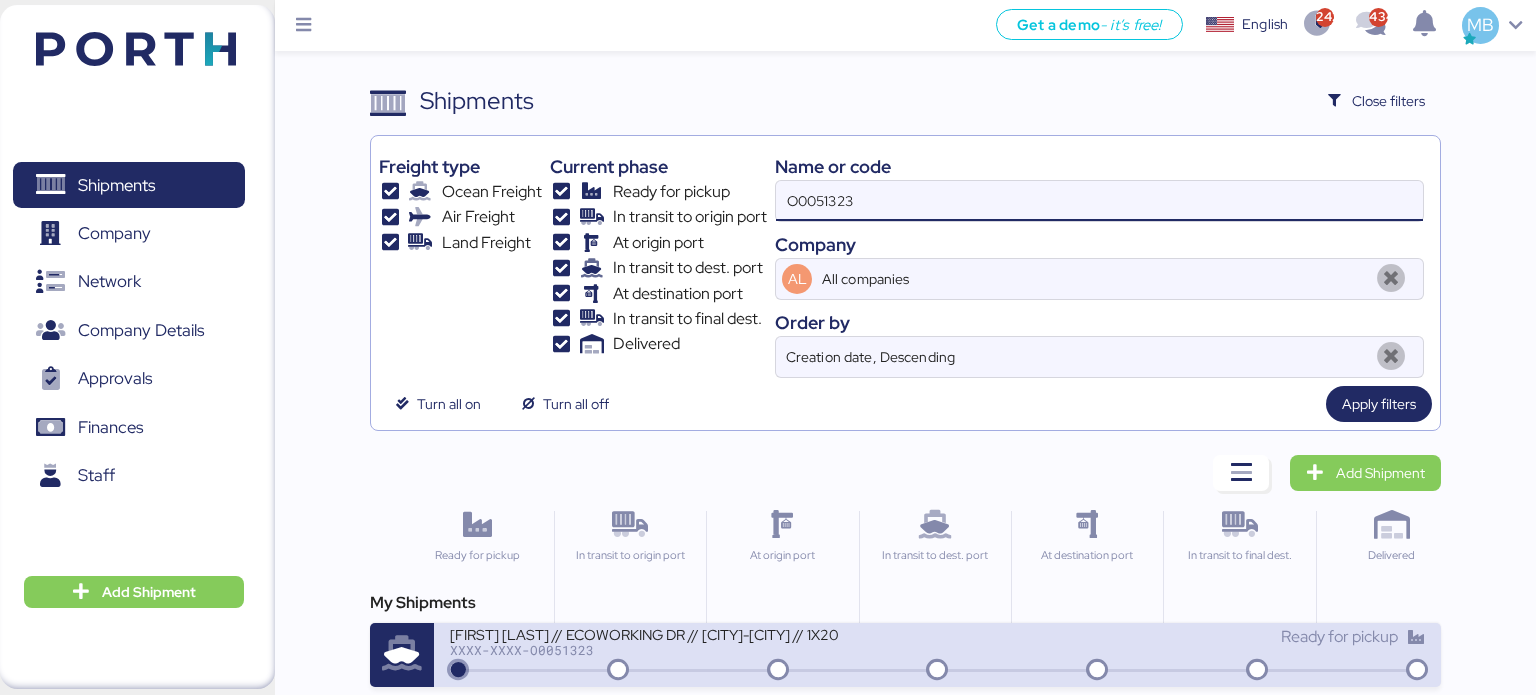 click on "XXXX-XXXX-O0051323" at bounding box center [690, 650] 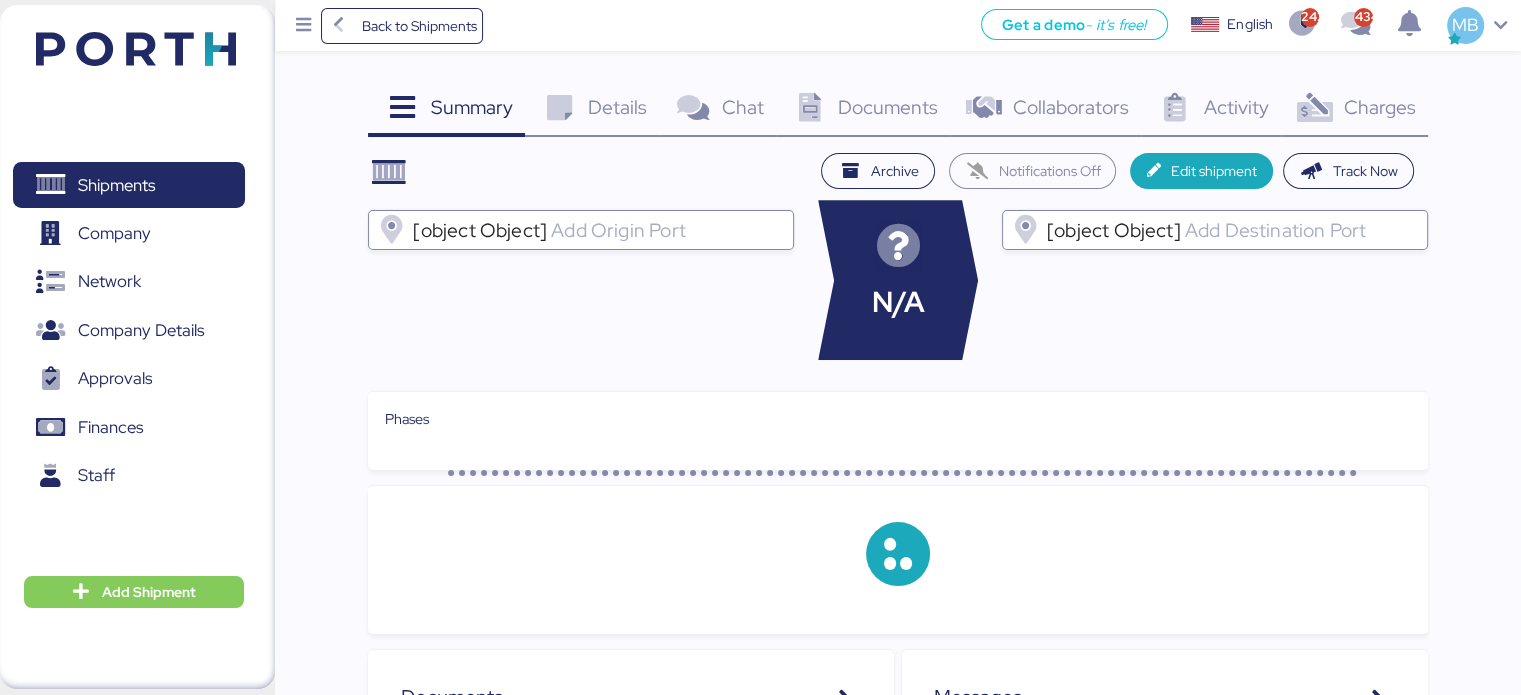 click on "Charges" at bounding box center [1379, 107] 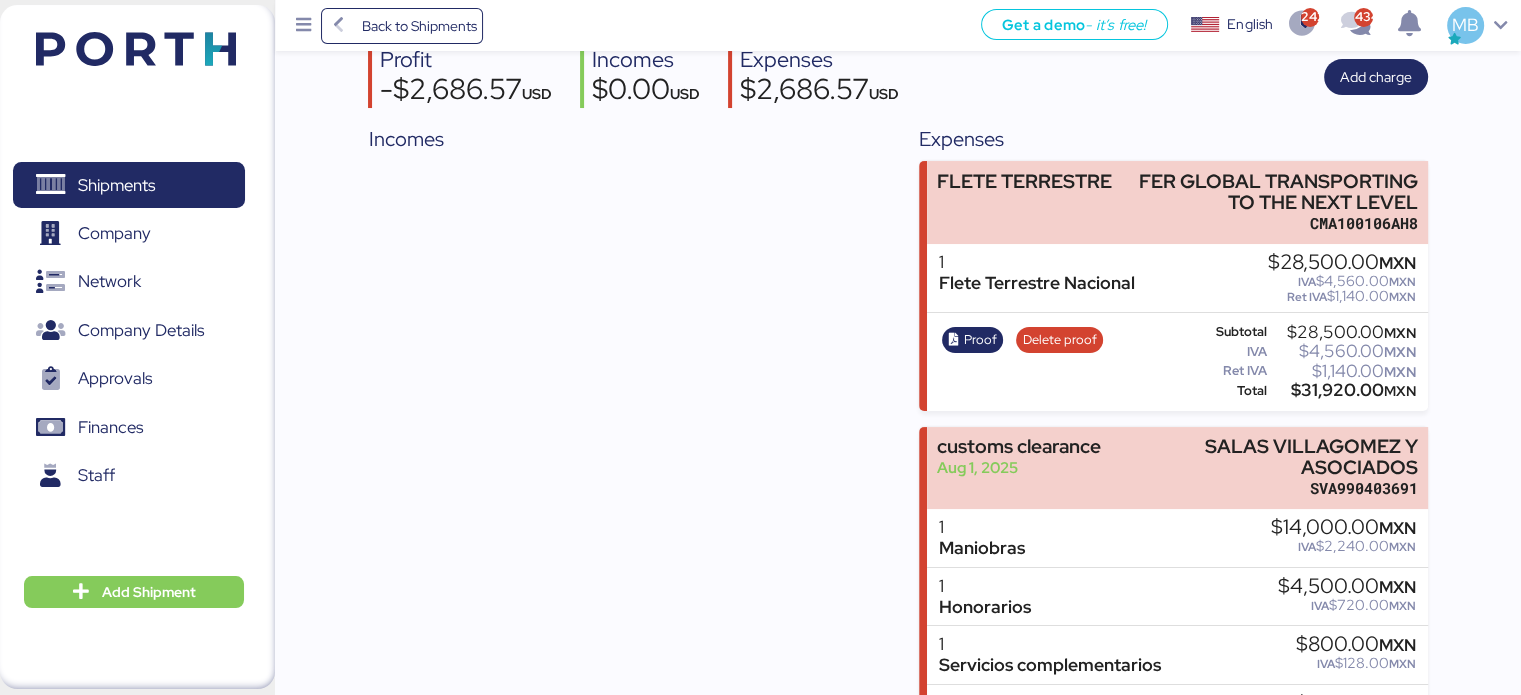 scroll, scrollTop: 0, scrollLeft: 0, axis: both 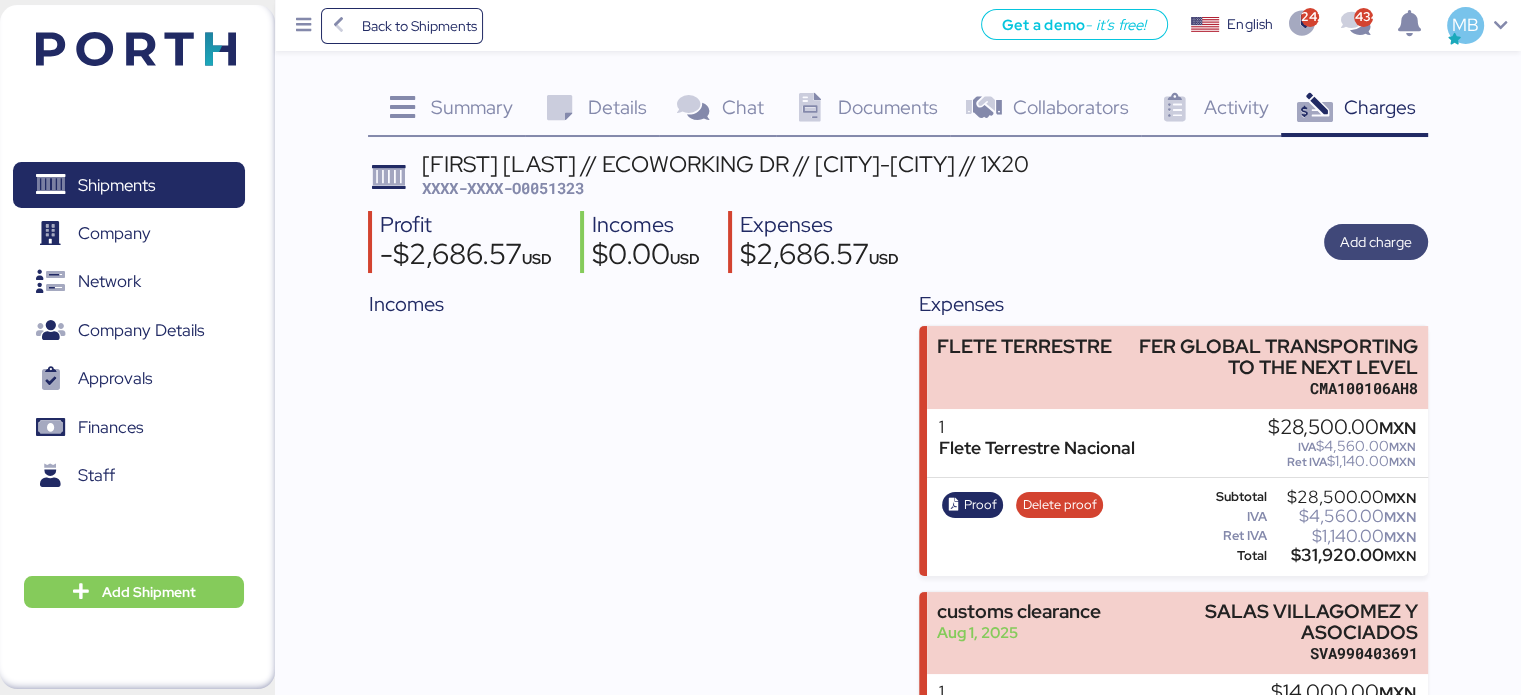 click on "Add charge" at bounding box center (1376, 242) 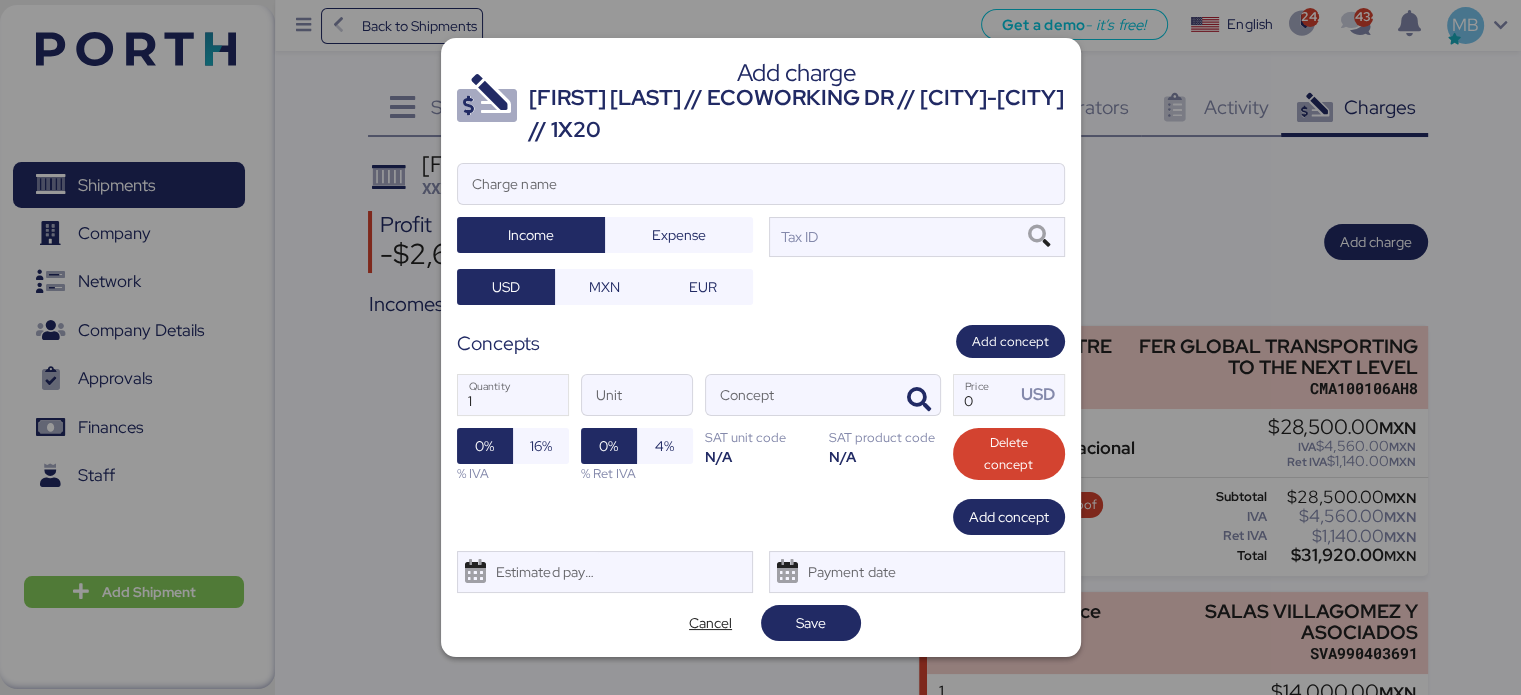 drag, startPoint x: 732, startPoint y: 134, endPoint x: 533, endPoint y: 108, distance: 200.6913 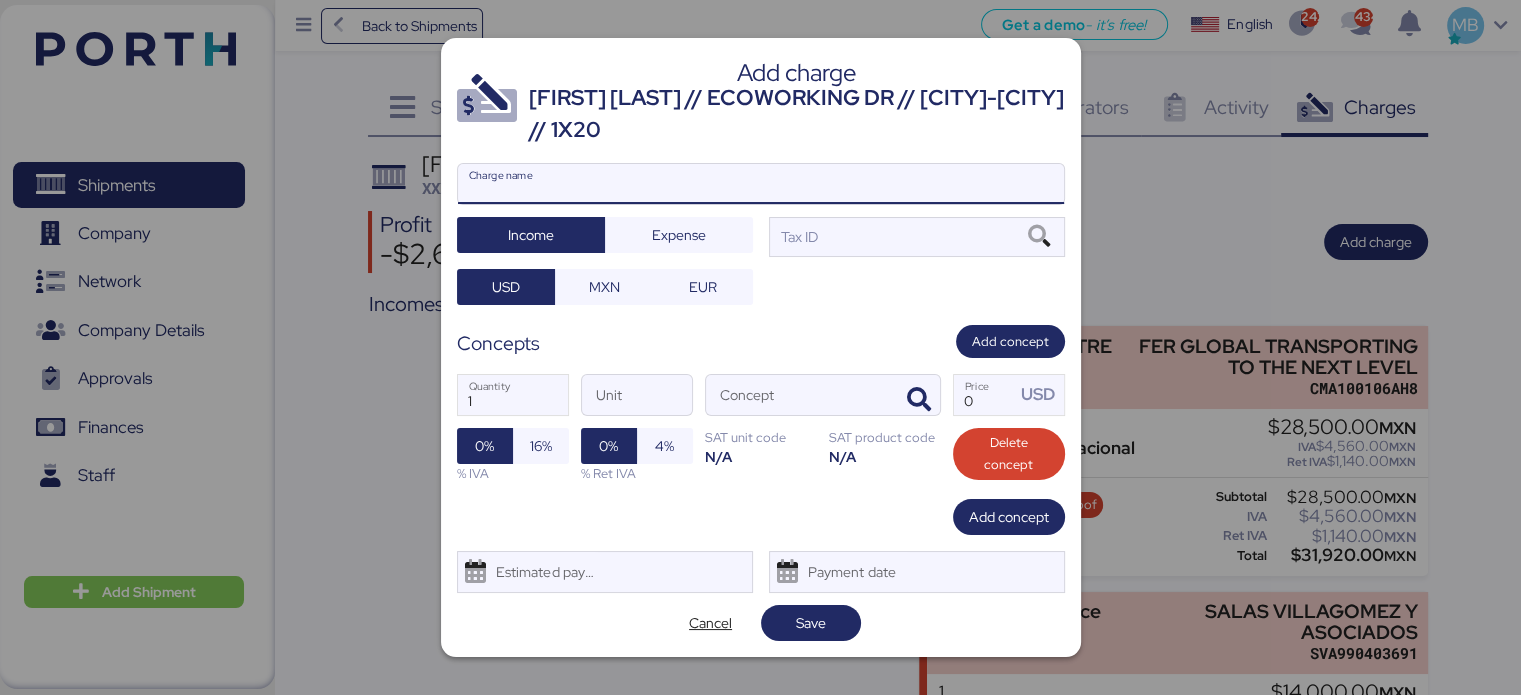 click on "Charge name" at bounding box center [761, 184] 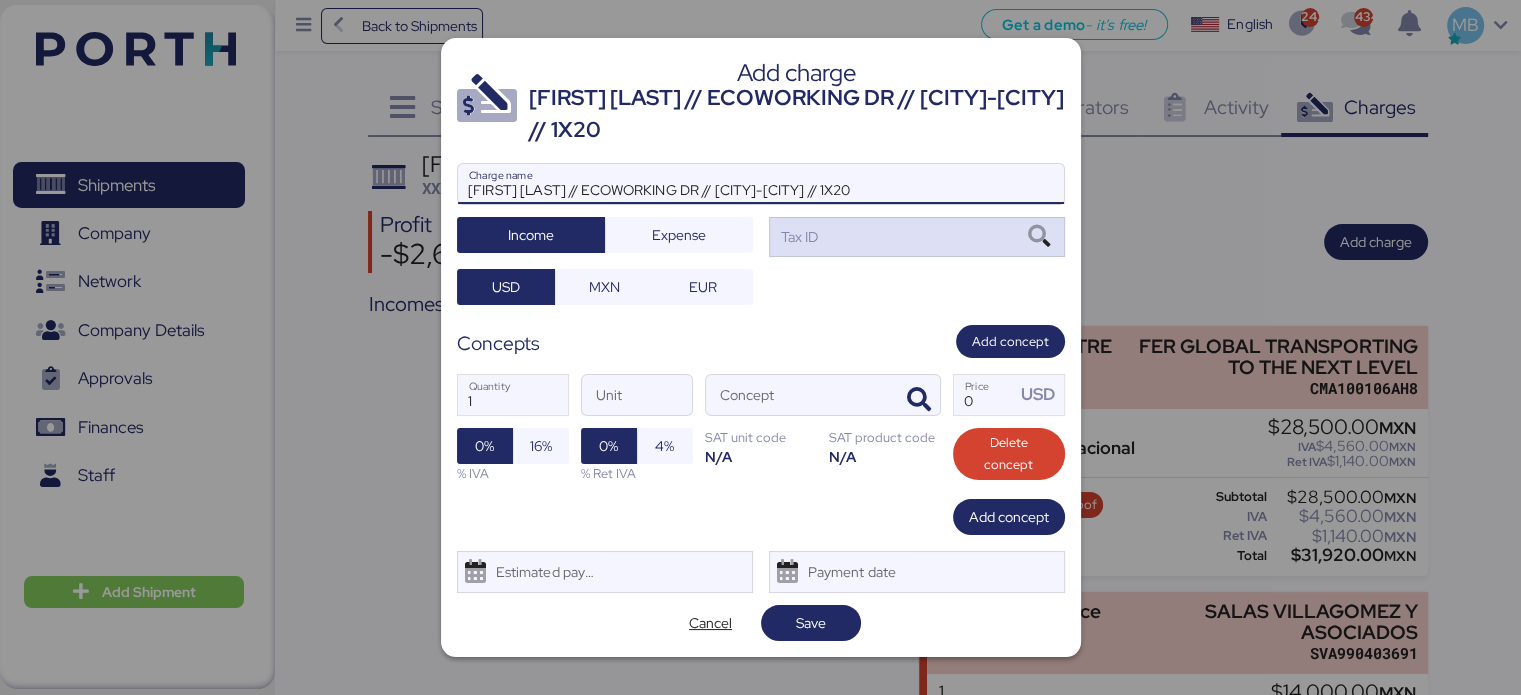 type on "[FIRST] [LAST] // ECOWORKING DR // [CITY]-[CITY] // 1X20" 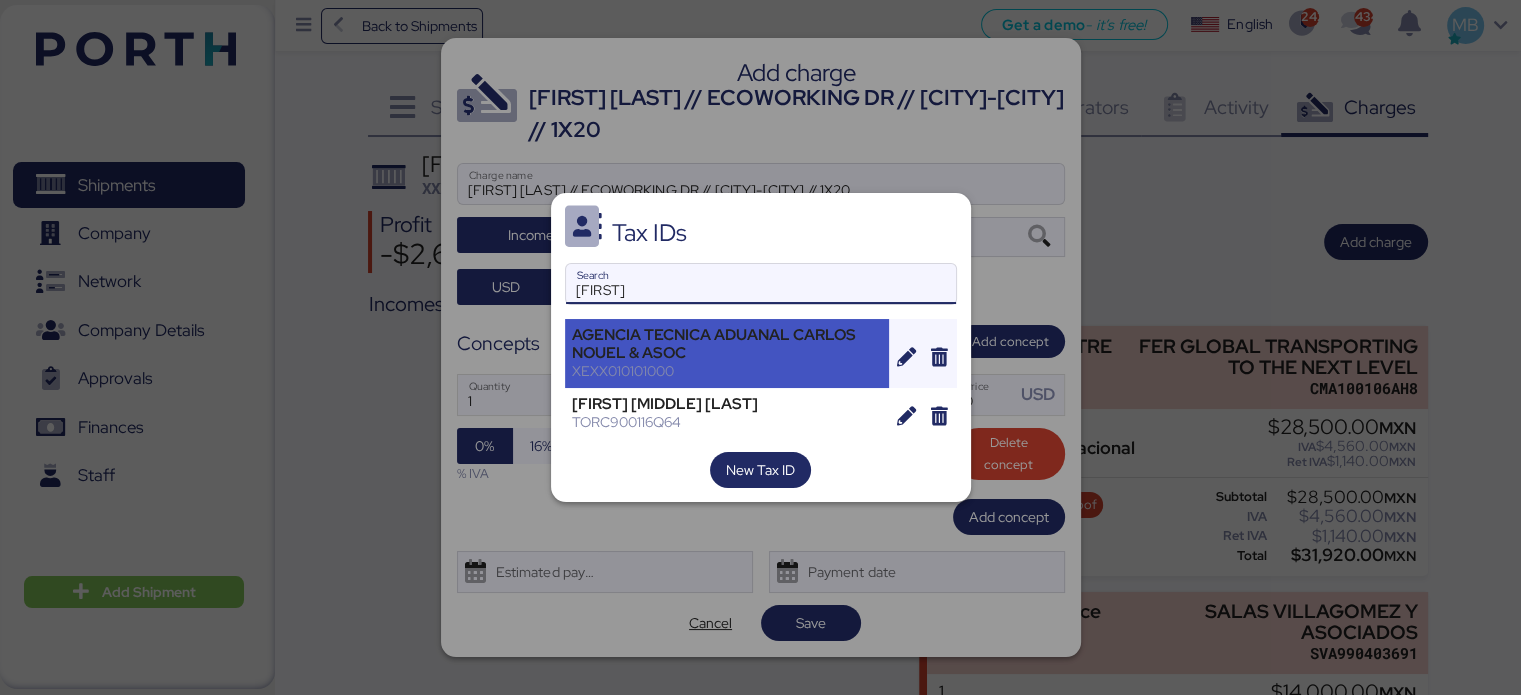 type on "[FIRST]" 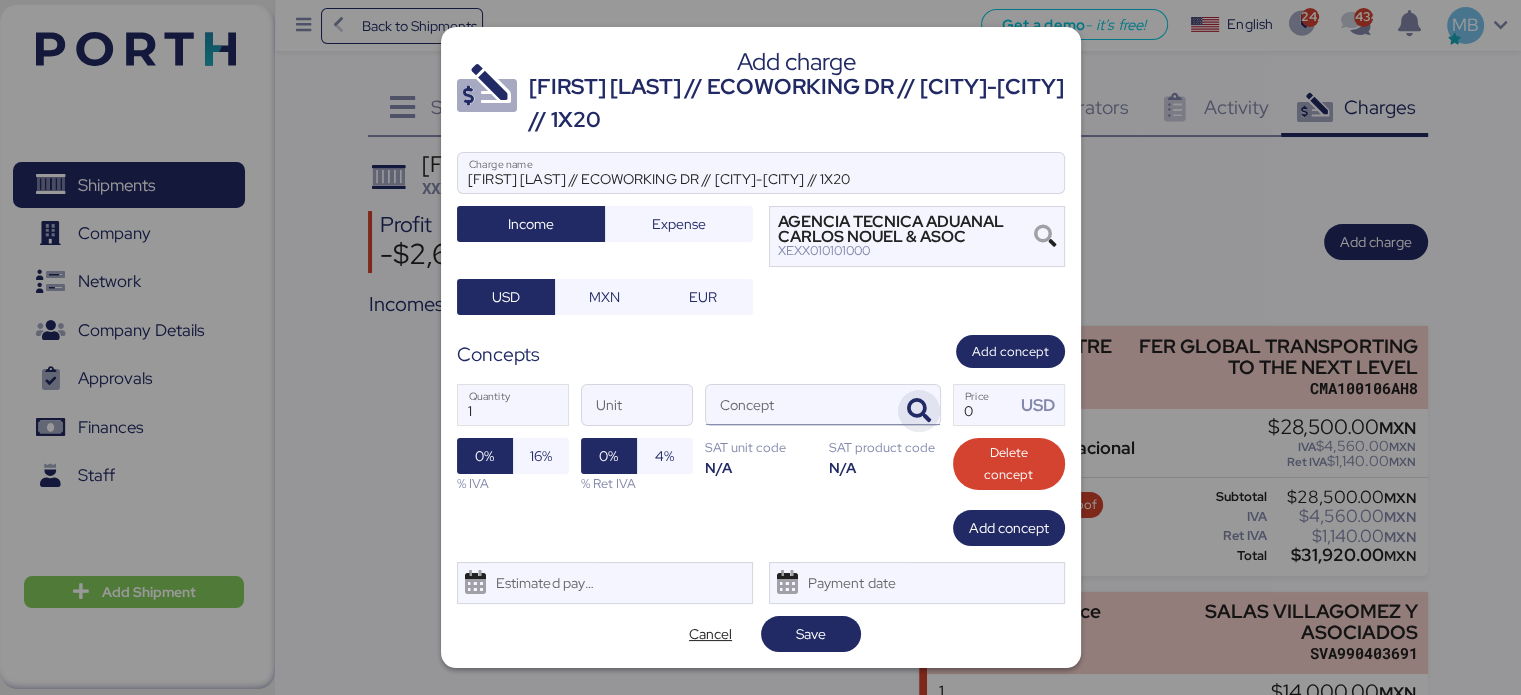 click at bounding box center (919, 411) 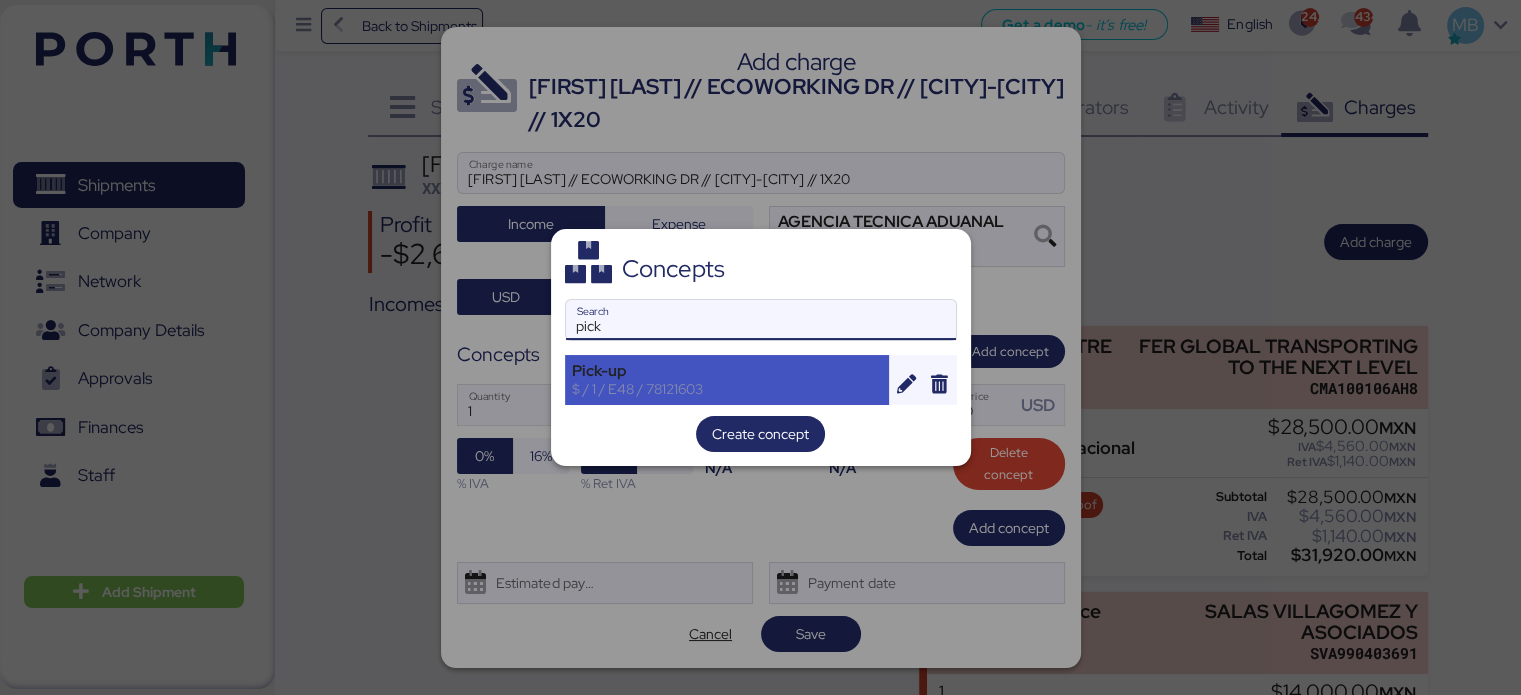 type on "pick" 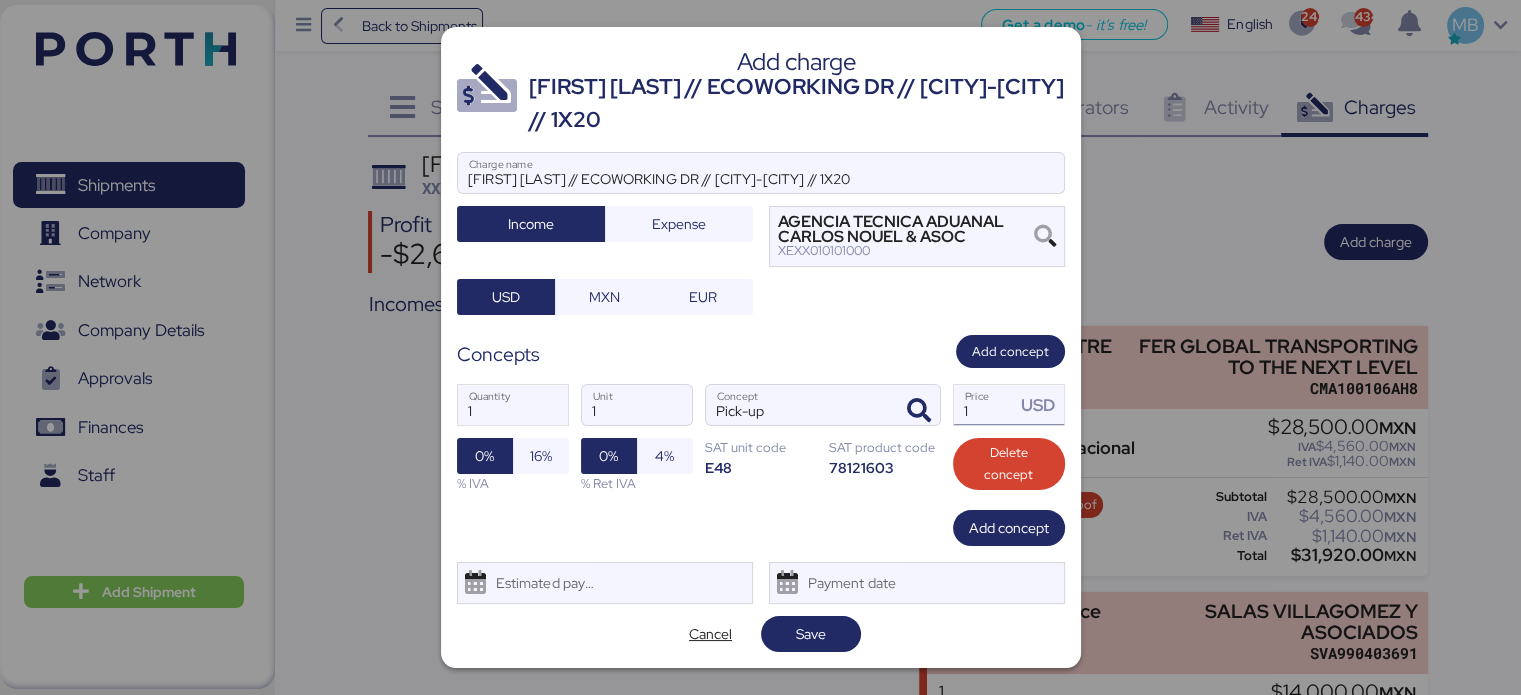click on "1" at bounding box center (985, 405) 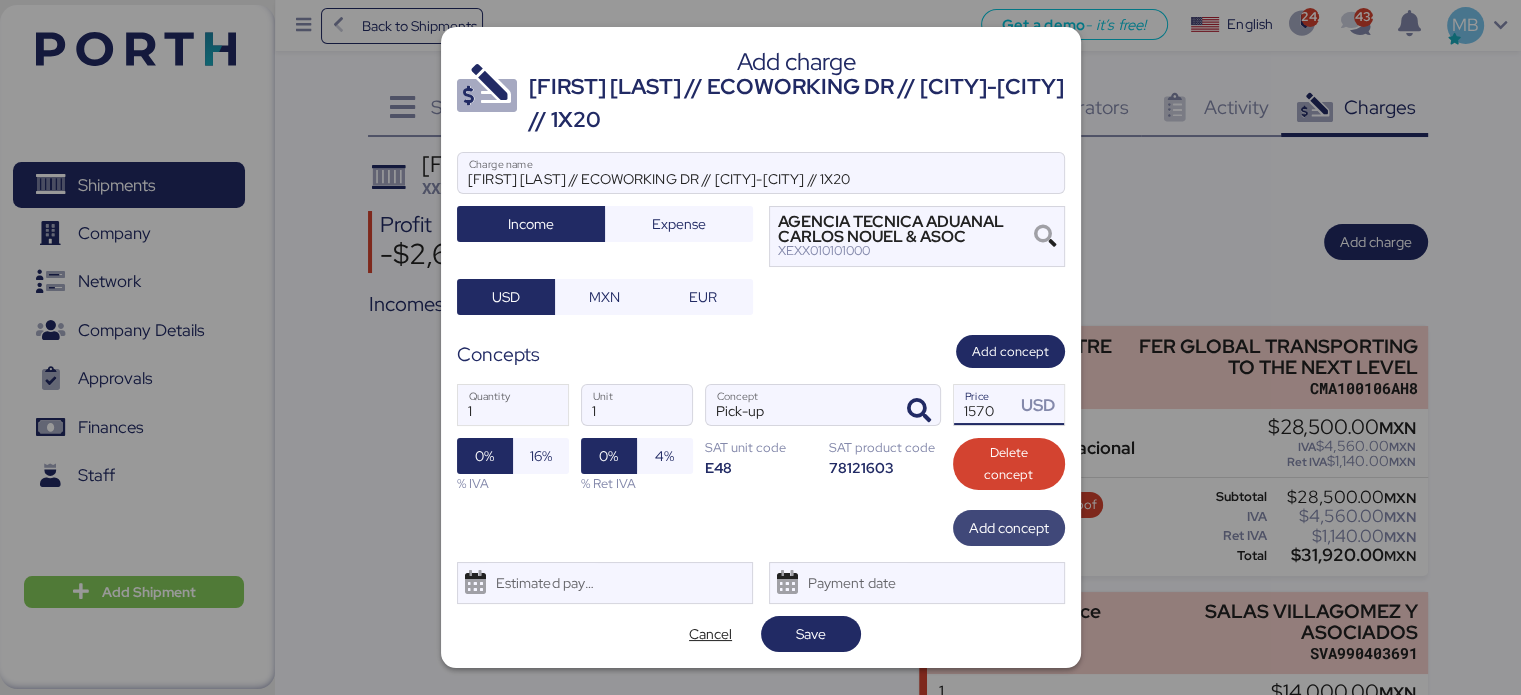 type on "1570" 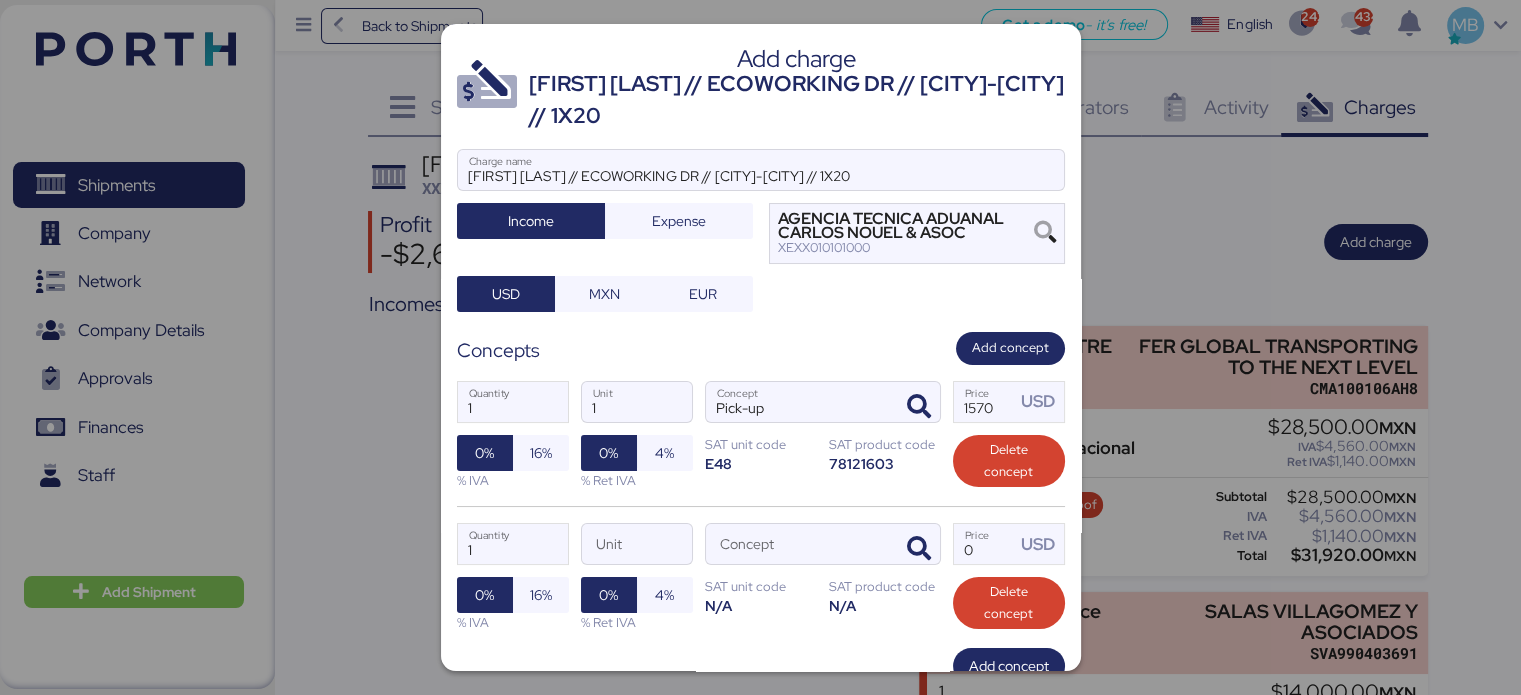 scroll, scrollTop: 132, scrollLeft: 0, axis: vertical 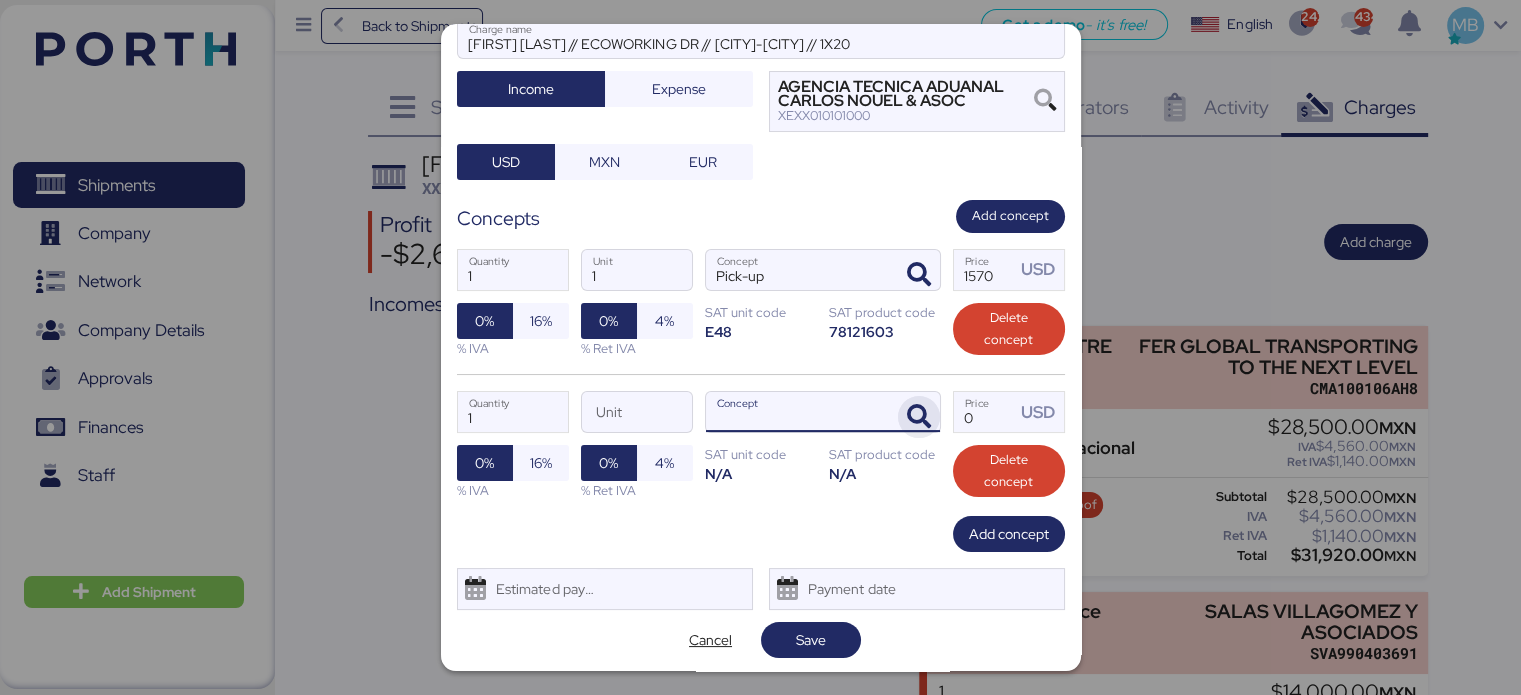 click at bounding box center (919, 417) 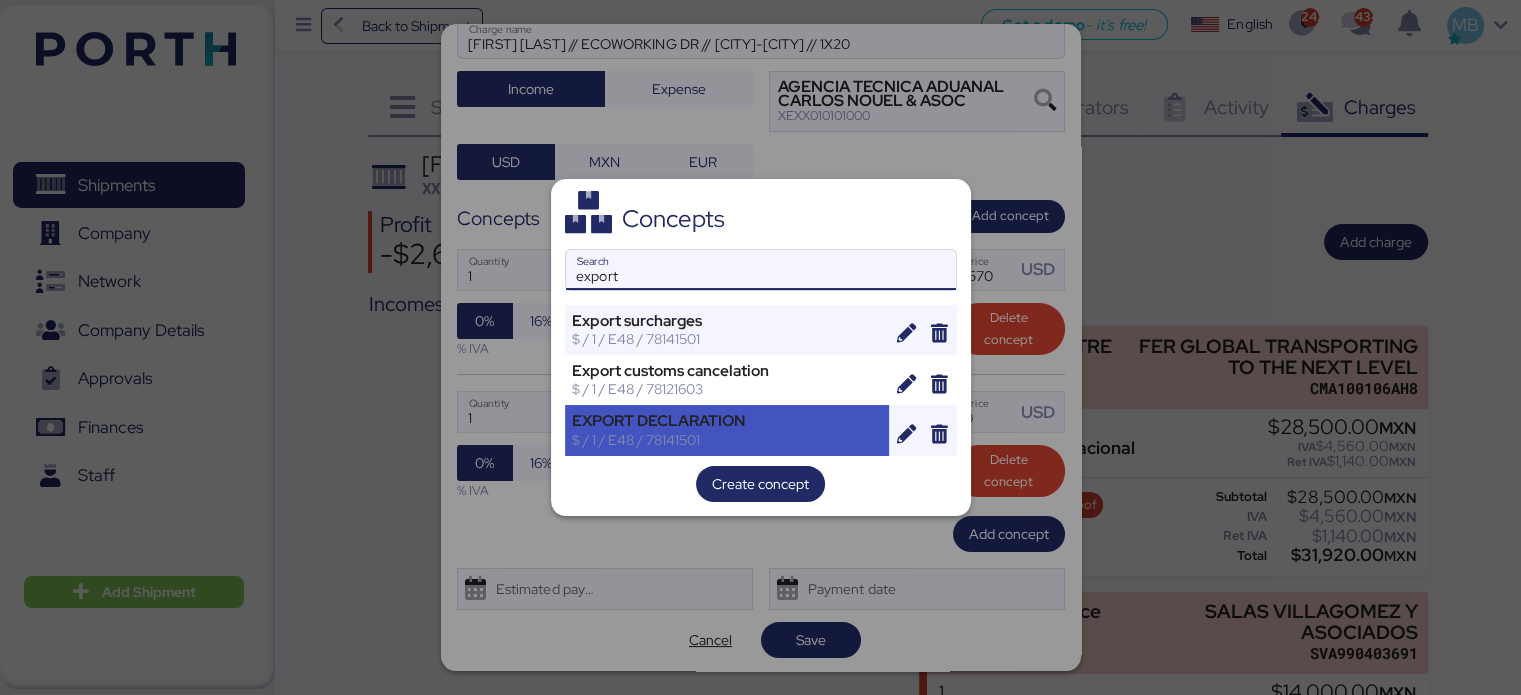 type on "export" 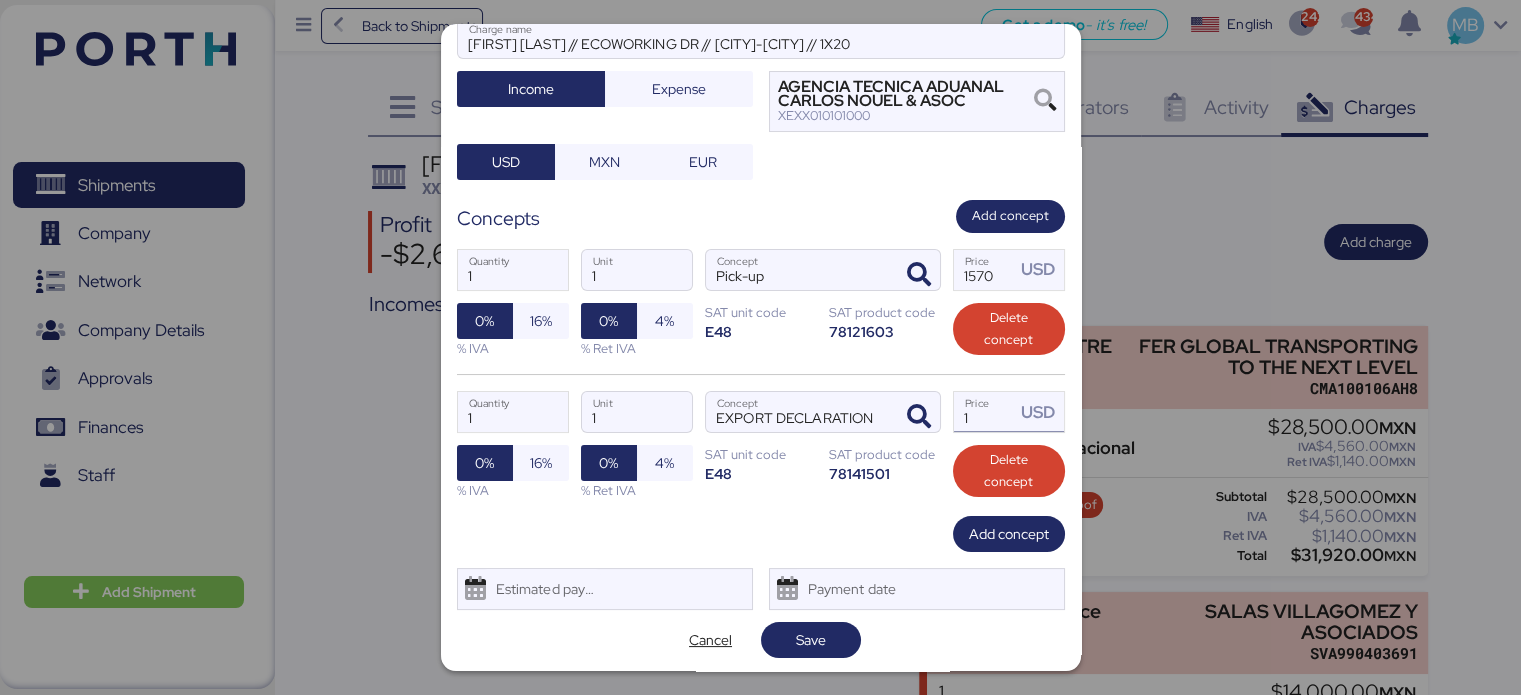 click on "1" at bounding box center (985, 412) 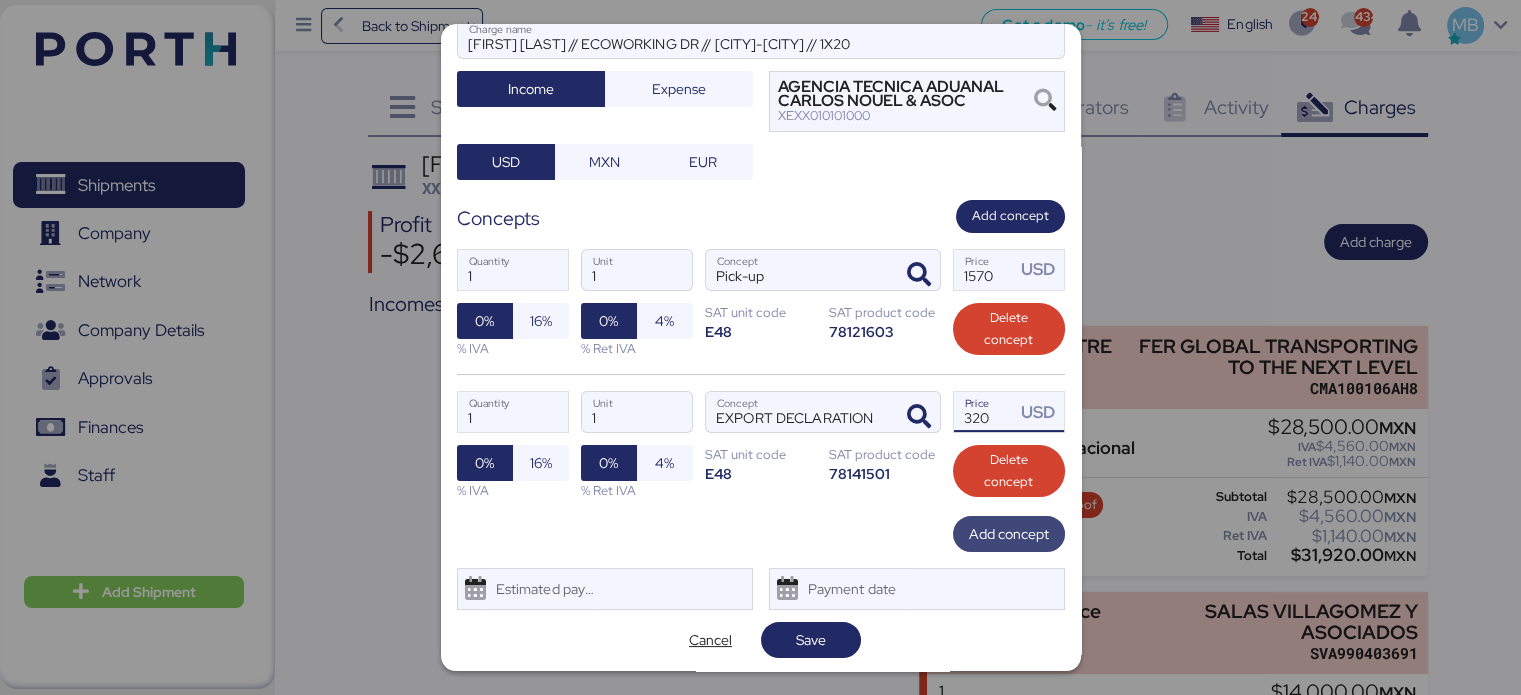 type on "320" 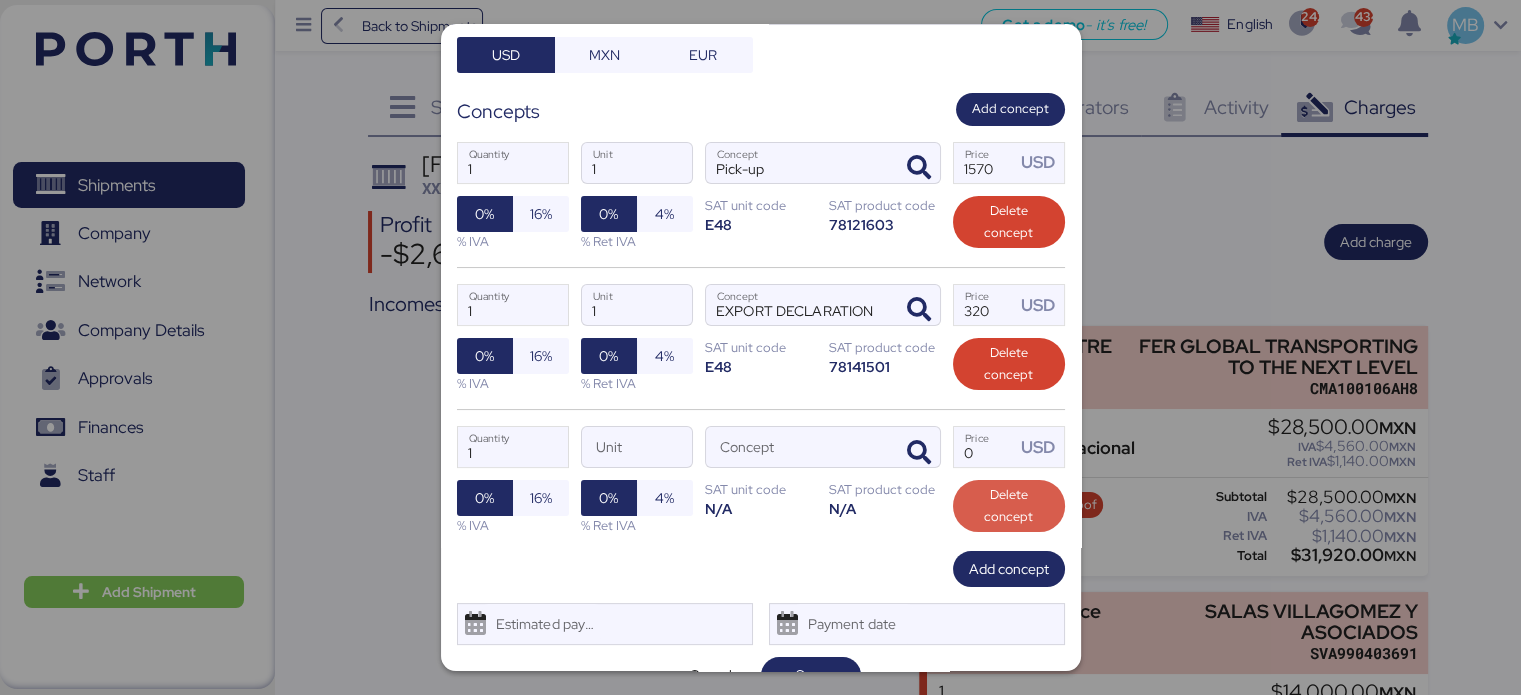 scroll, scrollTop: 274, scrollLeft: 0, axis: vertical 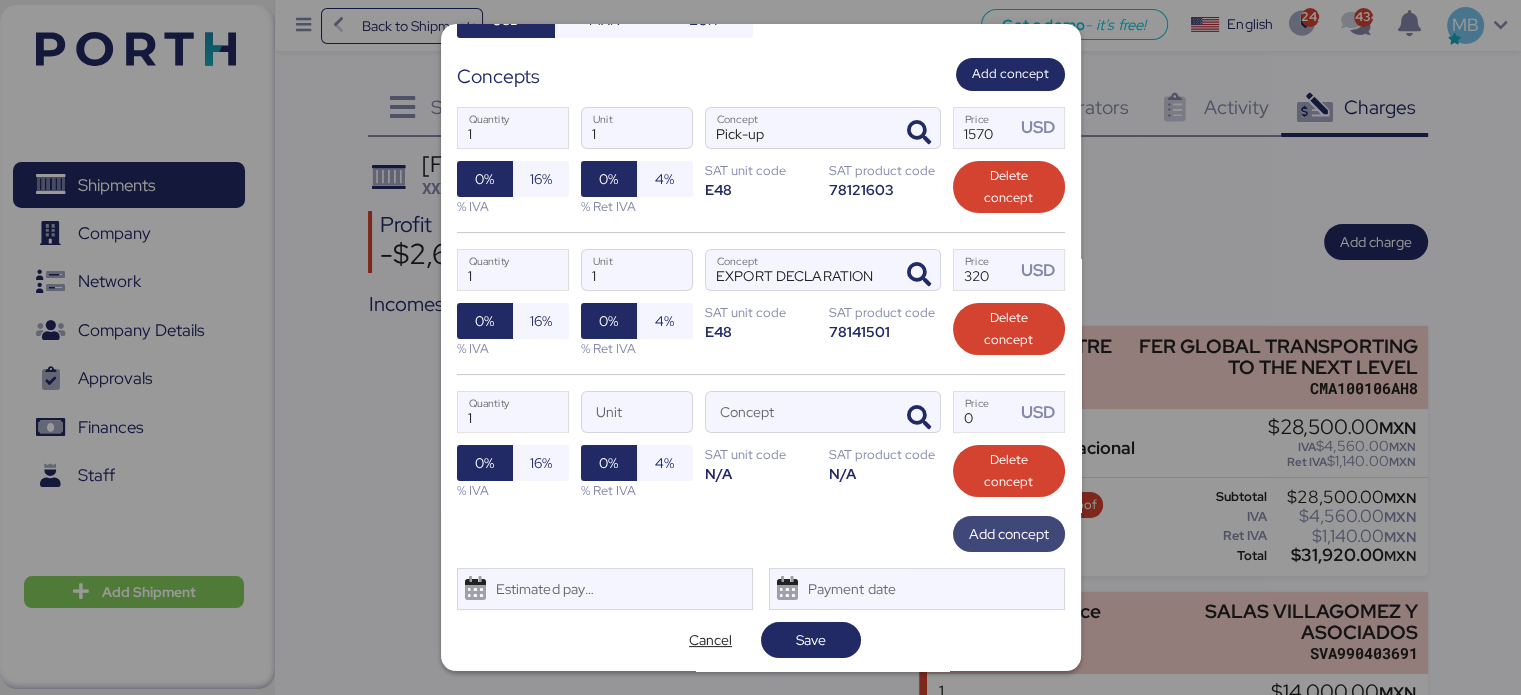 click on "Add concept" at bounding box center (1009, 534) 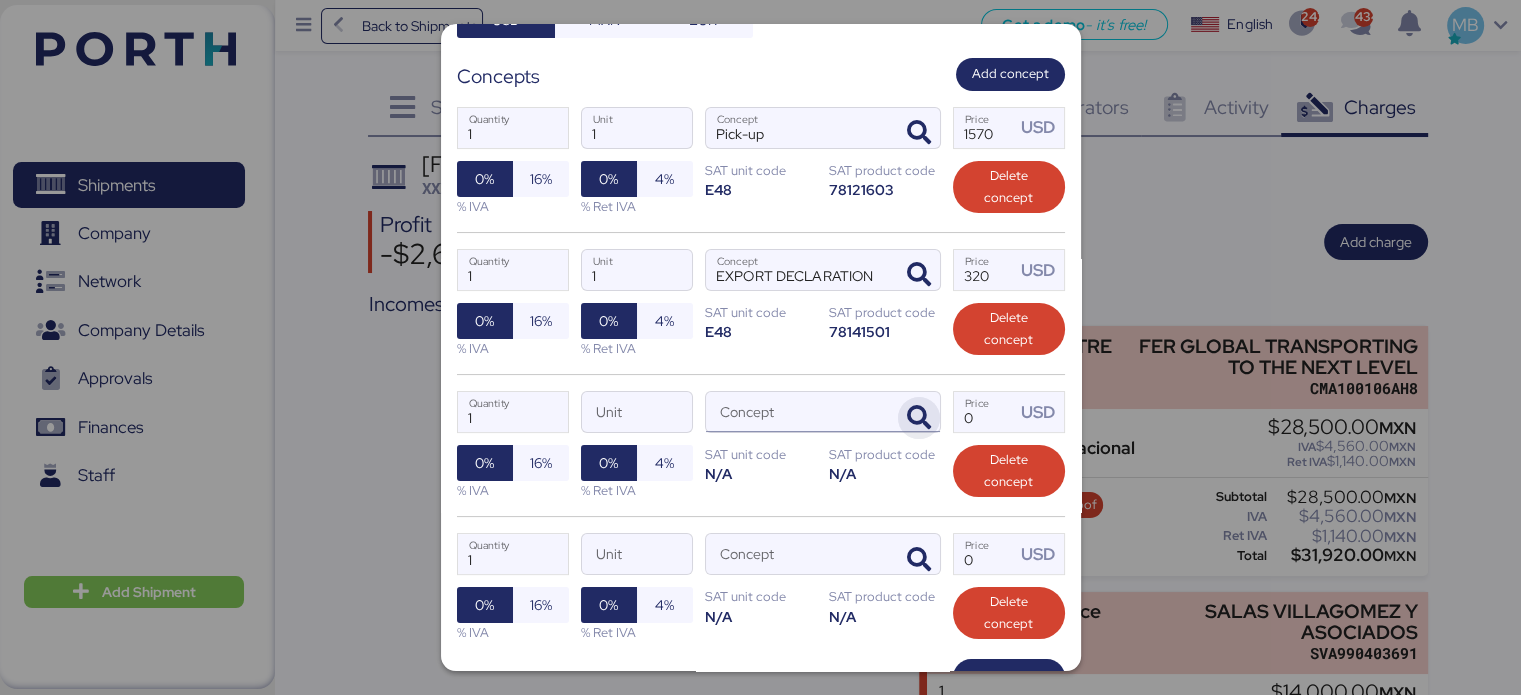 click at bounding box center [919, 418] 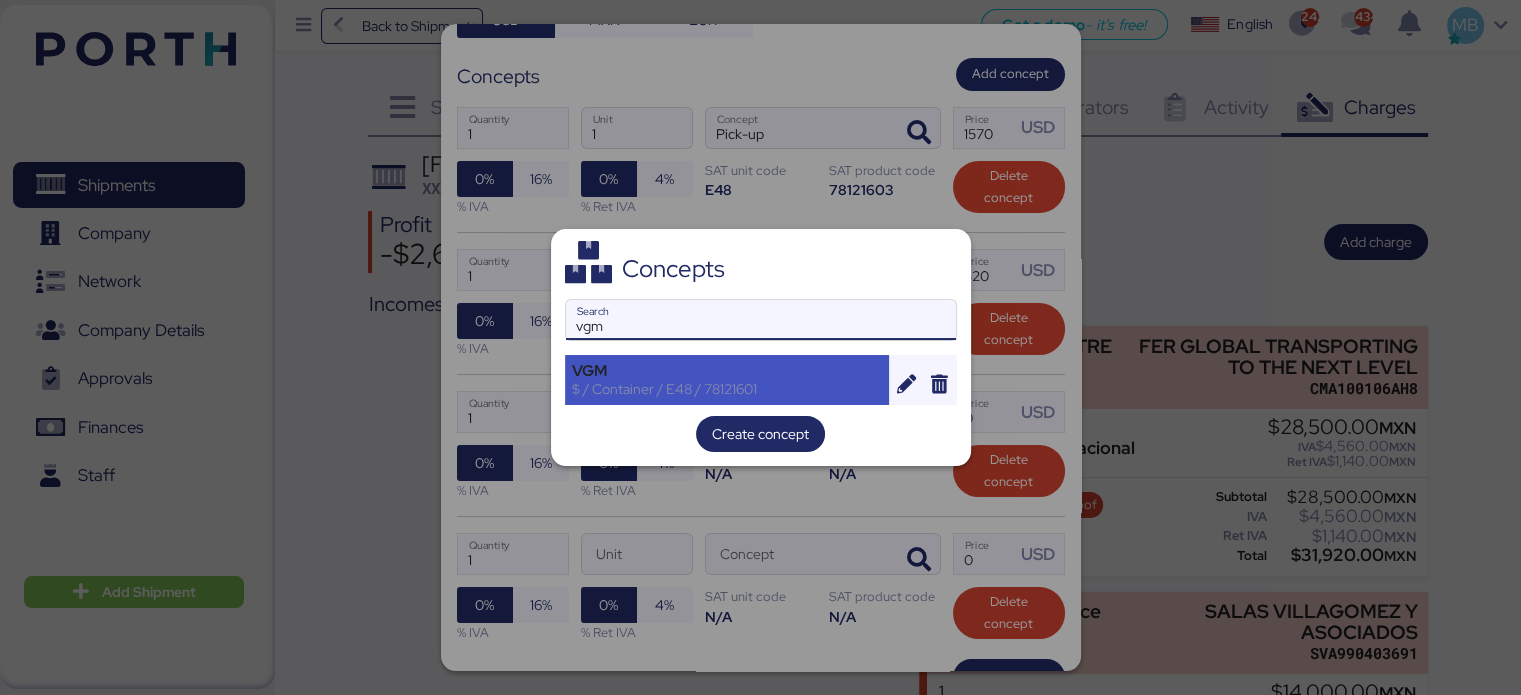 type on "vgm" 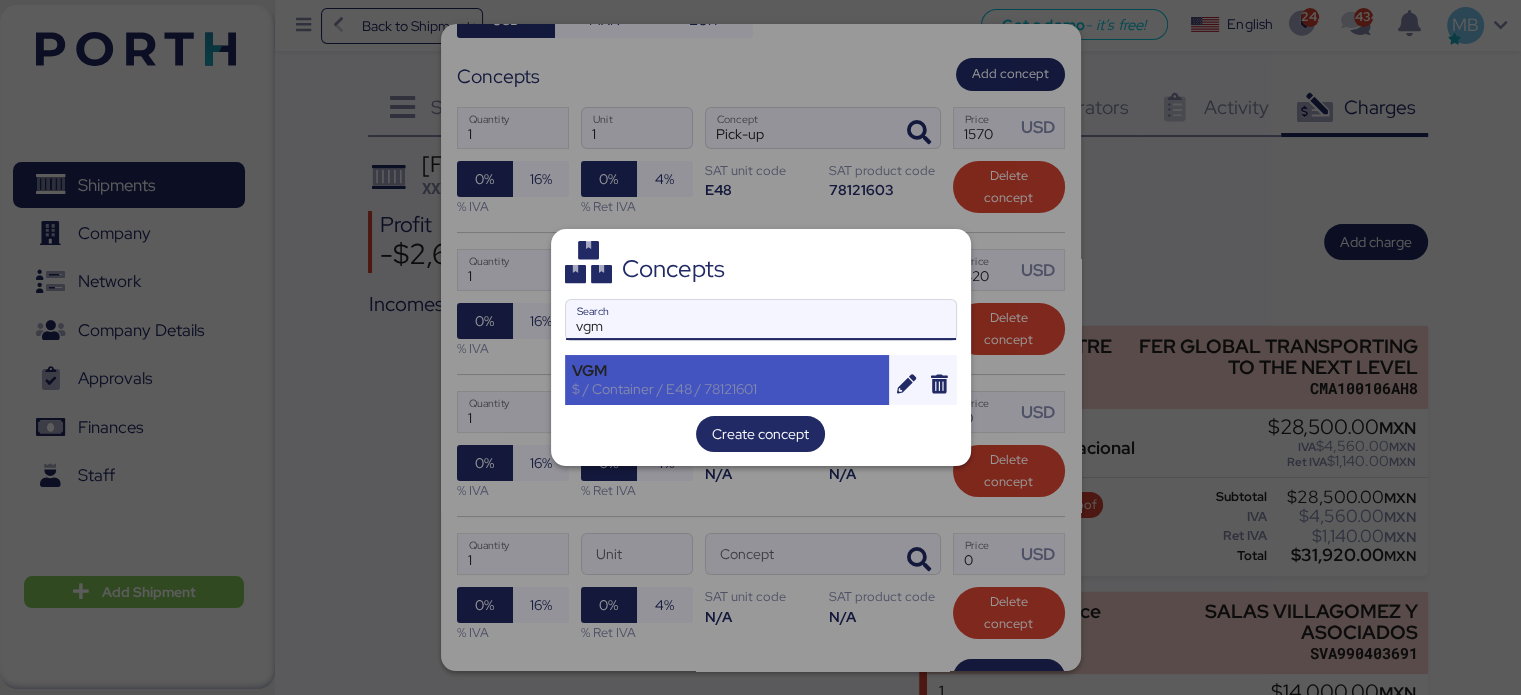 click on "VGM" at bounding box center [727, 371] 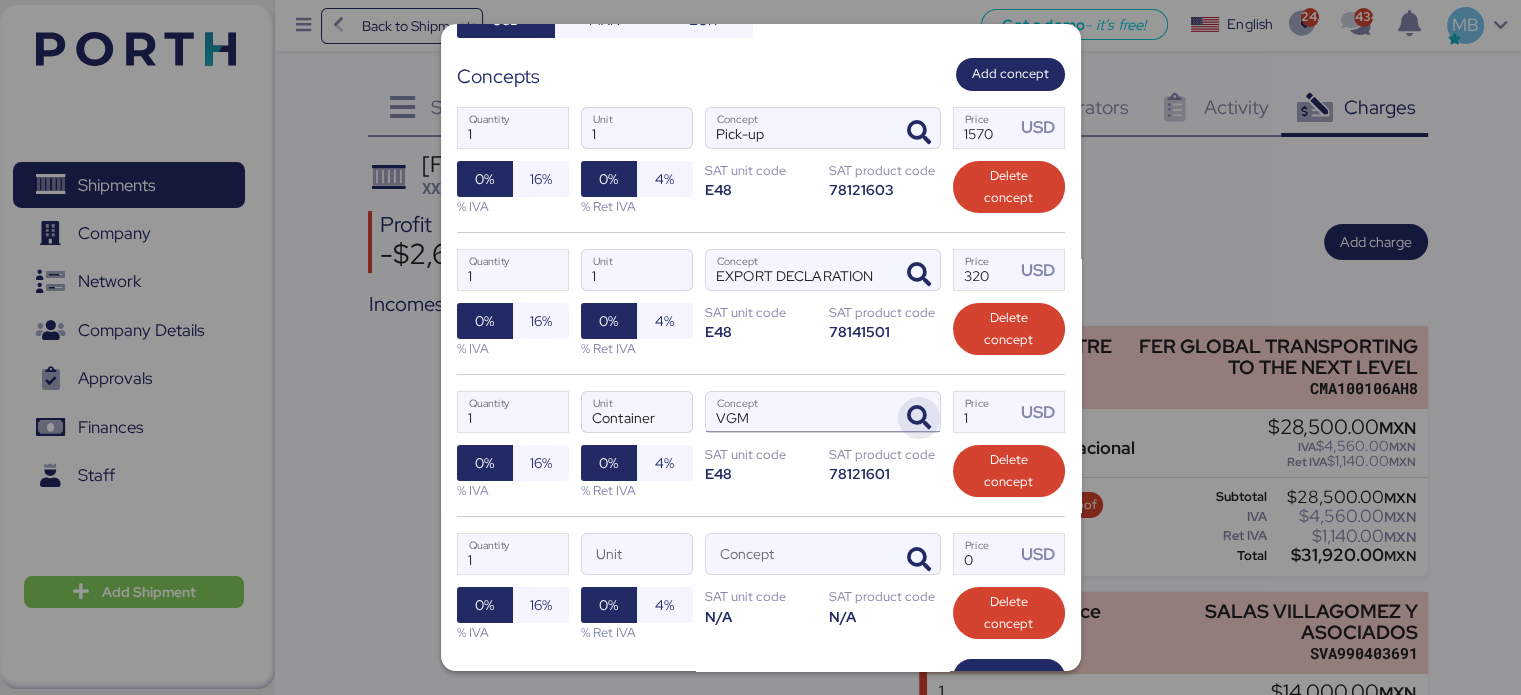 drag, startPoint x: 962, startPoint y: 419, endPoint x: 921, endPoint y: 404, distance: 43.65776 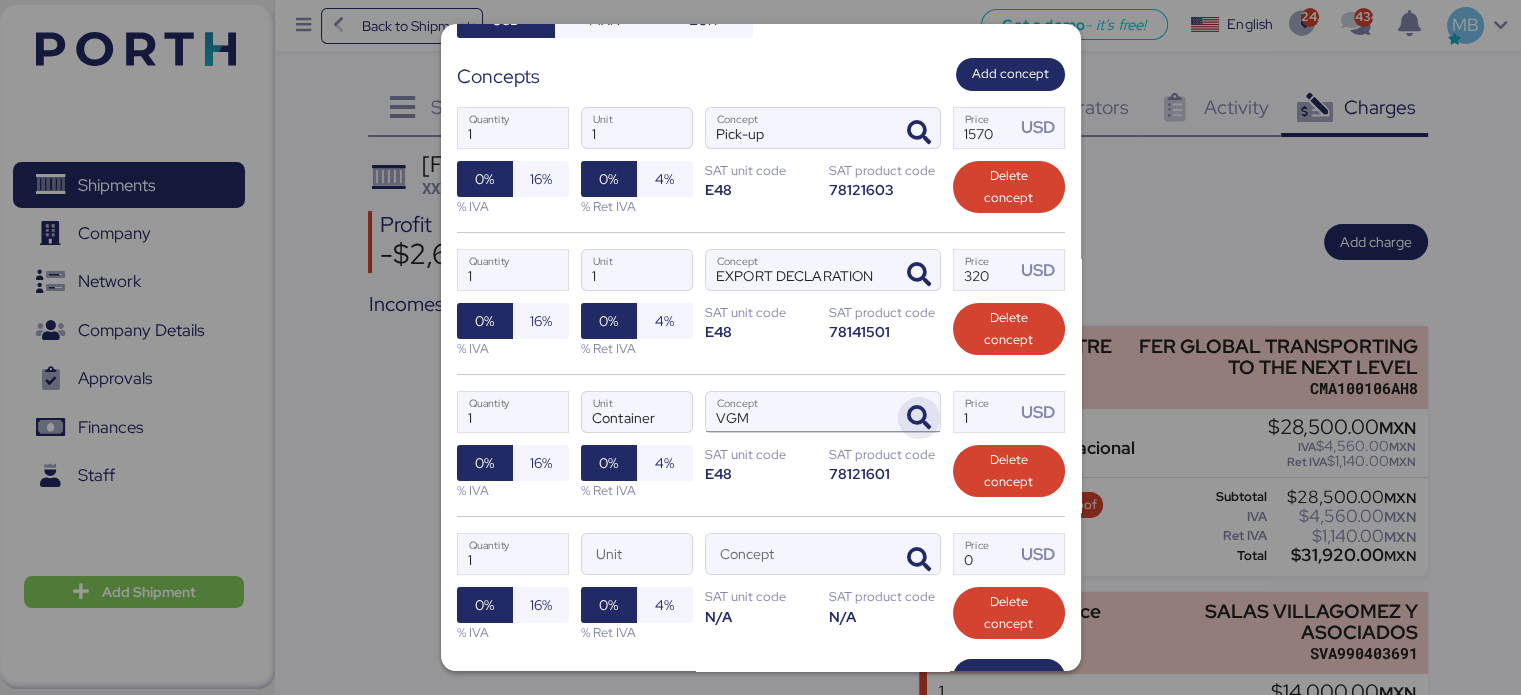 click on "1 Quantity Container Unit VGM Concept   1 Price USD 0% 16% % IVA 0% 4% % Ret IVA SAT unit code E48 SAT product code 78121601 Delete concept" at bounding box center [761, 445] 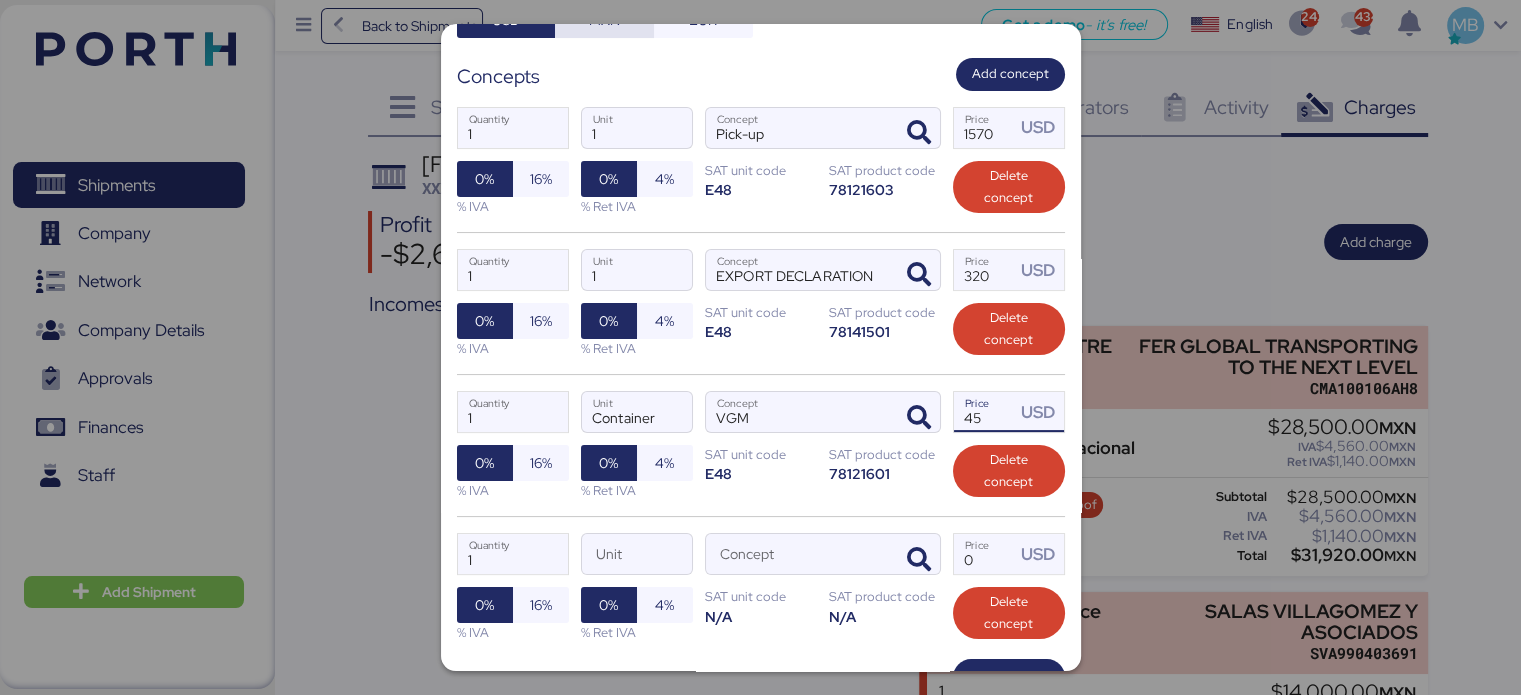 type on "45" 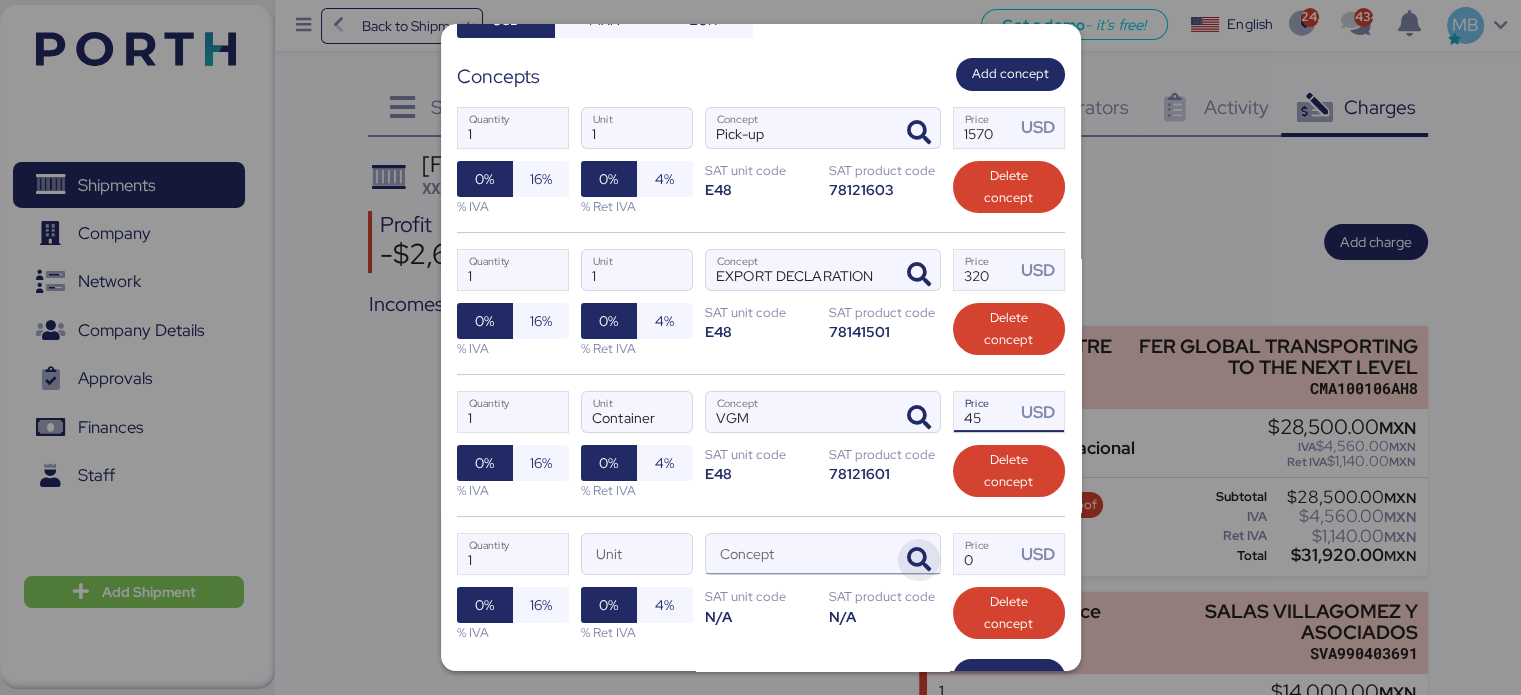 click at bounding box center [919, 560] 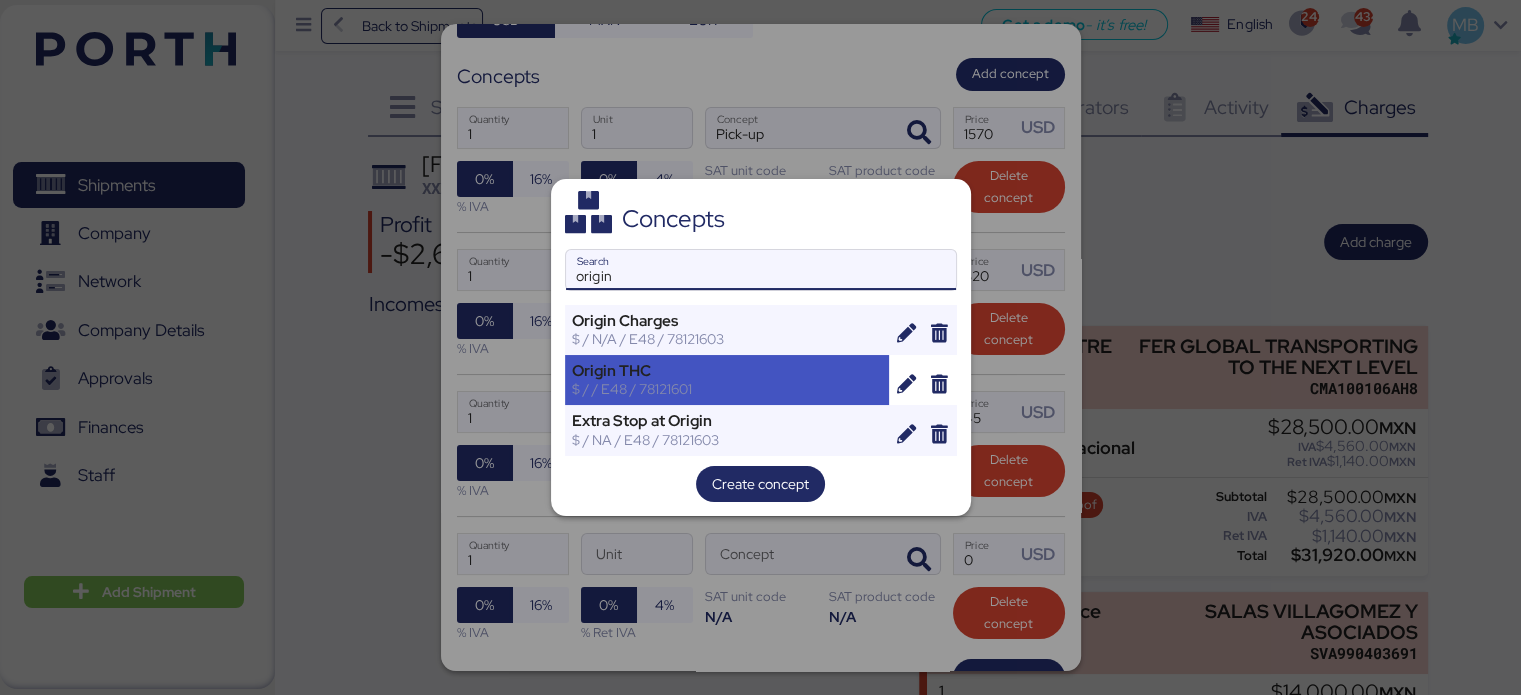 type on "origin" 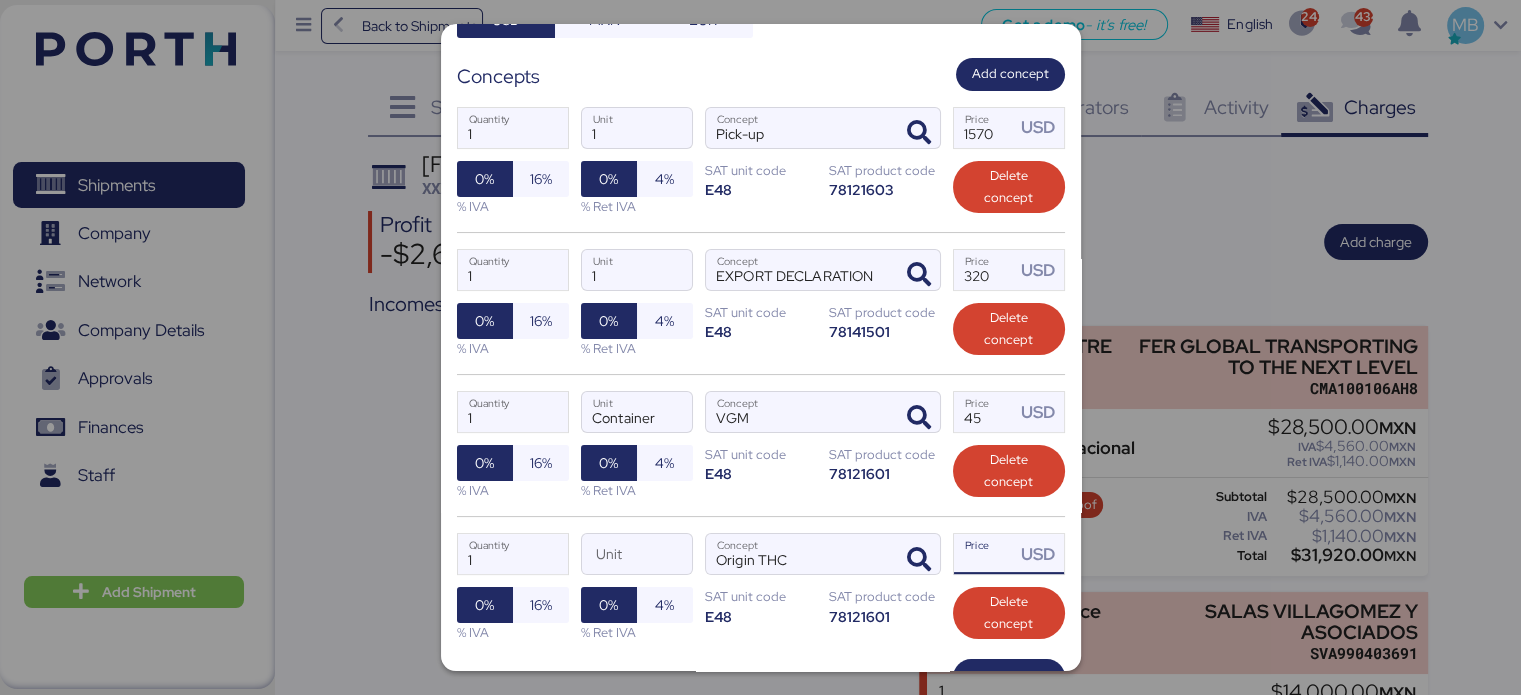 click on "Price USD" at bounding box center (985, 554) 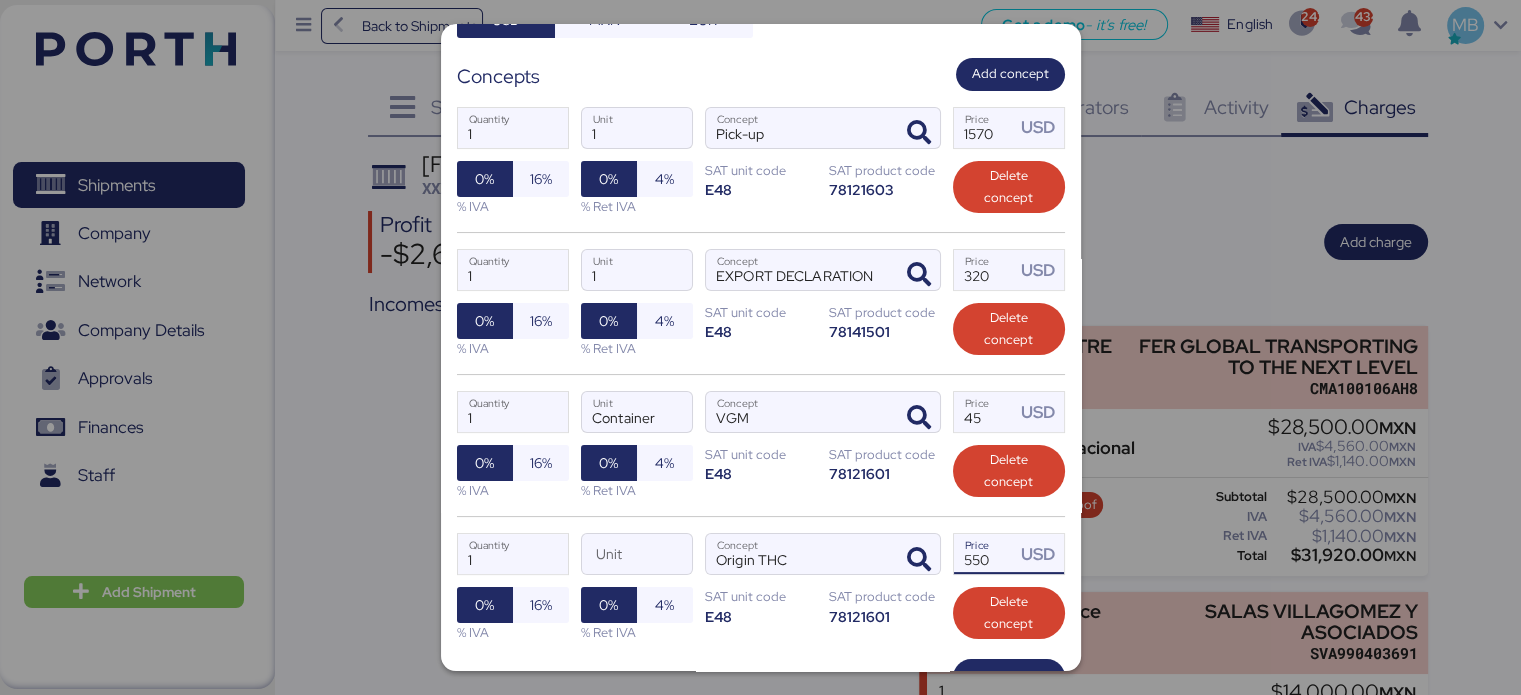 scroll, scrollTop: 416, scrollLeft: 0, axis: vertical 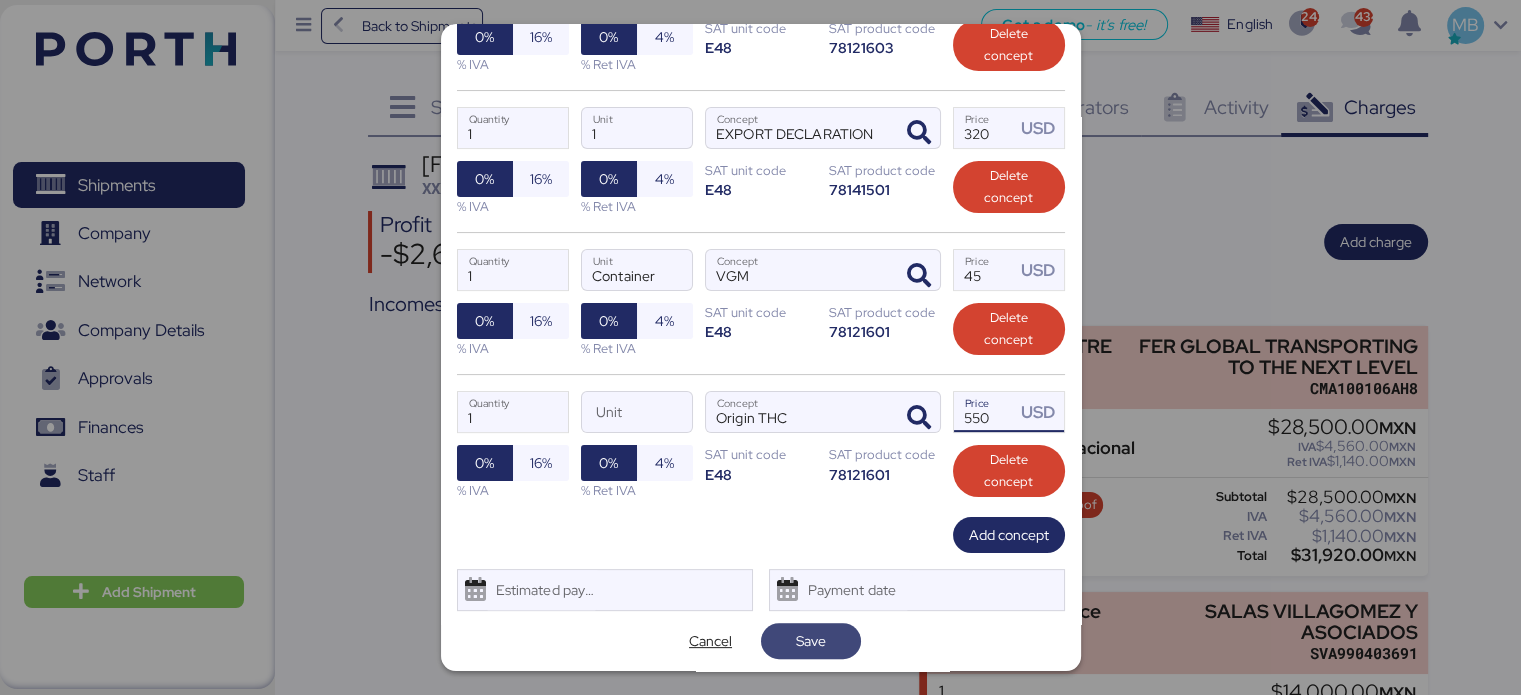 type on "550" 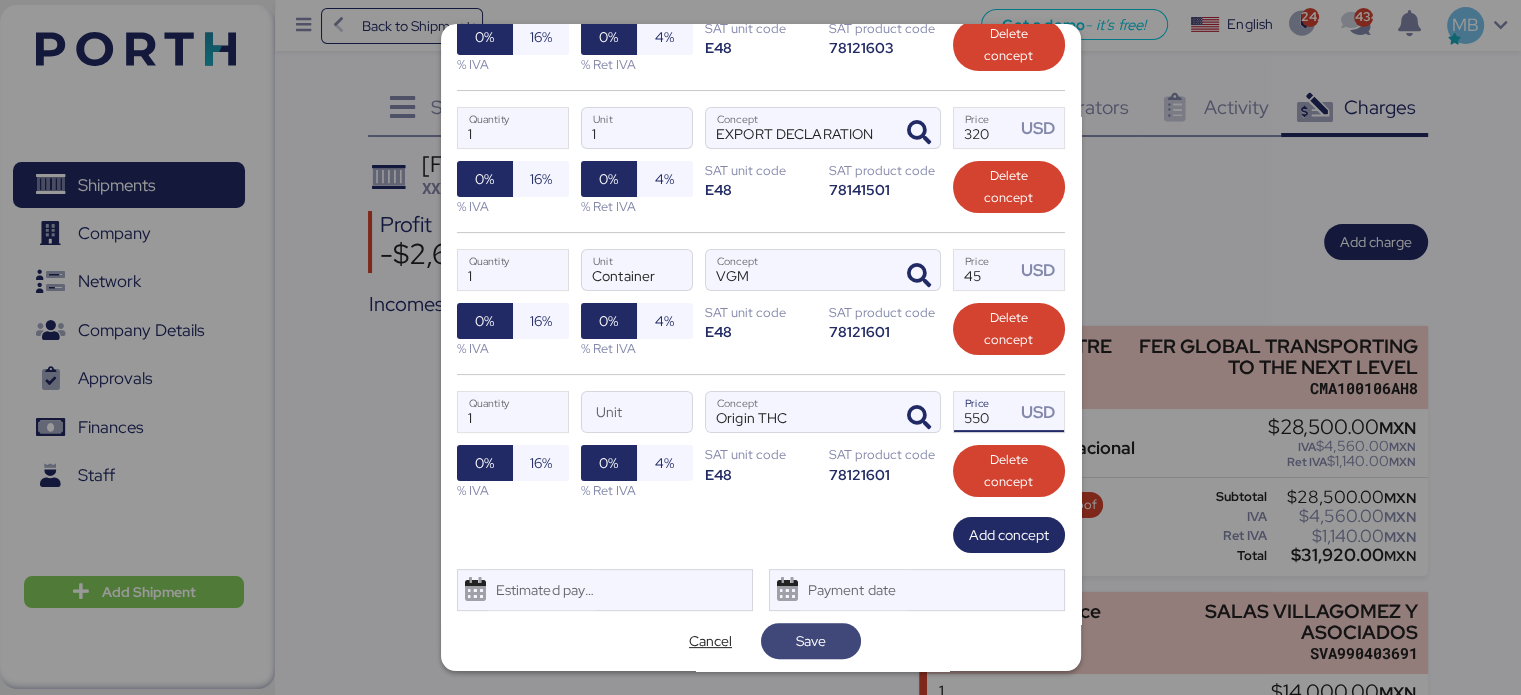 click on "Save" at bounding box center [811, 641] 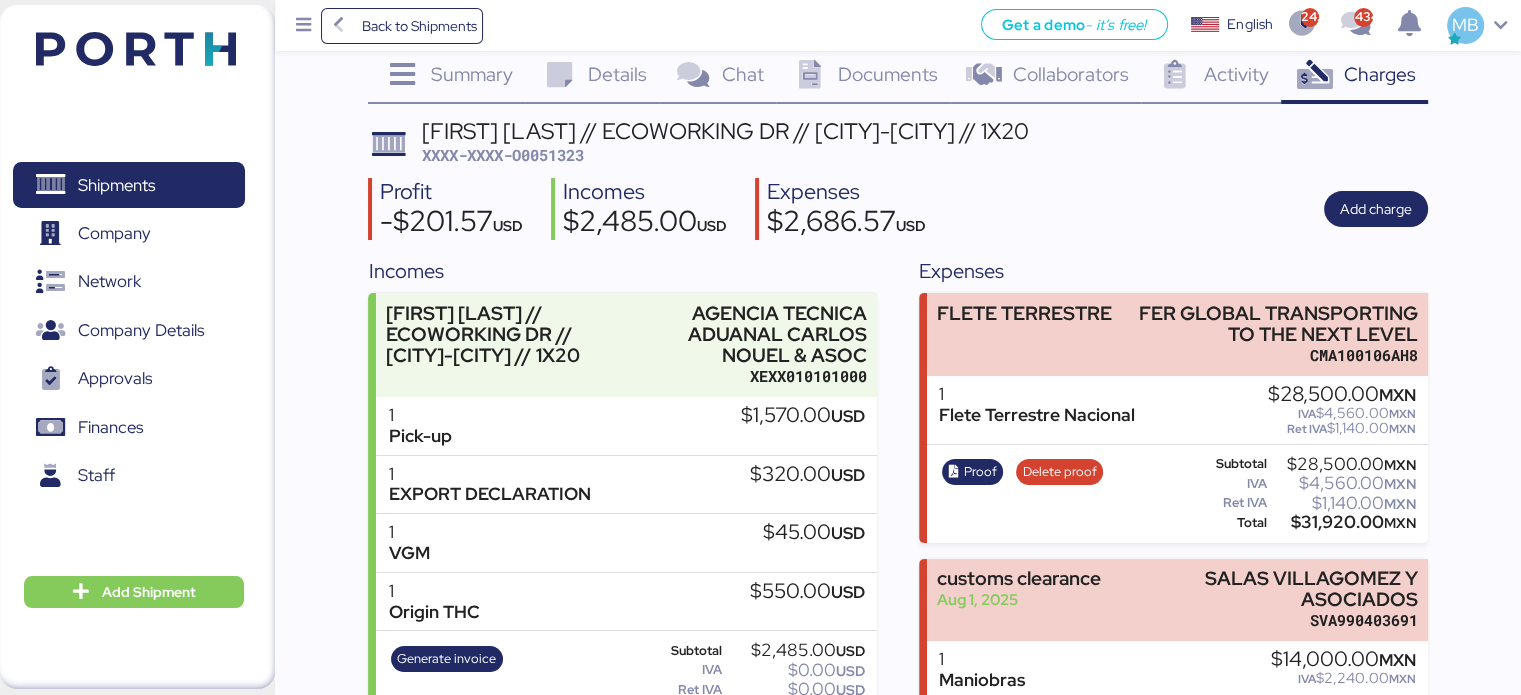 scroll, scrollTop: 0, scrollLeft: 0, axis: both 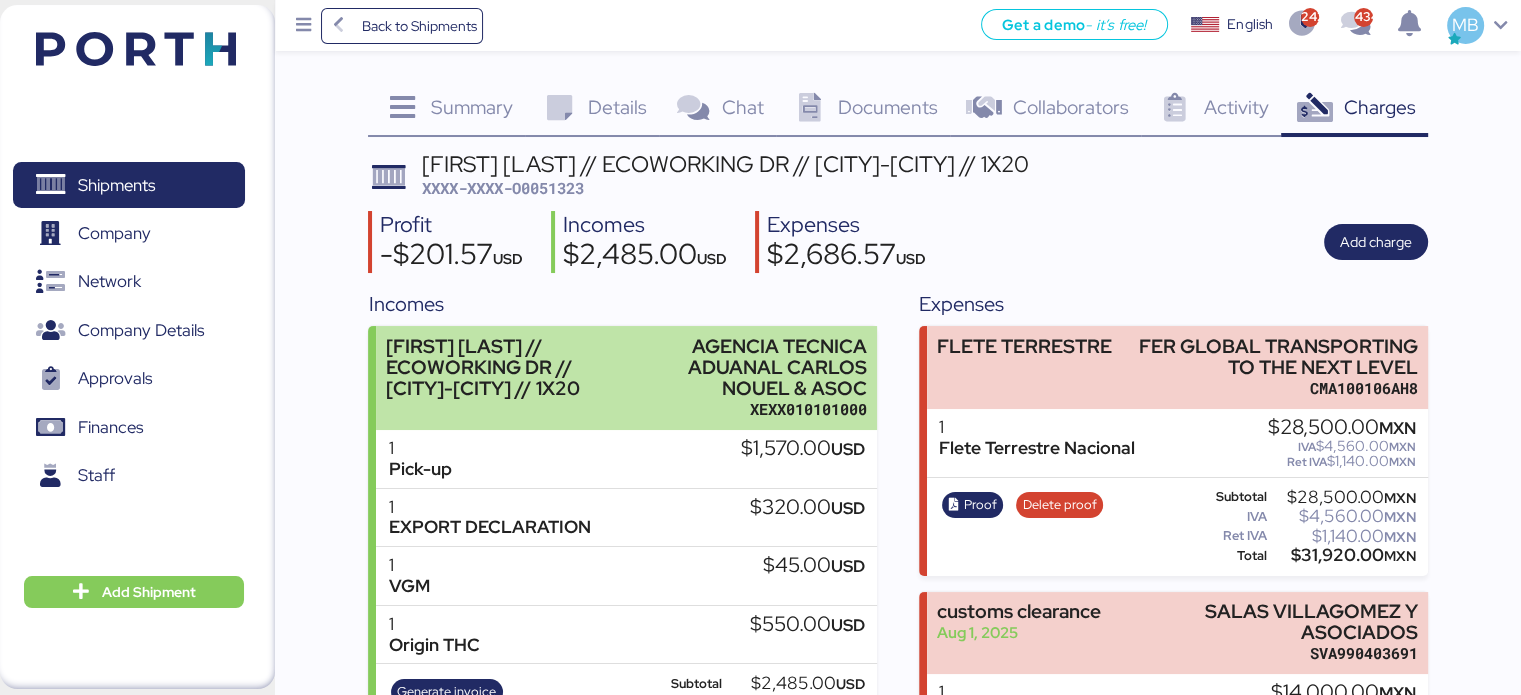 click on "AGENCIA TECNICA ADUANAL CARLOS NOUEL & ASOC" at bounding box center (753, 367) 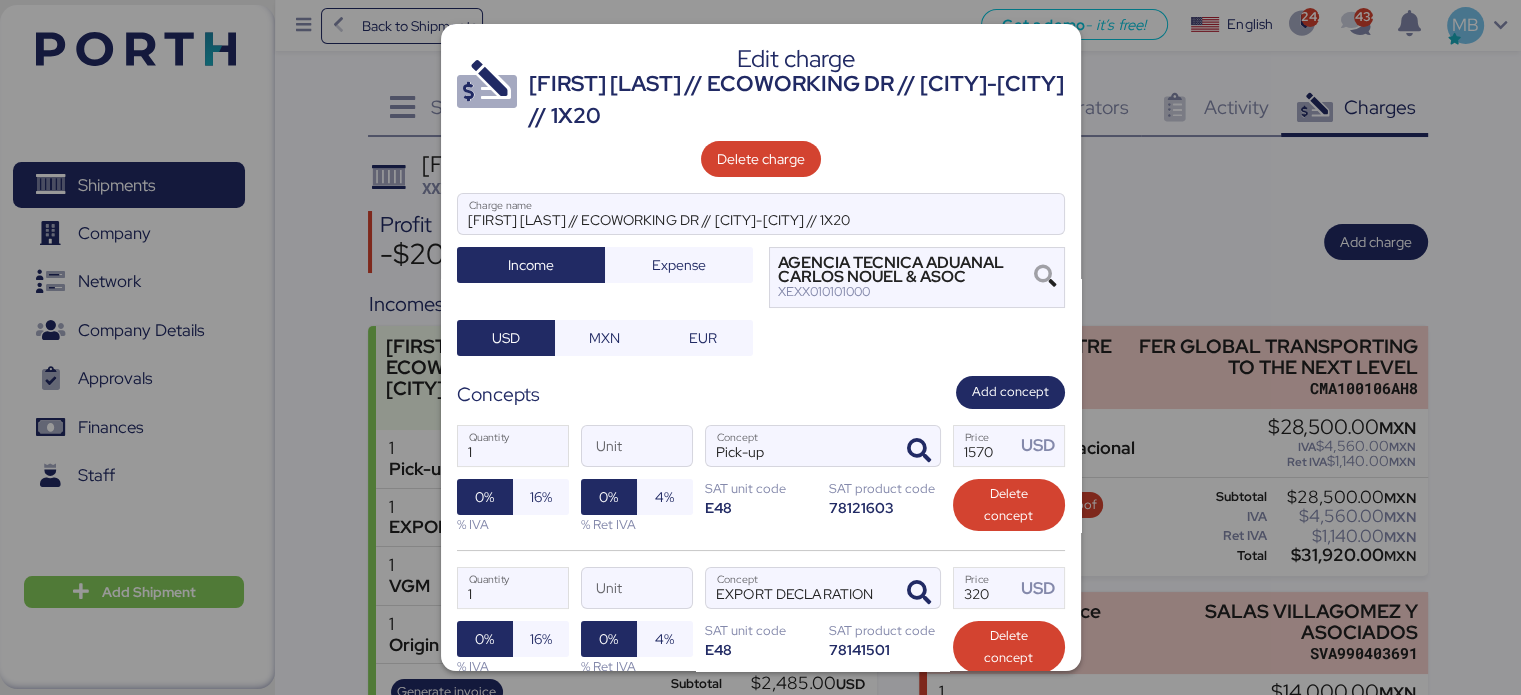 scroll, scrollTop: 200, scrollLeft: 0, axis: vertical 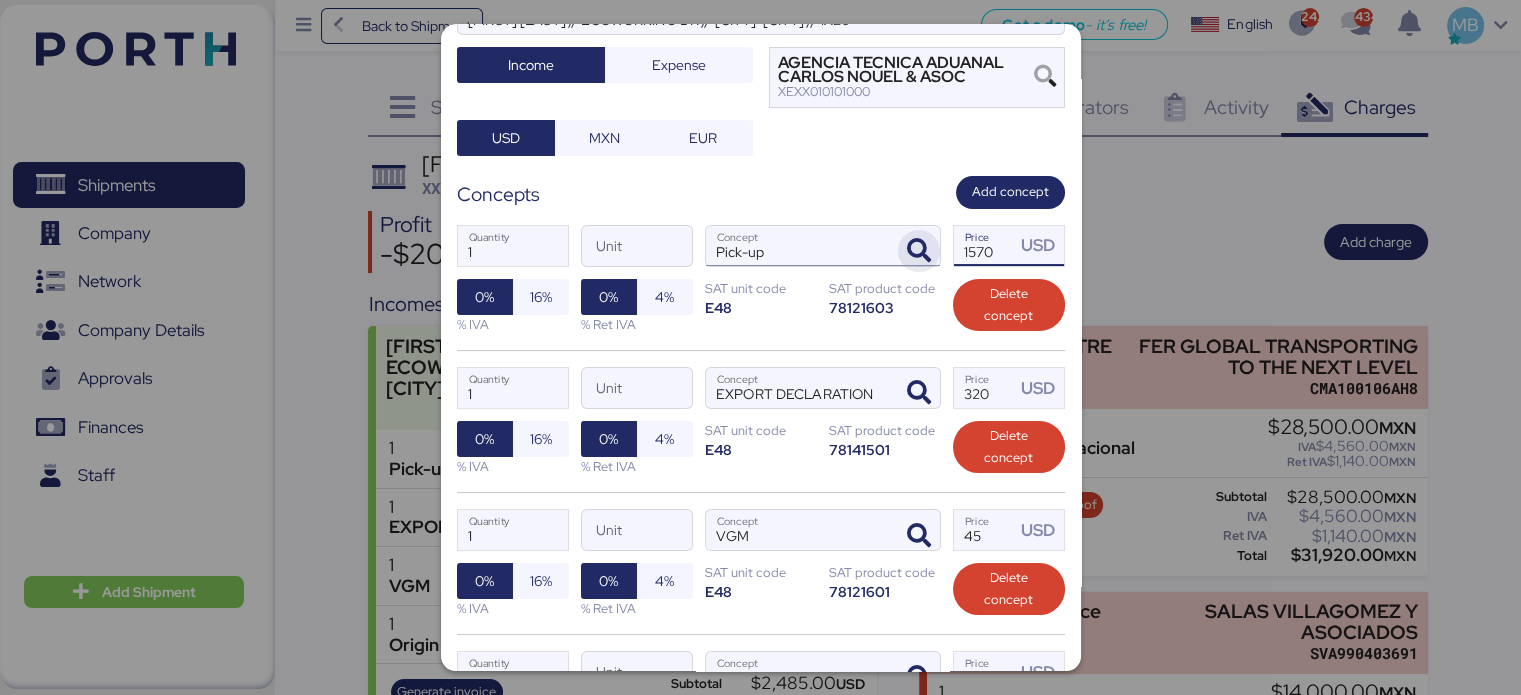 drag, startPoint x: 987, startPoint y: 245, endPoint x: 910, endPoint y: 245, distance: 77 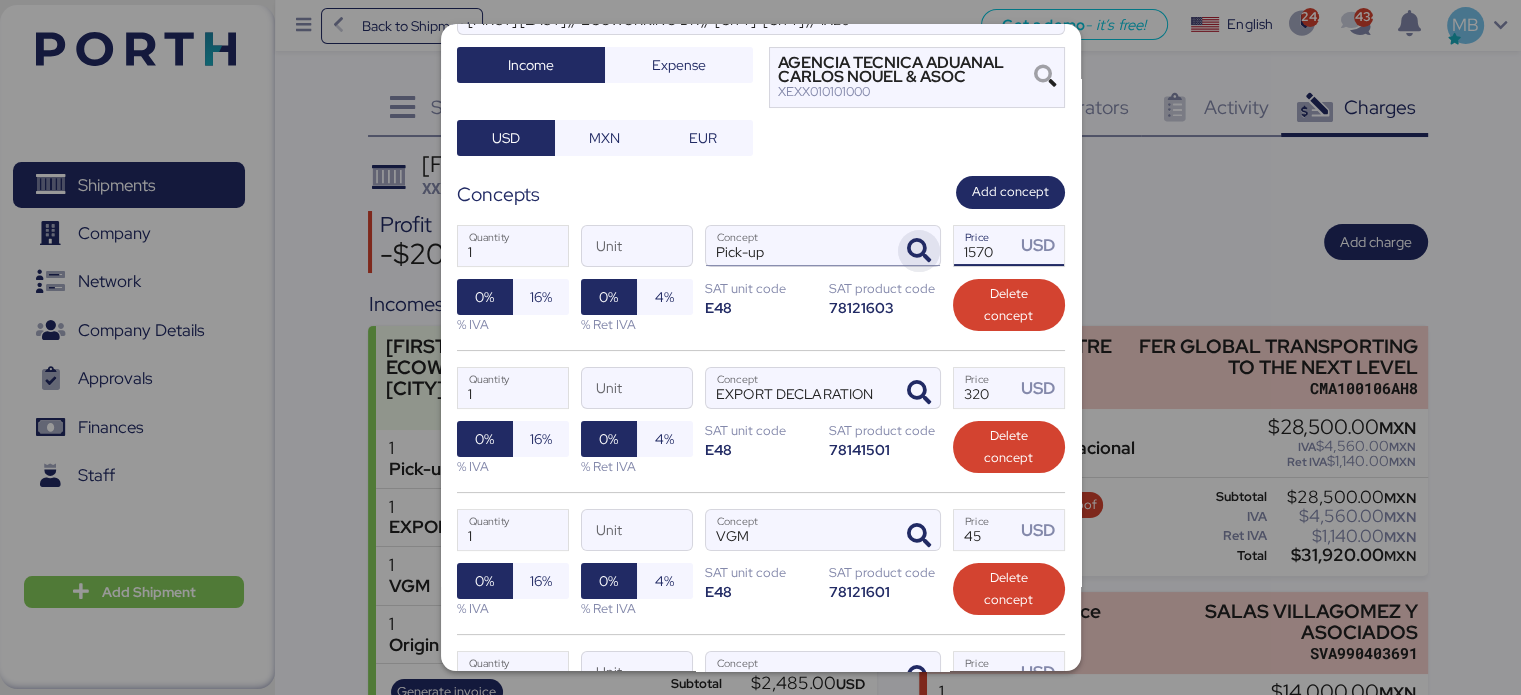 click on "1 Quantity Unit Pick-up Concept   1570 Price USD 0% 16% % IVA 0% 4% % Ret IVA SAT unit code E48 SAT product code 78121603 Delete concept" at bounding box center [761, 279] 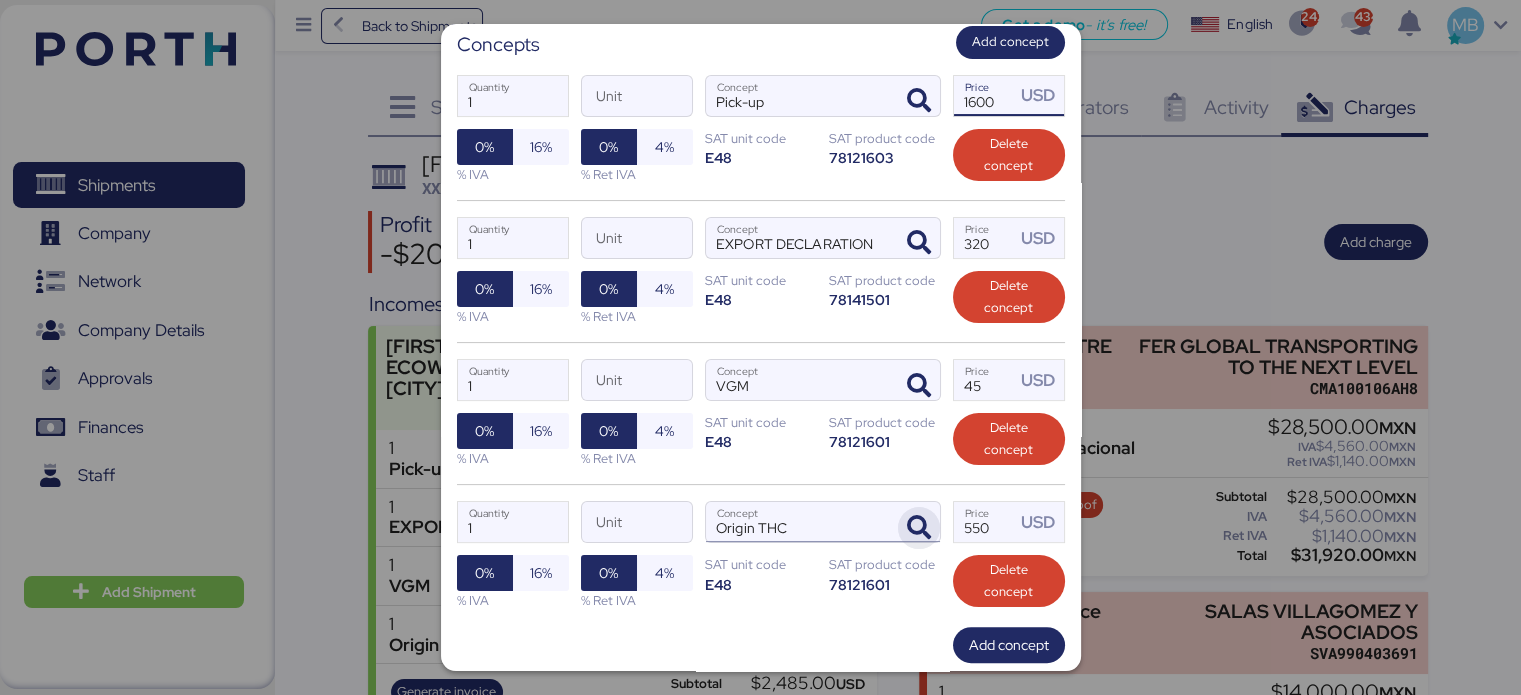 scroll, scrollTop: 460, scrollLeft: 0, axis: vertical 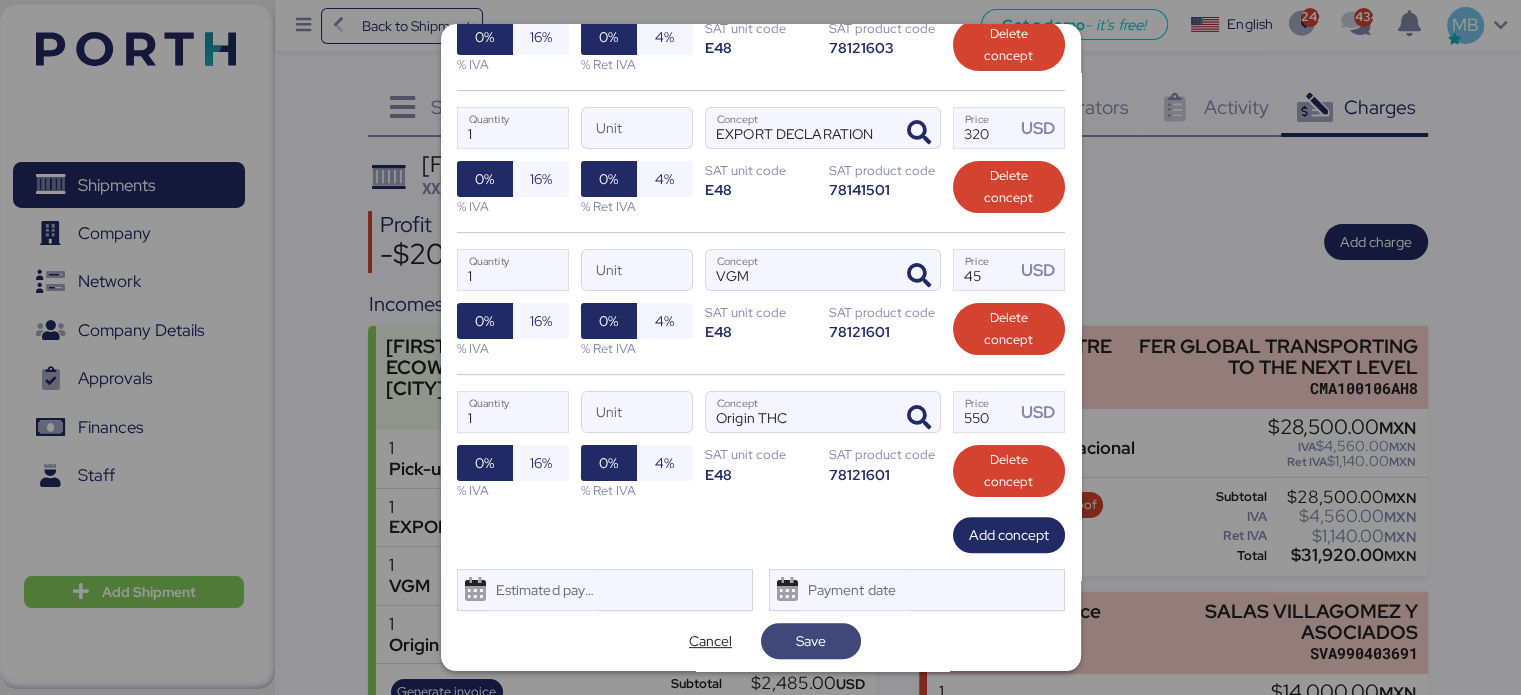 type on "1600" 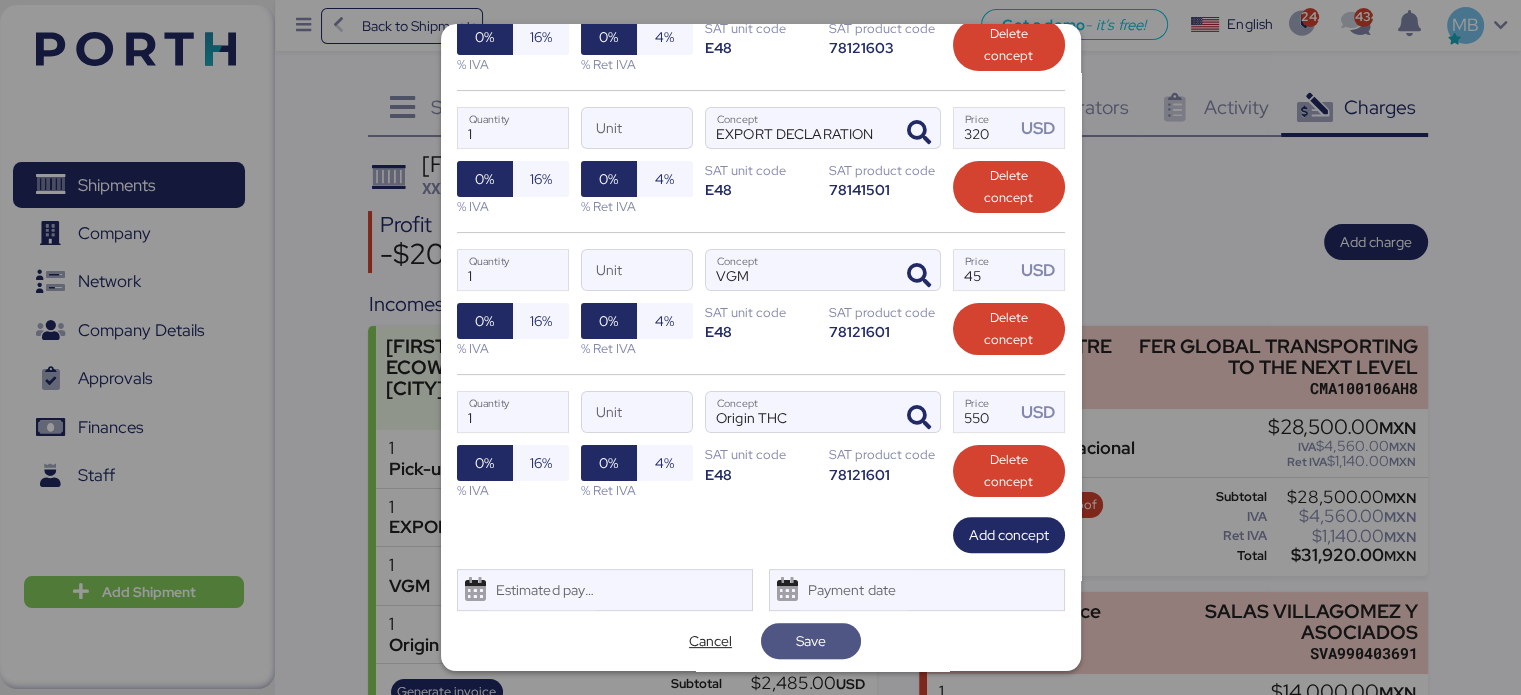 click on "Save" at bounding box center [811, 641] 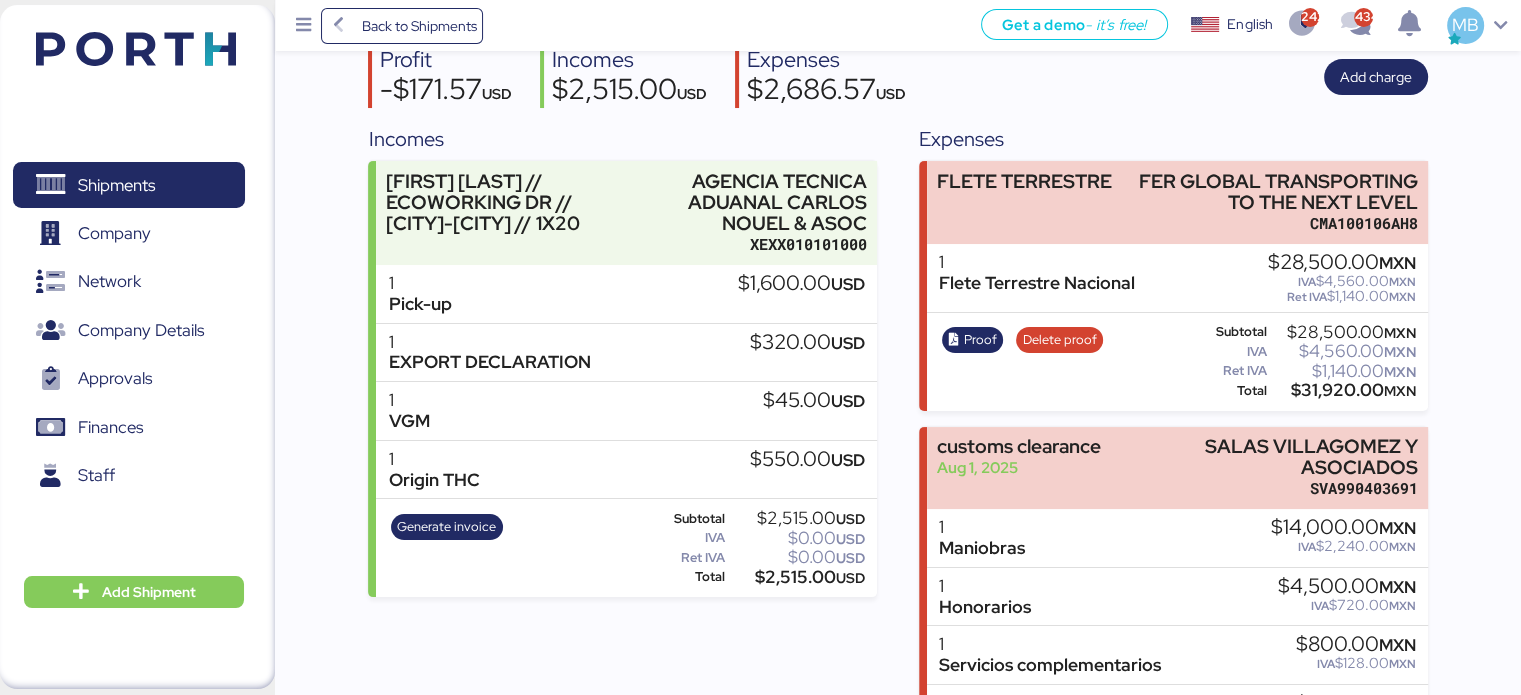 scroll, scrollTop: 200, scrollLeft: 0, axis: vertical 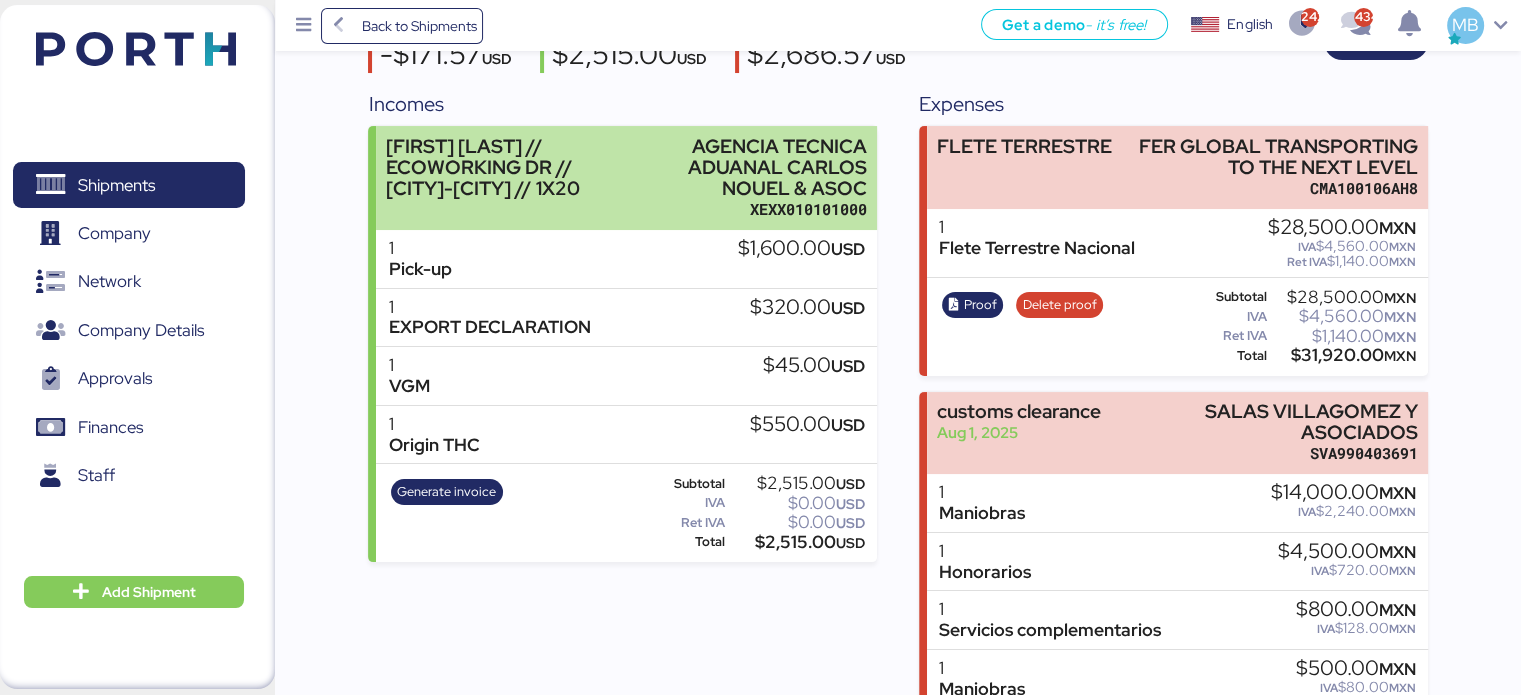click on "AGENCIA TECNICA ADUANAL CARLOS NOUEL & ASOC" at bounding box center (753, 167) 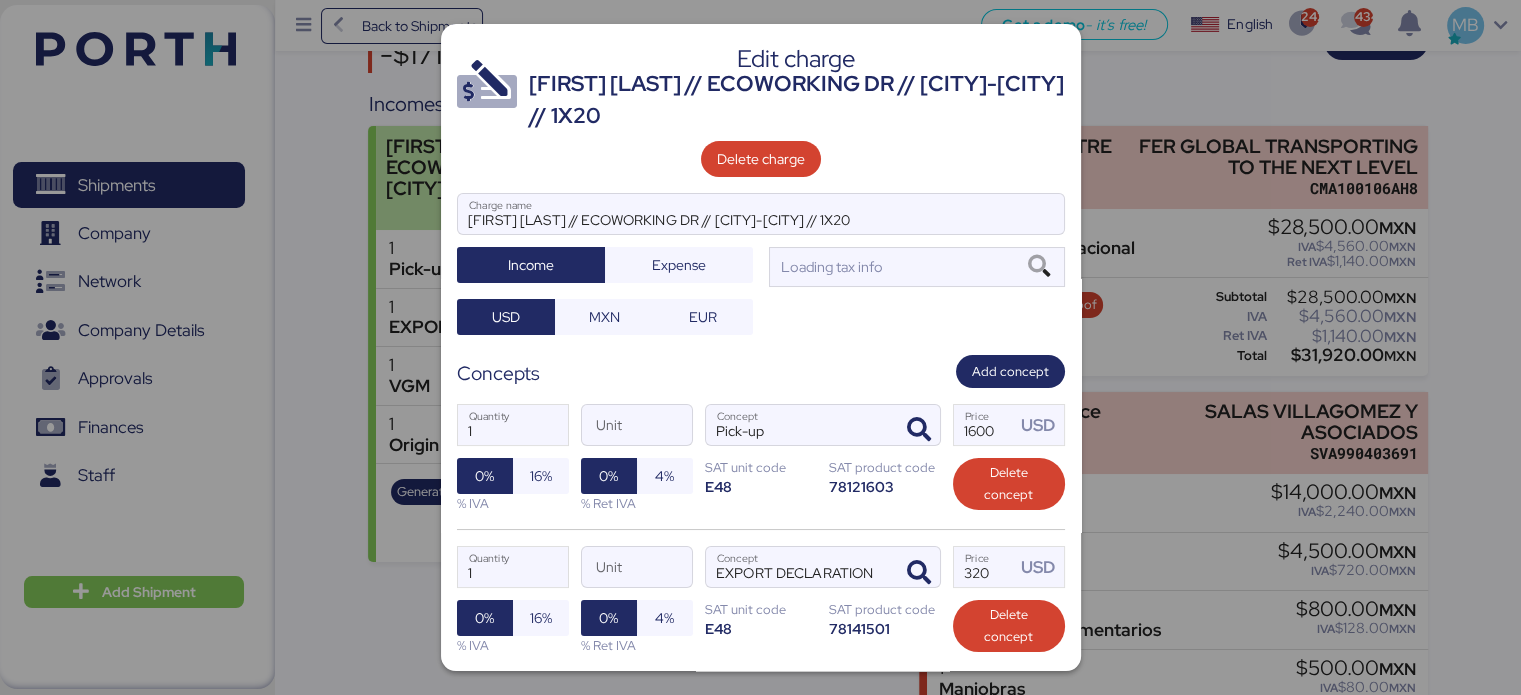 scroll, scrollTop: 0, scrollLeft: 0, axis: both 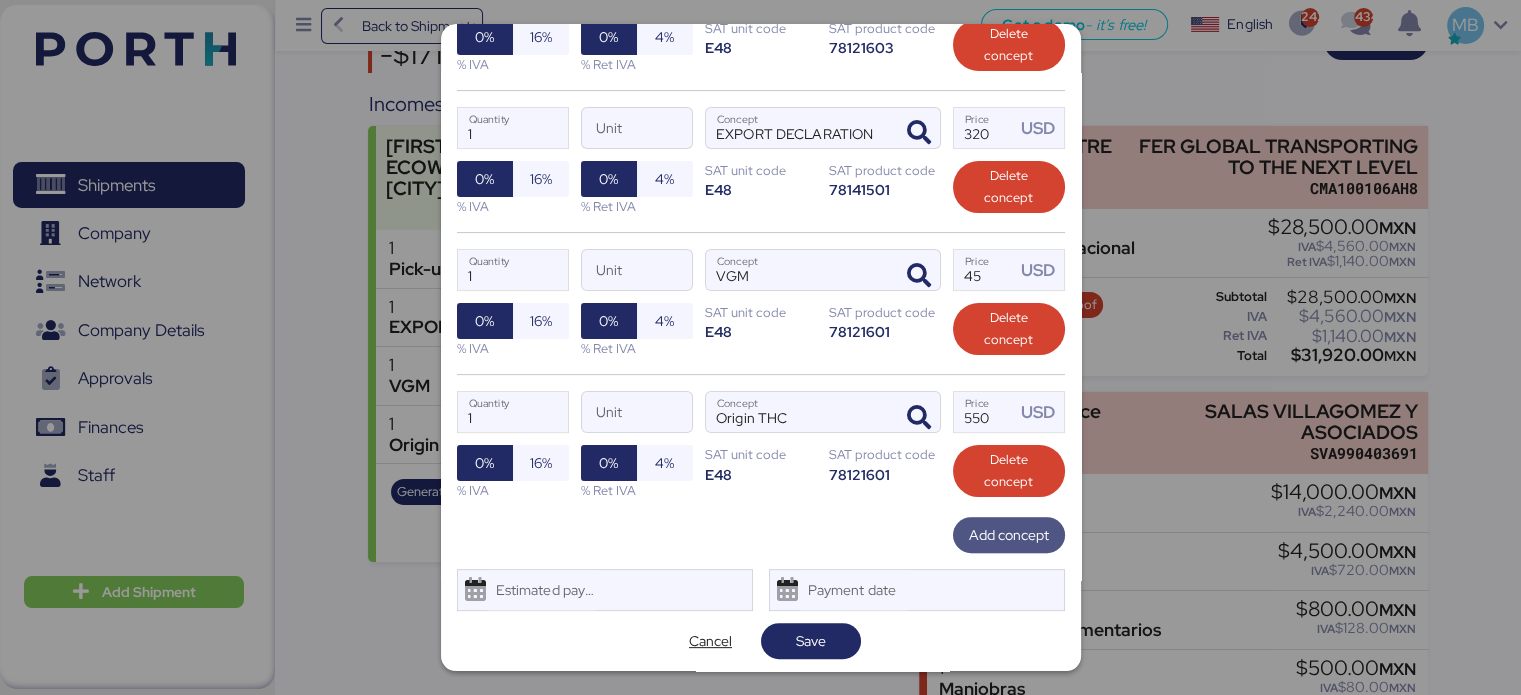 click on "Add concept" at bounding box center (1009, 535) 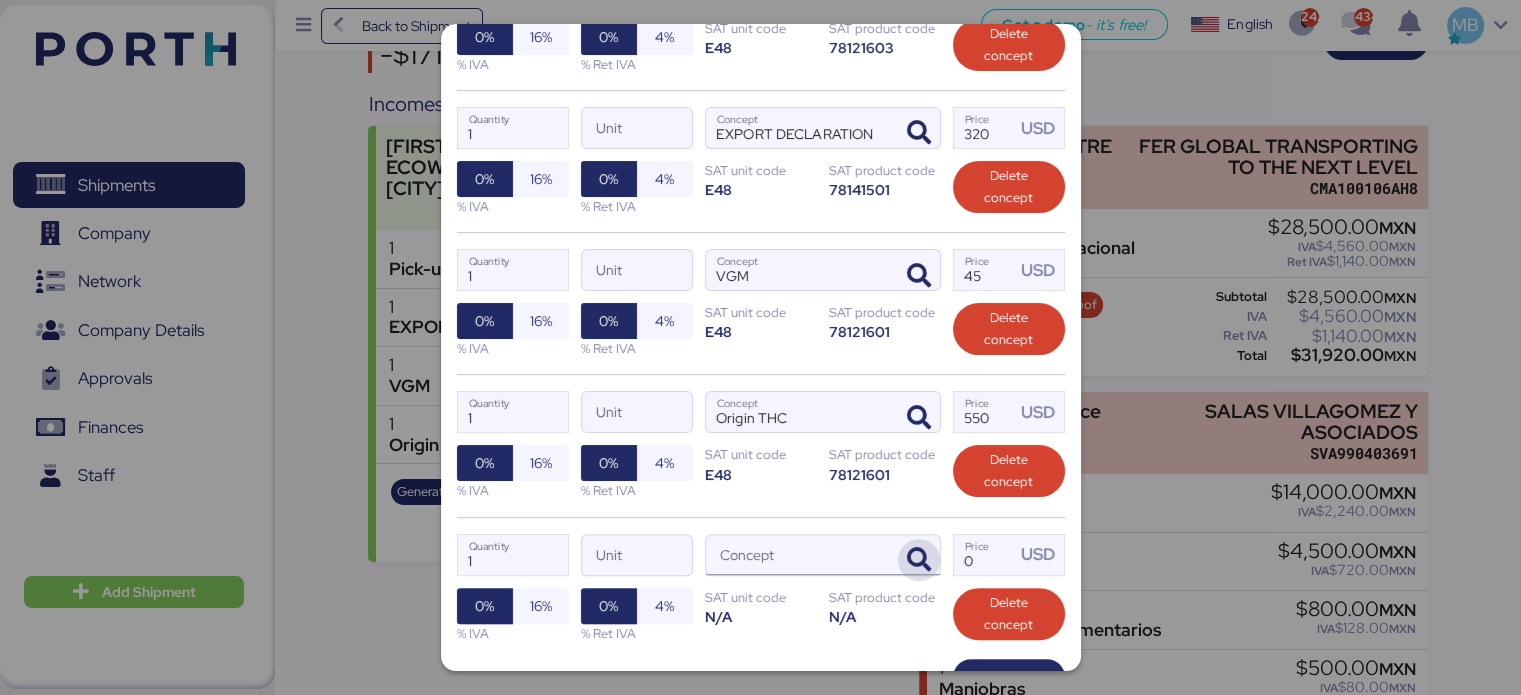 click at bounding box center (919, 560) 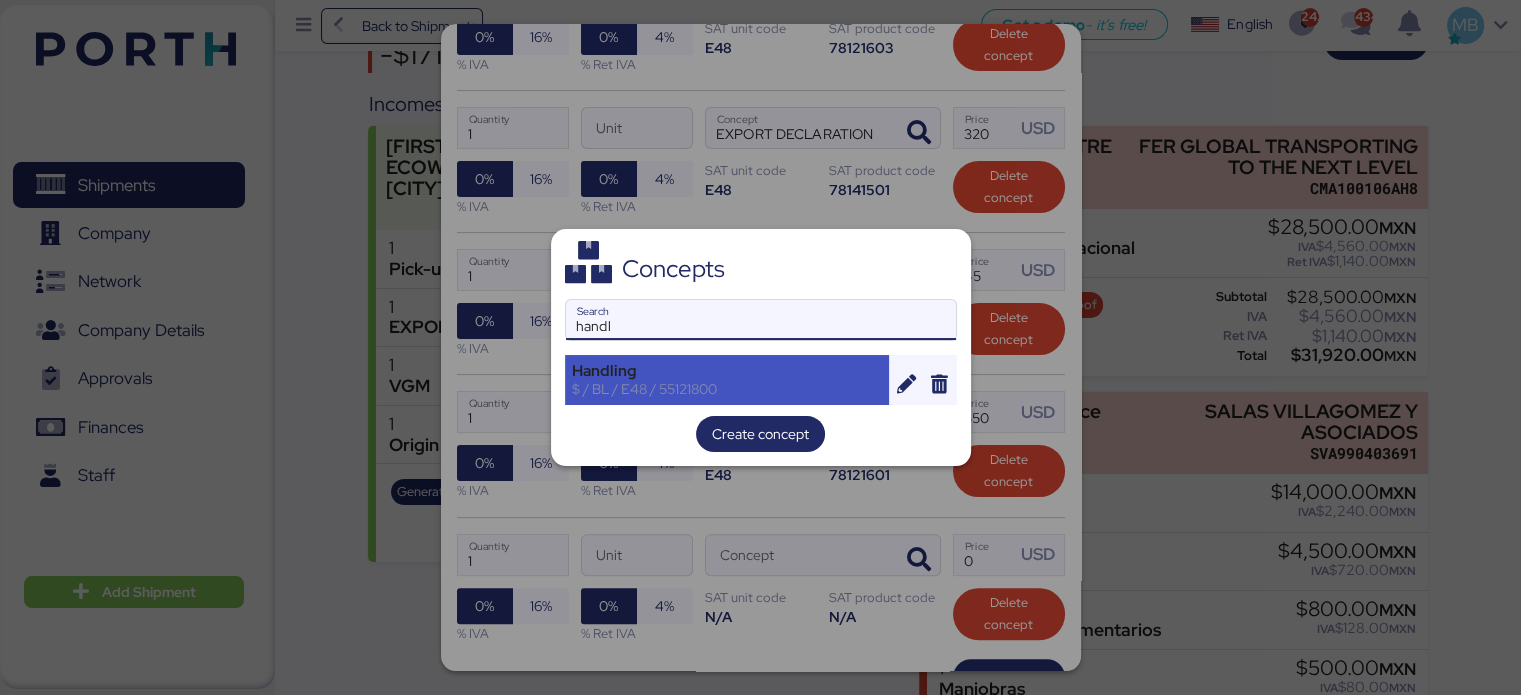 type on "handl" 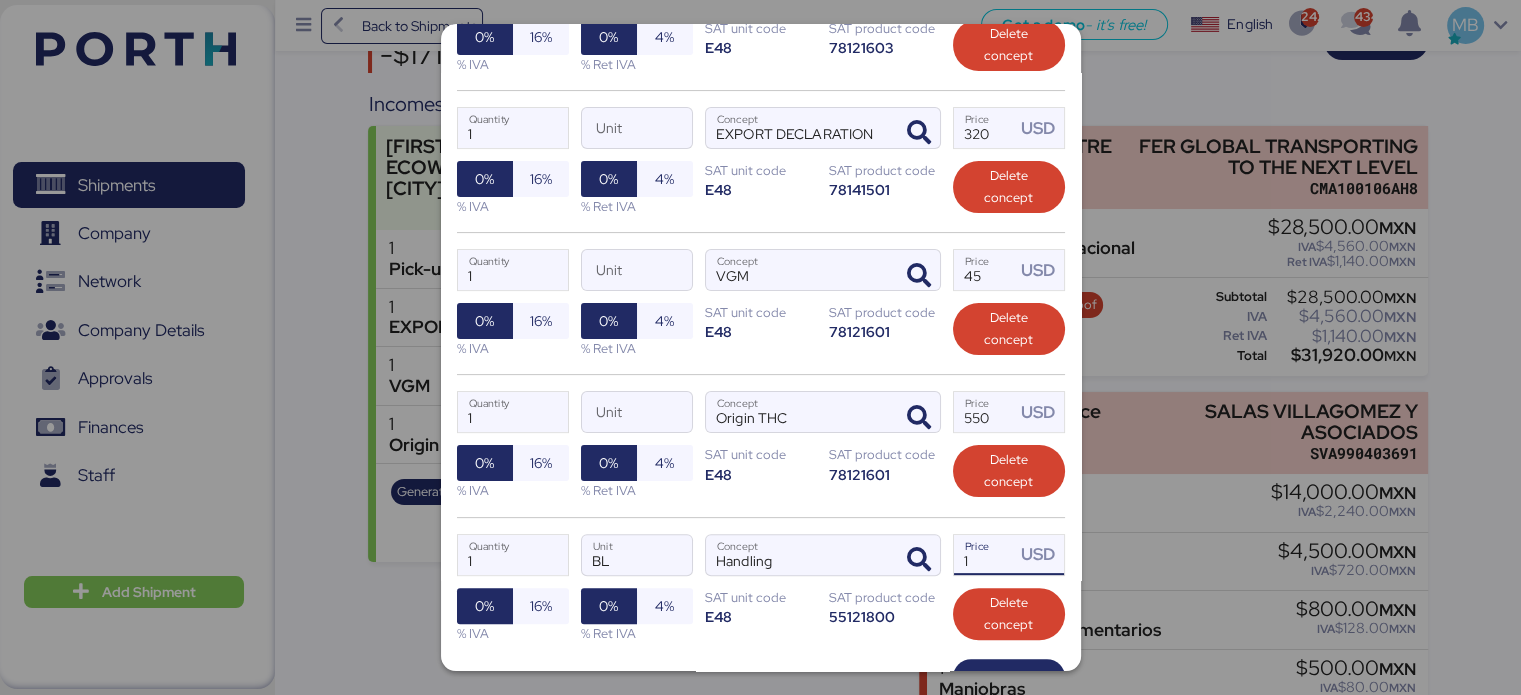 drag, startPoint x: 978, startPoint y: 549, endPoint x: 929, endPoint y: 549, distance: 49 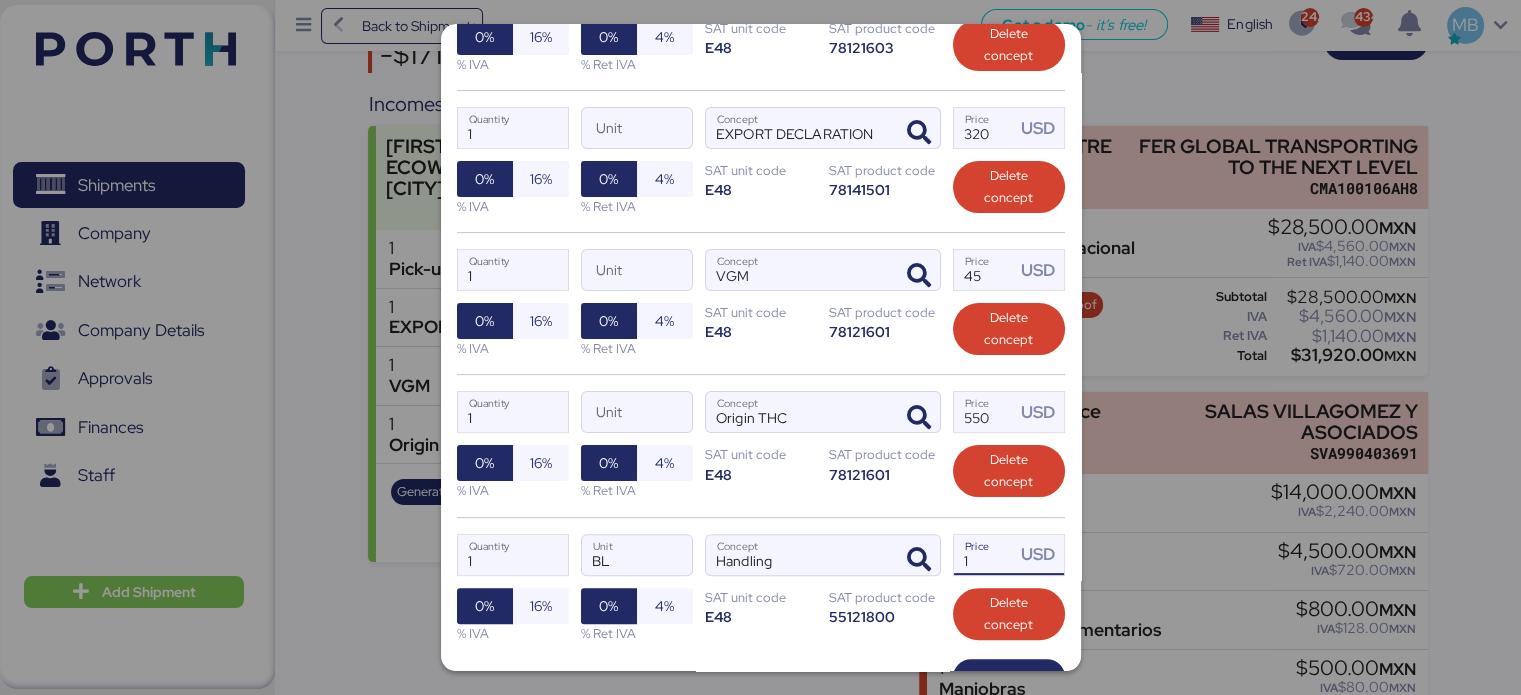 click on "1 Quantity BL Unit Handling Concept   1 Price USD 0% 16% % IVA 0% 4% % Ret IVA SAT unit code E48 SAT product code 55121800 Delete concept" at bounding box center [761, 588] 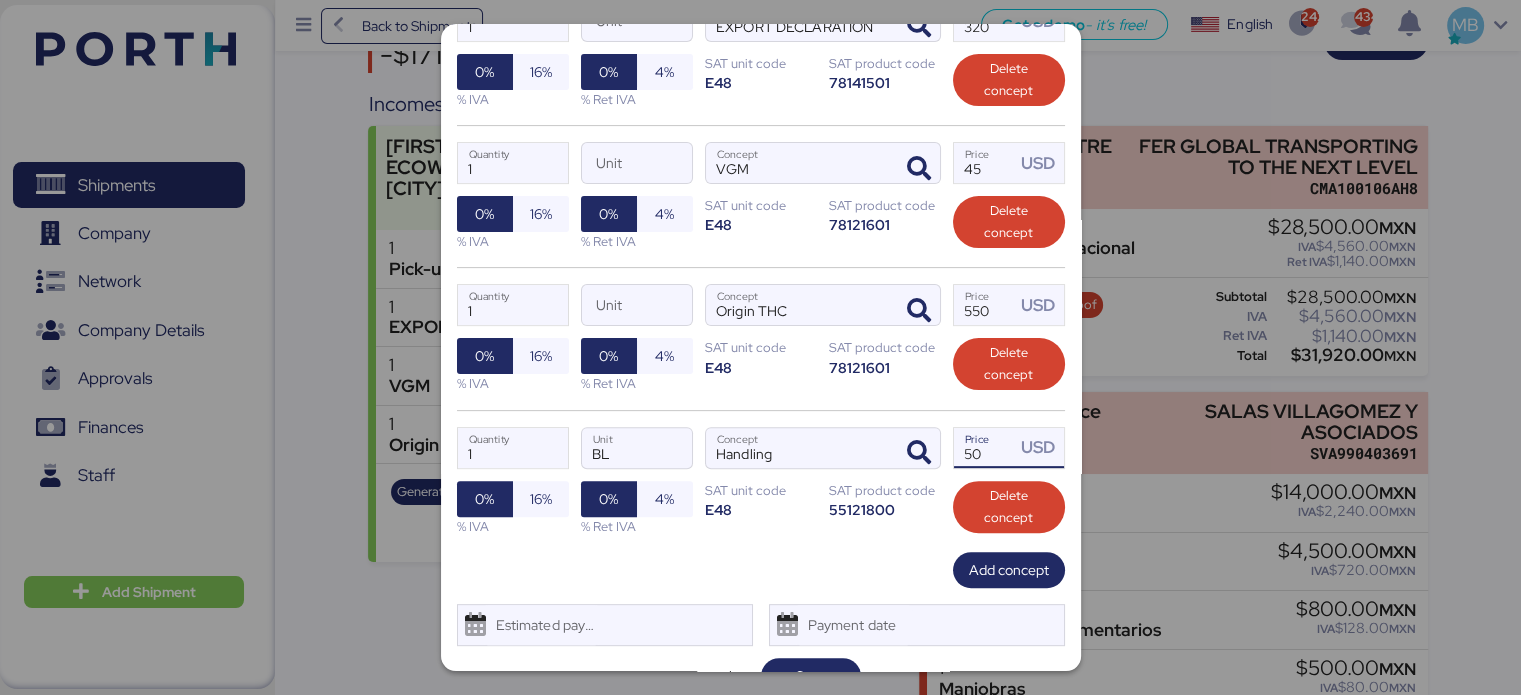 scroll, scrollTop: 601, scrollLeft: 0, axis: vertical 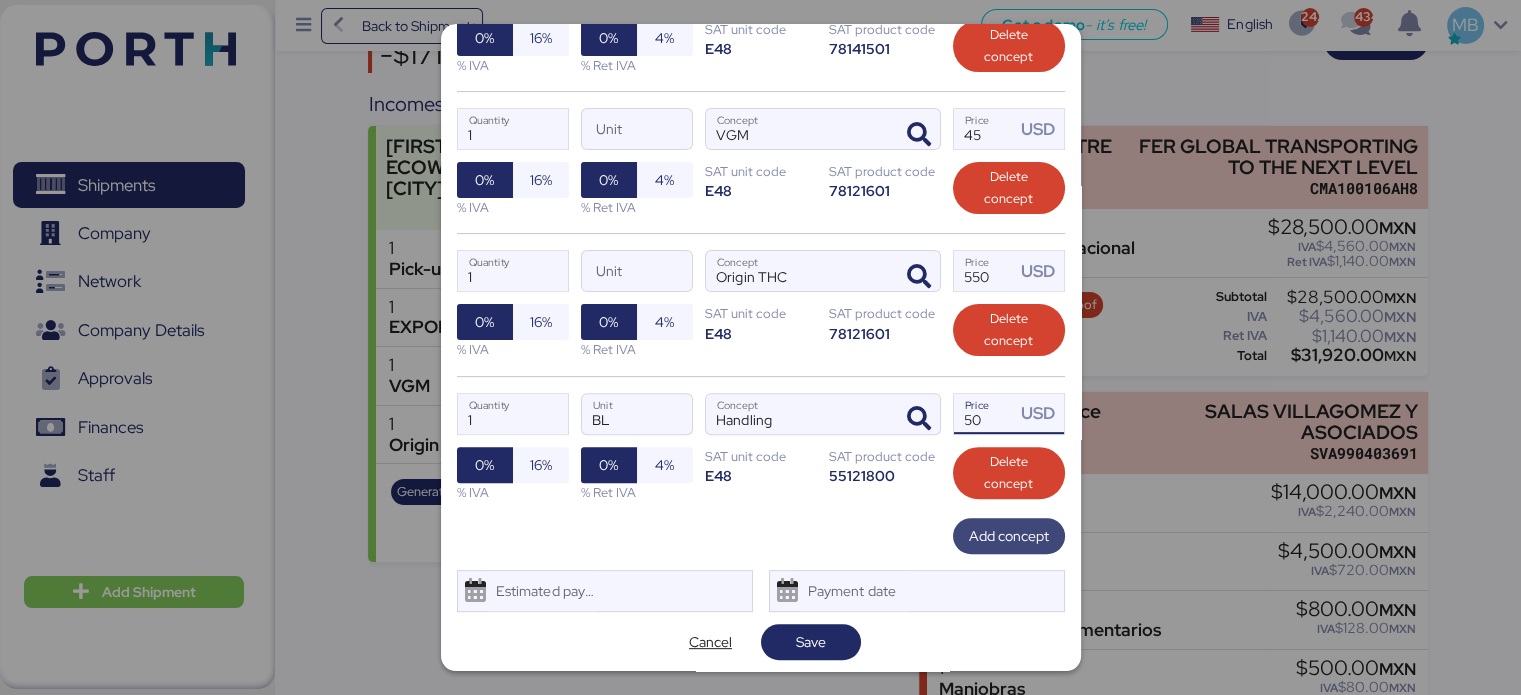 type on "50" 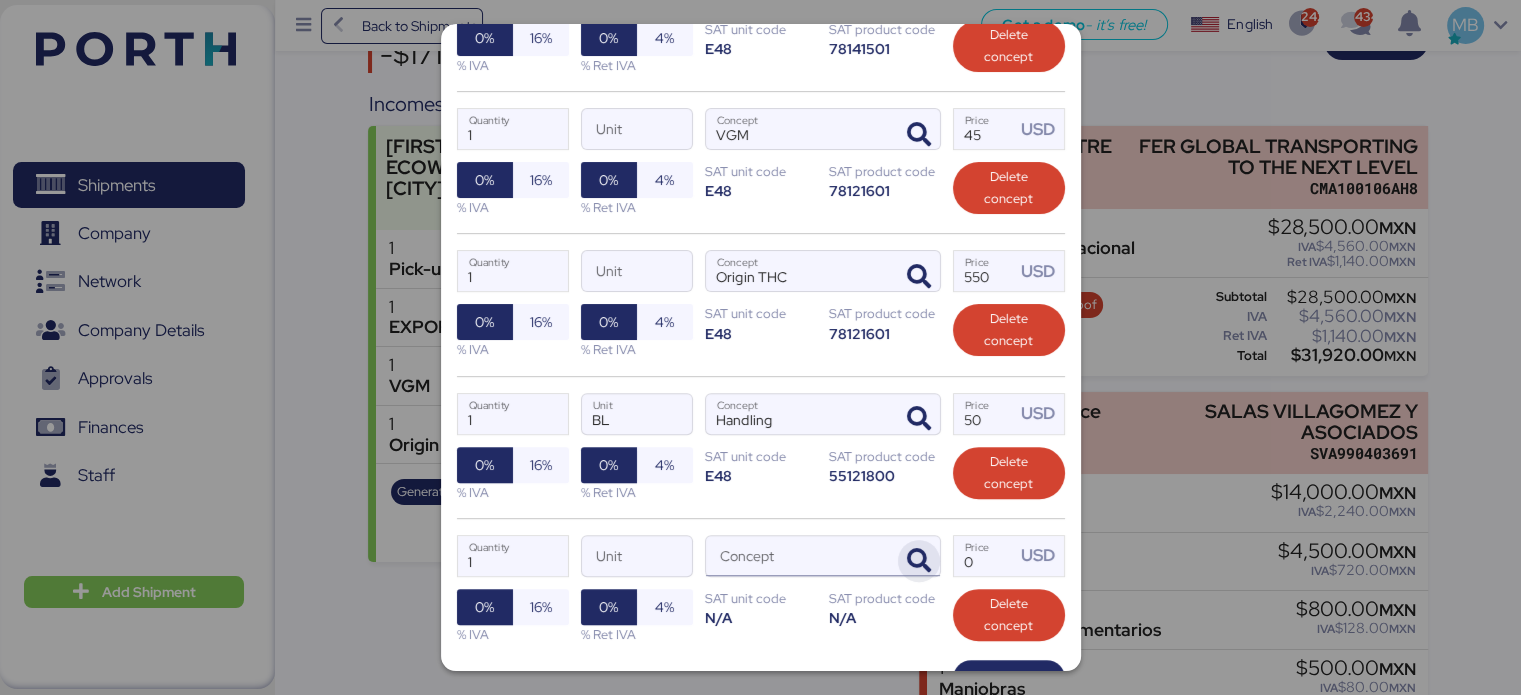 click at bounding box center (919, 561) 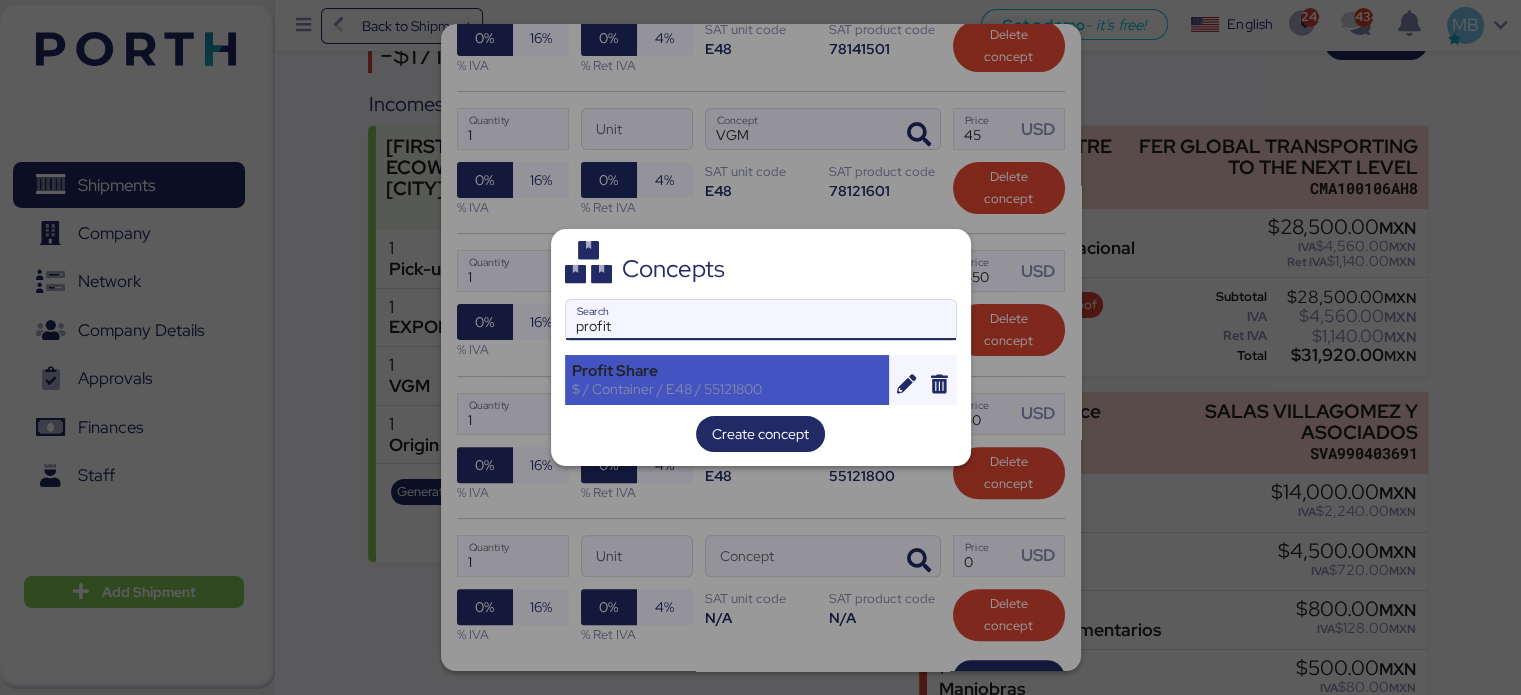 type on "profit" 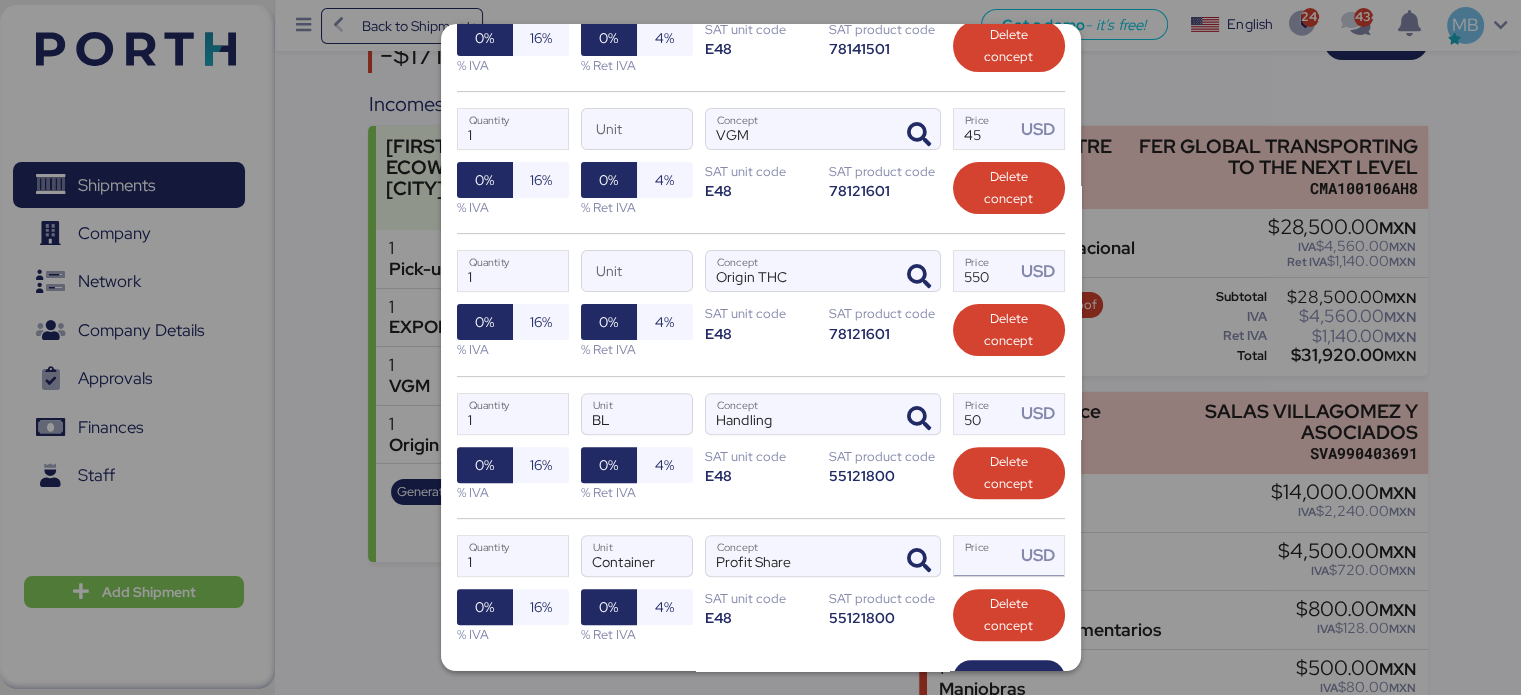 click on "Price USD" at bounding box center (985, 556) 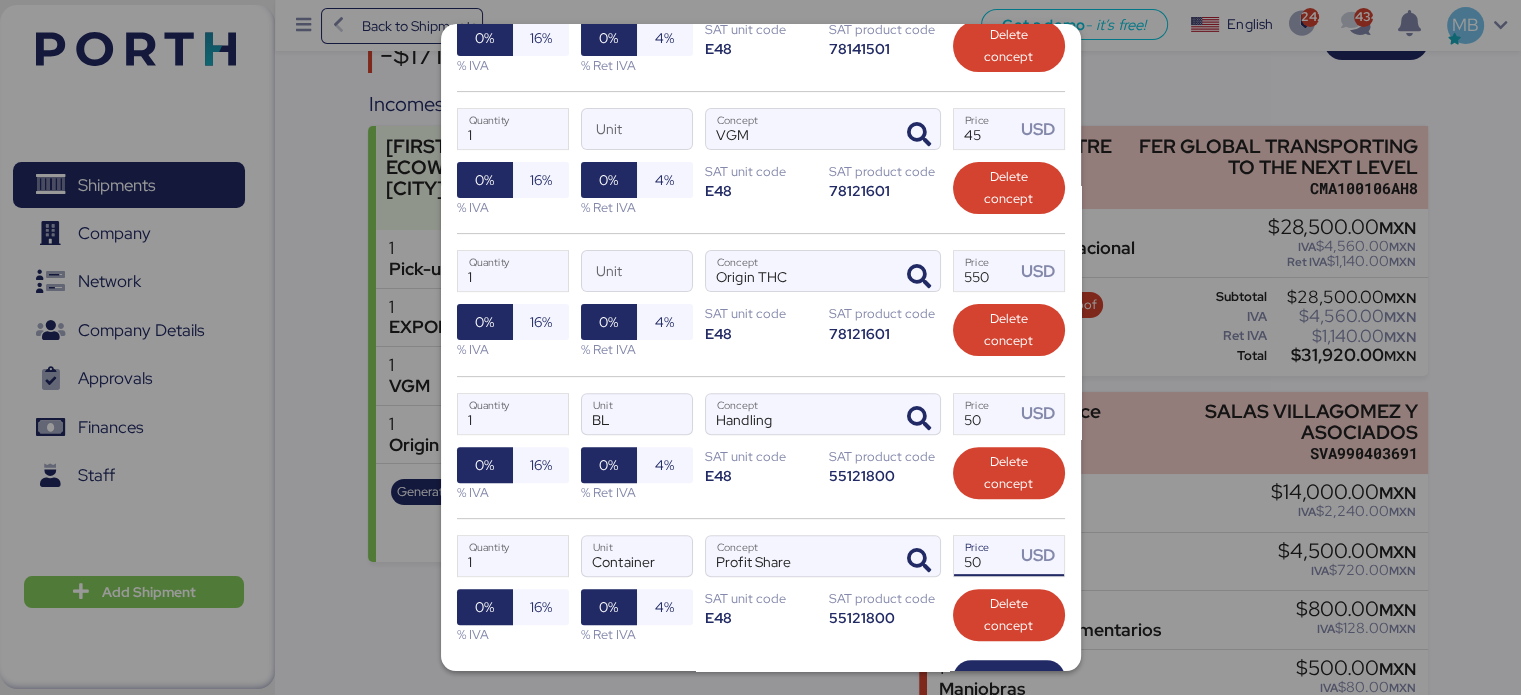 scroll, scrollTop: 743, scrollLeft: 0, axis: vertical 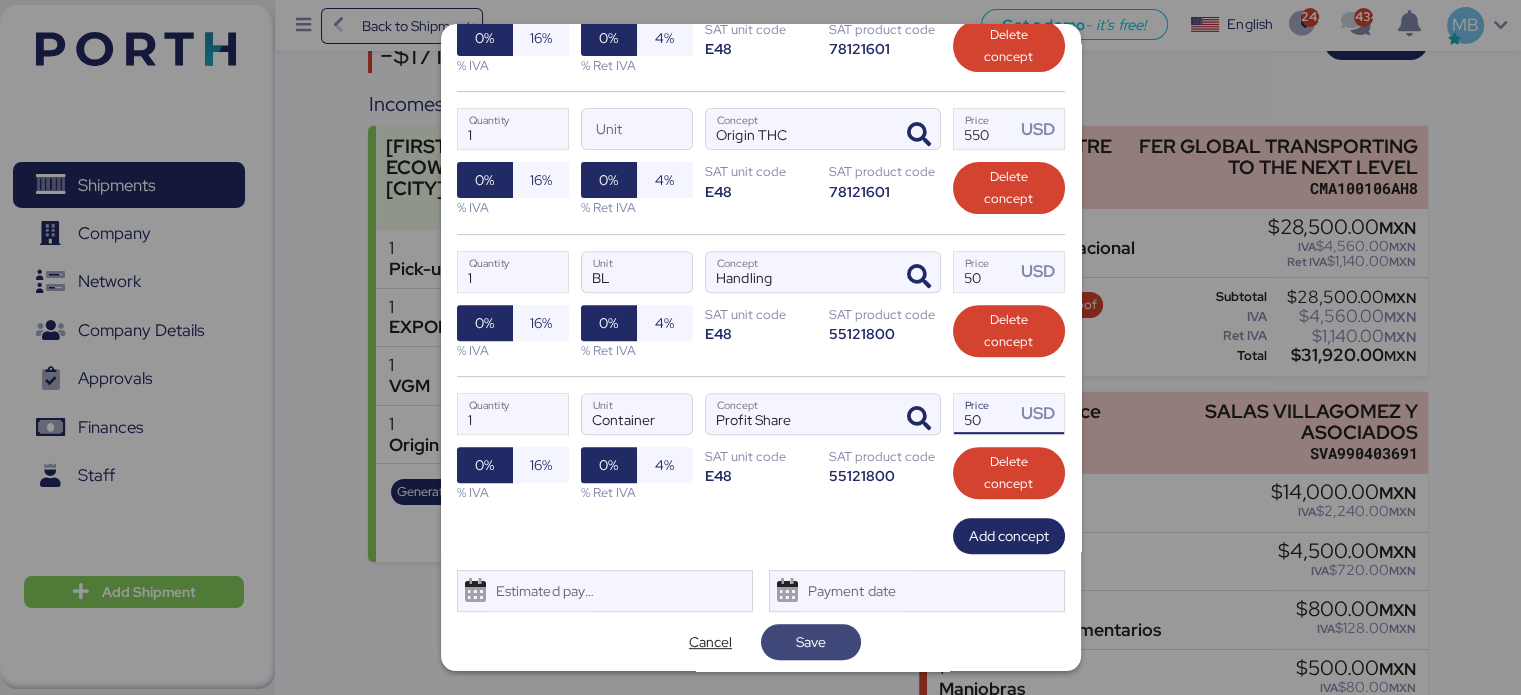 type on "50" 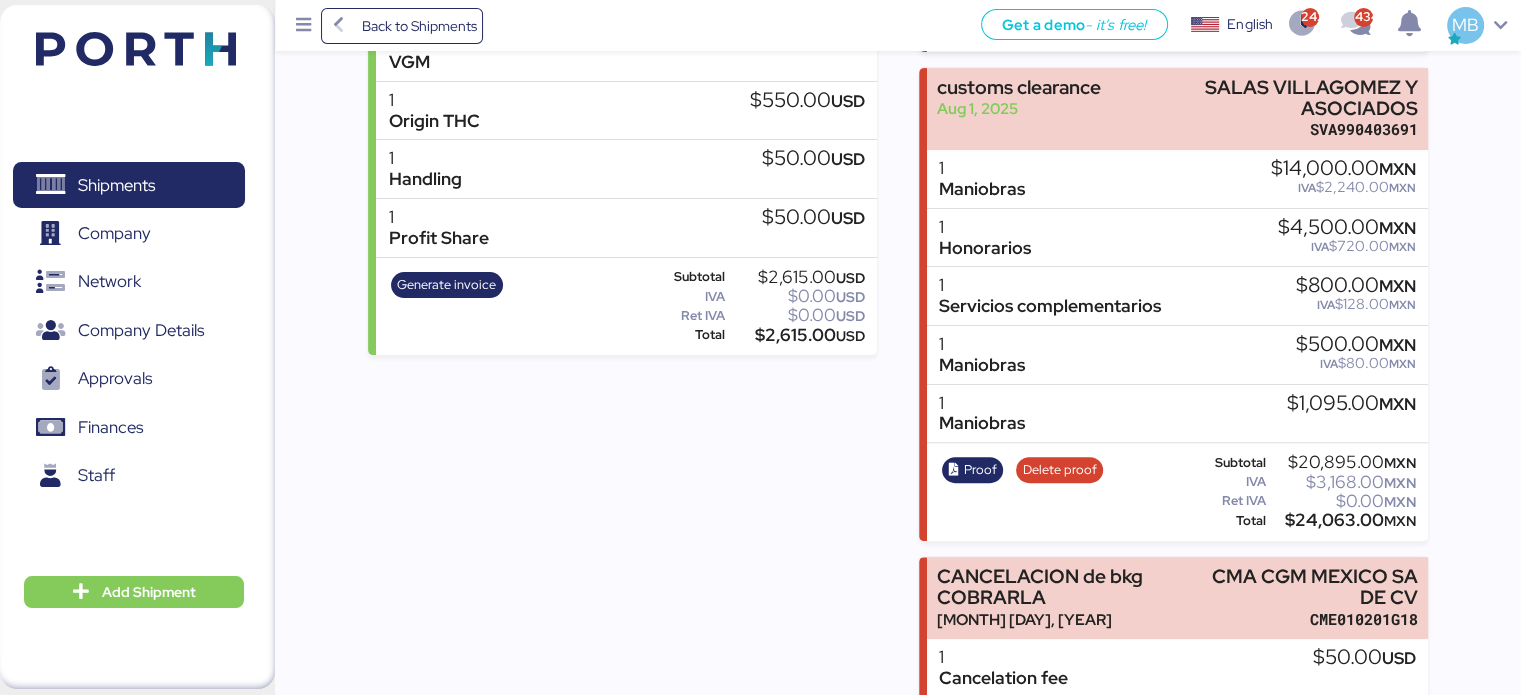 scroll, scrollTop: 434, scrollLeft: 0, axis: vertical 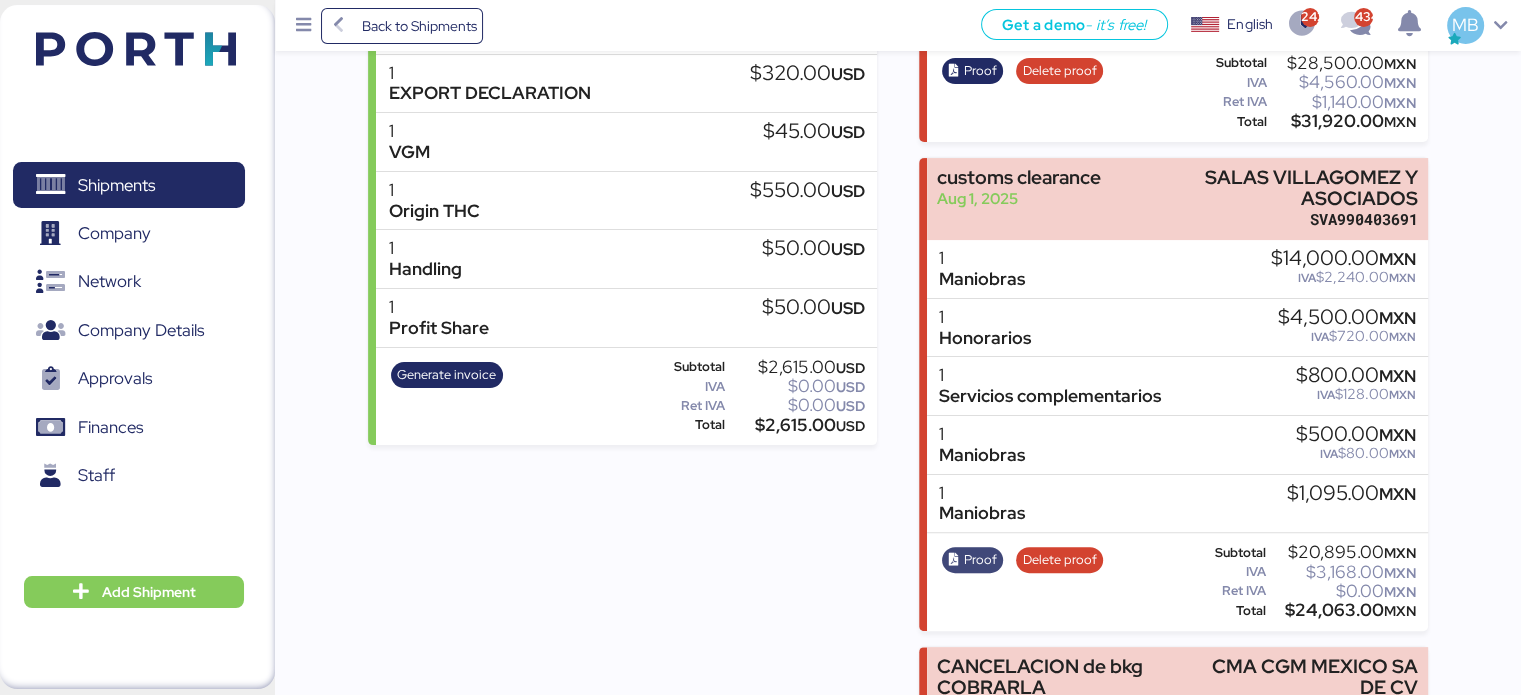 click on "Proof" at bounding box center [980, 560] 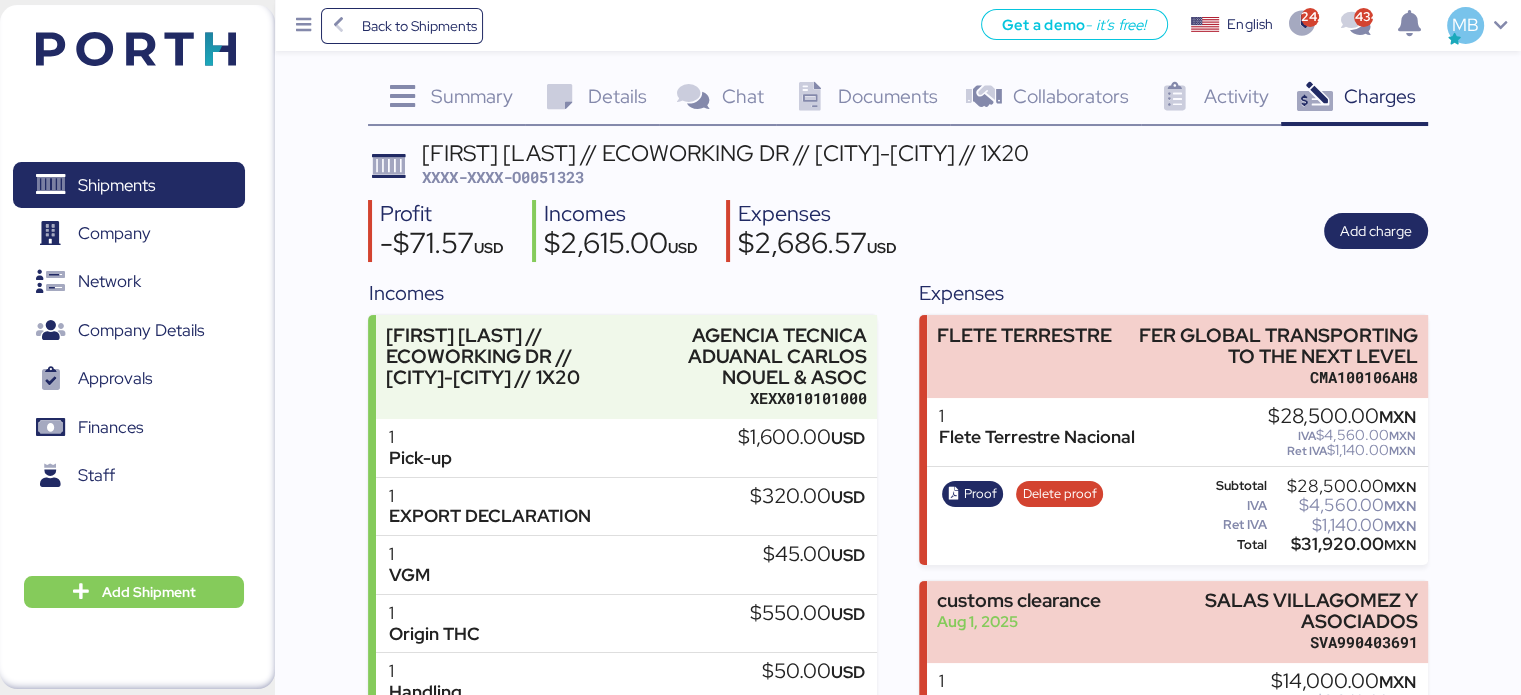 scroll, scrollTop: 0, scrollLeft: 0, axis: both 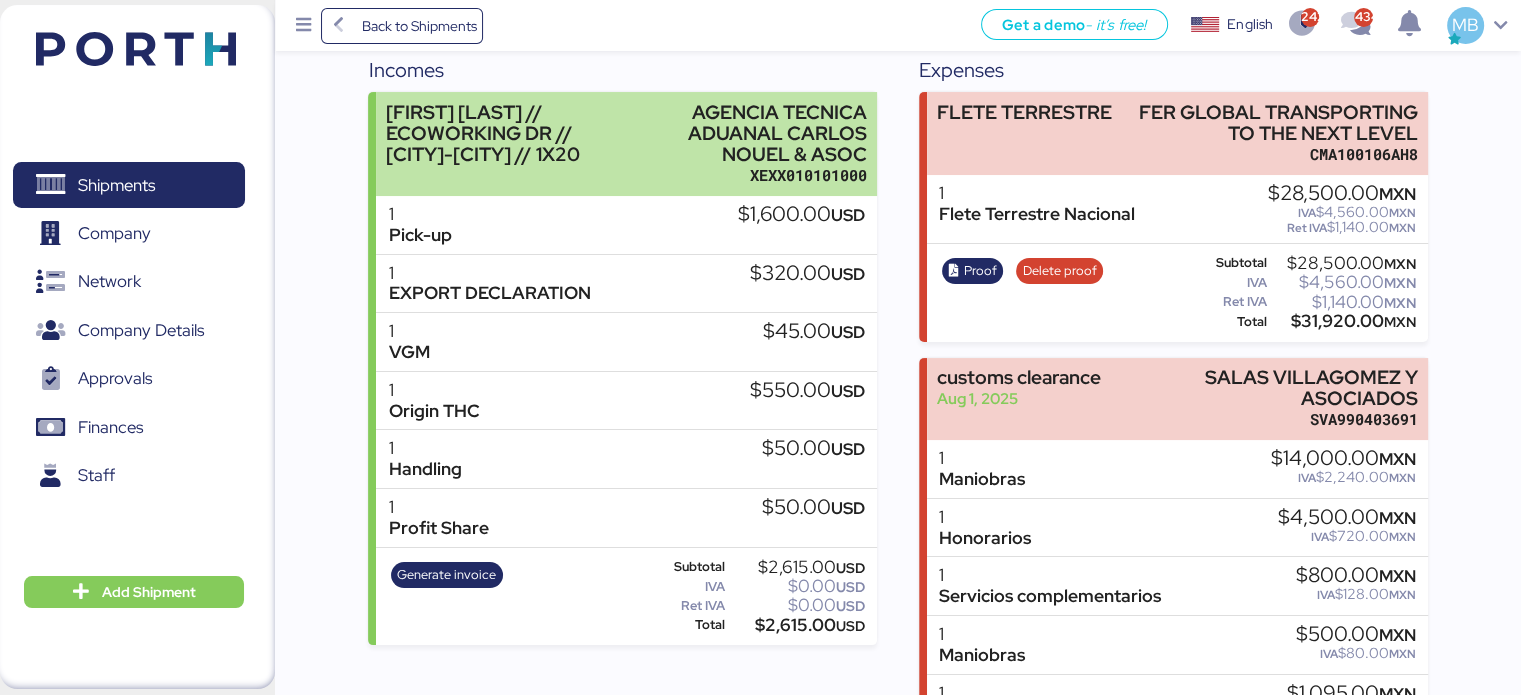 click on "AGENCIA TECNICA ADUANAL CARLOS NOUEL & ASOC" at bounding box center (753, 133) 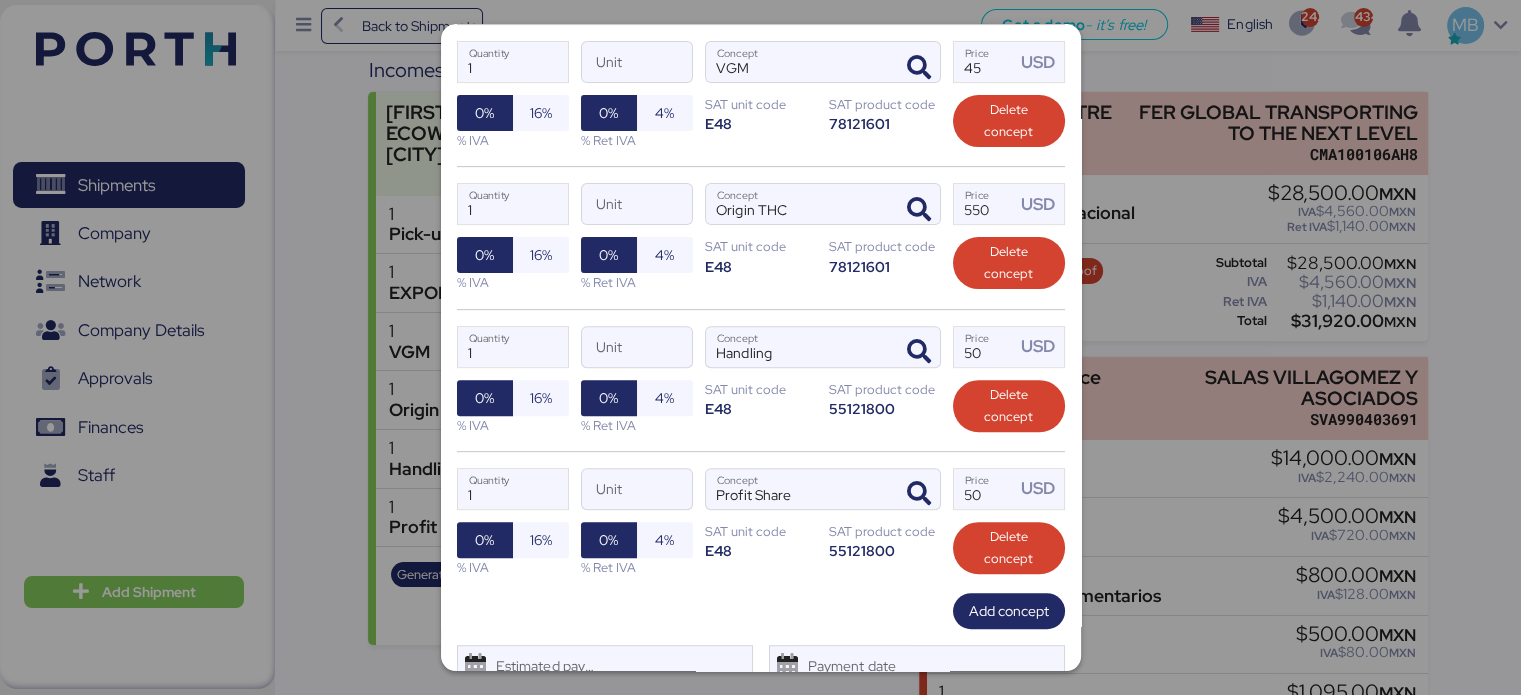 scroll, scrollTop: 743, scrollLeft: 0, axis: vertical 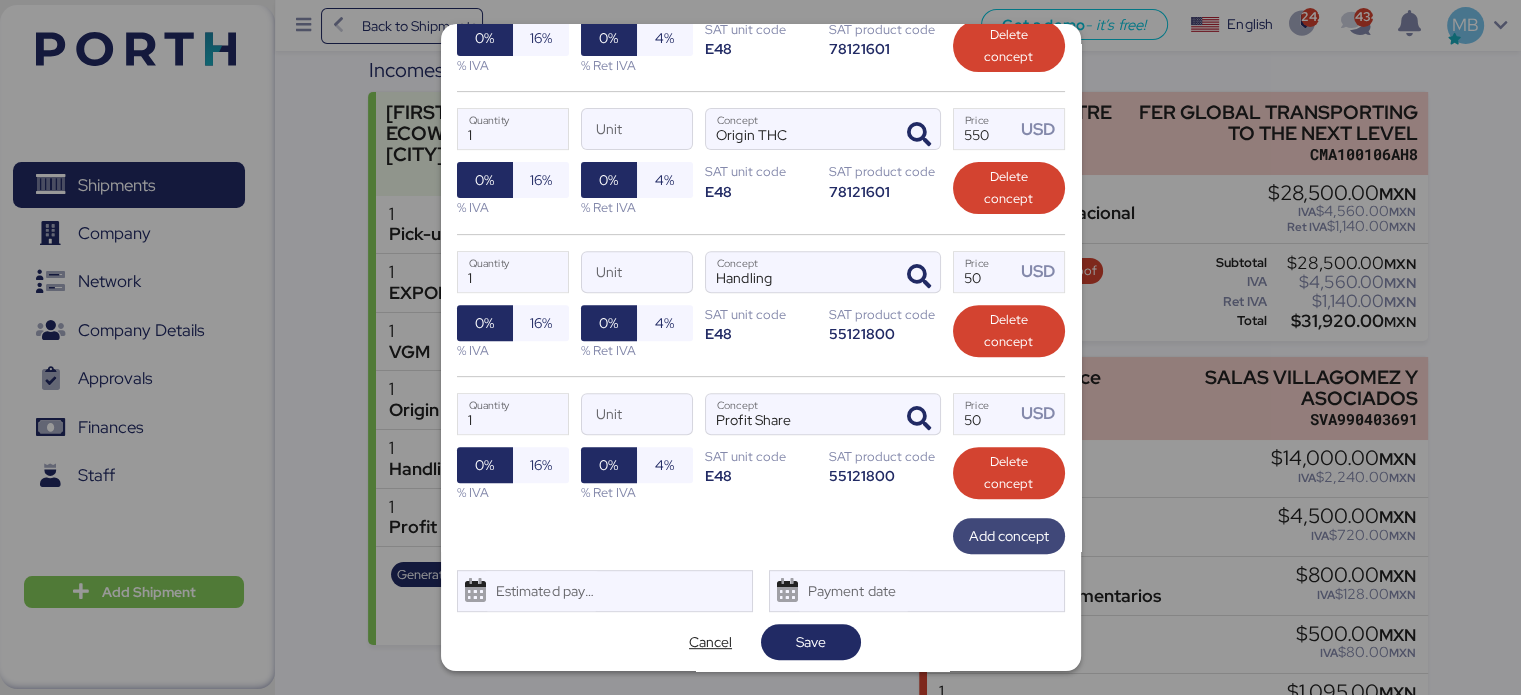 click on "Add concept" at bounding box center (1009, 536) 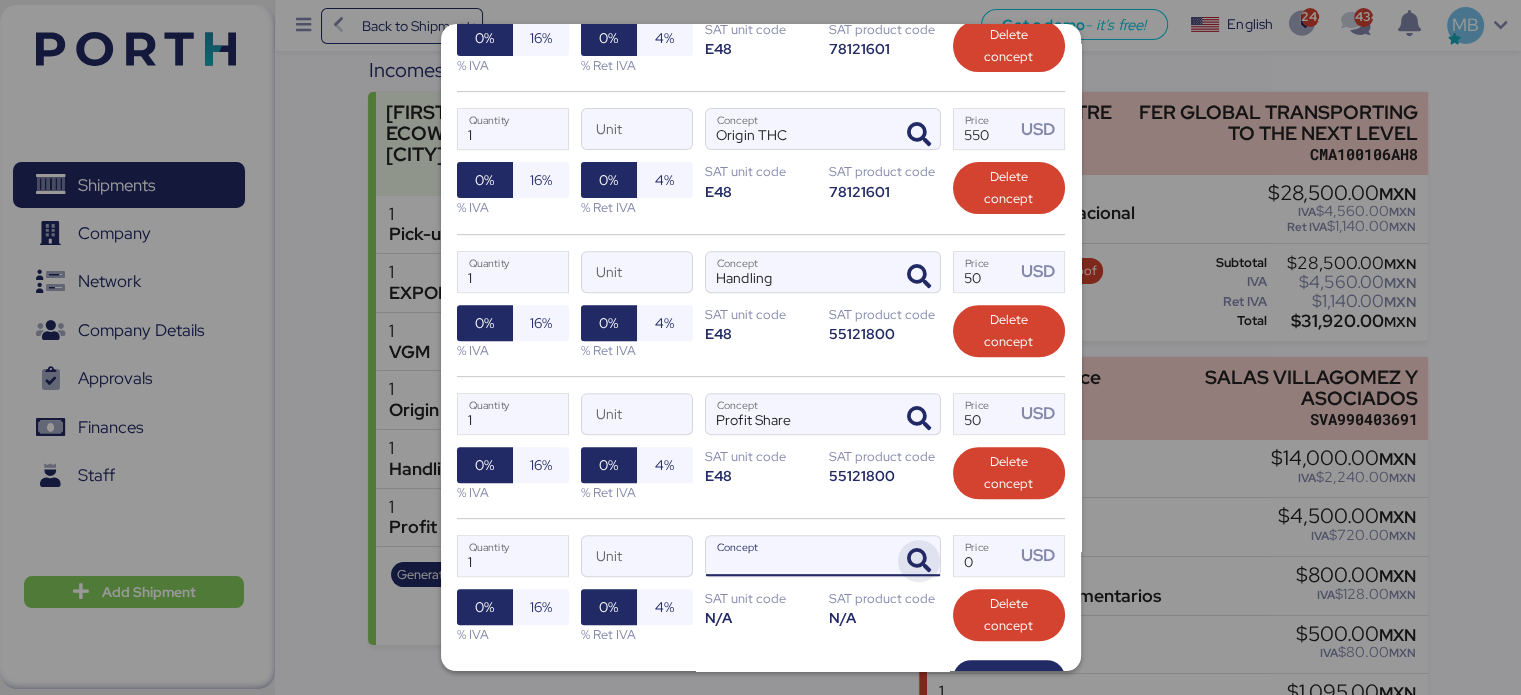 click at bounding box center (919, 561) 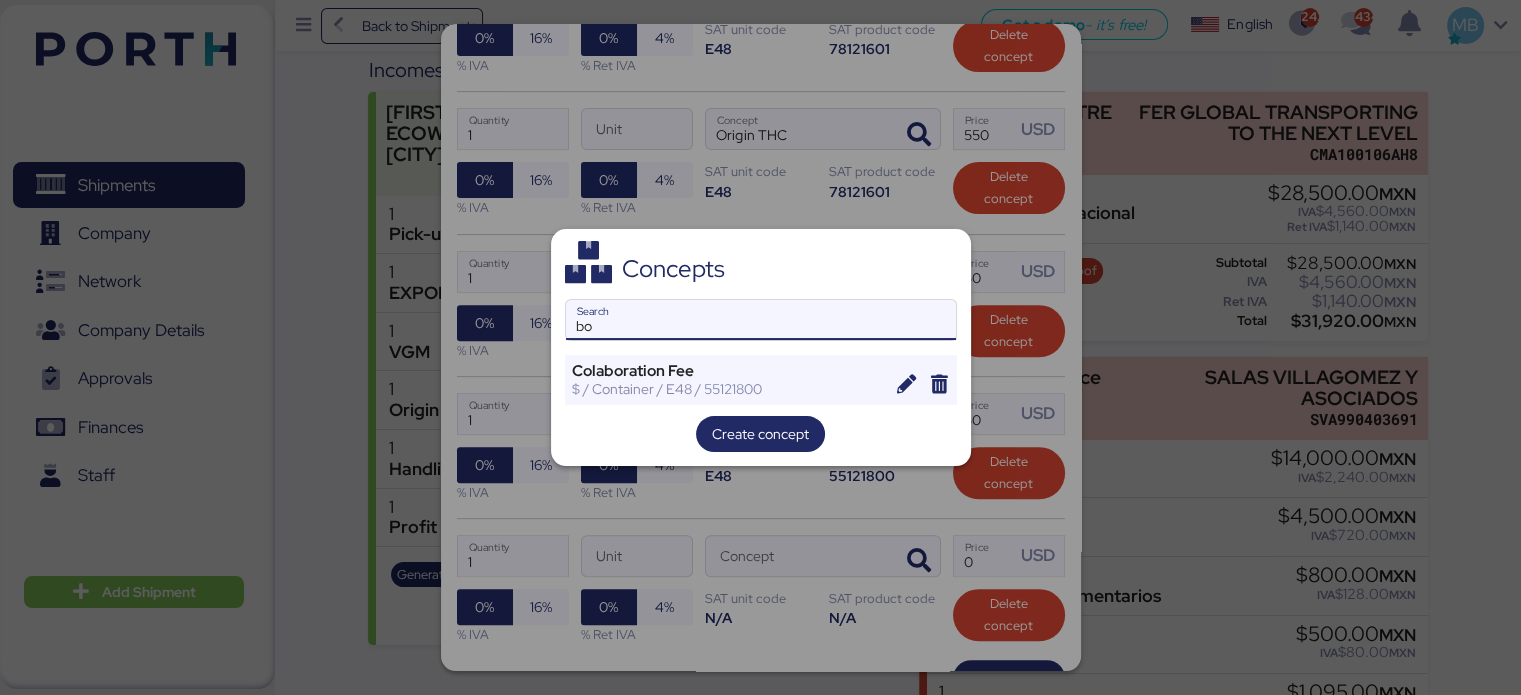 type on "b" 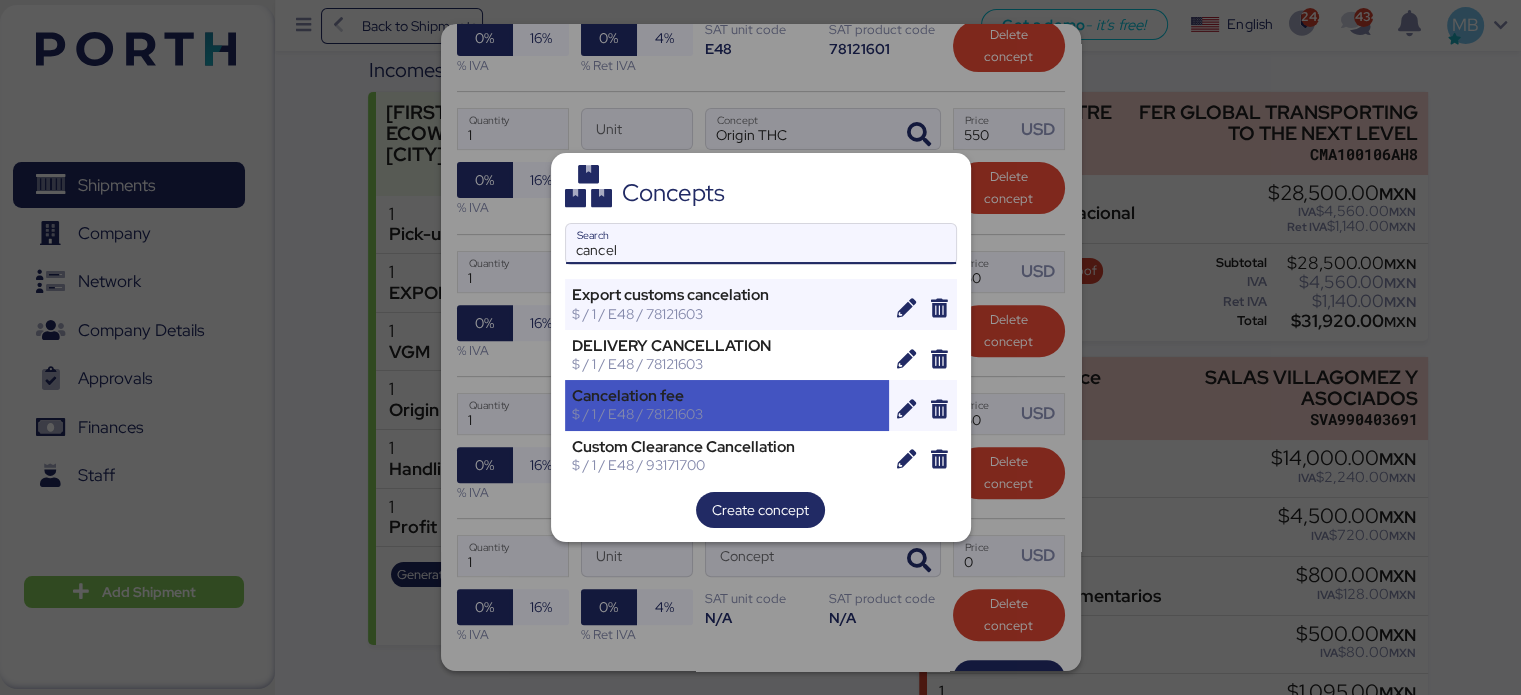 type on "cancel" 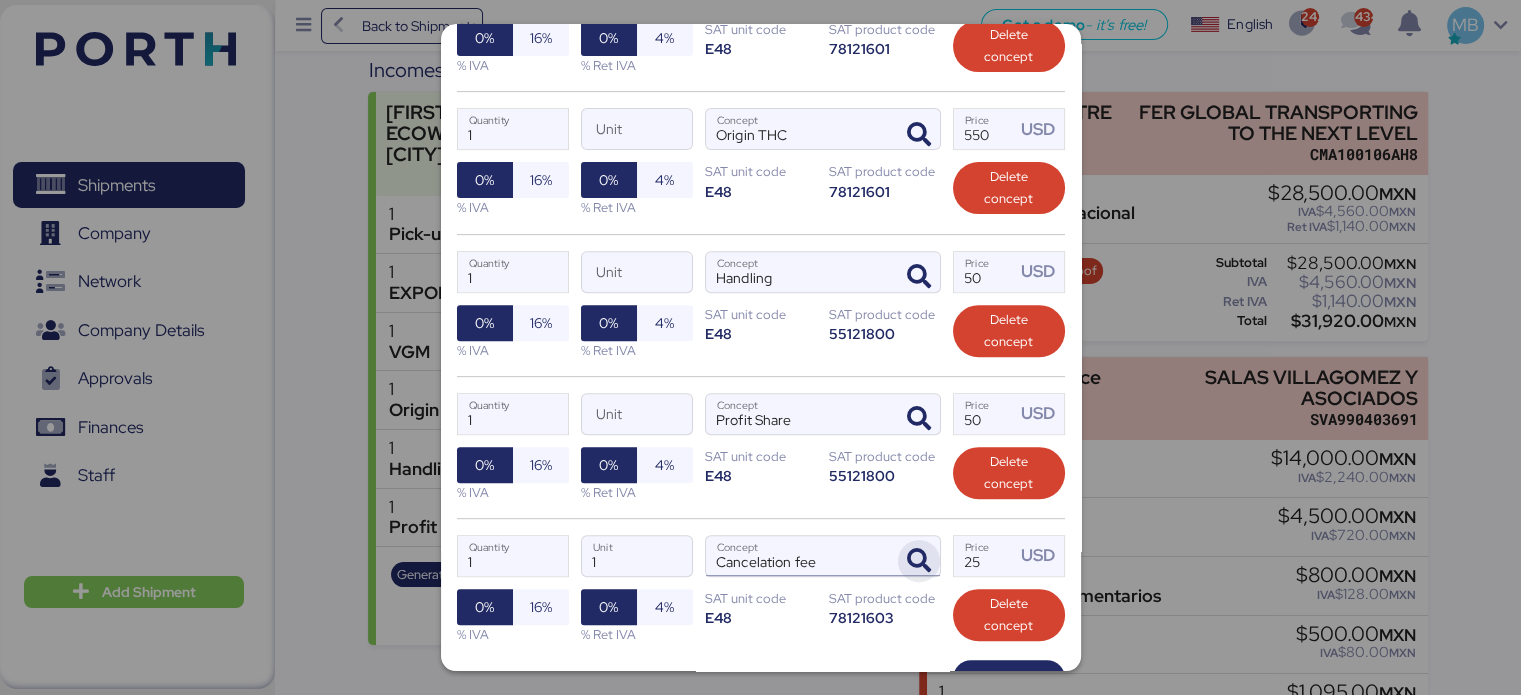 scroll, scrollTop: 884, scrollLeft: 0, axis: vertical 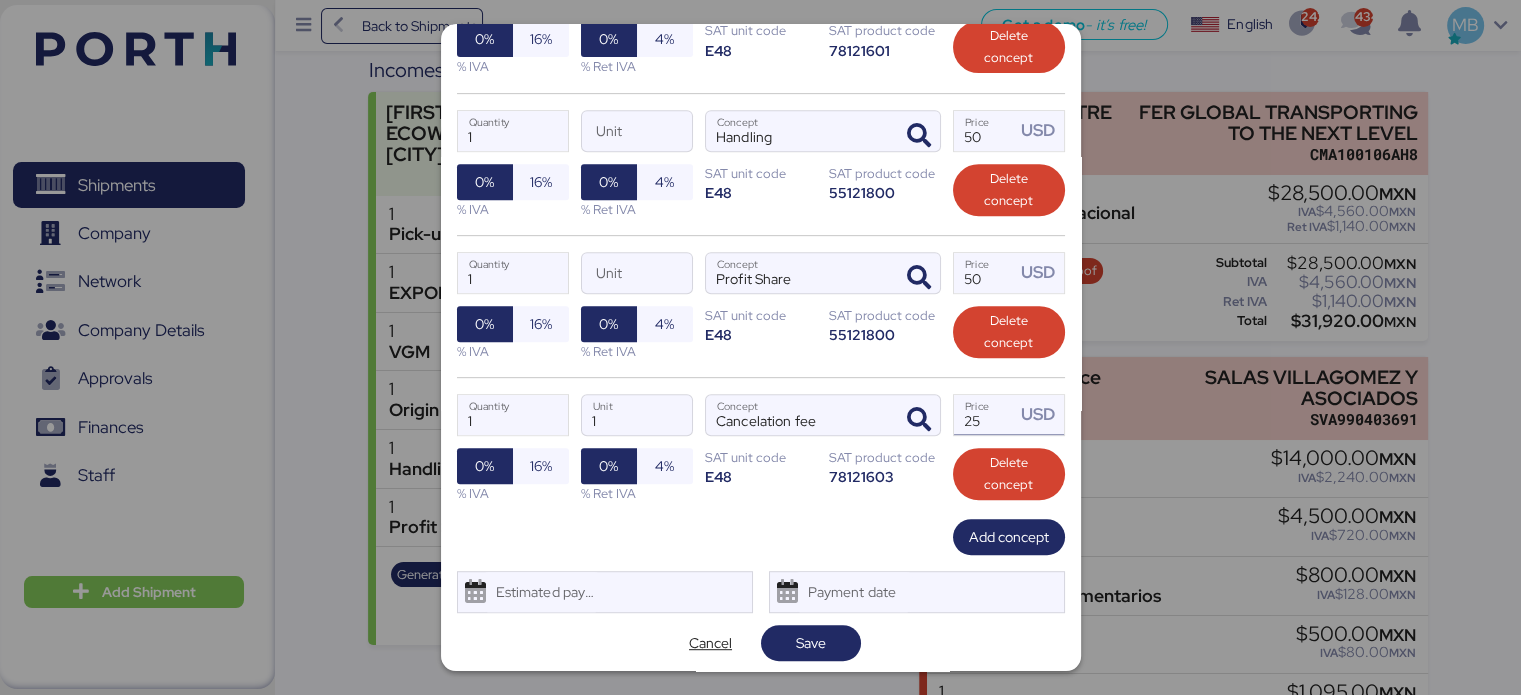 drag, startPoint x: 985, startPoint y: 415, endPoint x: 958, endPoint y: 417, distance: 27.073973 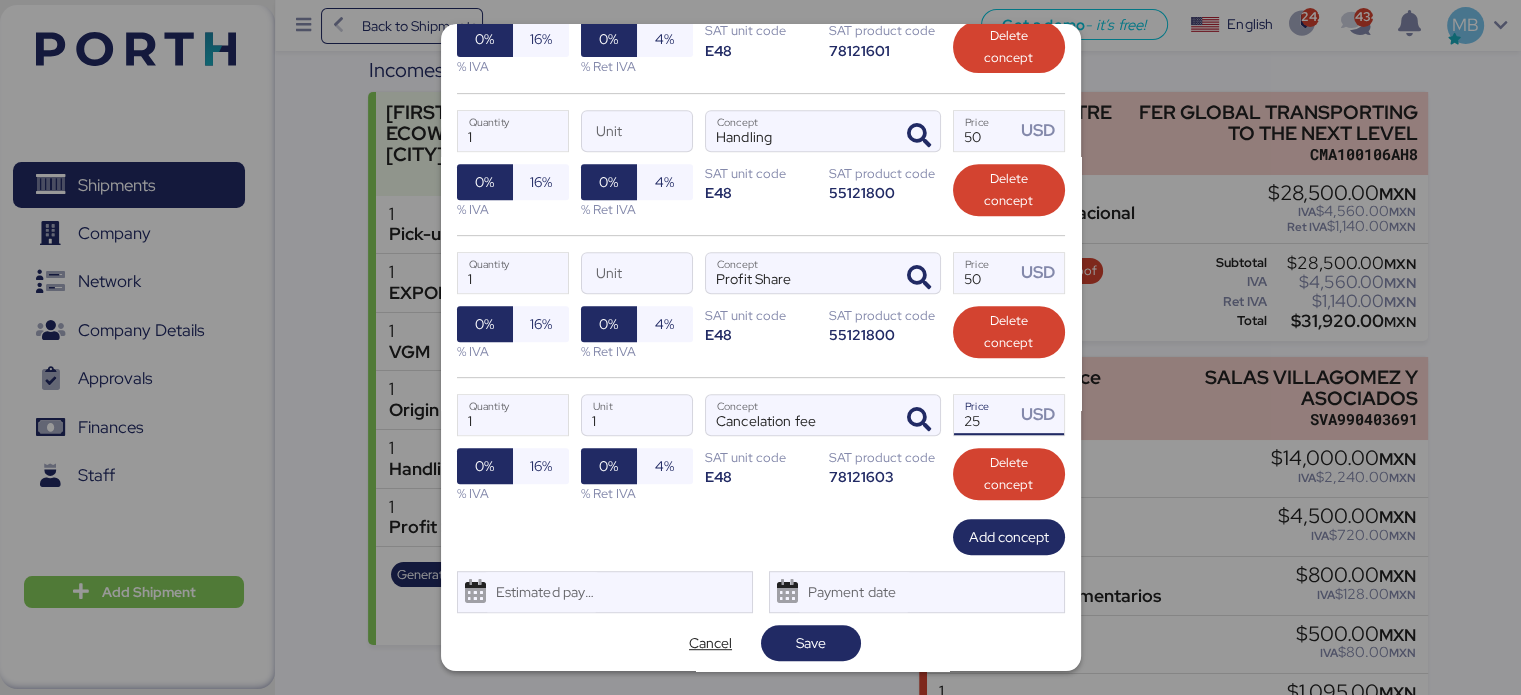 type on "2" 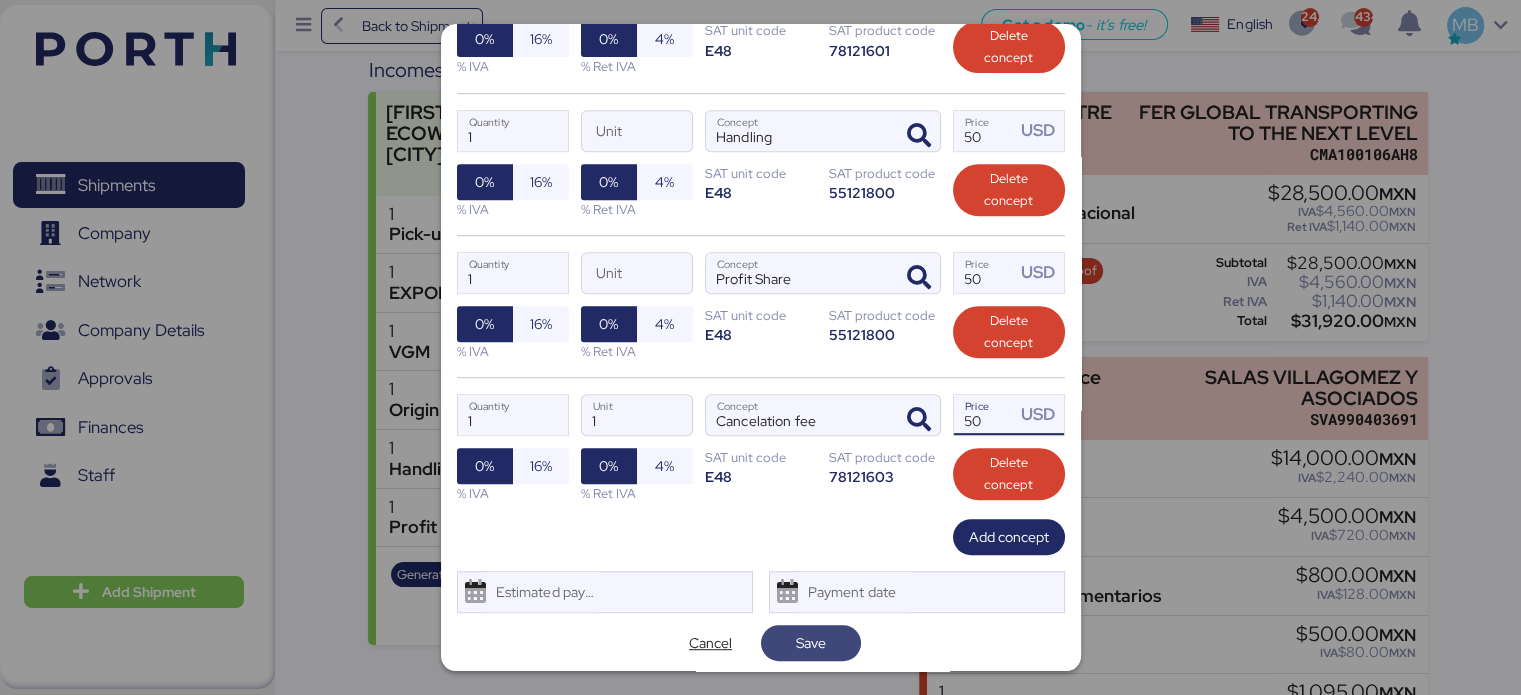 type on "50" 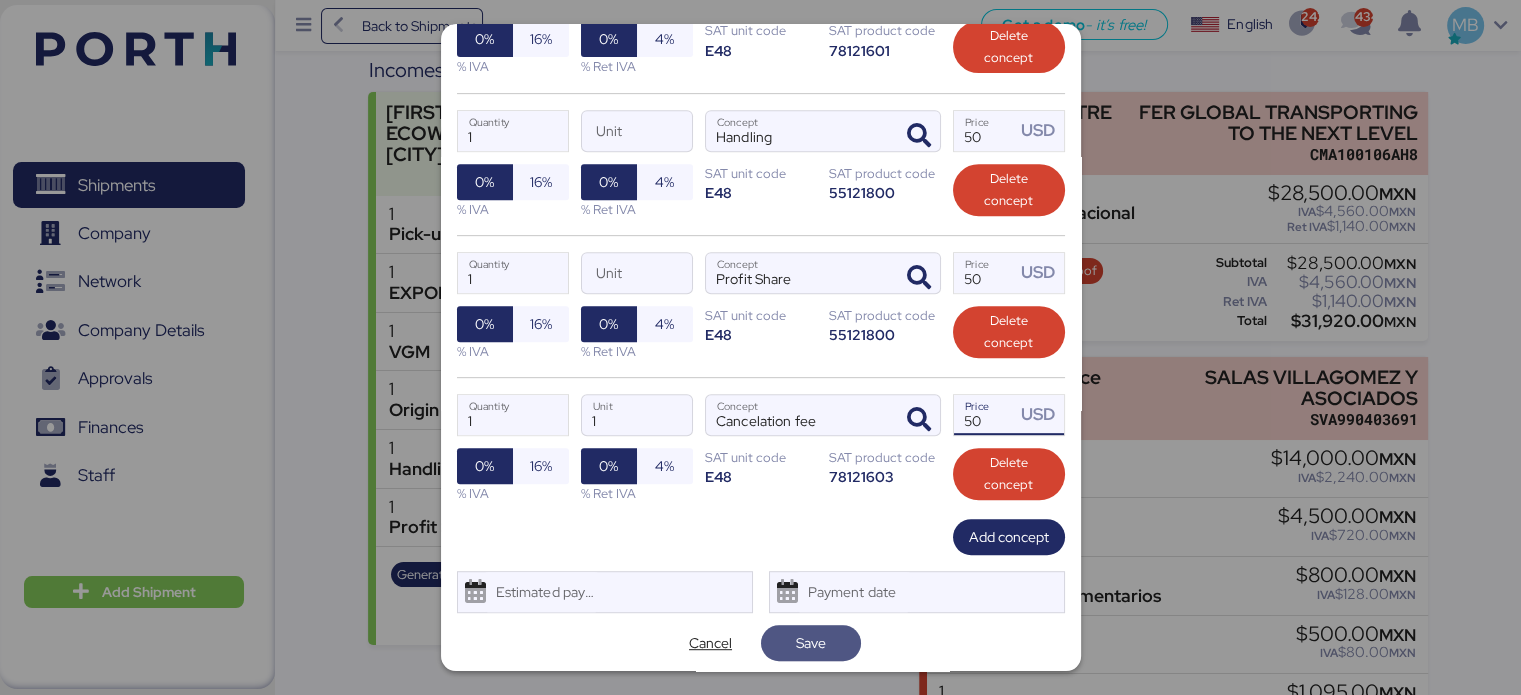 click on "Save" at bounding box center [811, 643] 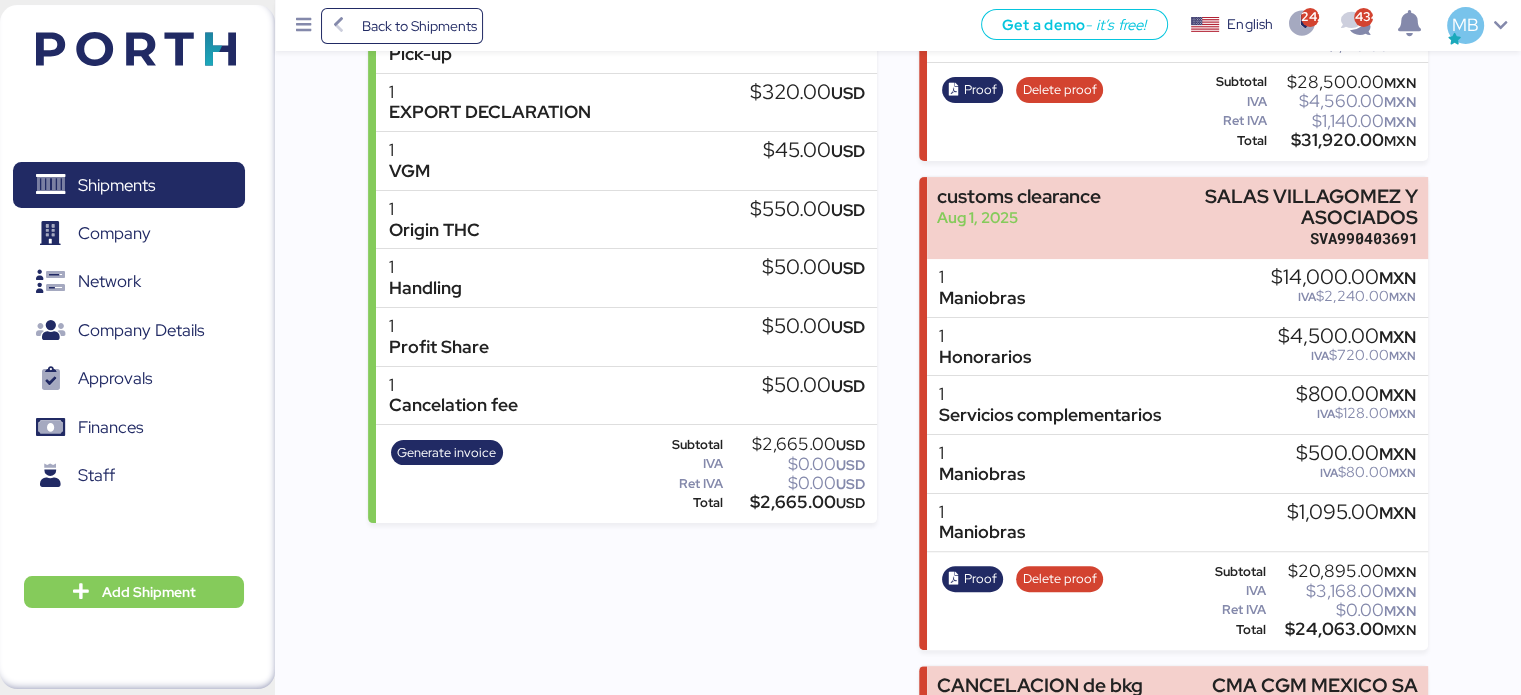 scroll, scrollTop: 332, scrollLeft: 0, axis: vertical 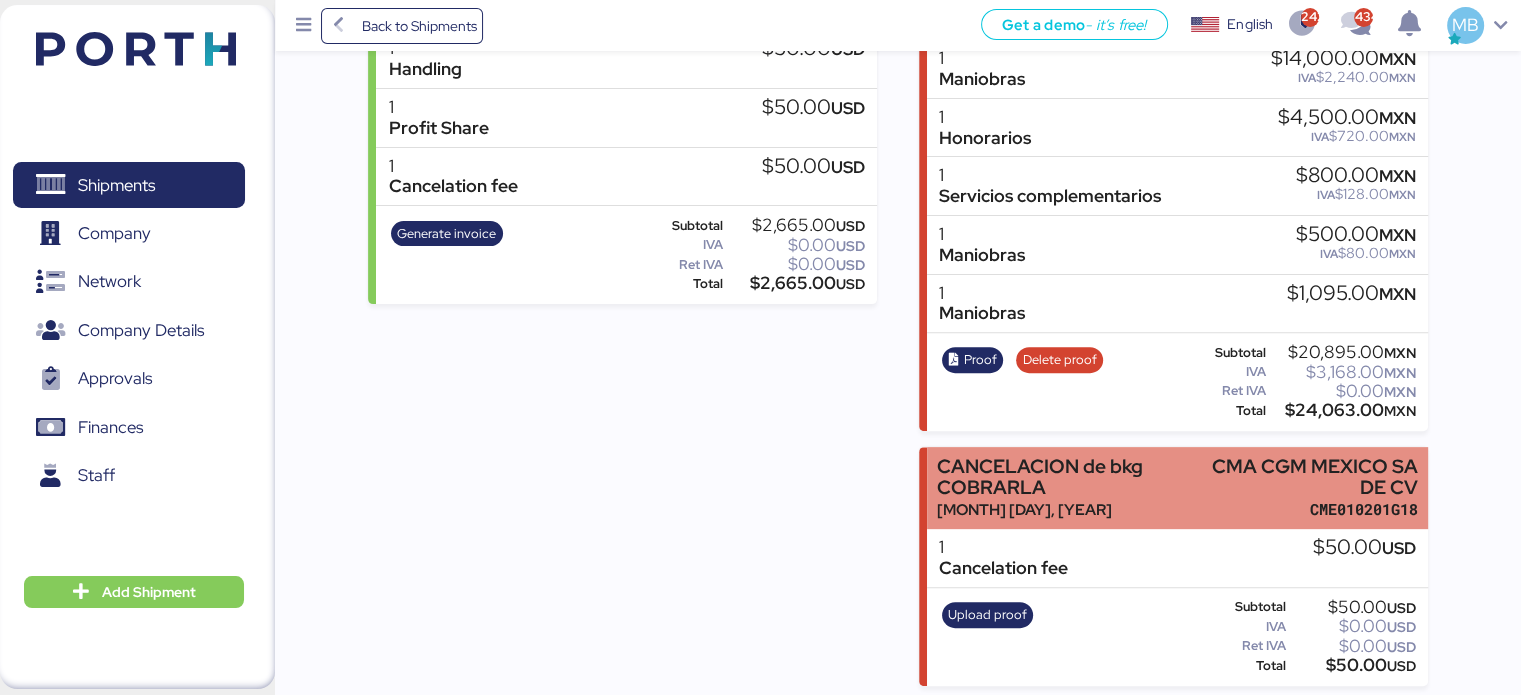 click on "CMA CGM MEXICO SA DE CV" at bounding box center [1310, 477] 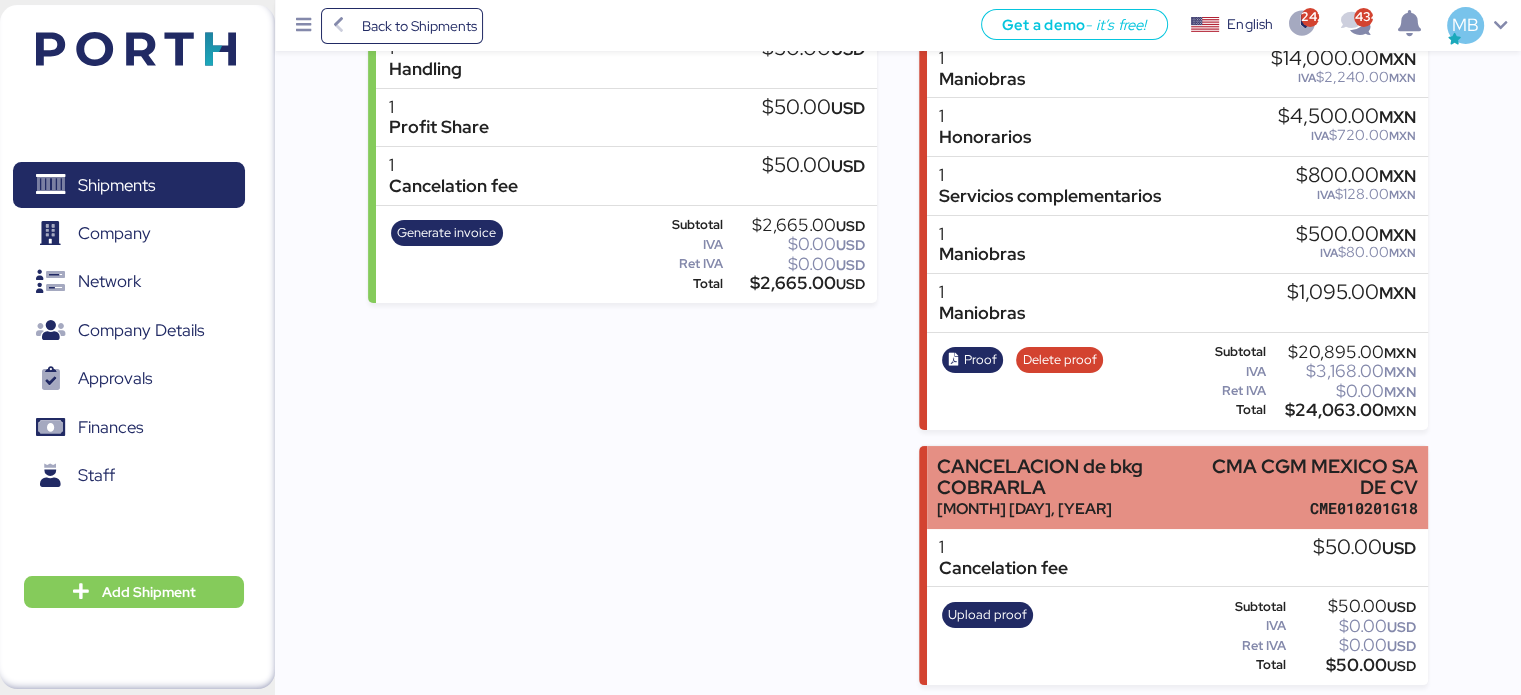 scroll, scrollTop: 0, scrollLeft: 0, axis: both 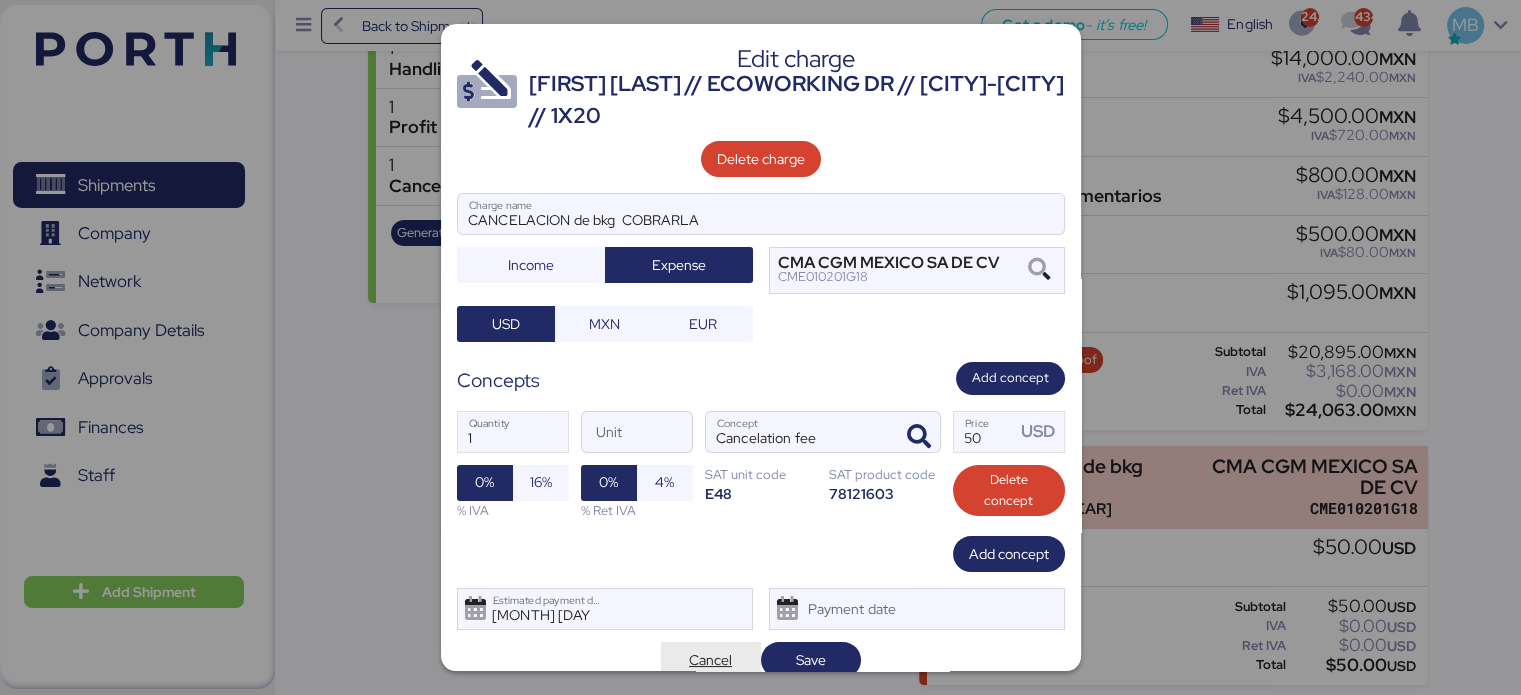 click on "Cancel" at bounding box center (710, 660) 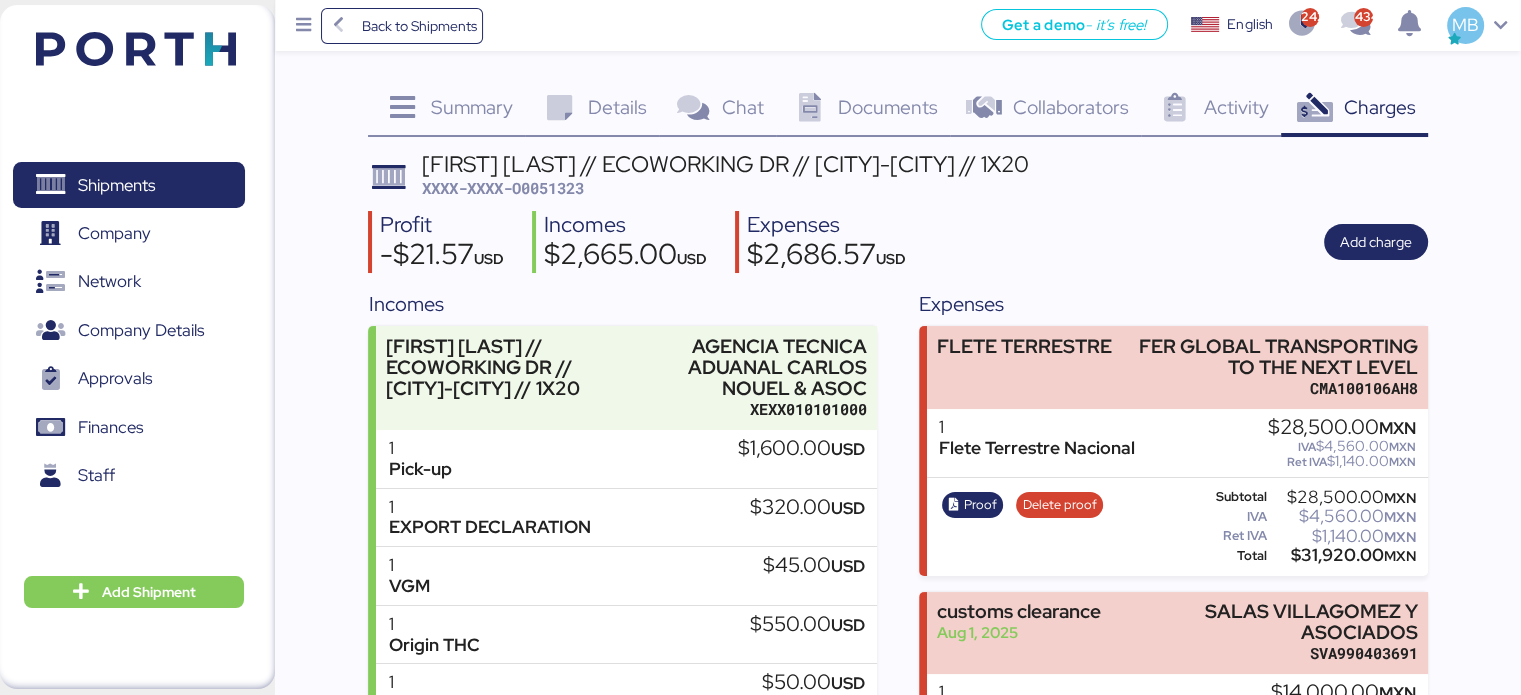 scroll, scrollTop: 4, scrollLeft: 0, axis: vertical 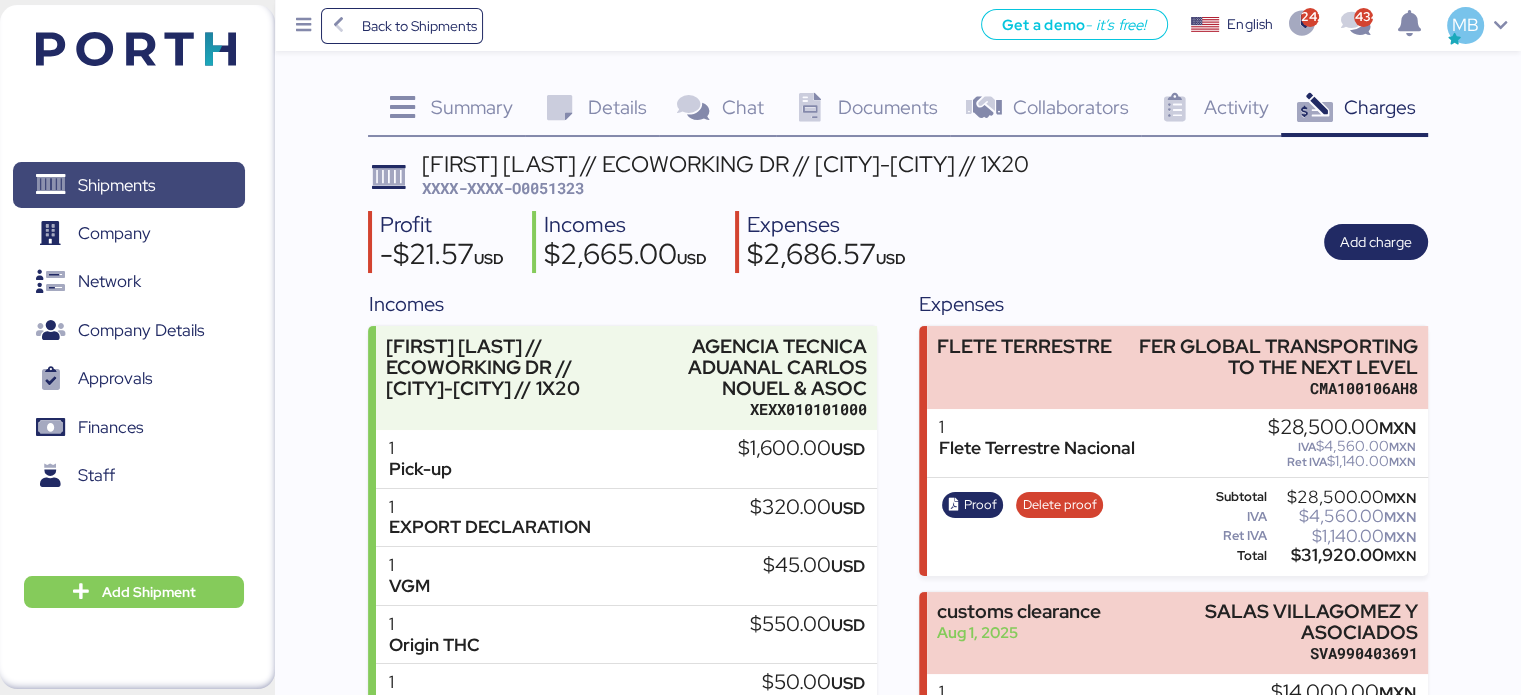 click on "Shipments" at bounding box center (128, 185) 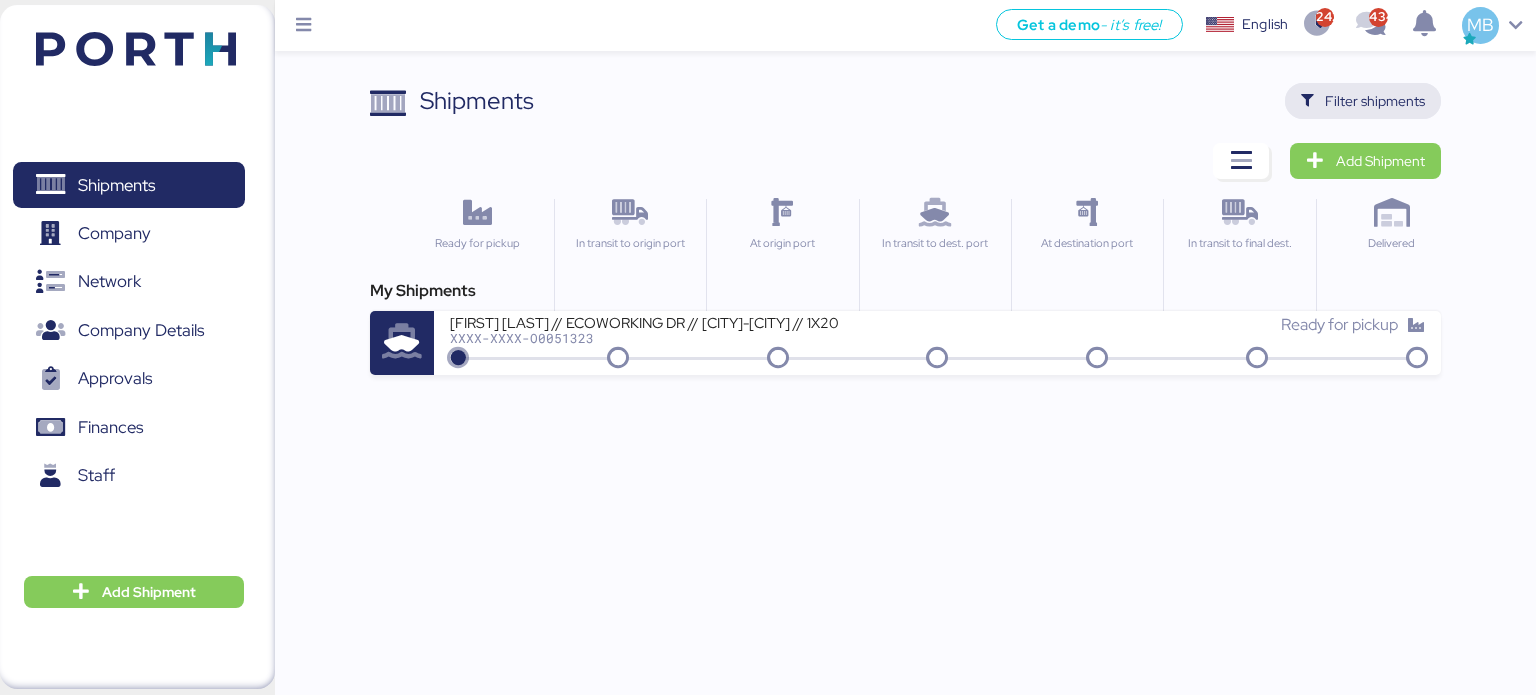 click on "Filter shipments" at bounding box center [1375, 101] 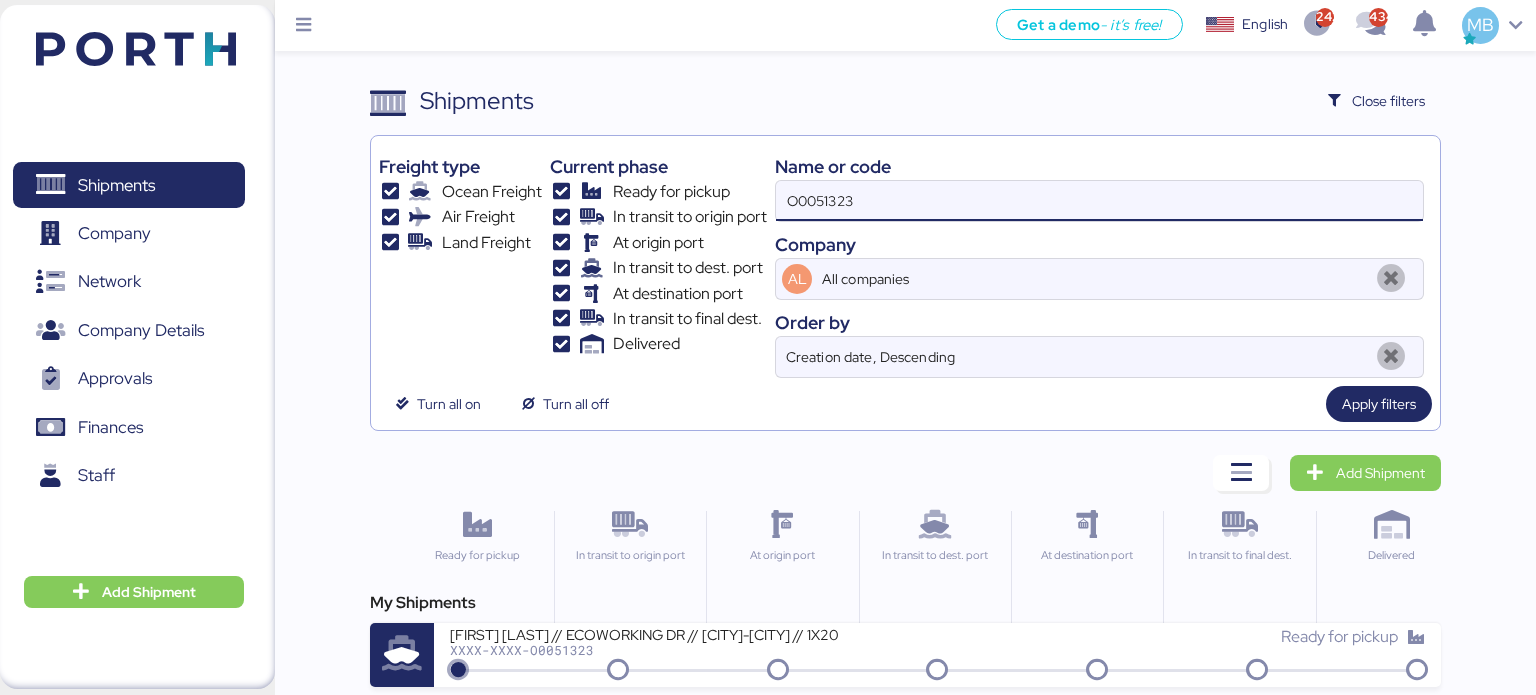 drag, startPoint x: 976, startPoint y: 195, endPoint x: 630, endPoint y: 193, distance: 346.00577 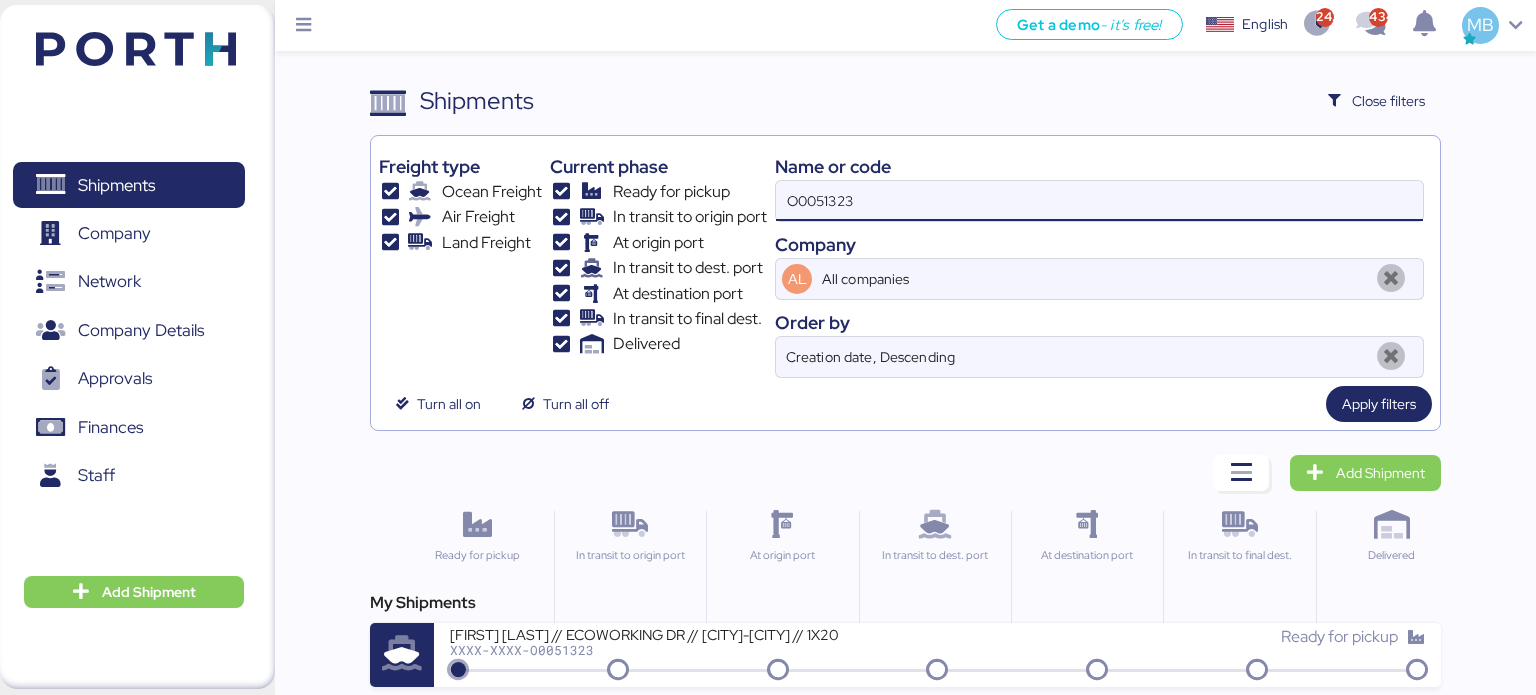 click on "Freight type   Ocean Freight   Air Freight   Land Freight Current phase   Ready for pickup   In transit to origin port   At origin port   In transit to dest. port   At destination port   In transit to final dest.   Delivered Name or code O0051323 Company AL All companies   Order by Creation date, Descending" at bounding box center (906, 261) 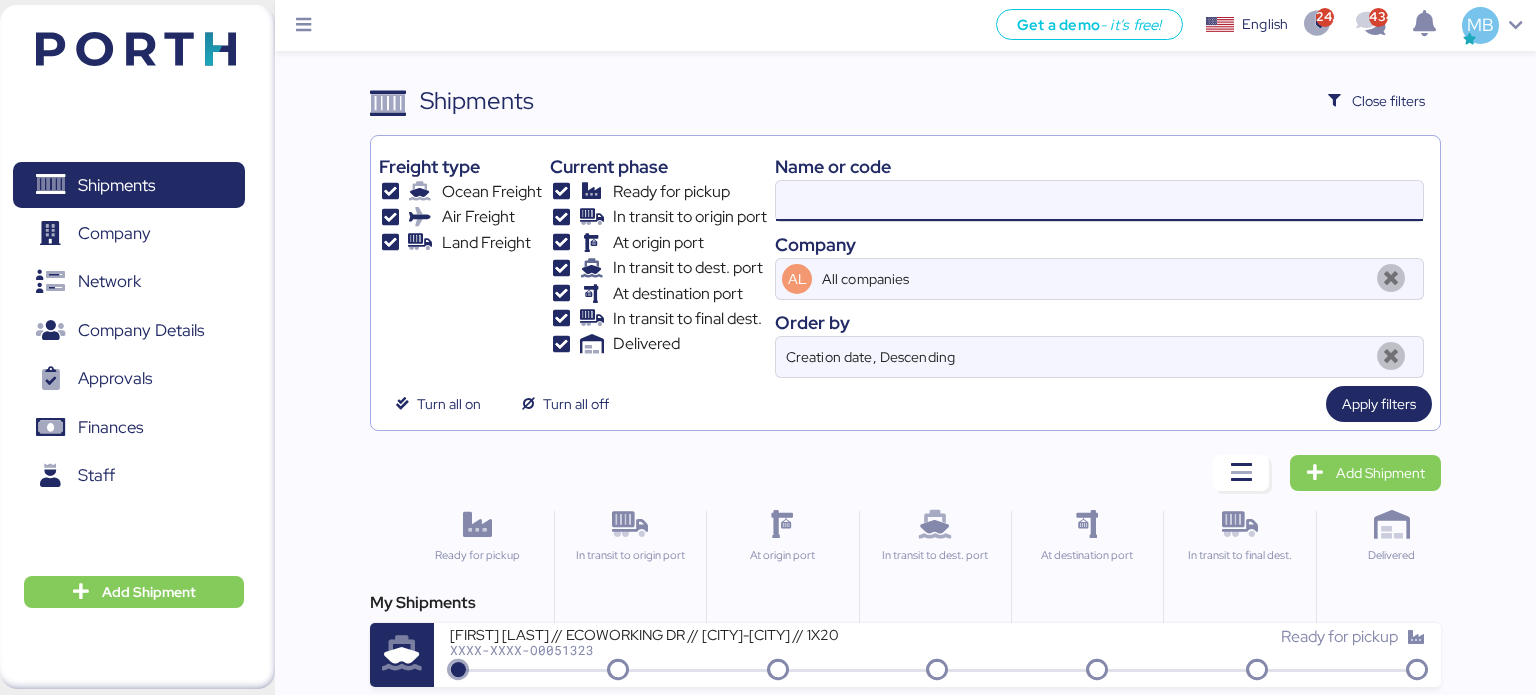 paste on "O0051585" 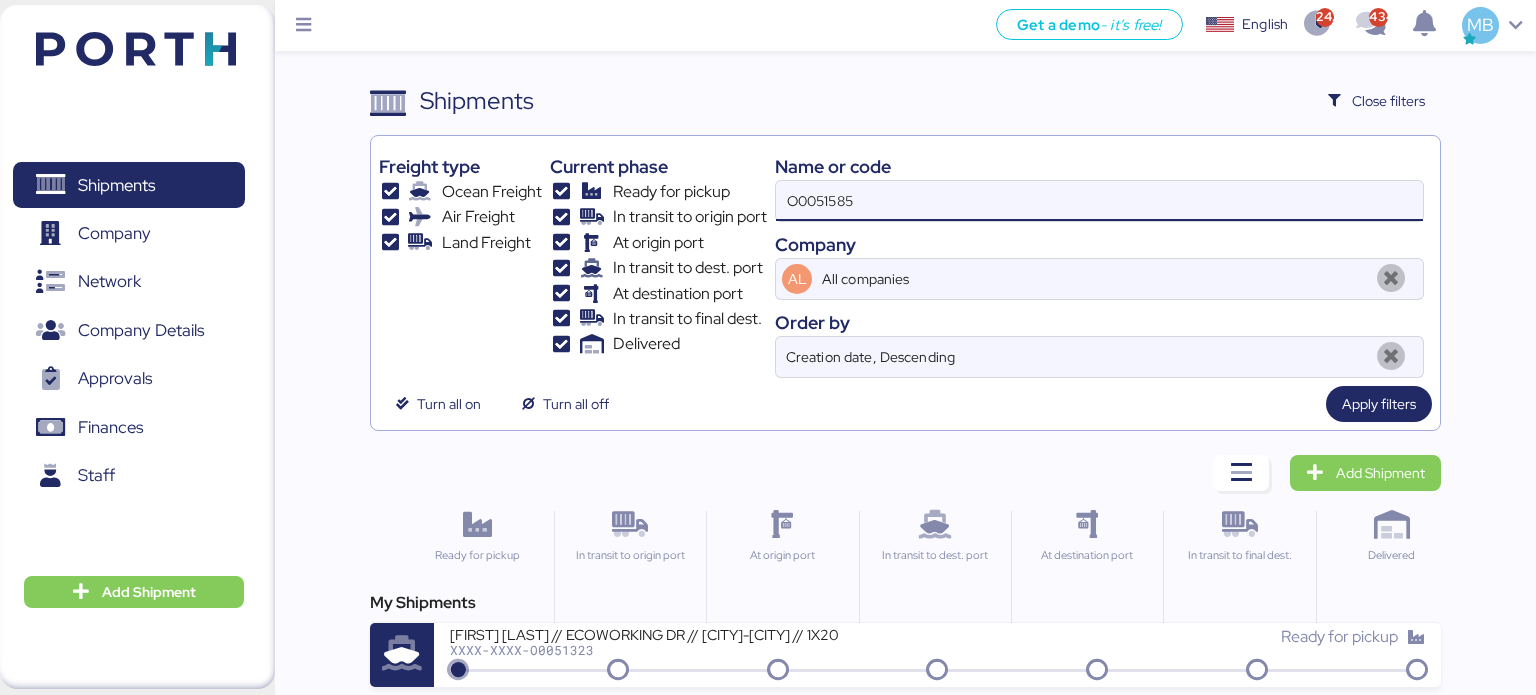 type on "O0051585" 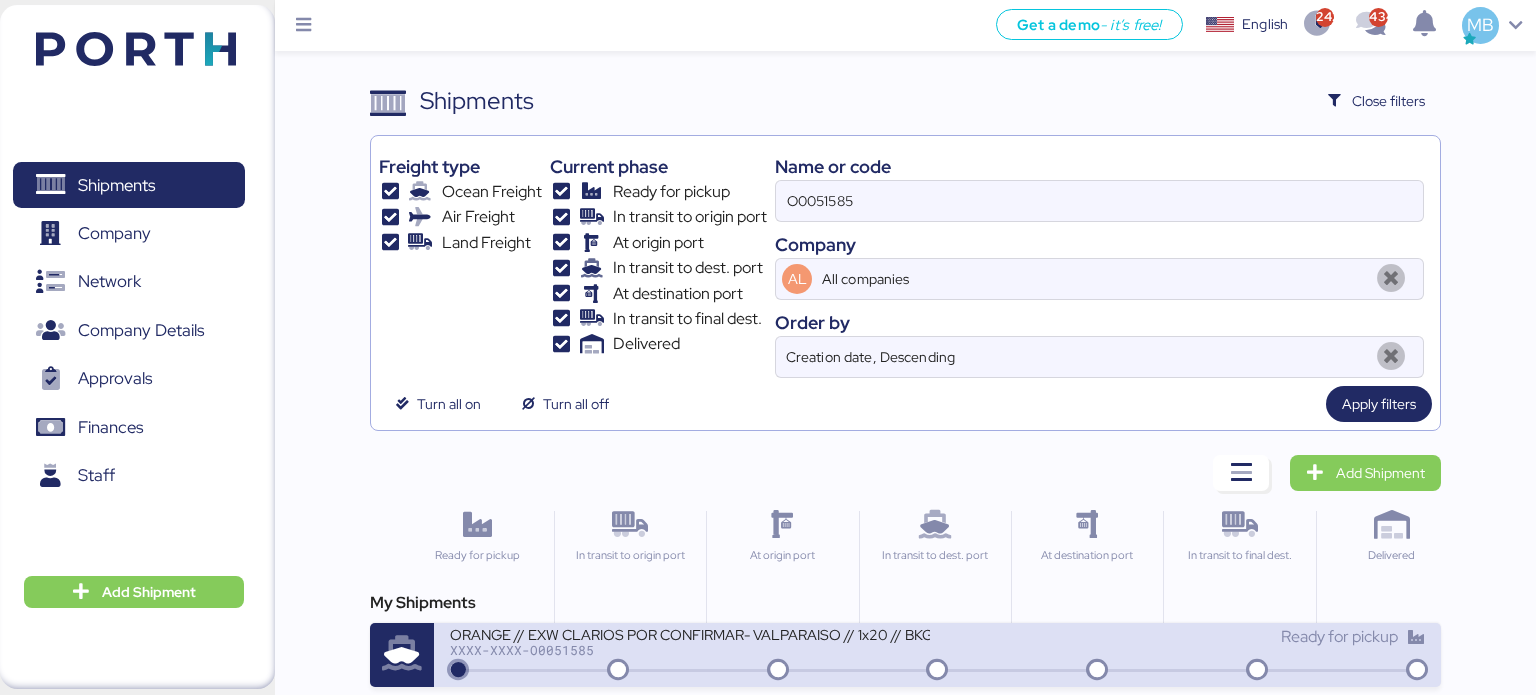 click on "XXXX-XXXX-O0051585" at bounding box center (690, 650) 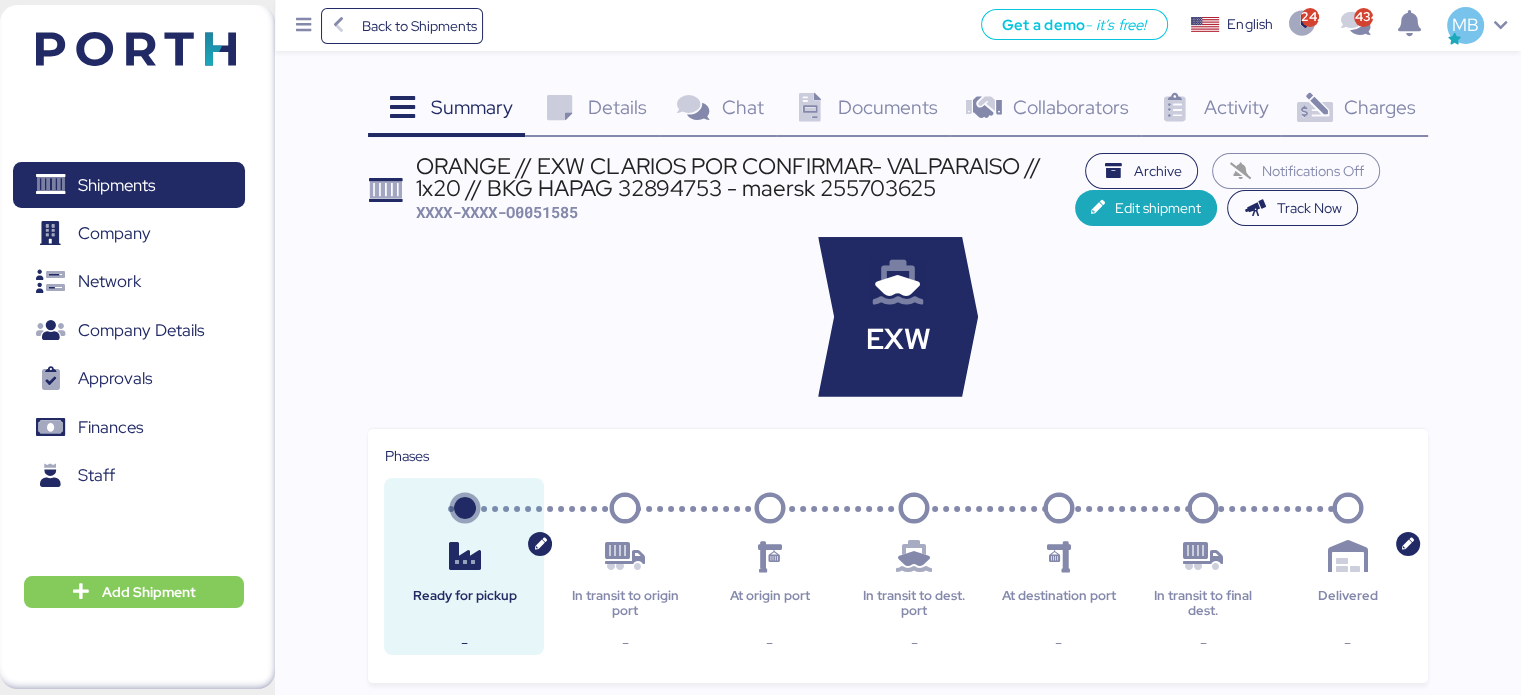 click on "ORANGE // EXW CLARIOS POR CONFIRMAR- VALPARAISO // 1x20 // BKG HAPAG 32894753 - maersk 255703625 XXXX-XXXX-O0051585   Archive   Notifications Off   Edit shipment   Track Now   EXW Phases     Ready for pickup -   In transit to origin port -   At origin port -   In transit to dest. port -   At destination port -   In transit to final dest. -     Delivered - Documents   Name
bkg maersk
private
bkg hapag
private
Activity
The information has not been found
Messages" at bounding box center (760, 691) 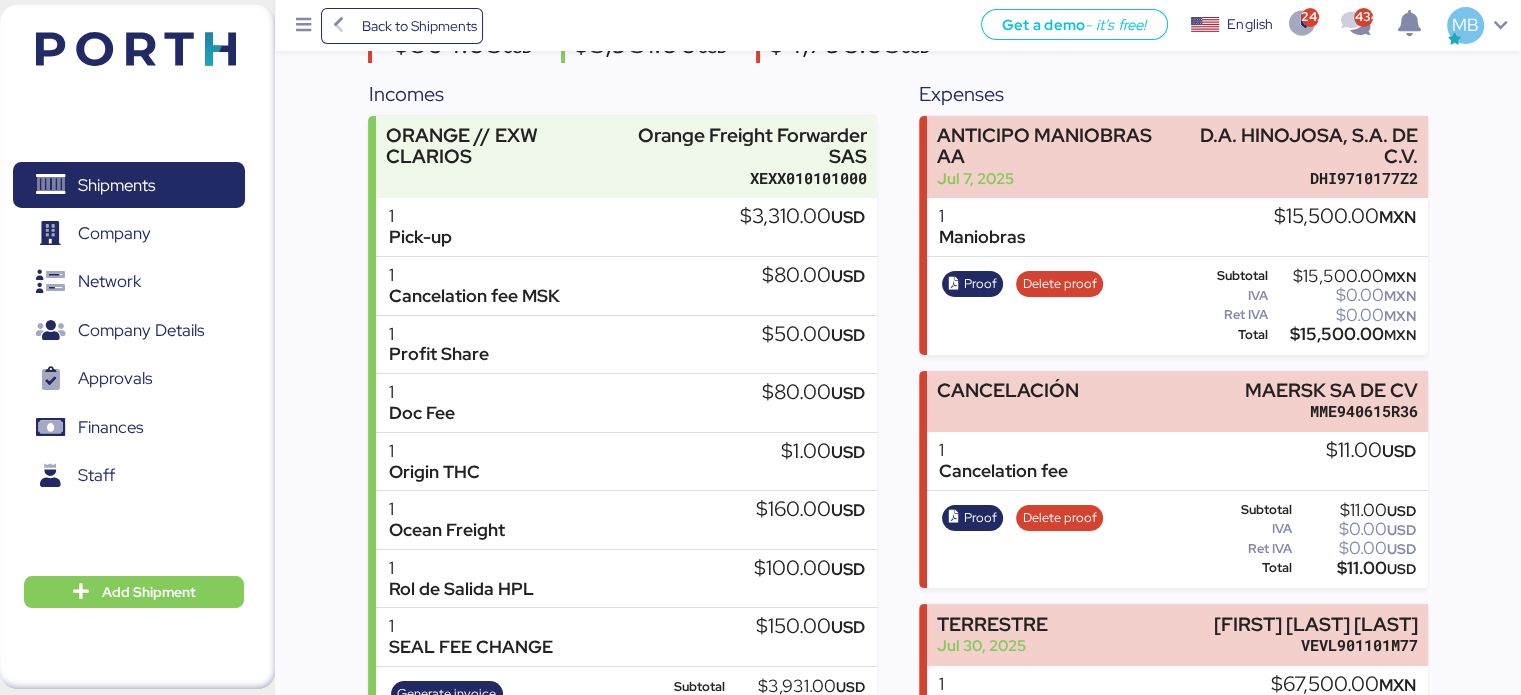 scroll, scrollTop: 200, scrollLeft: 0, axis: vertical 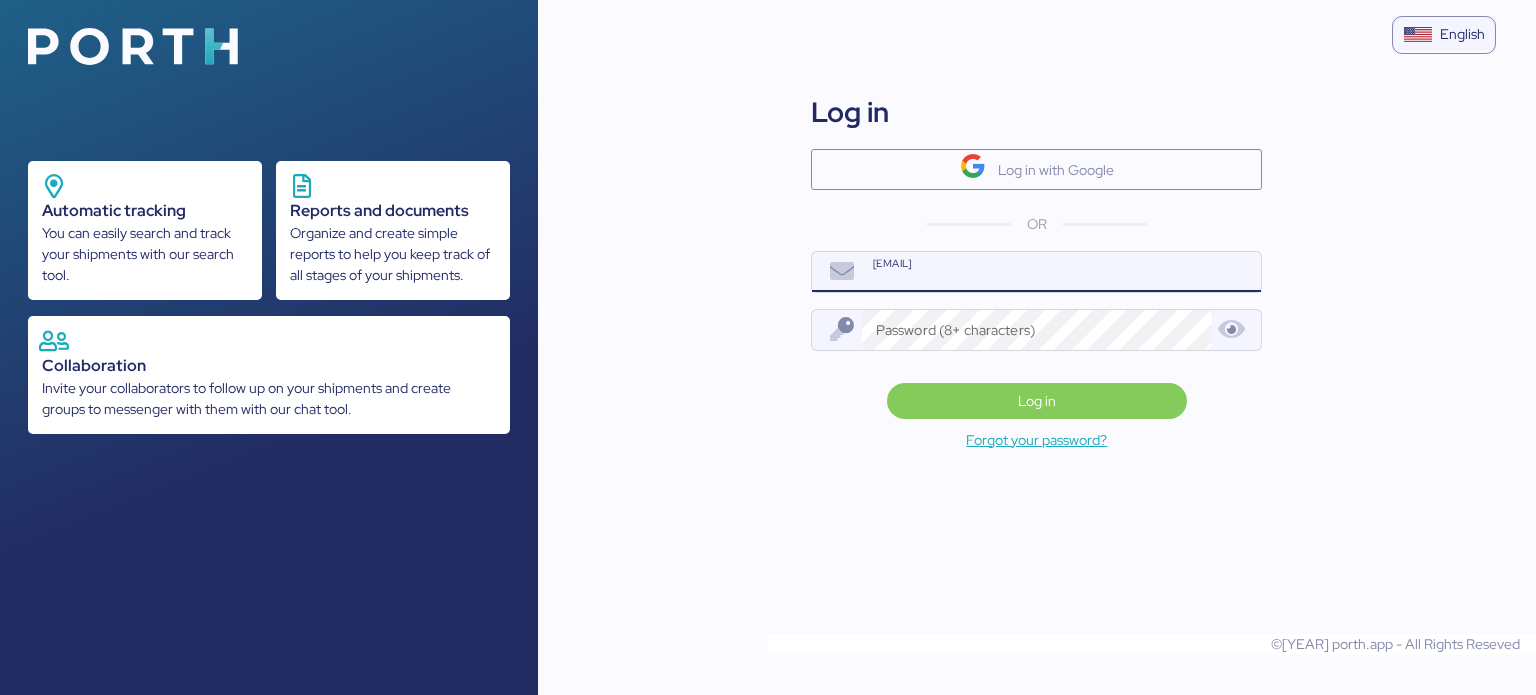 click on "[EMAIL]" at bounding box center [1062, 272] 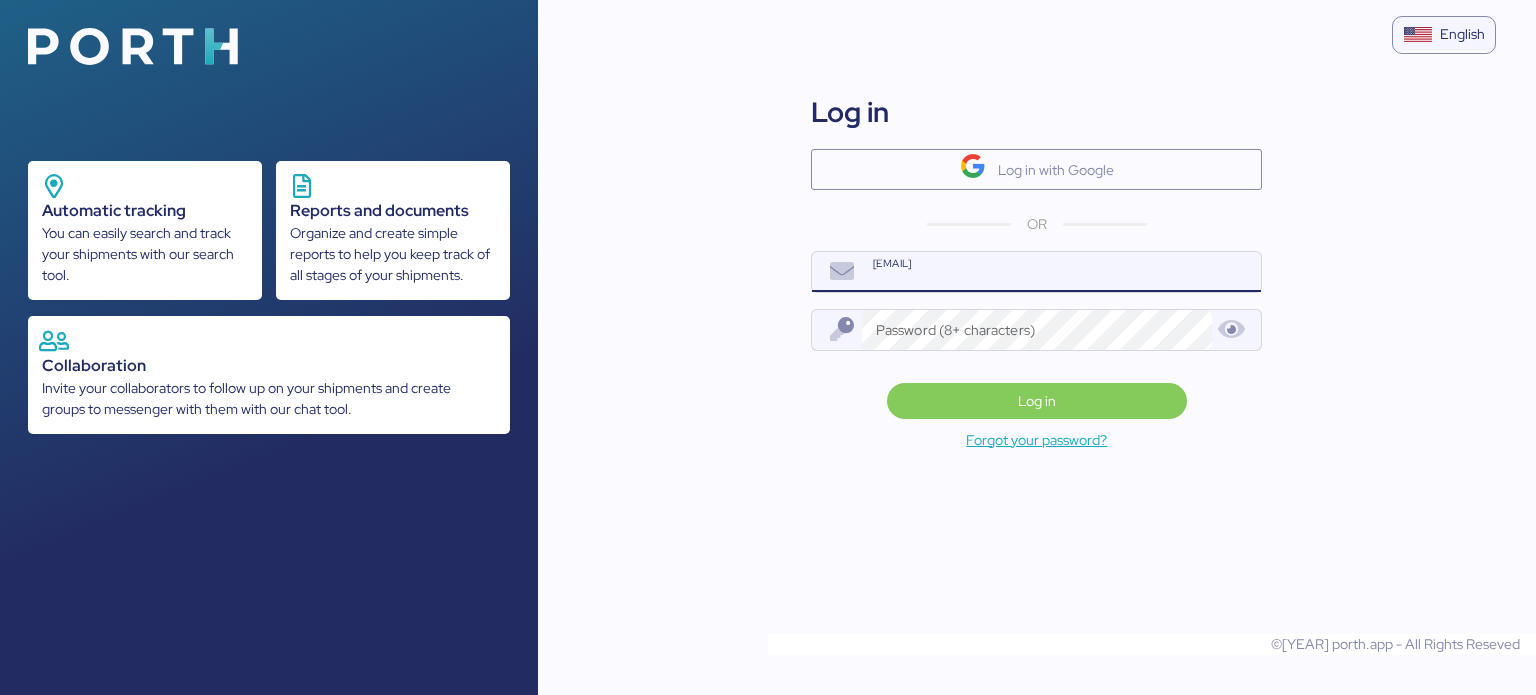 type on "[EMAIL]" 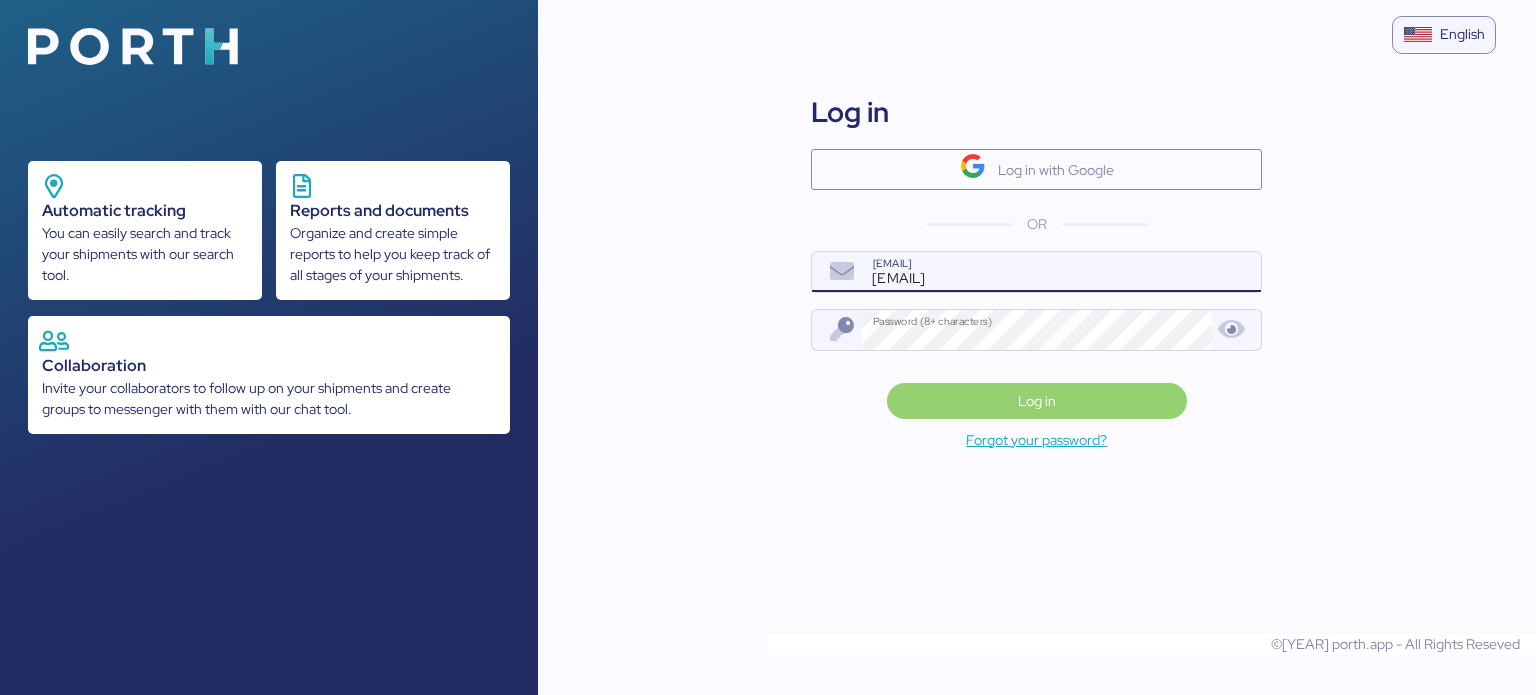 click on "Log in" at bounding box center [1037, 401] 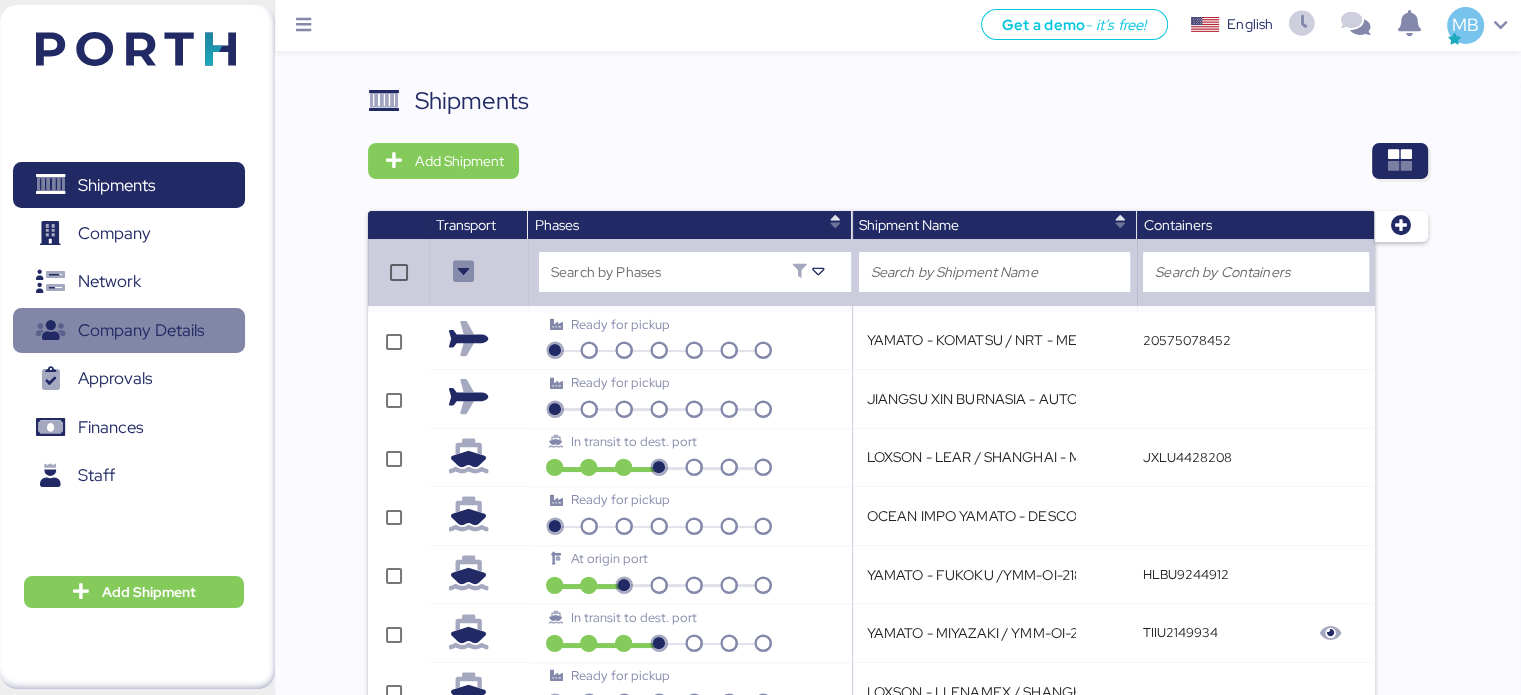 click on "Network" at bounding box center (128, 281) 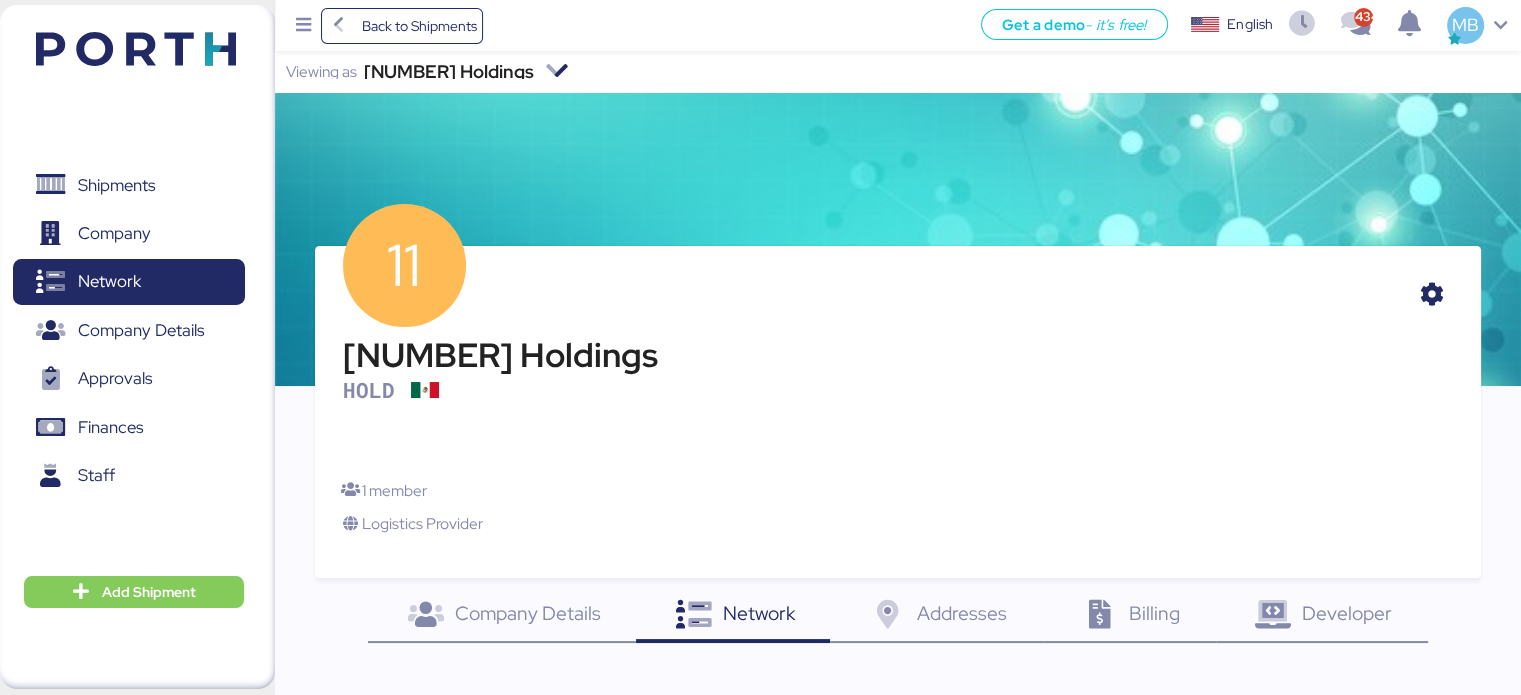 click on "Viewing as 1115 Holdings" at bounding box center [898, 72] 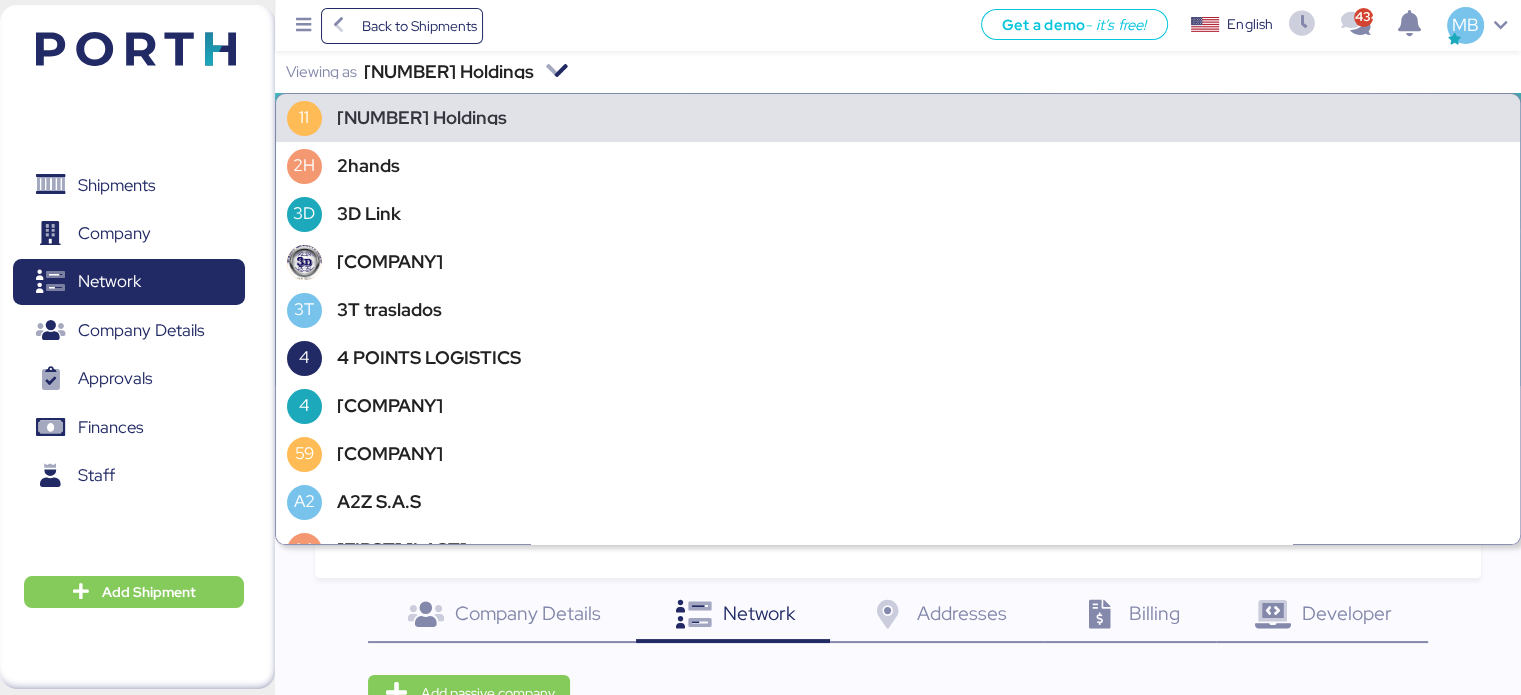 scroll, scrollTop: 5, scrollLeft: 0, axis: vertical 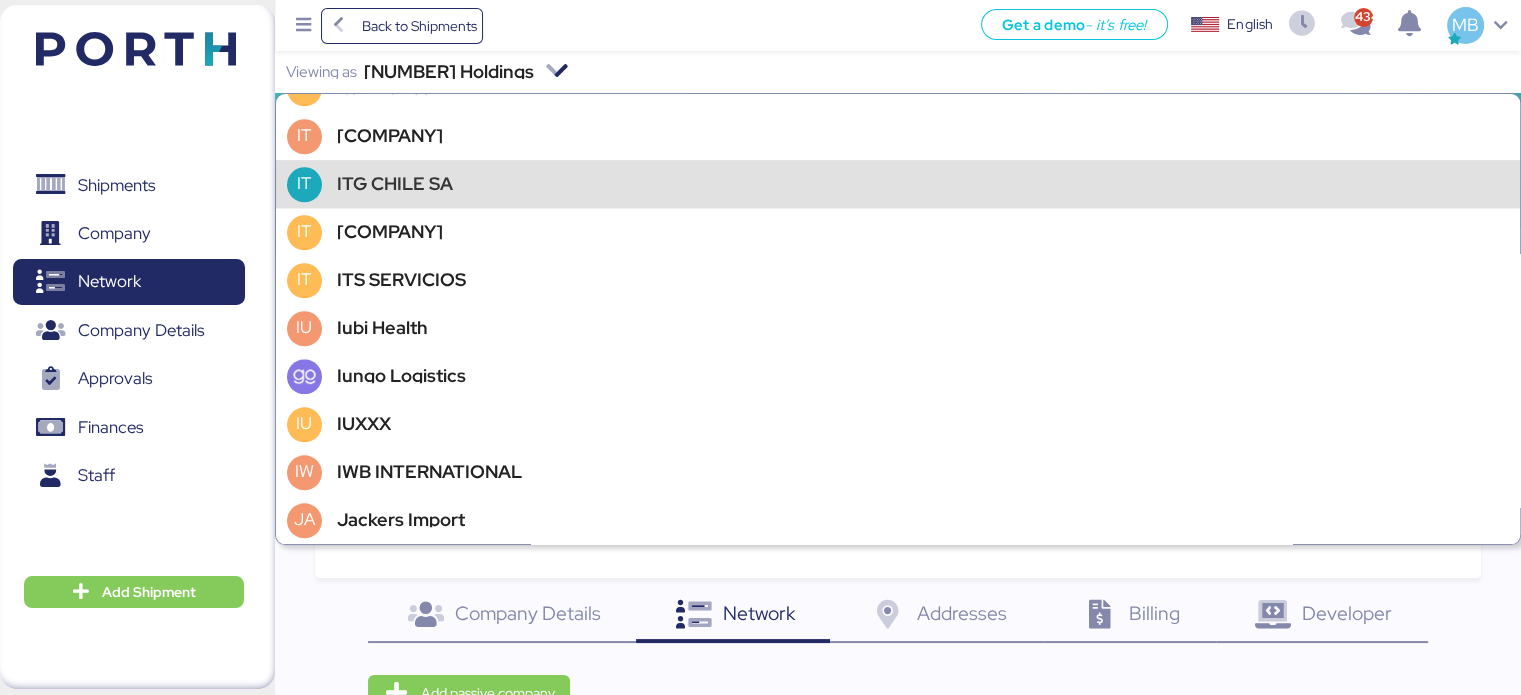click on "Iungo Logistics" at bounding box center [401, 376] 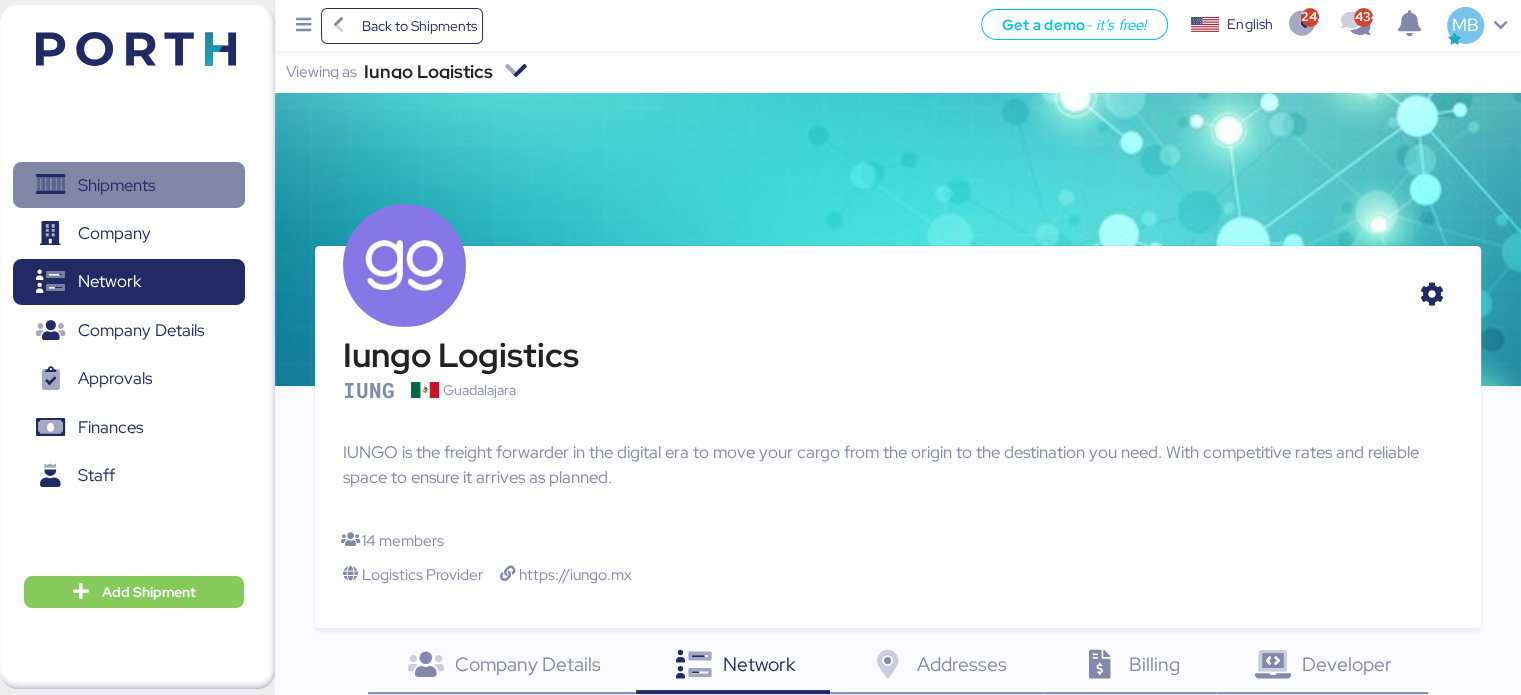 click on "Shipments" at bounding box center (116, 185) 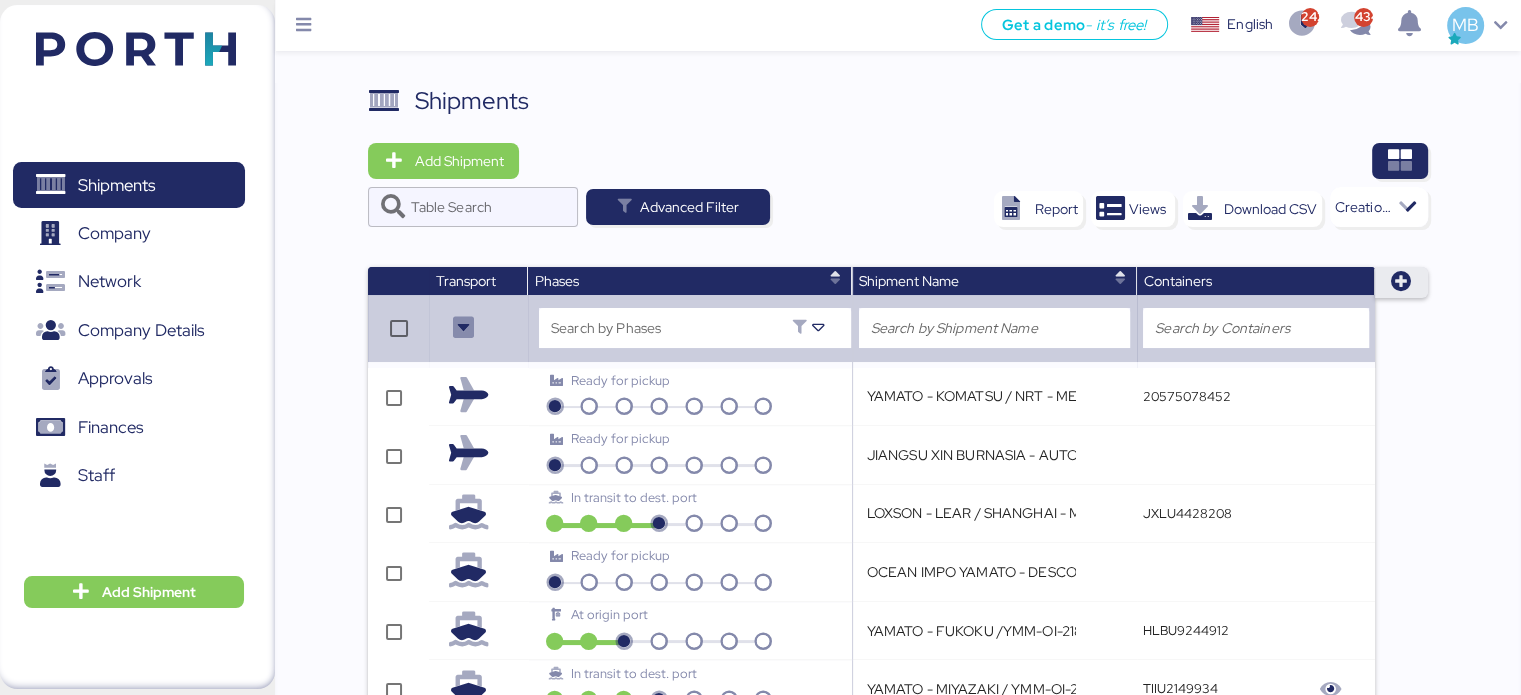 click at bounding box center (1401, 282) 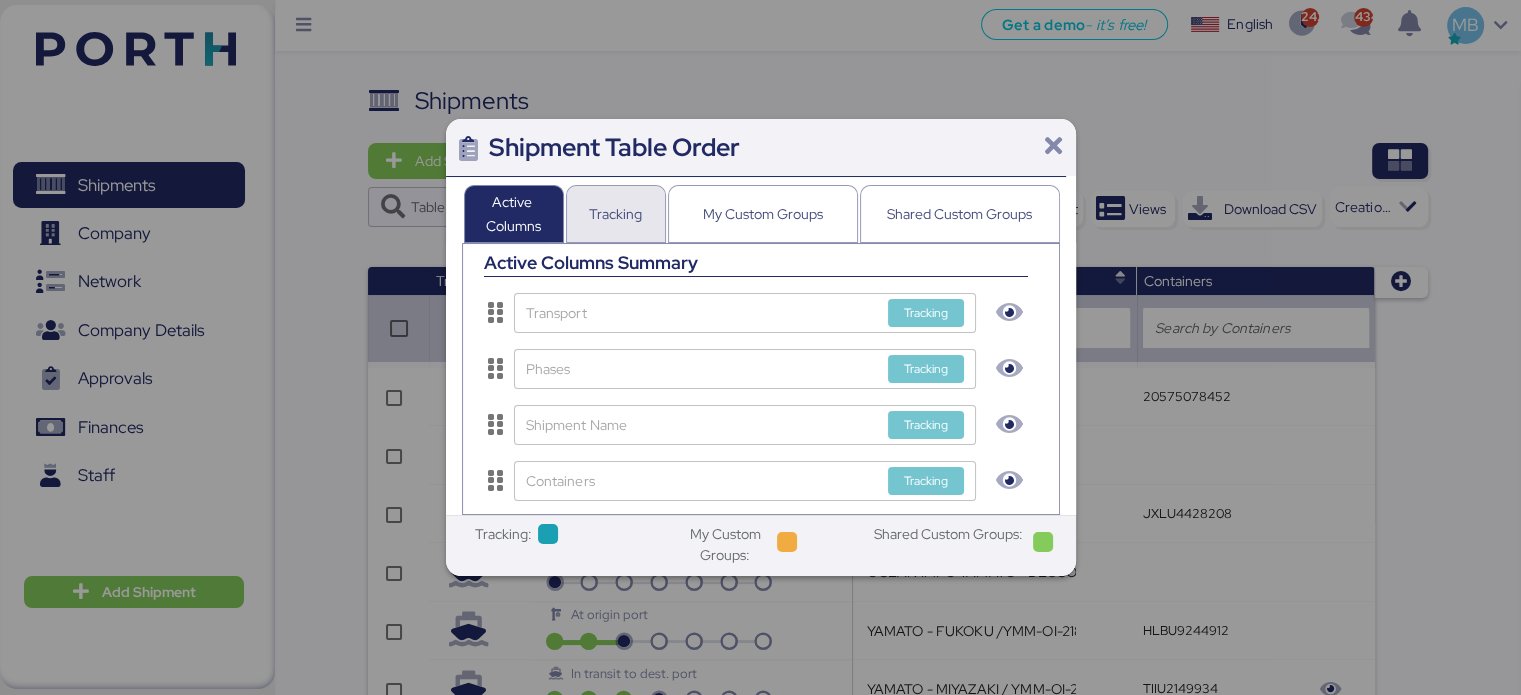 click on "Tracking" at bounding box center (615, 214) 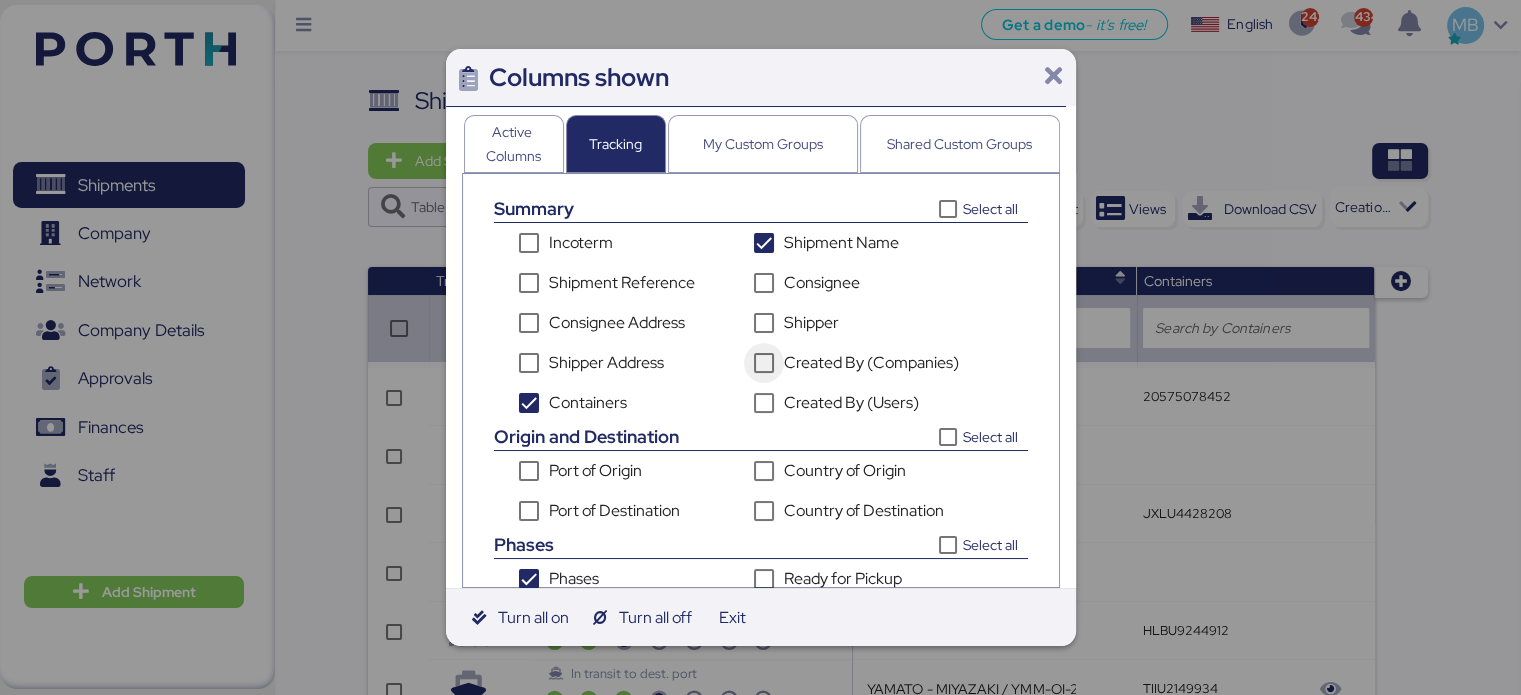 click at bounding box center (764, 363) 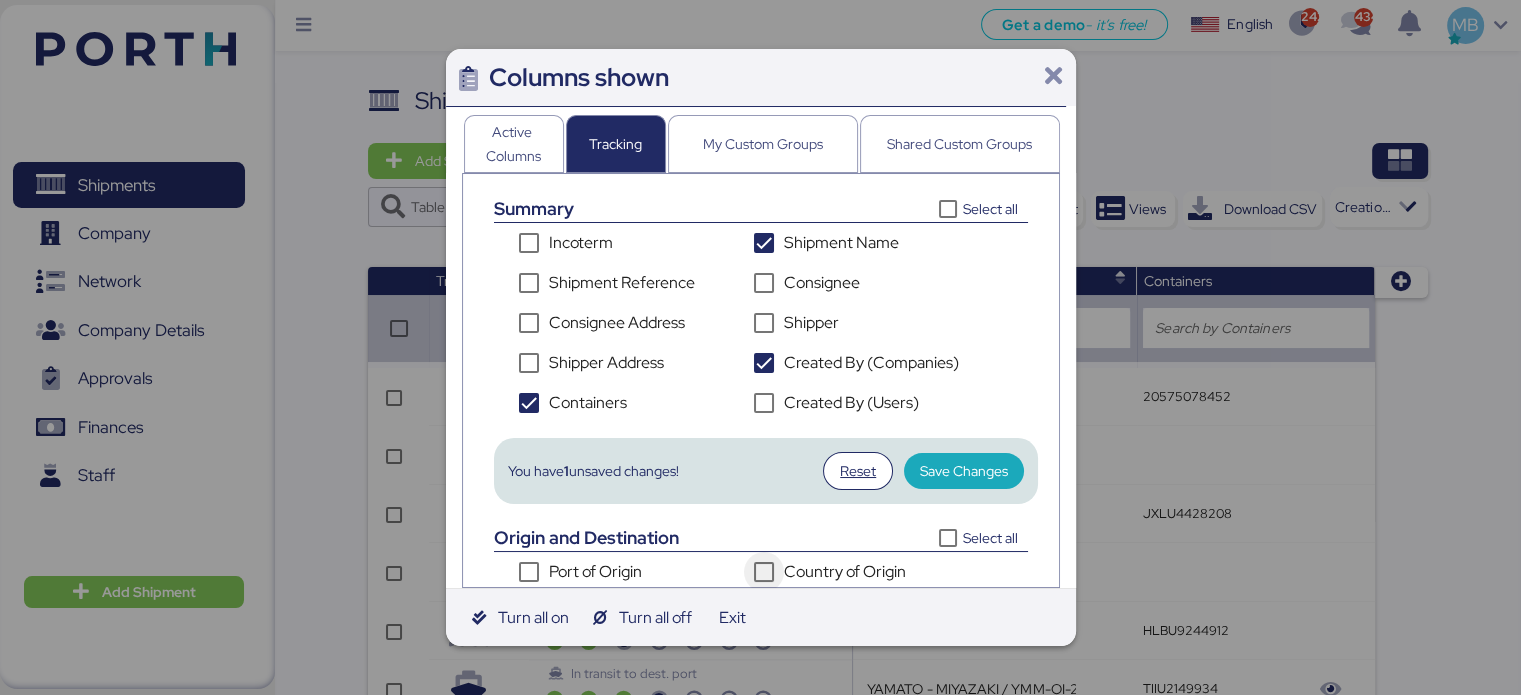 click on "Save Changes" at bounding box center (964, 471) 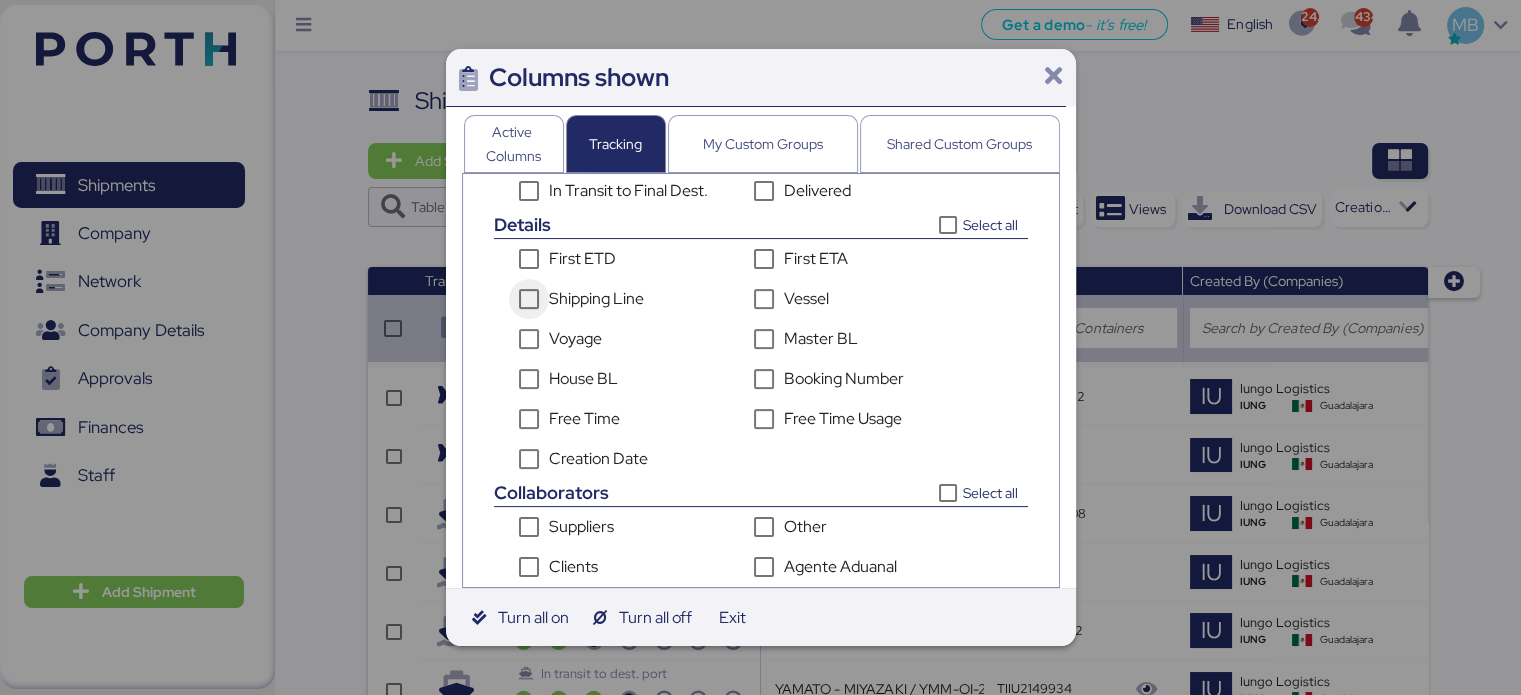 scroll, scrollTop: 568, scrollLeft: 0, axis: vertical 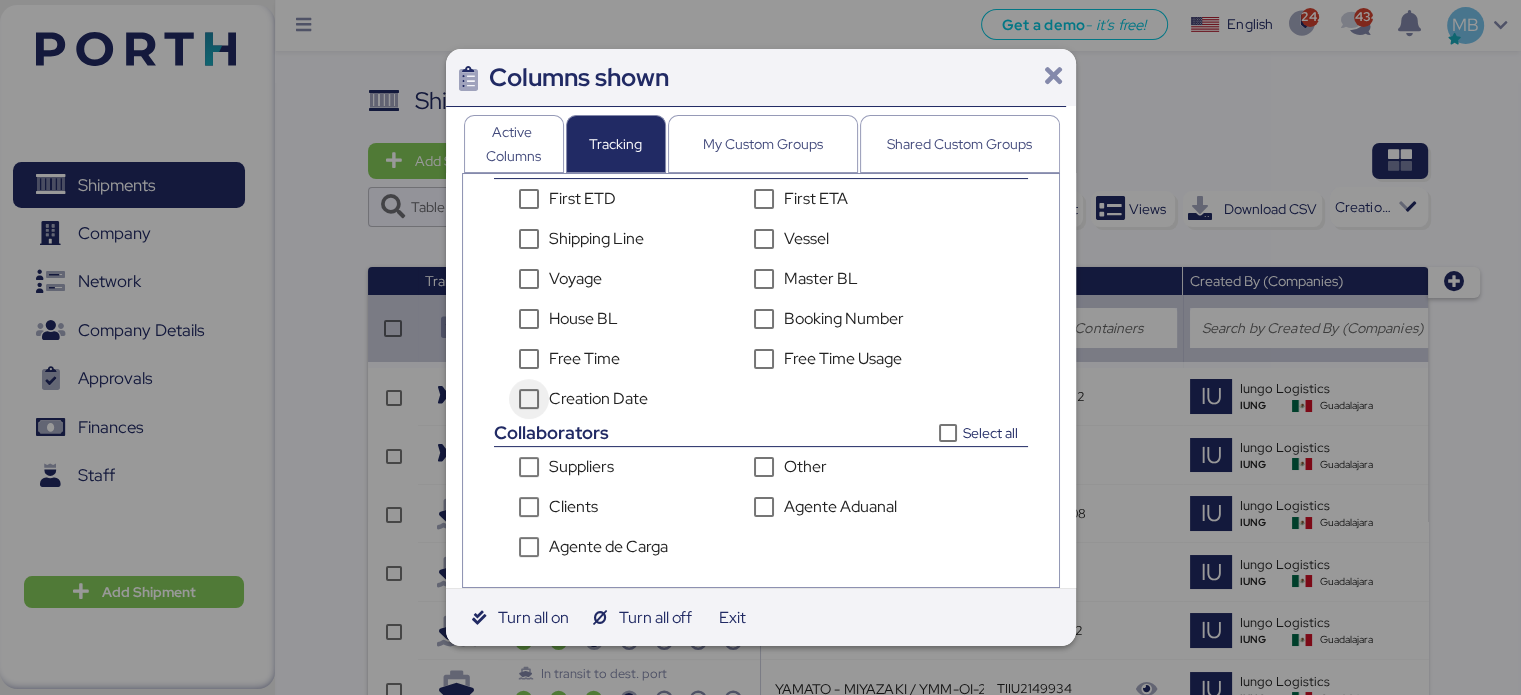 click 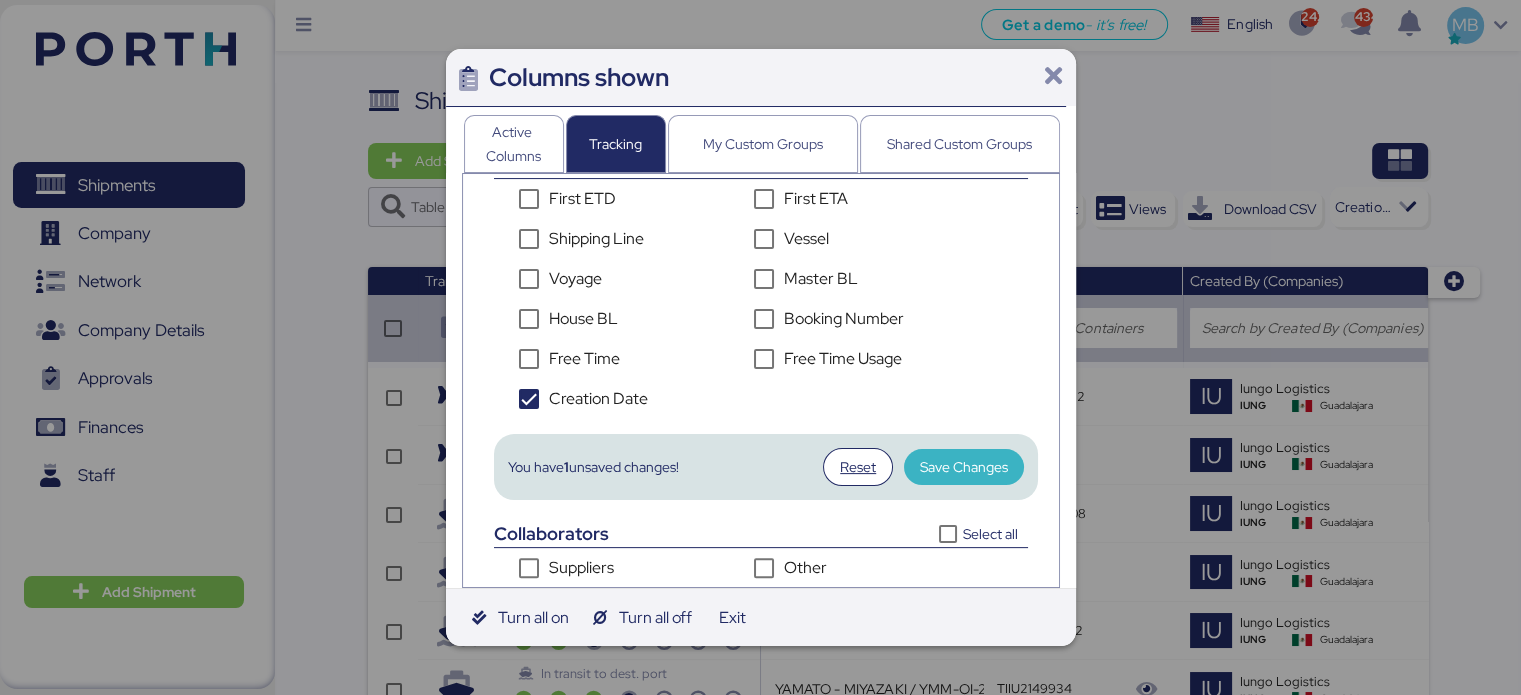 click on "Save Changes" at bounding box center (964, 467) 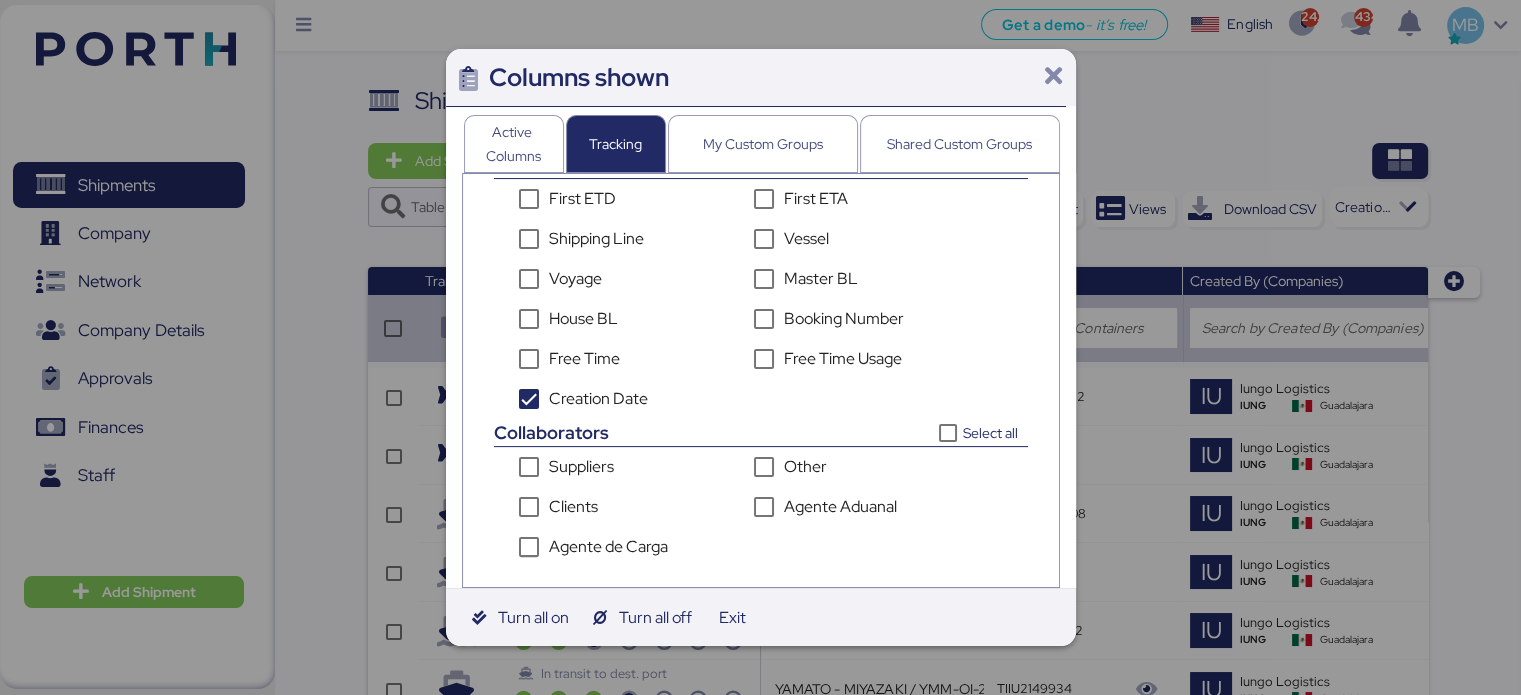 click at bounding box center (1053, 76) 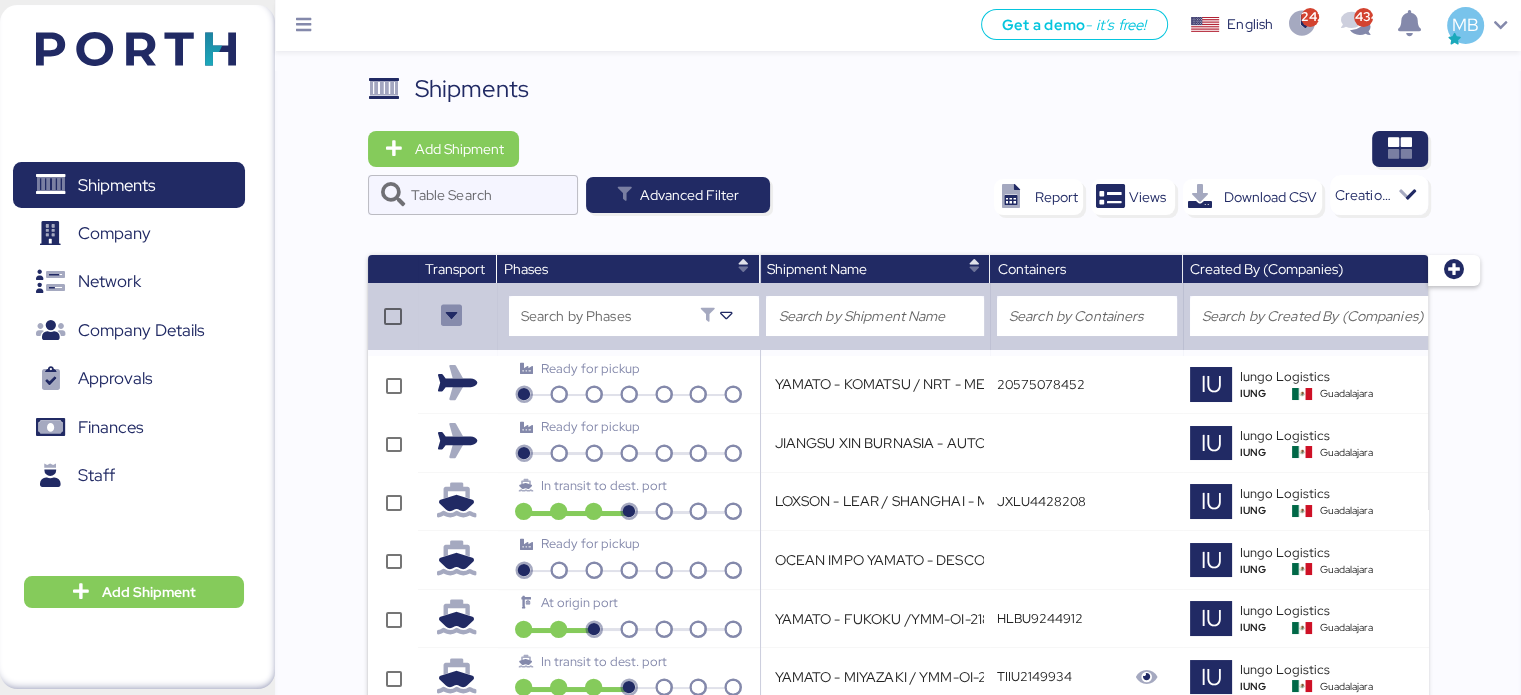 scroll, scrollTop: 0, scrollLeft: 0, axis: both 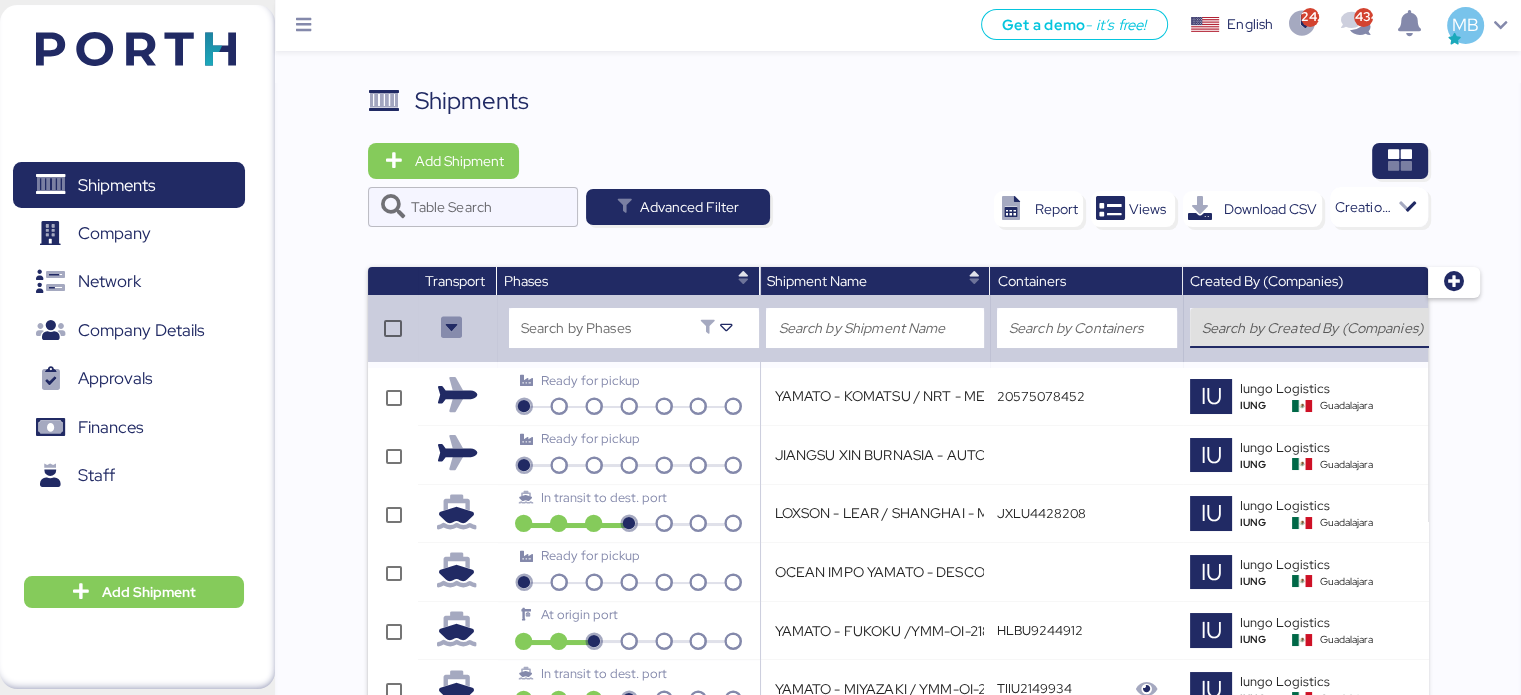 click at bounding box center (1318, 328) 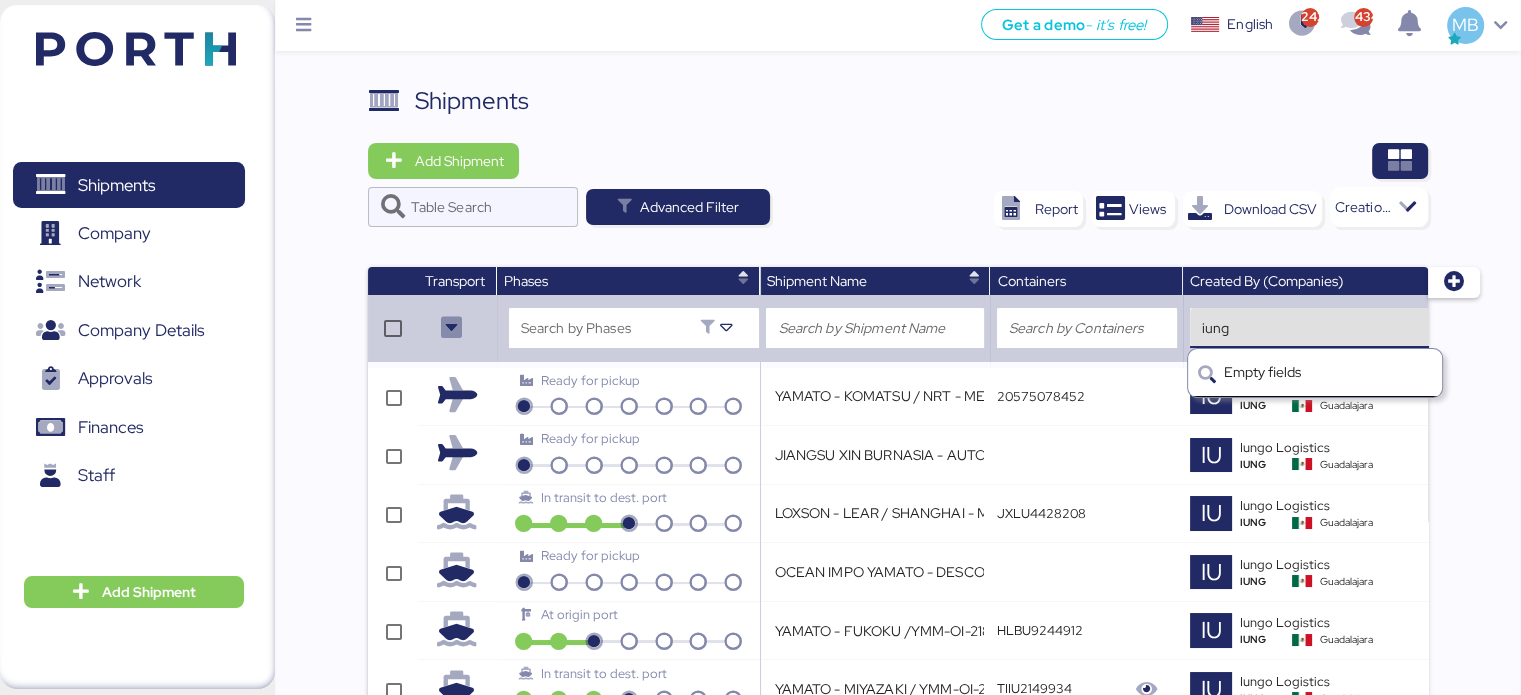 type on "iungo" 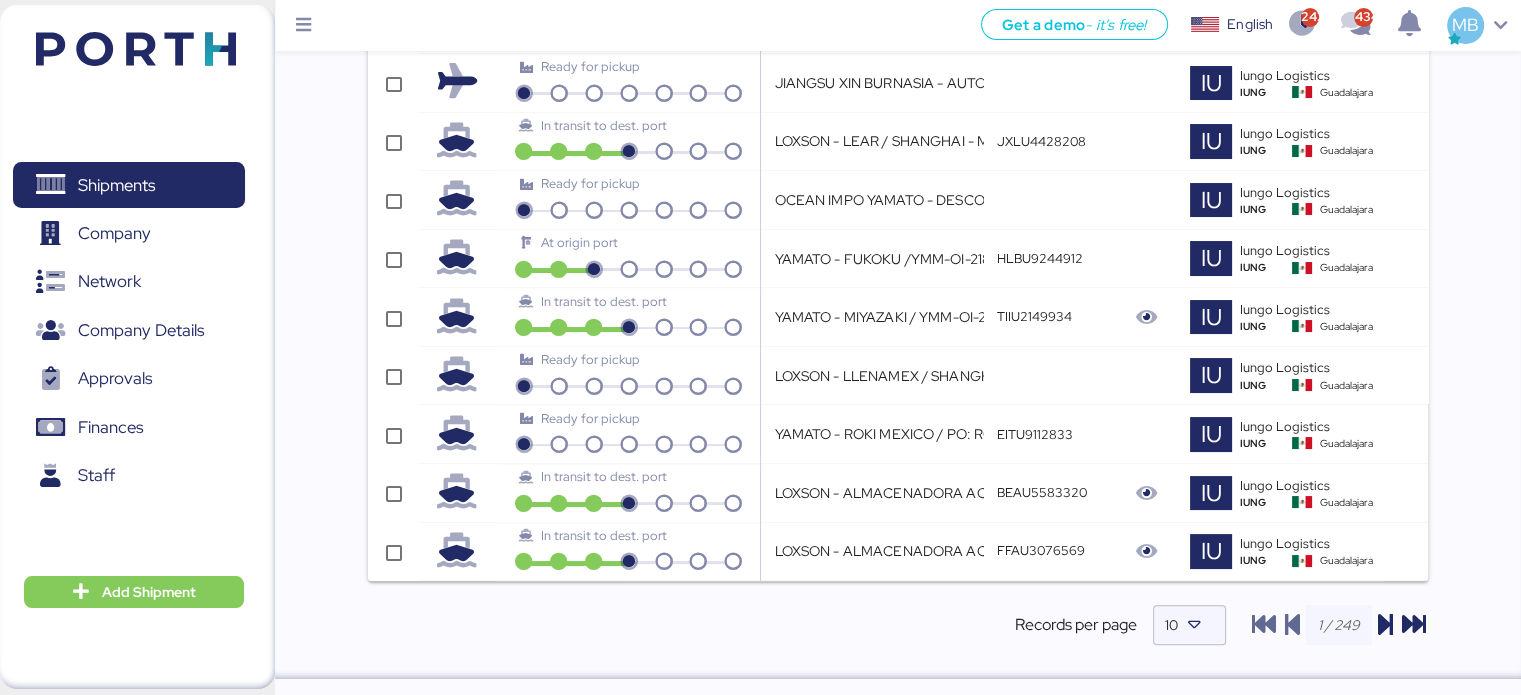 scroll, scrollTop: 421, scrollLeft: 0, axis: vertical 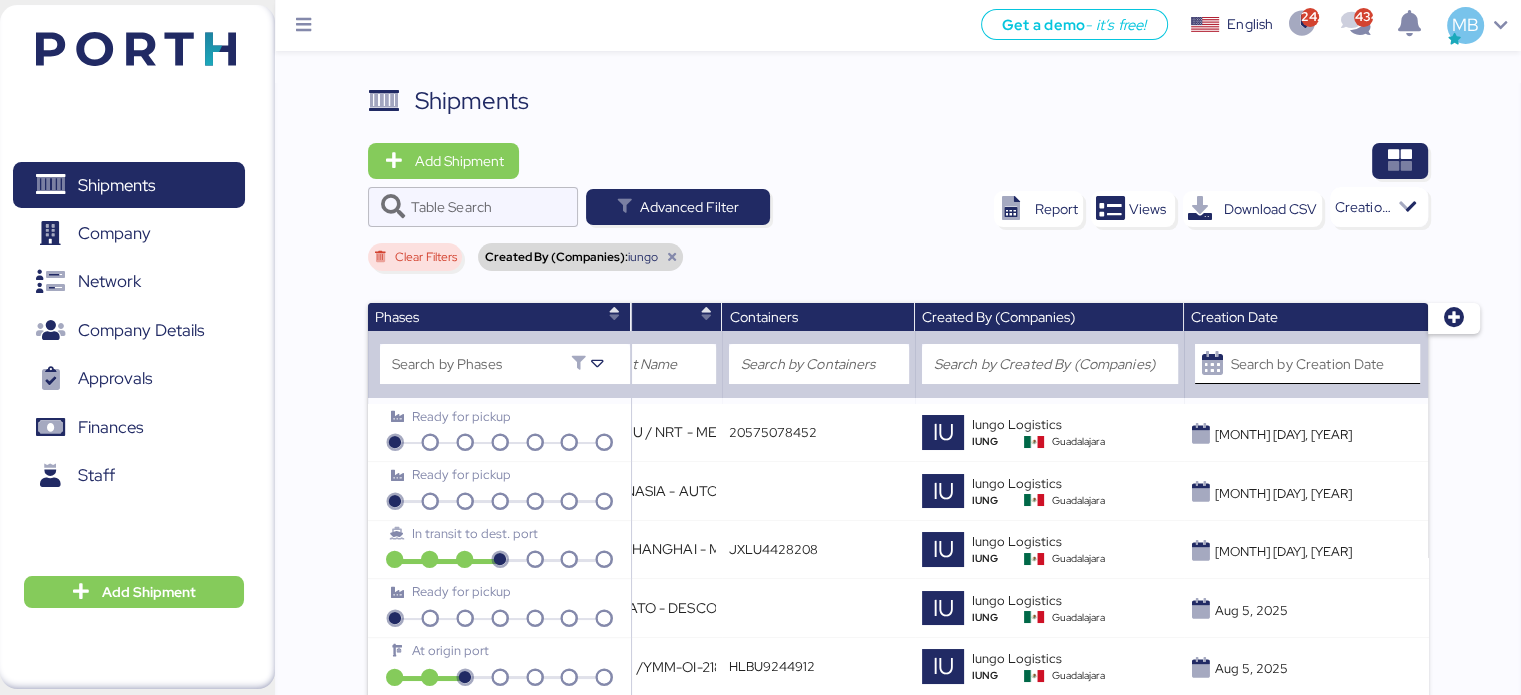 click on "Search by Creation Date" at bounding box center [1325, 364] 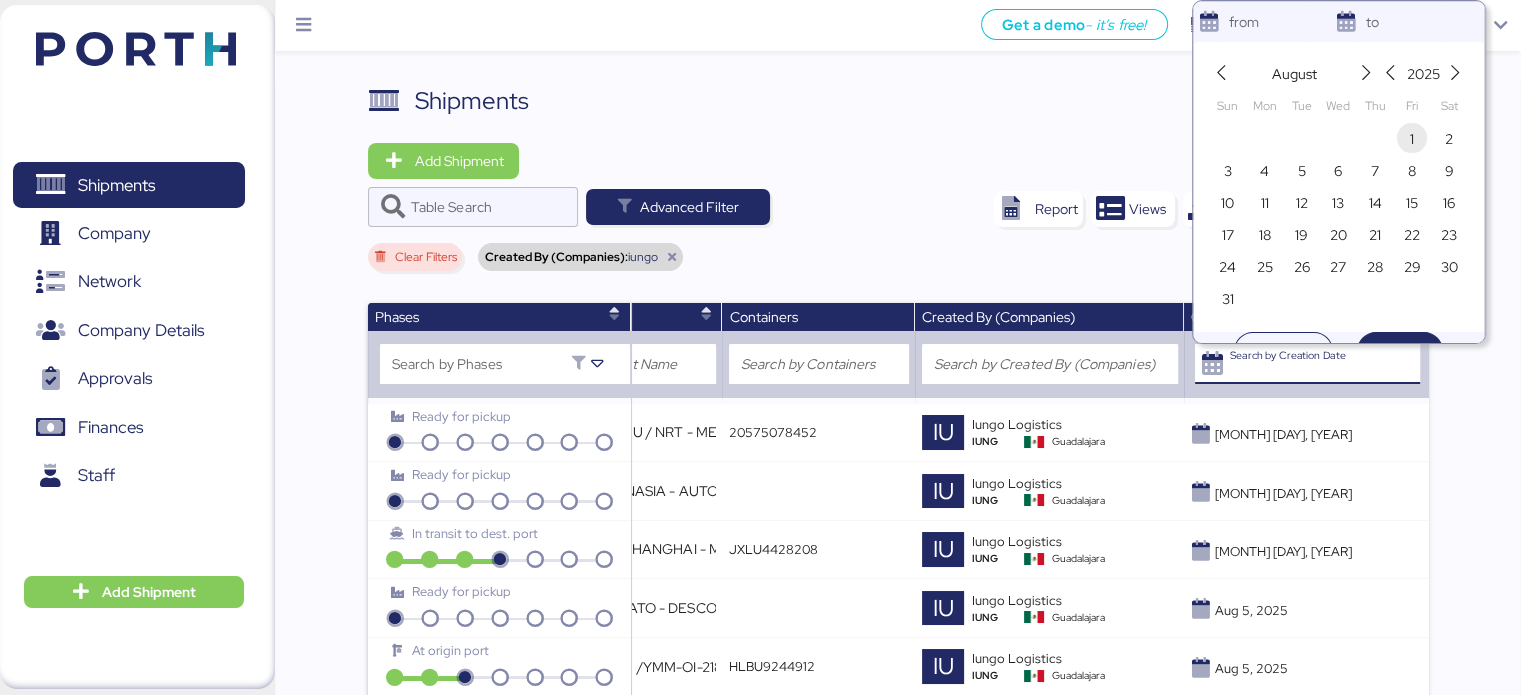 click on "1" at bounding box center (1412, 139) 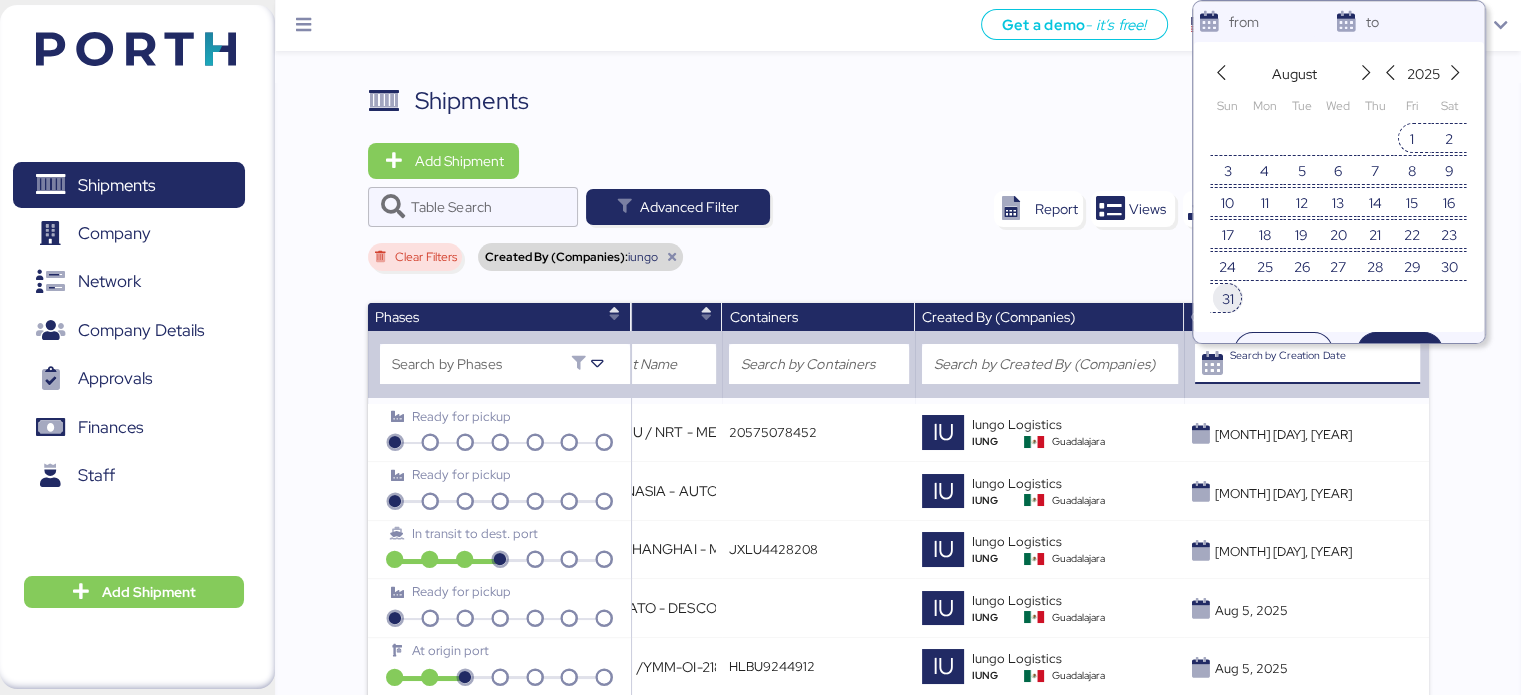 click on "31" at bounding box center (1228, 299) 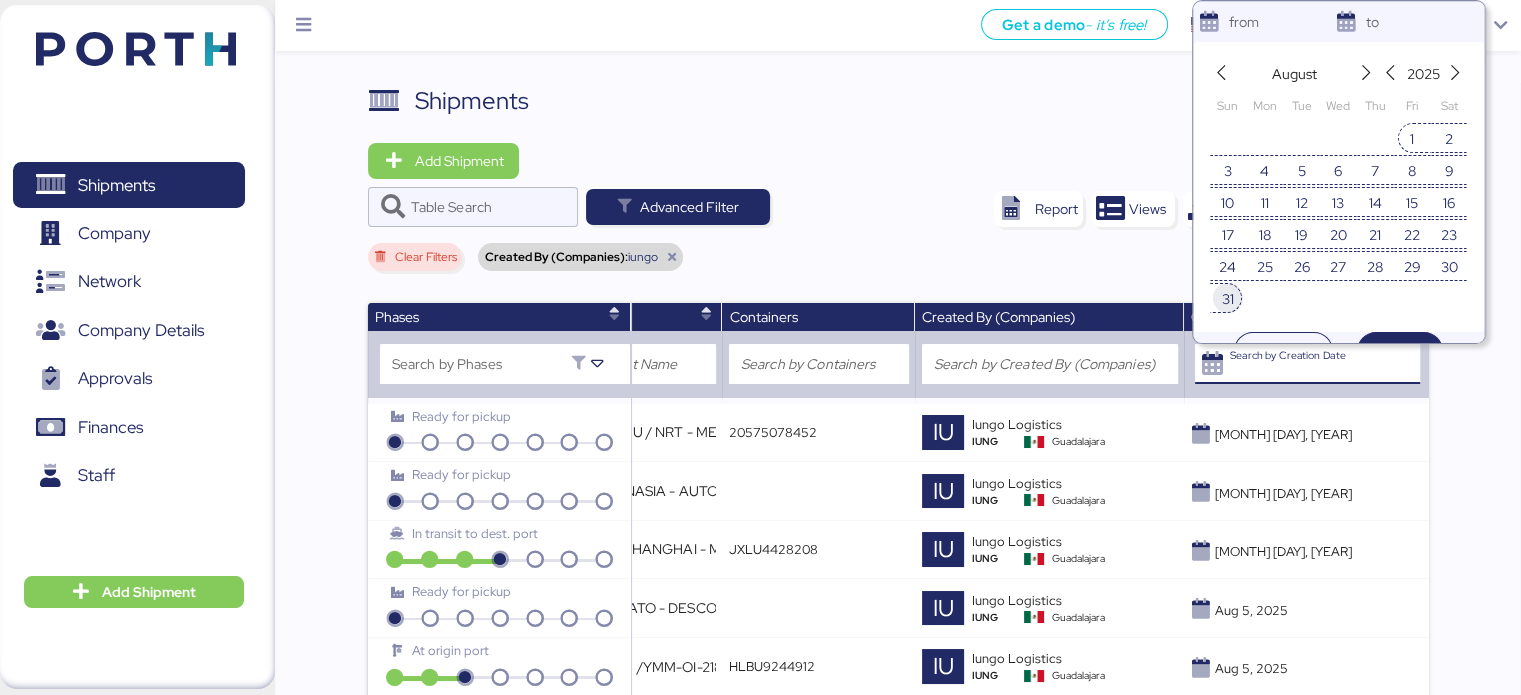 type on "Aug 1, 2025" 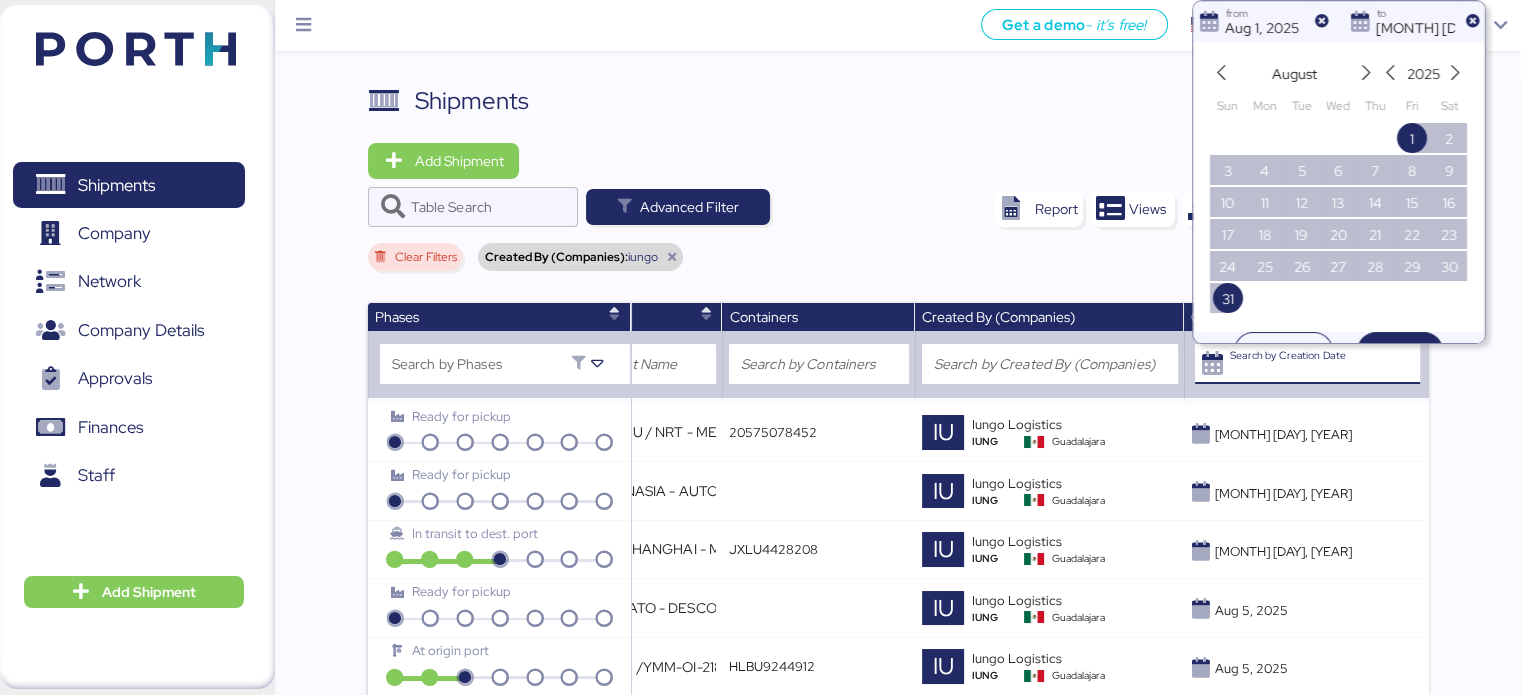scroll, scrollTop: 68, scrollLeft: 0, axis: vertical 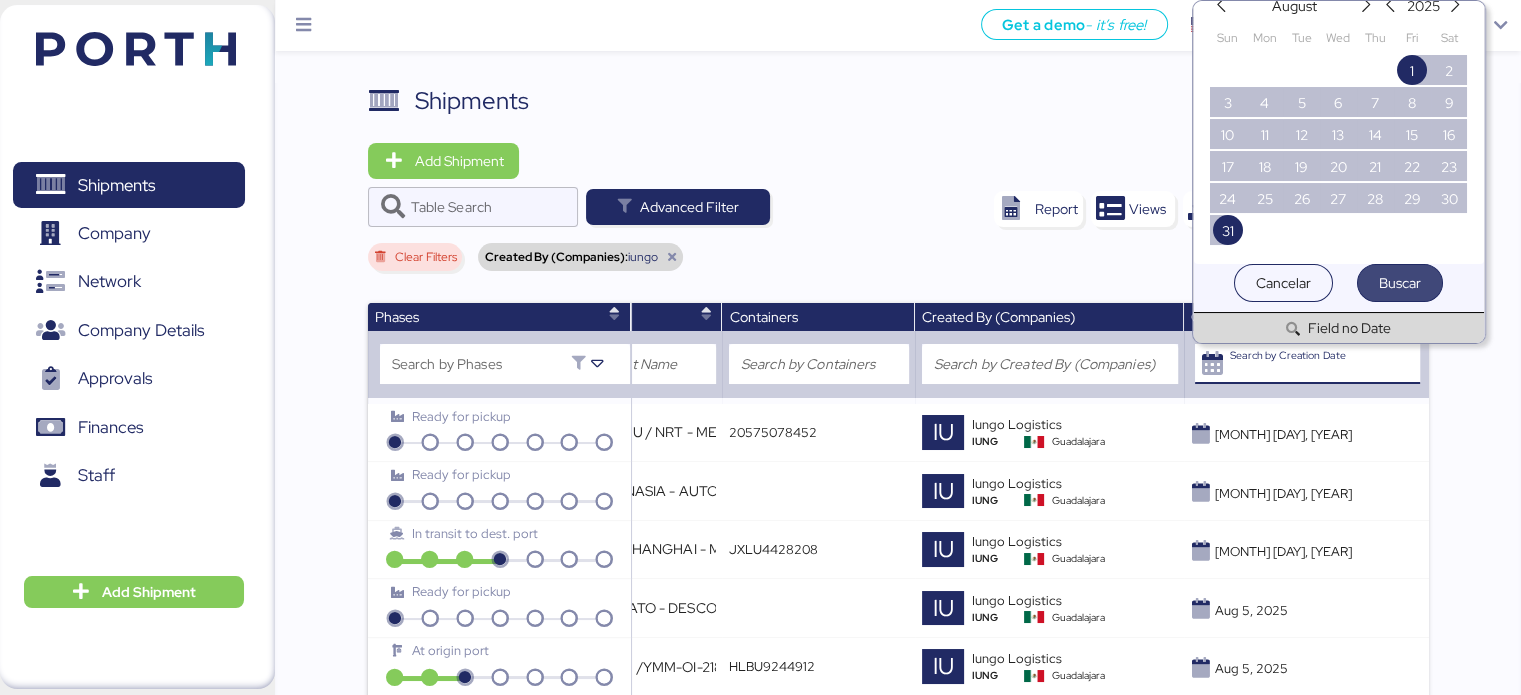 click on "Buscar" at bounding box center (1400, 283) 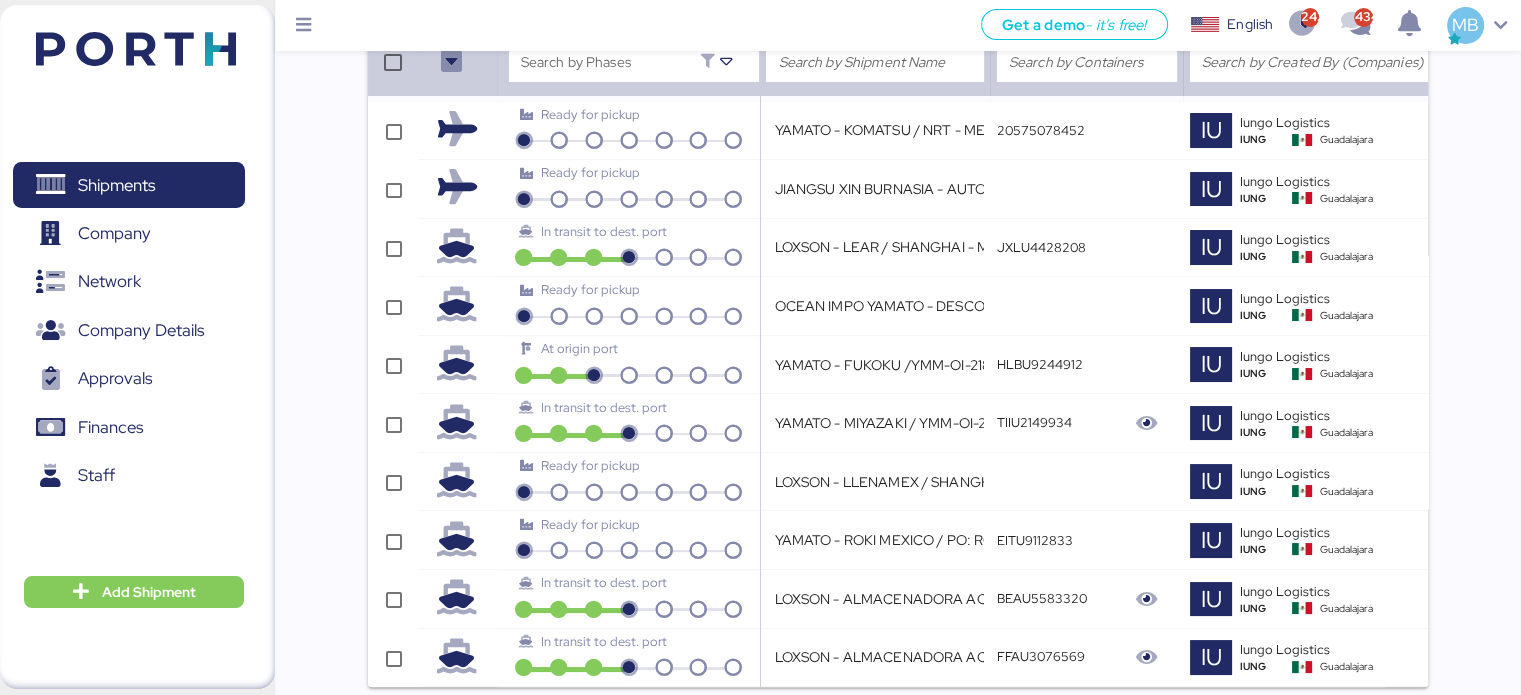 scroll, scrollTop: 421, scrollLeft: 0, axis: vertical 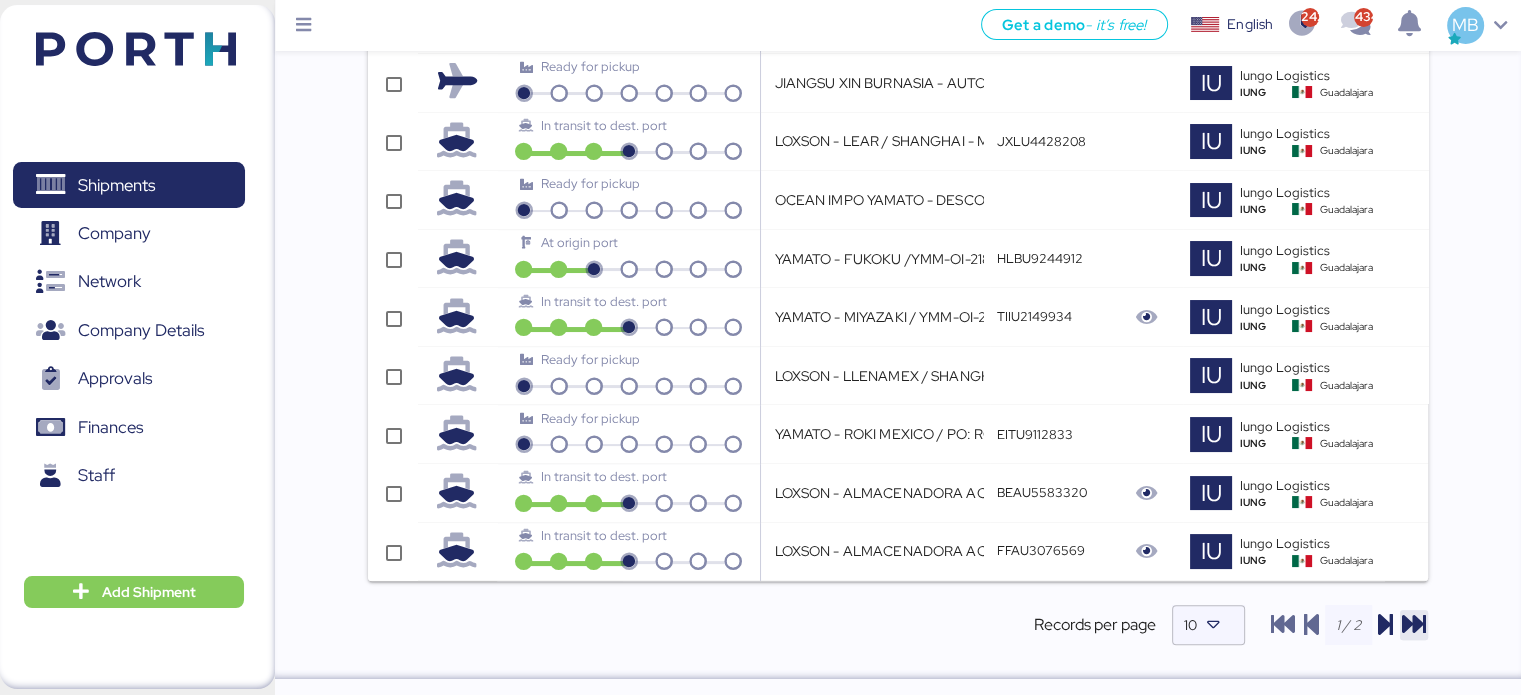 click at bounding box center (1414, 625) 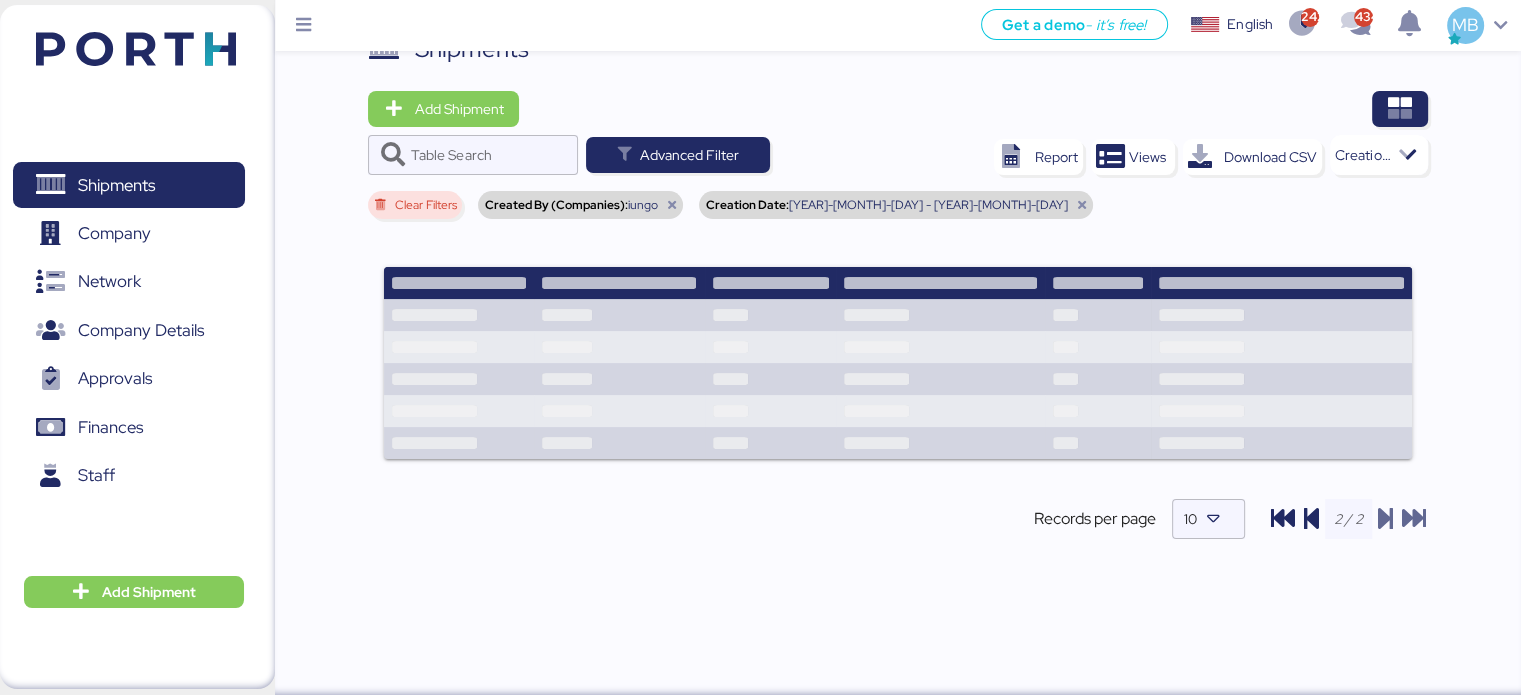 scroll, scrollTop: 246, scrollLeft: 0, axis: vertical 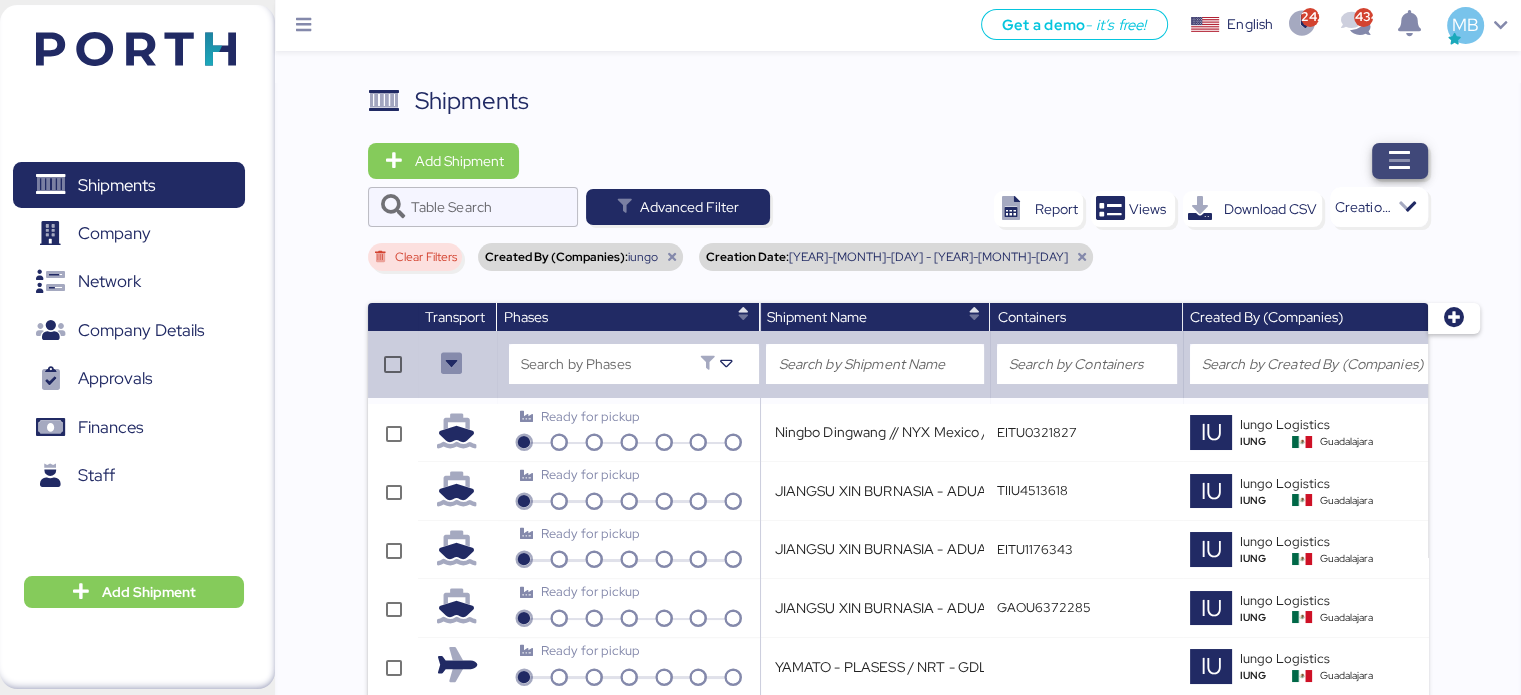 click at bounding box center [1400, 161] 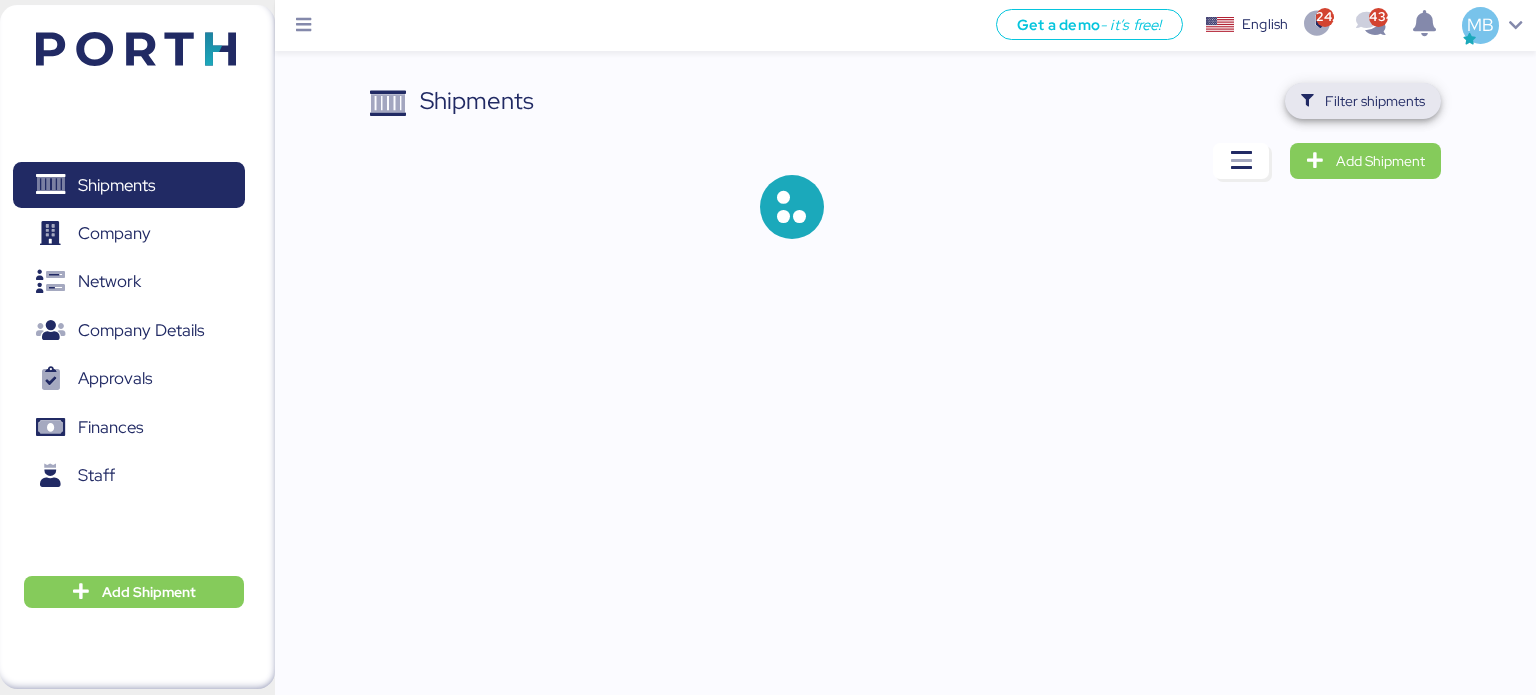 click on "Filter shipments" at bounding box center [1375, 101] 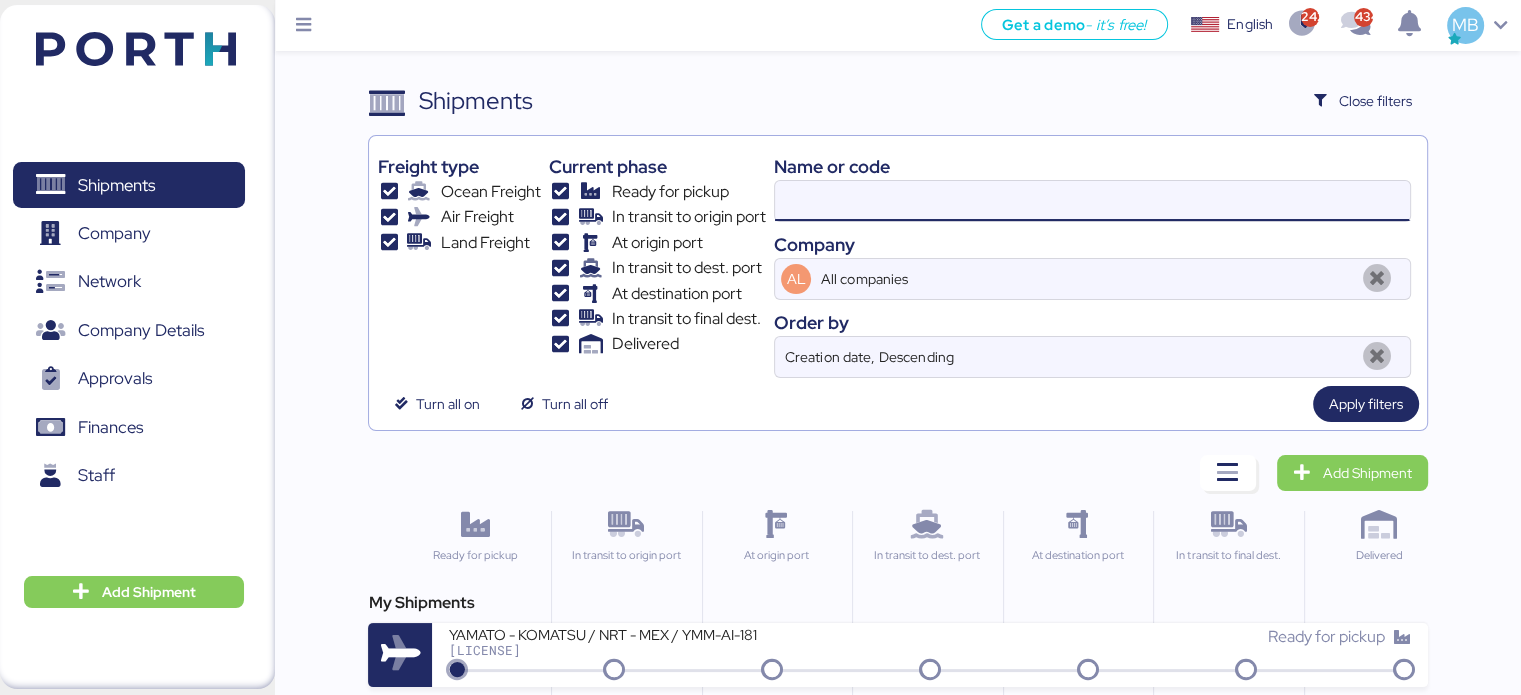 click at bounding box center (1092, 201) 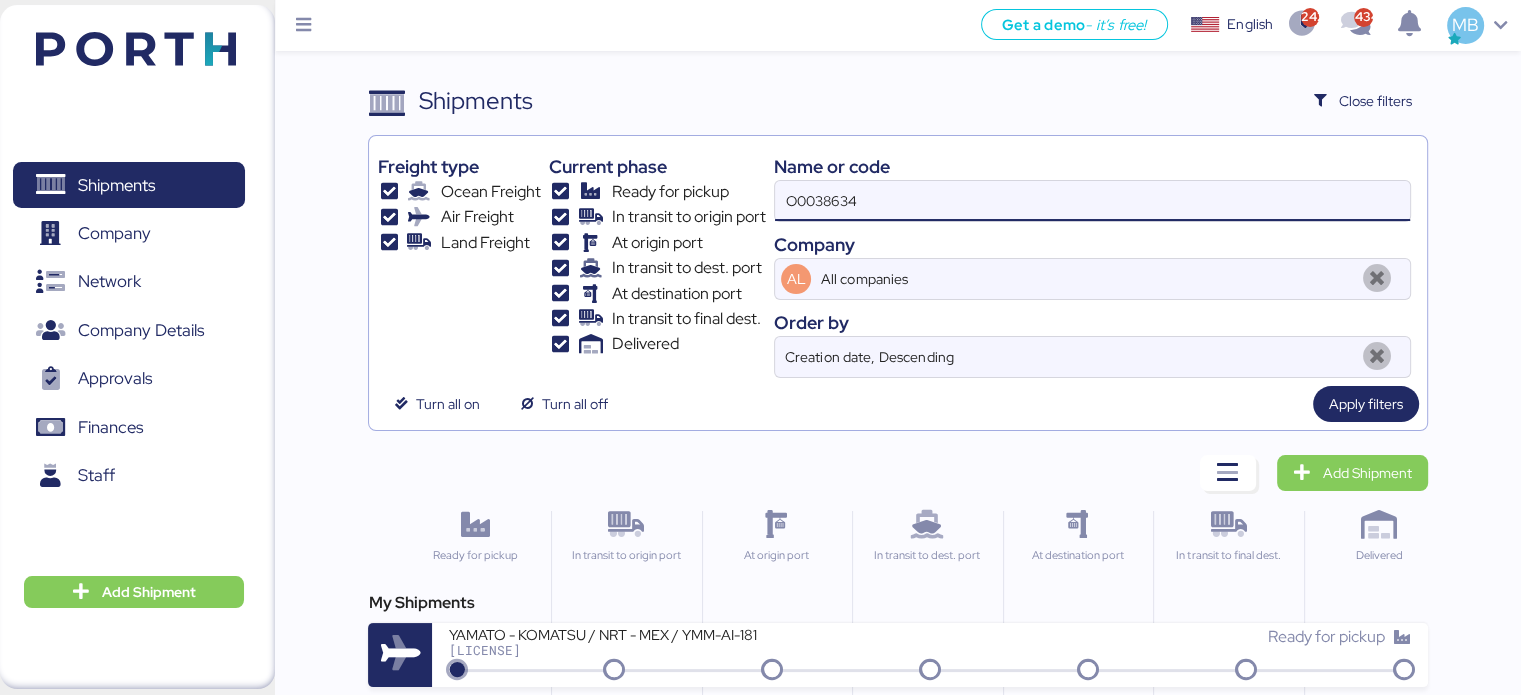 type on "O0038634" 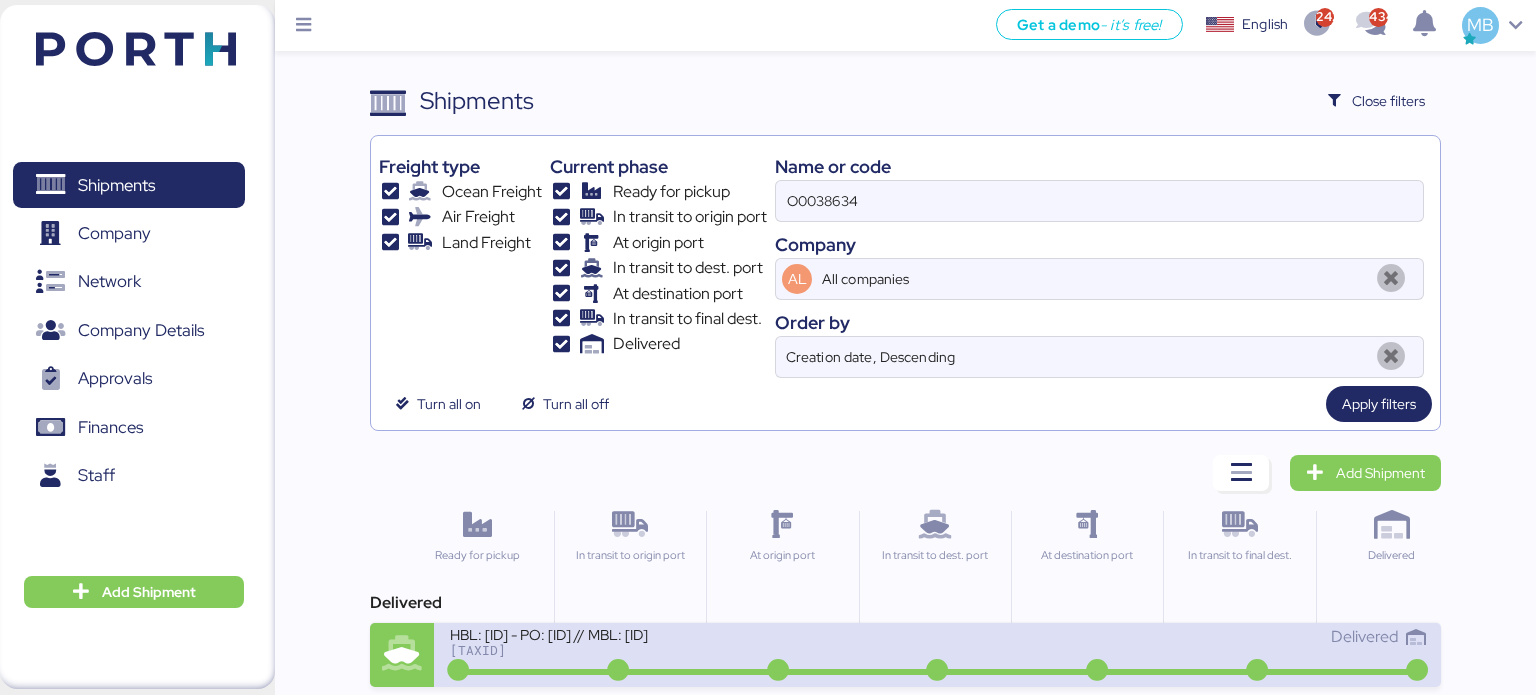 click on "HBL: FSMSF2403009 - PO: SO24030008 // MBL: YMJAC226041024" at bounding box center (690, 633) 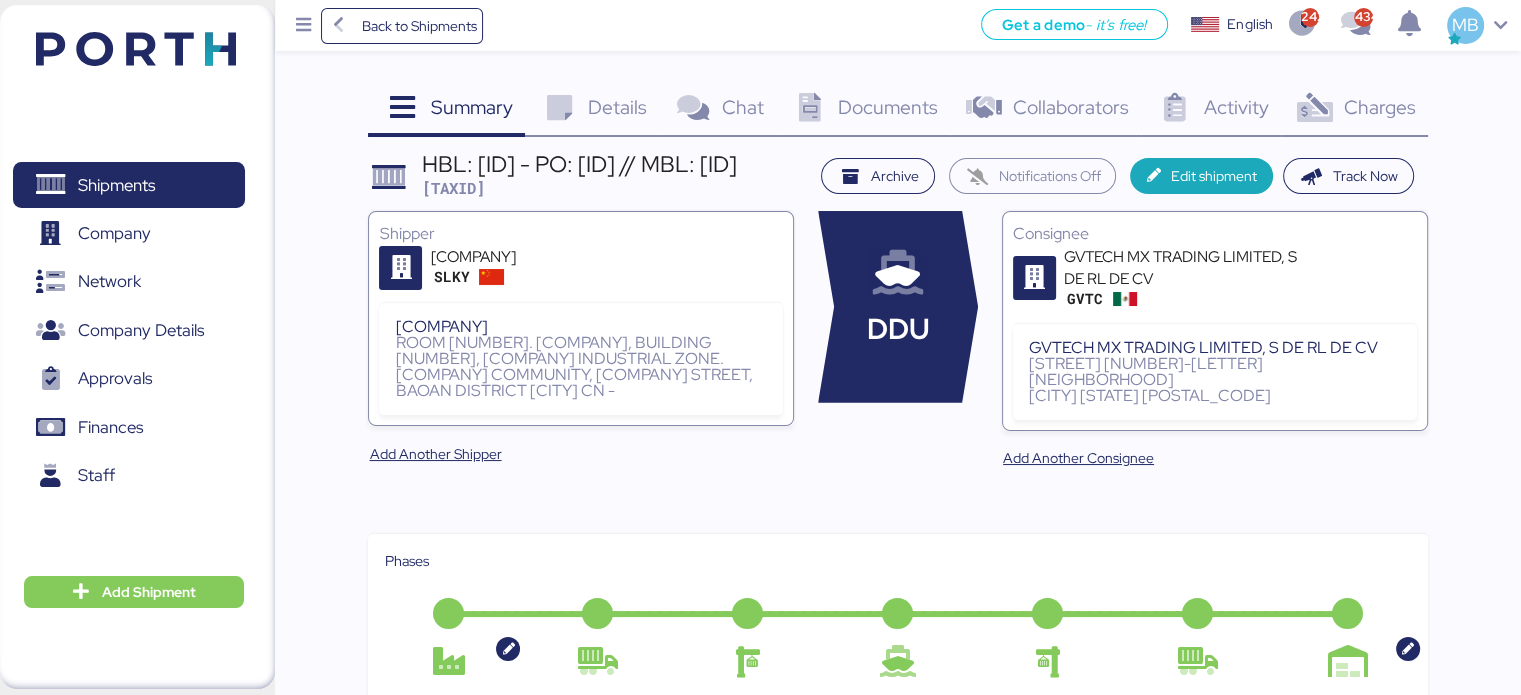 click on "Charges" at bounding box center (1379, 107) 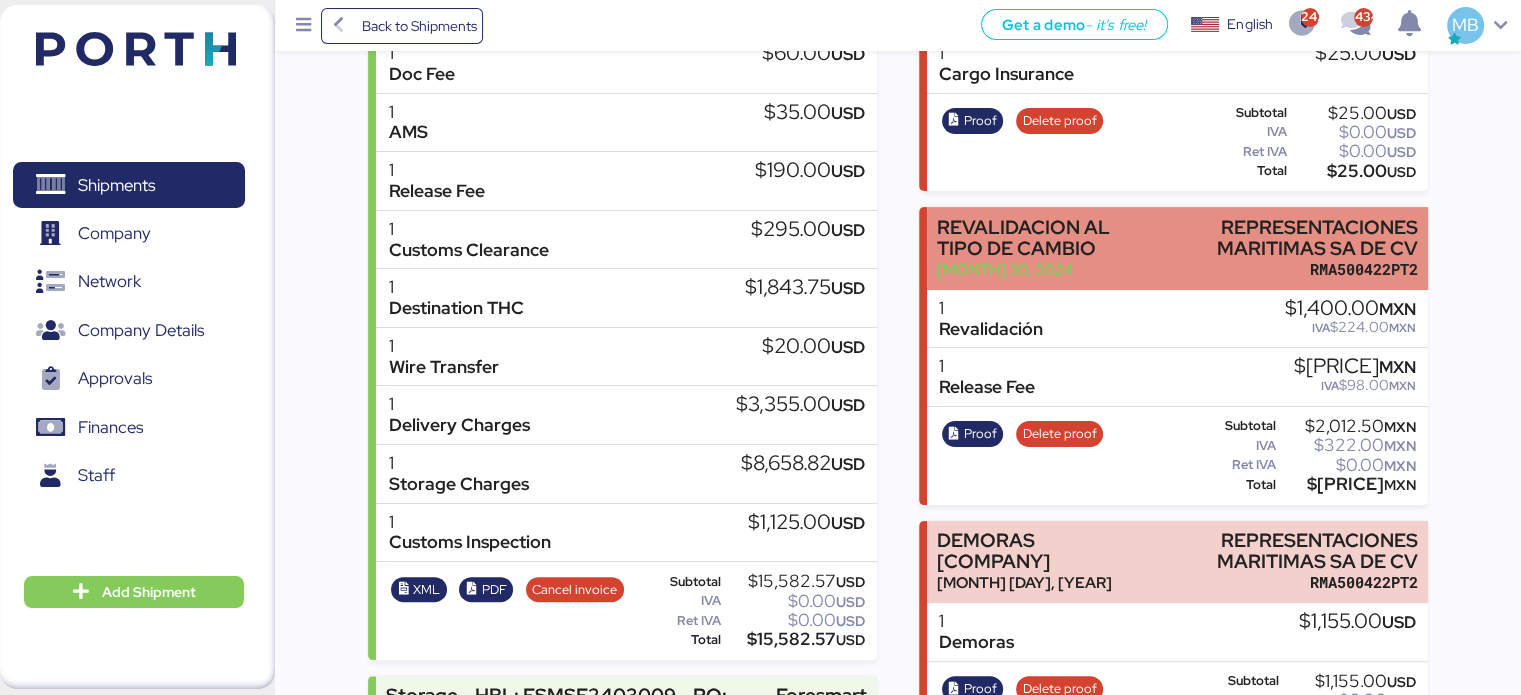 scroll, scrollTop: 0, scrollLeft: 0, axis: both 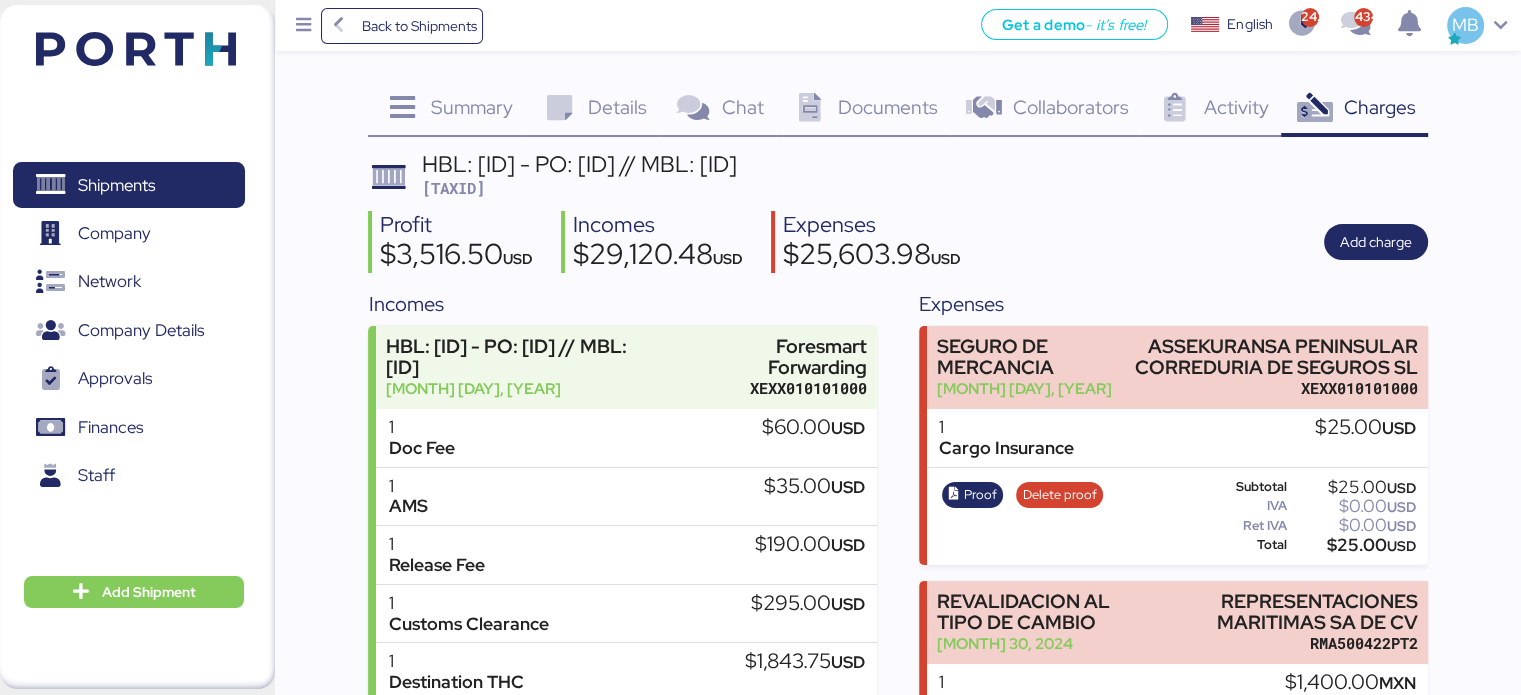 click on "XXXX-XXXX-O0038634" at bounding box center (453, 188) 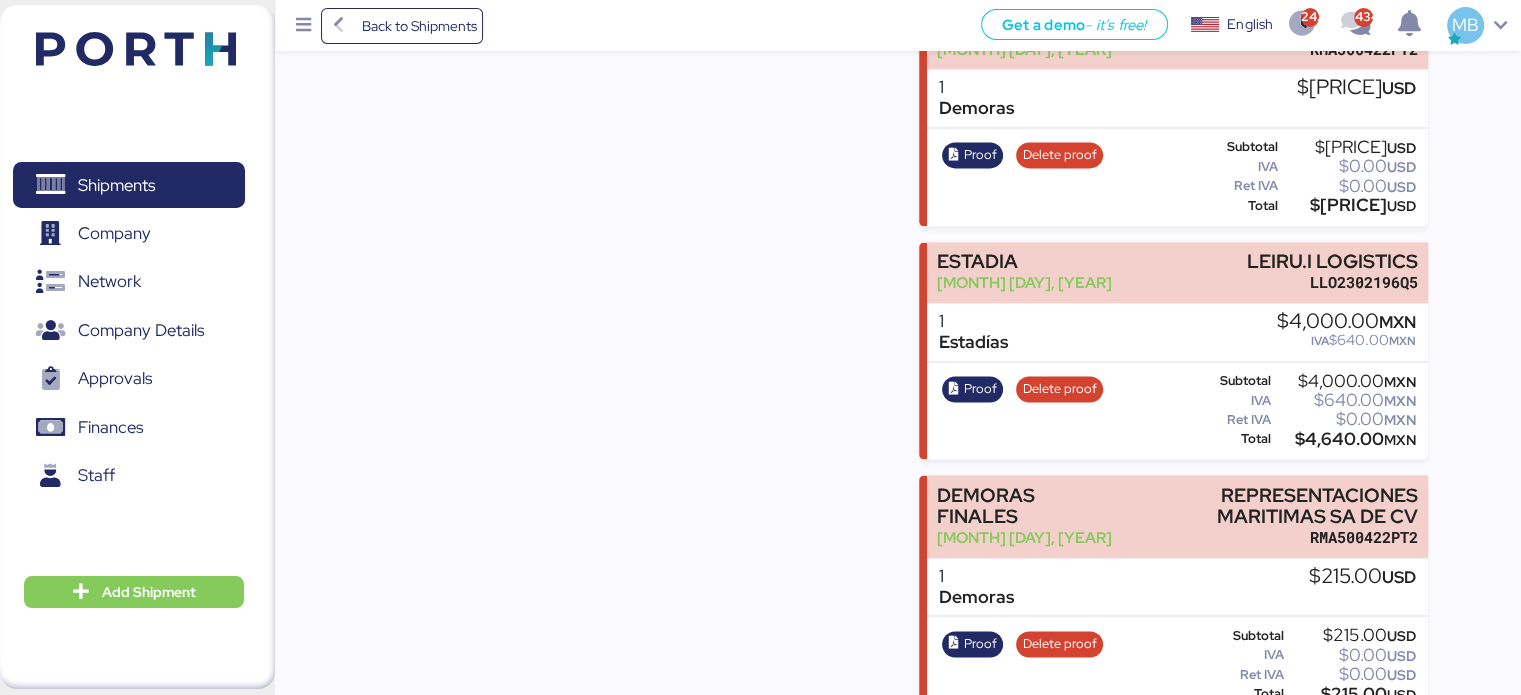 scroll, scrollTop: 3204, scrollLeft: 0, axis: vertical 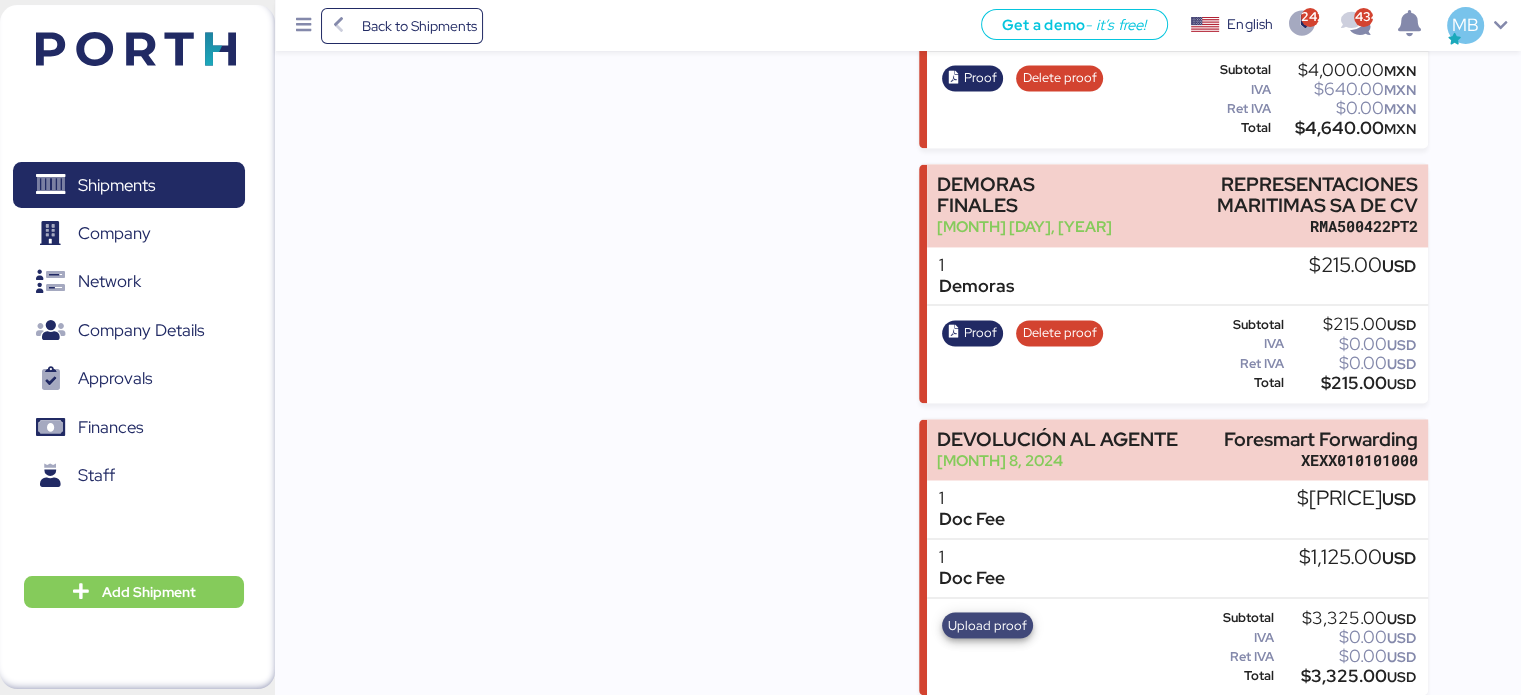 click on "Upload proof" at bounding box center [987, 625] 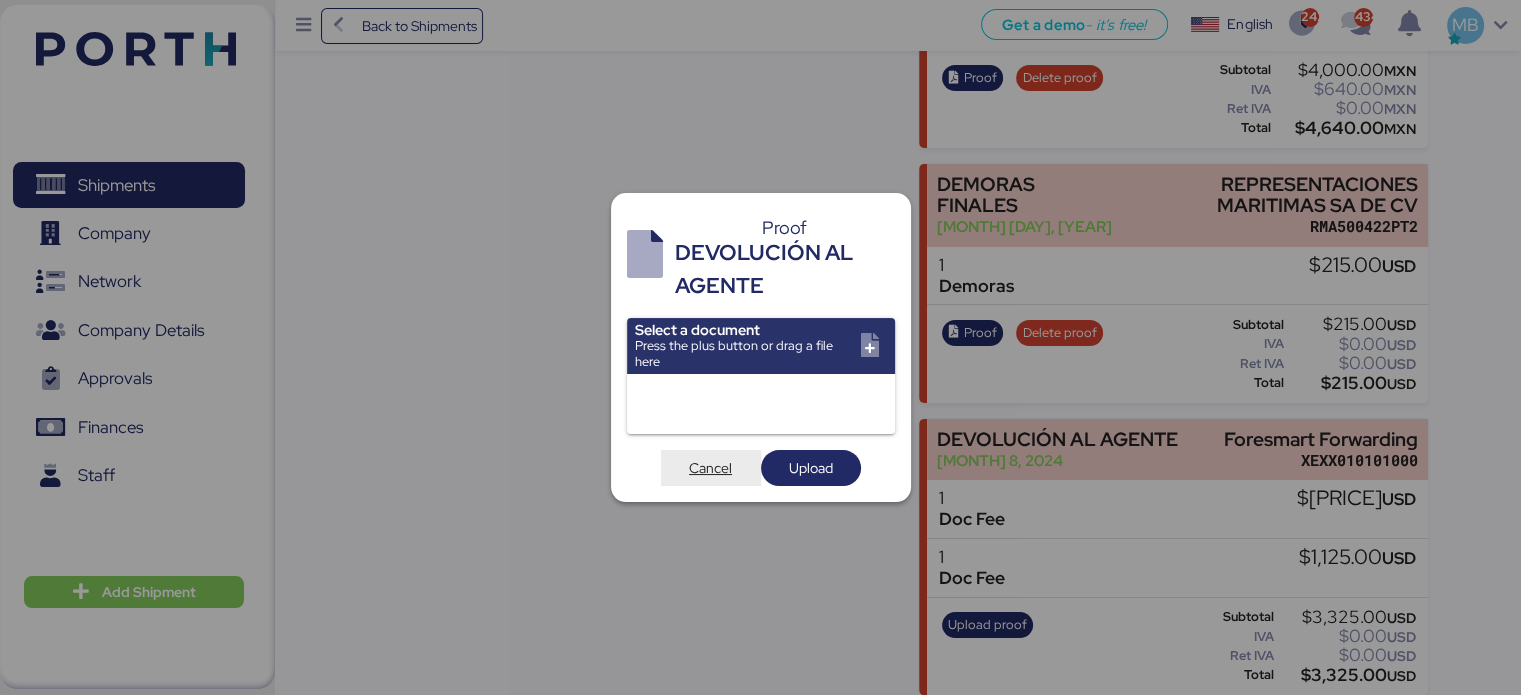 click on "Cancel" at bounding box center (710, 468) 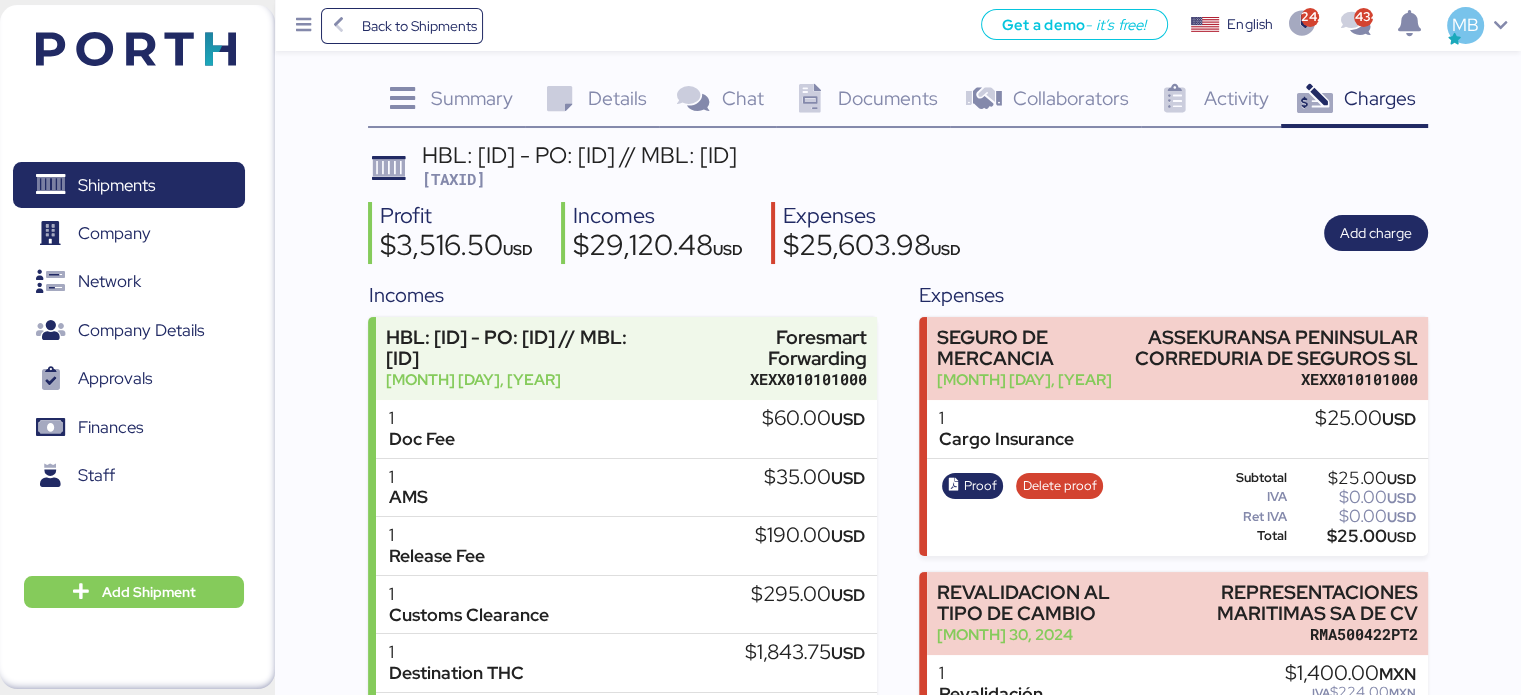 scroll, scrollTop: 0, scrollLeft: 0, axis: both 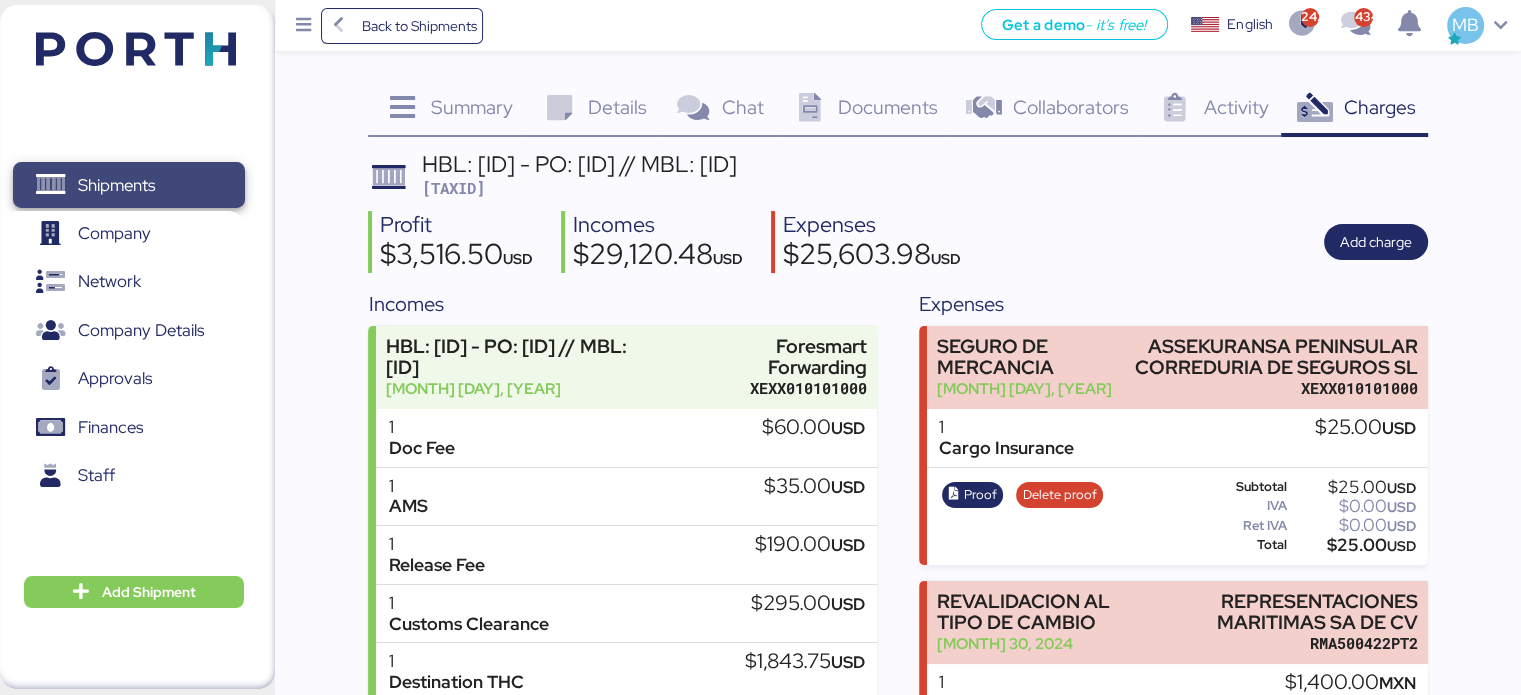 click on "Shipments" at bounding box center (128, 185) 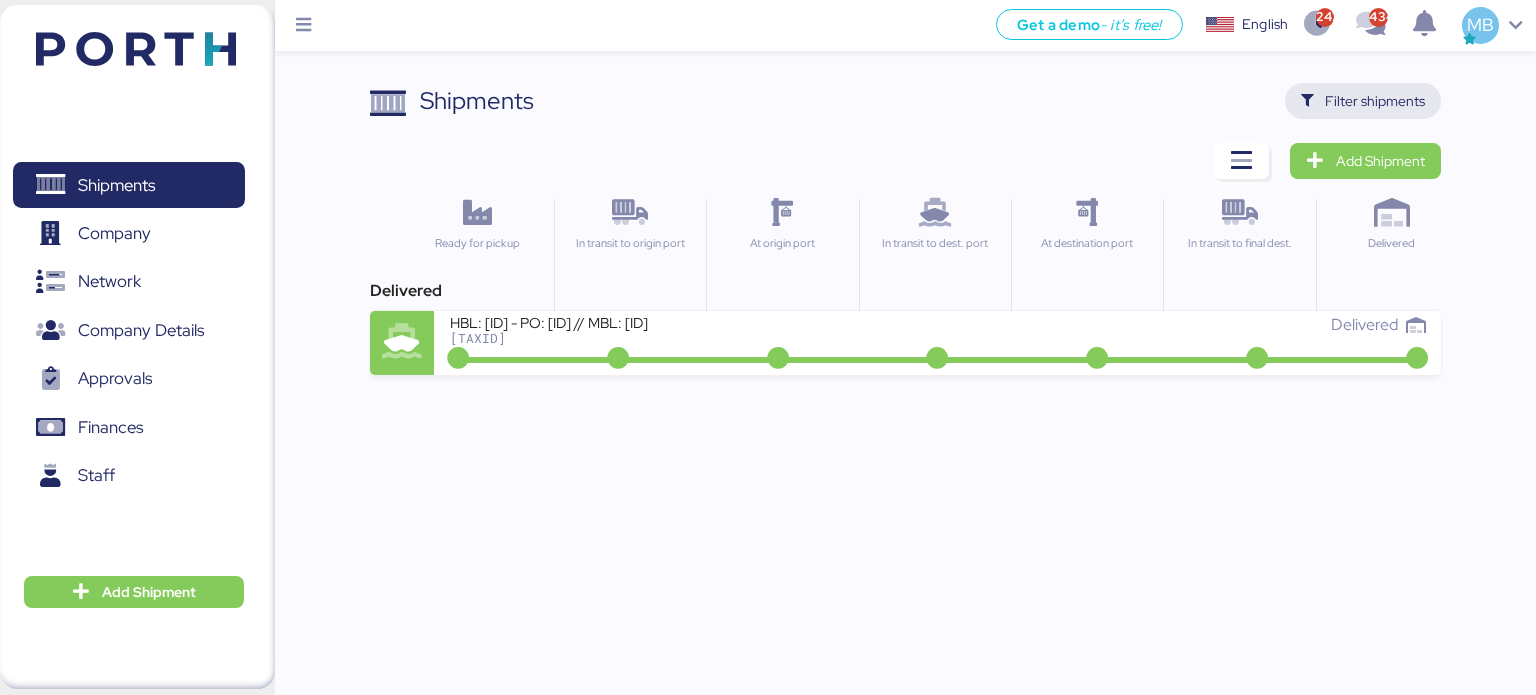 click on "Filter shipments" at bounding box center (1375, 101) 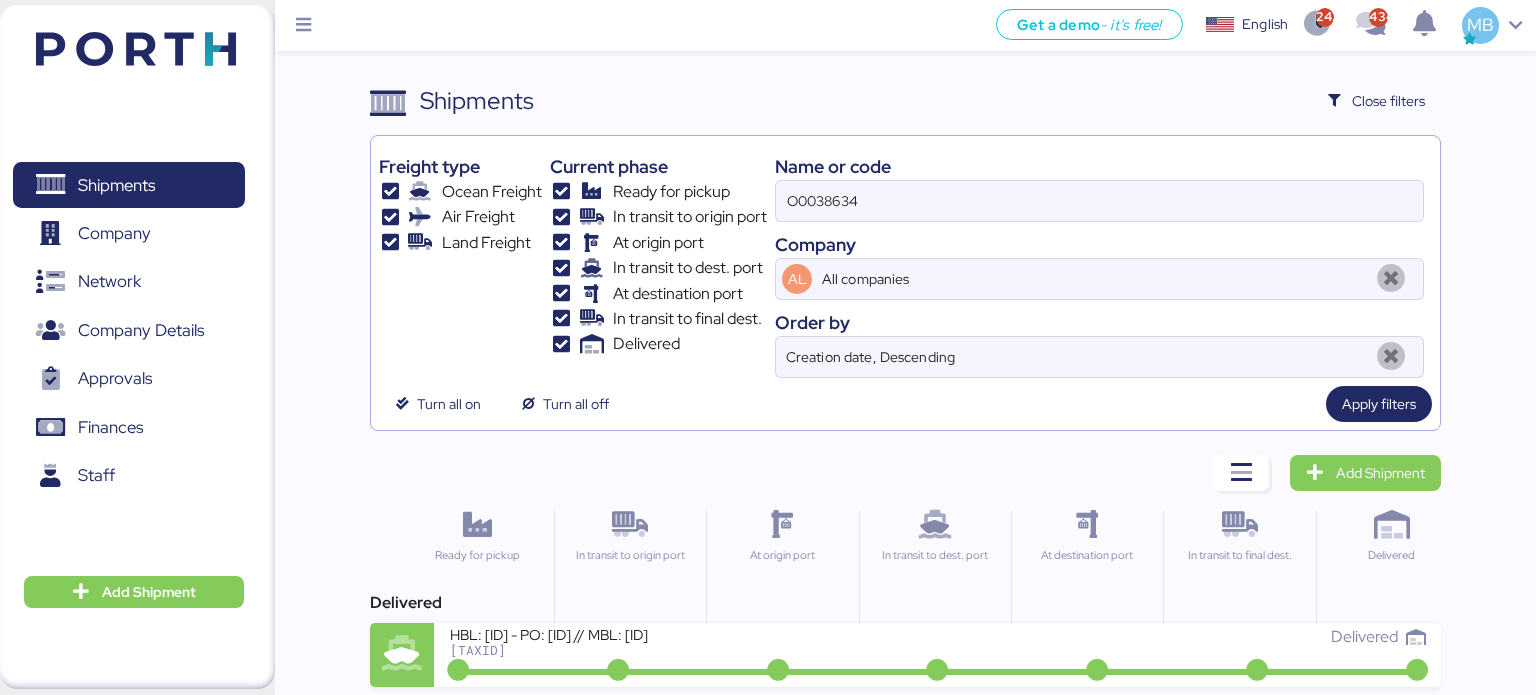 click on "Name or code" at bounding box center (1099, 166) 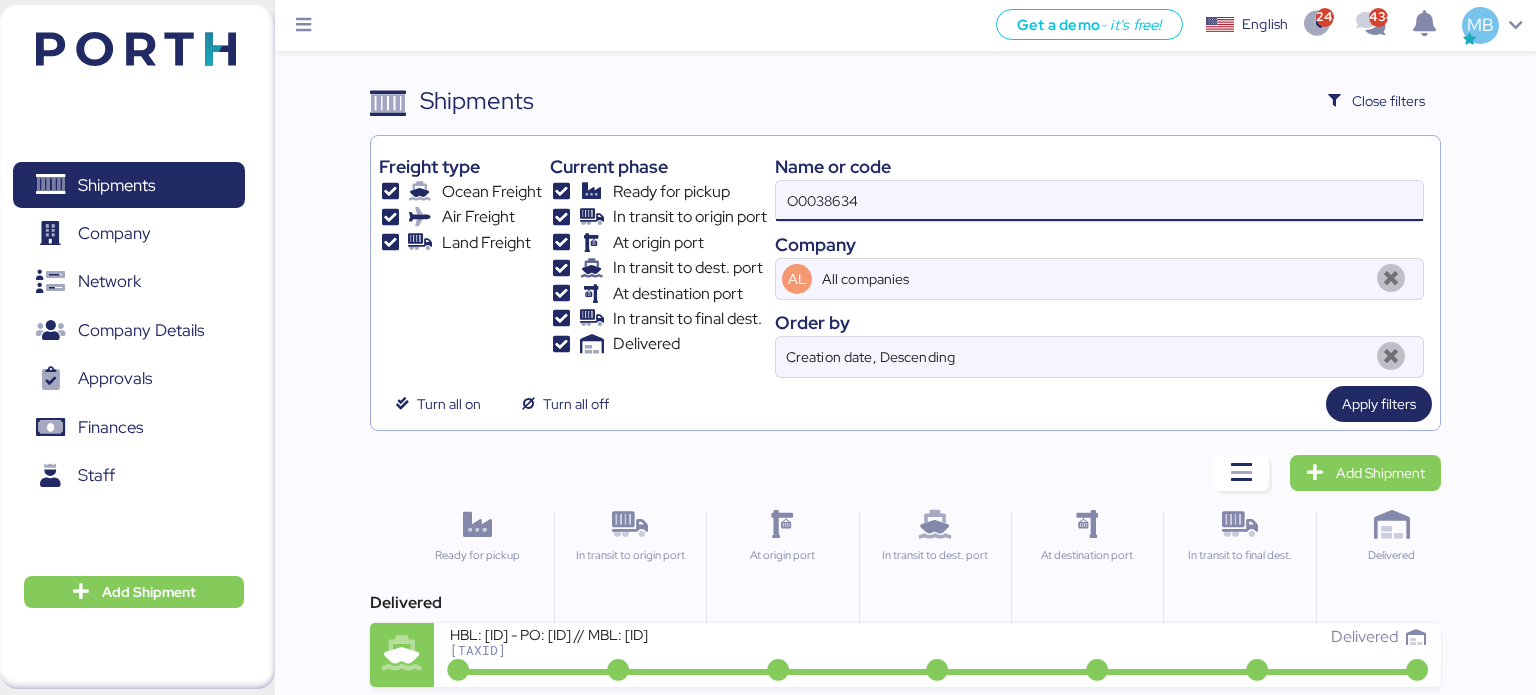 drag, startPoint x: 908, startPoint y: 190, endPoint x: 706, endPoint y: 190, distance: 202 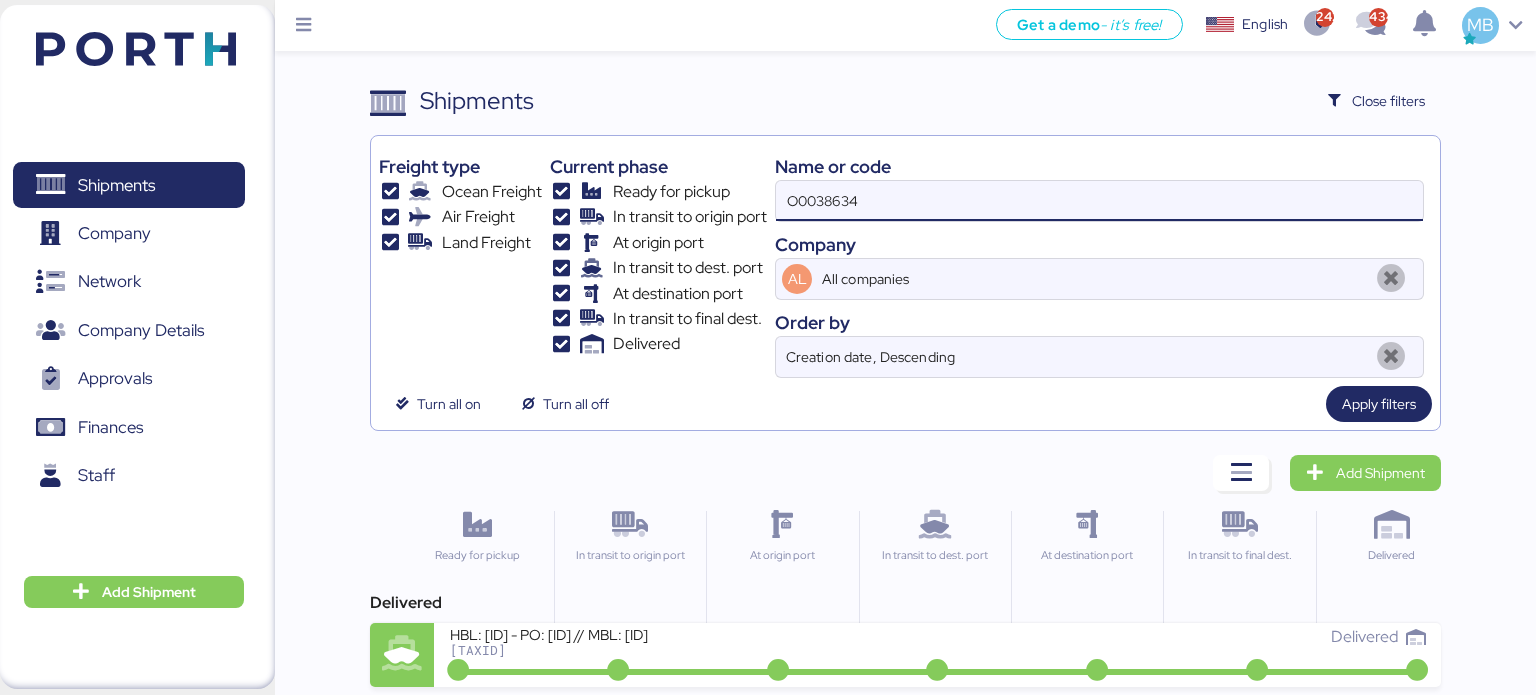click on "Freight type   Ocean Freight   Air Freight   Land Freight Current phase   Ready for pickup   In transit to origin port   At origin port   In transit to dest. port   At destination port   In transit to final dest.   Delivered Name or code O0038634 Company AL All companies   Order by Creation date, Descending" at bounding box center (906, 261) 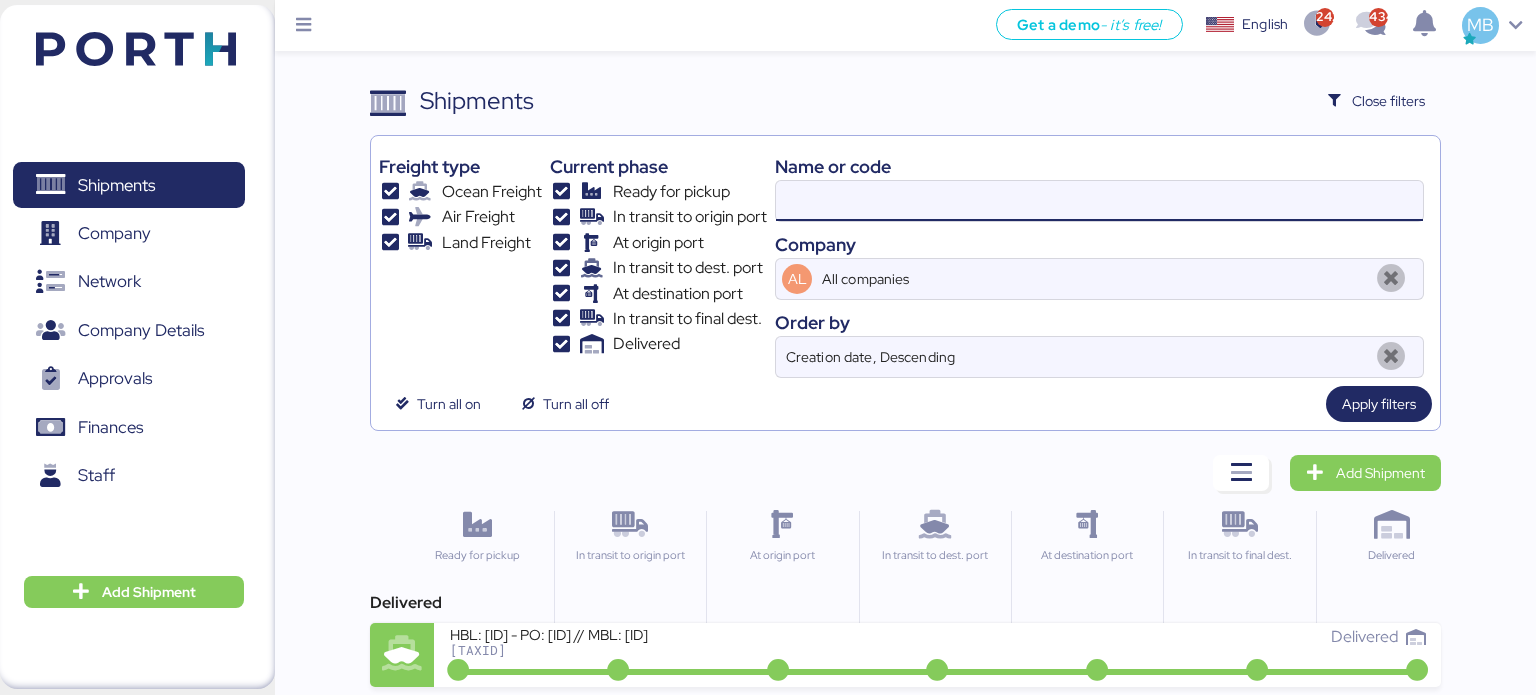 paste on "O0051477" 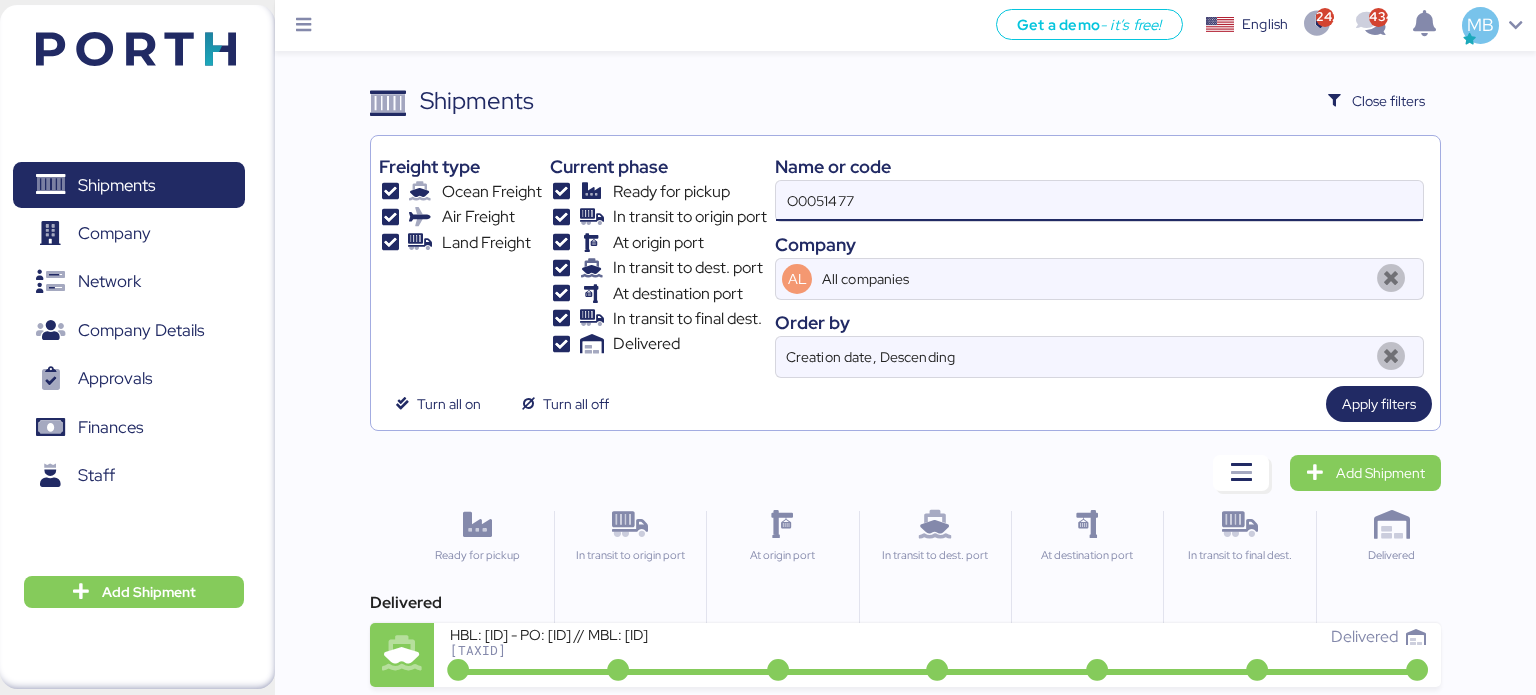 type on "O0051477" 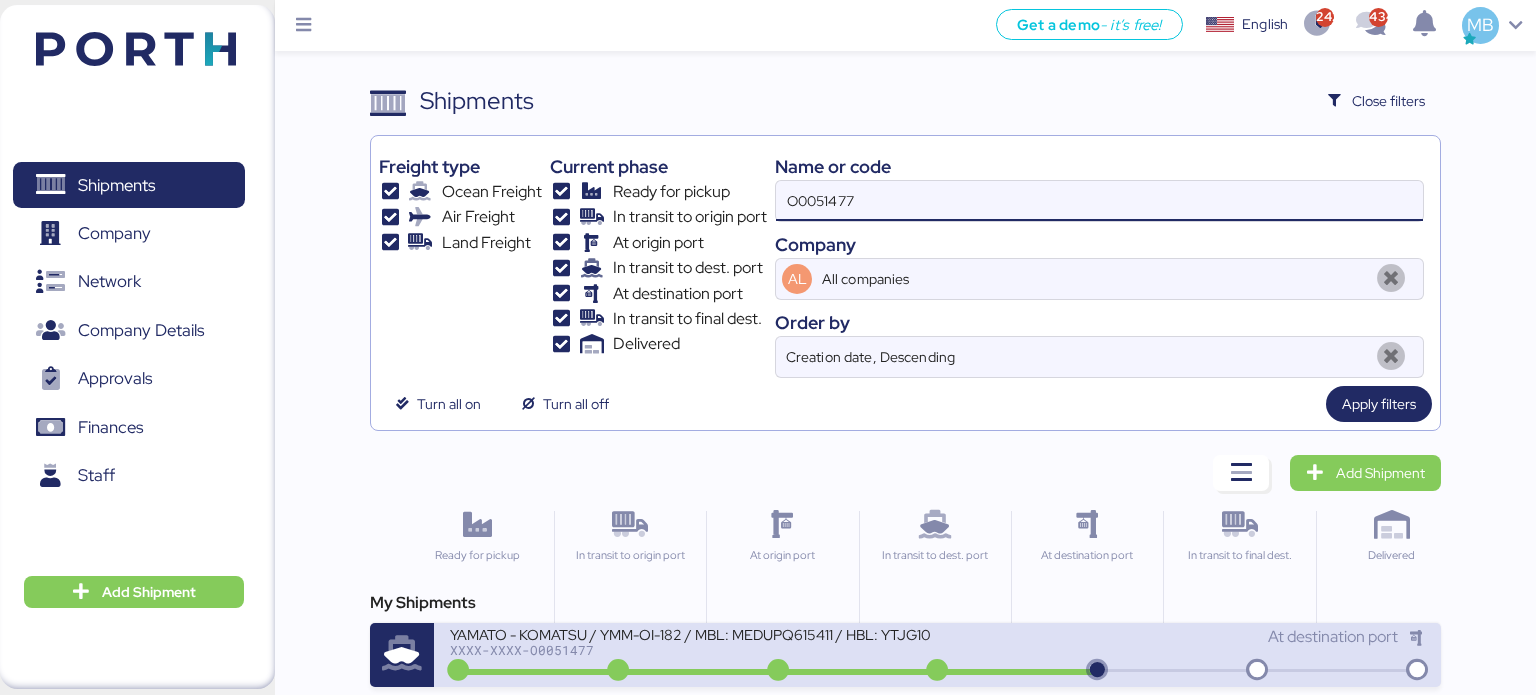 click on "XXXX-XXXX-O0051477" at bounding box center (690, 650) 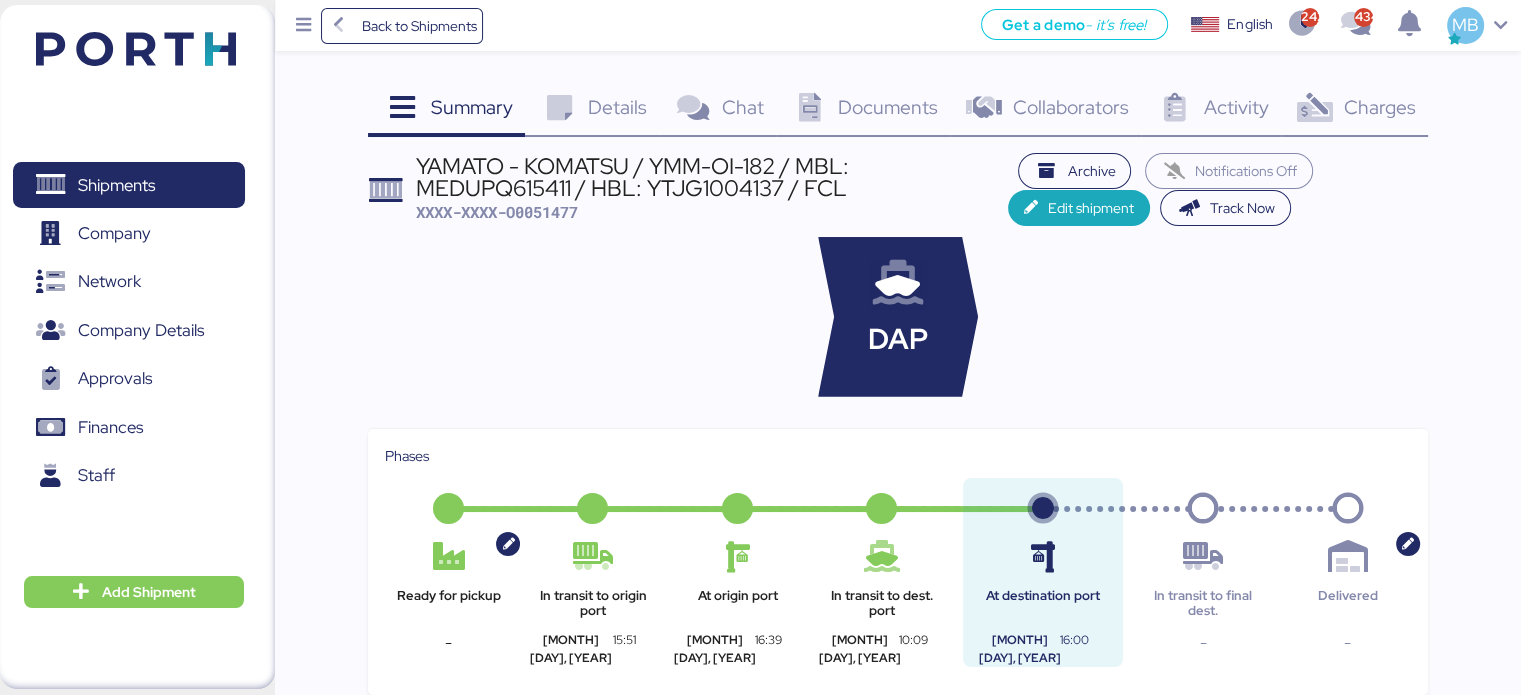 click on "Charges" at bounding box center [1379, 107] 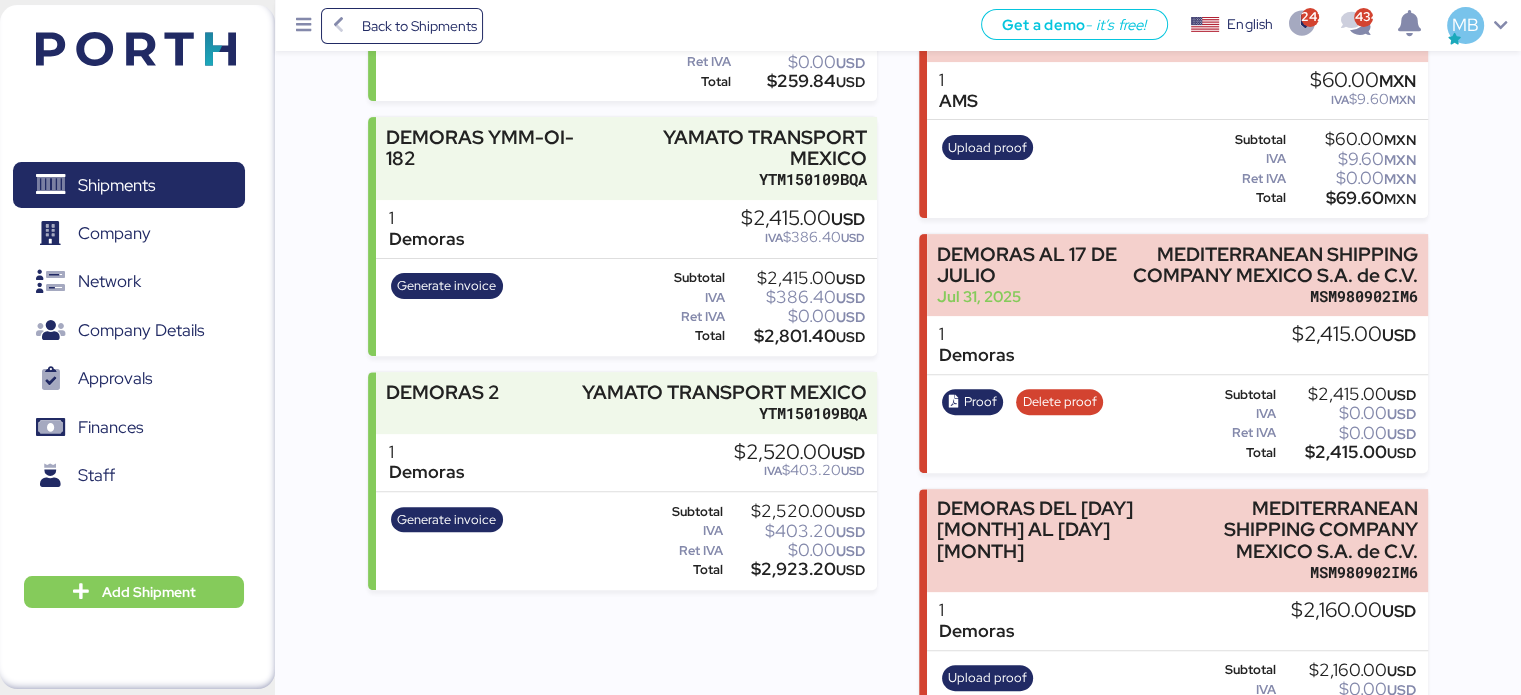 scroll, scrollTop: 542, scrollLeft: 0, axis: vertical 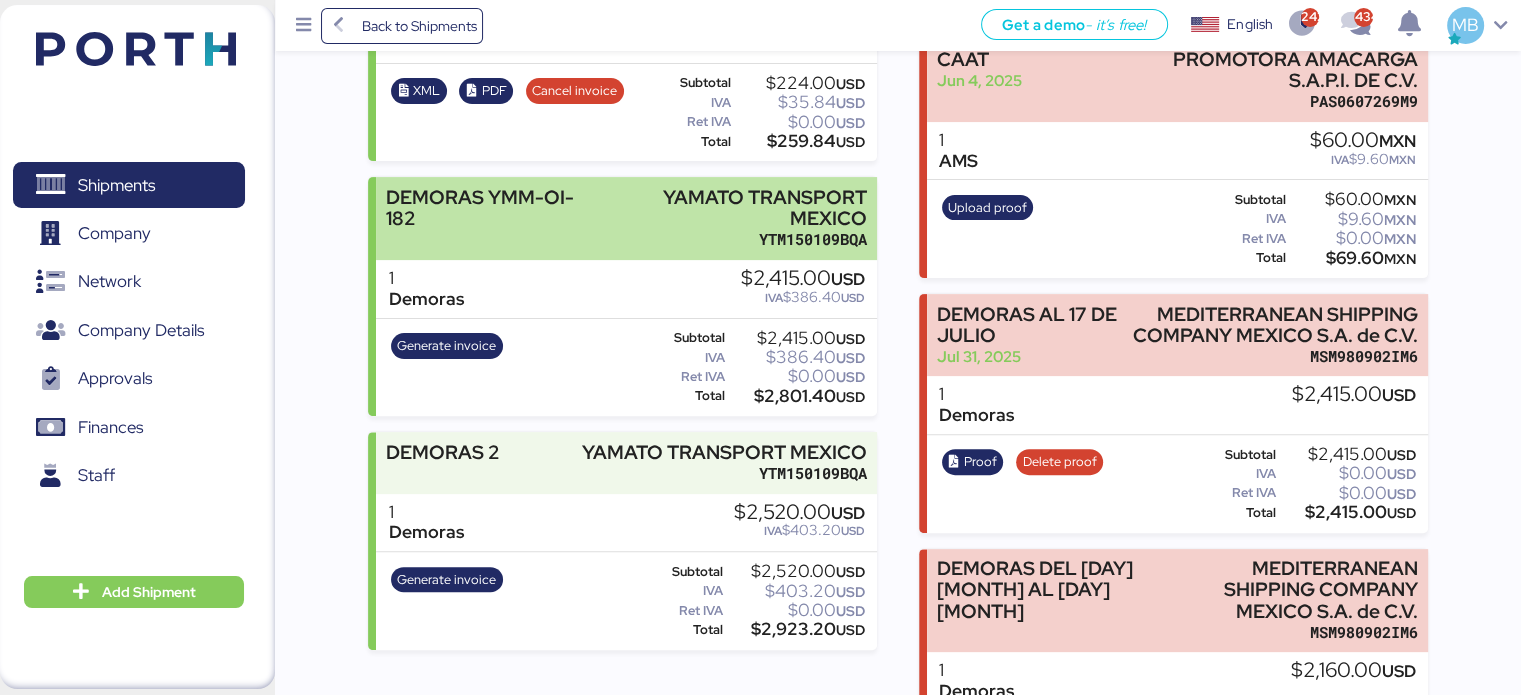 click on "YTM150109BQA" at bounding box center [733, 239] 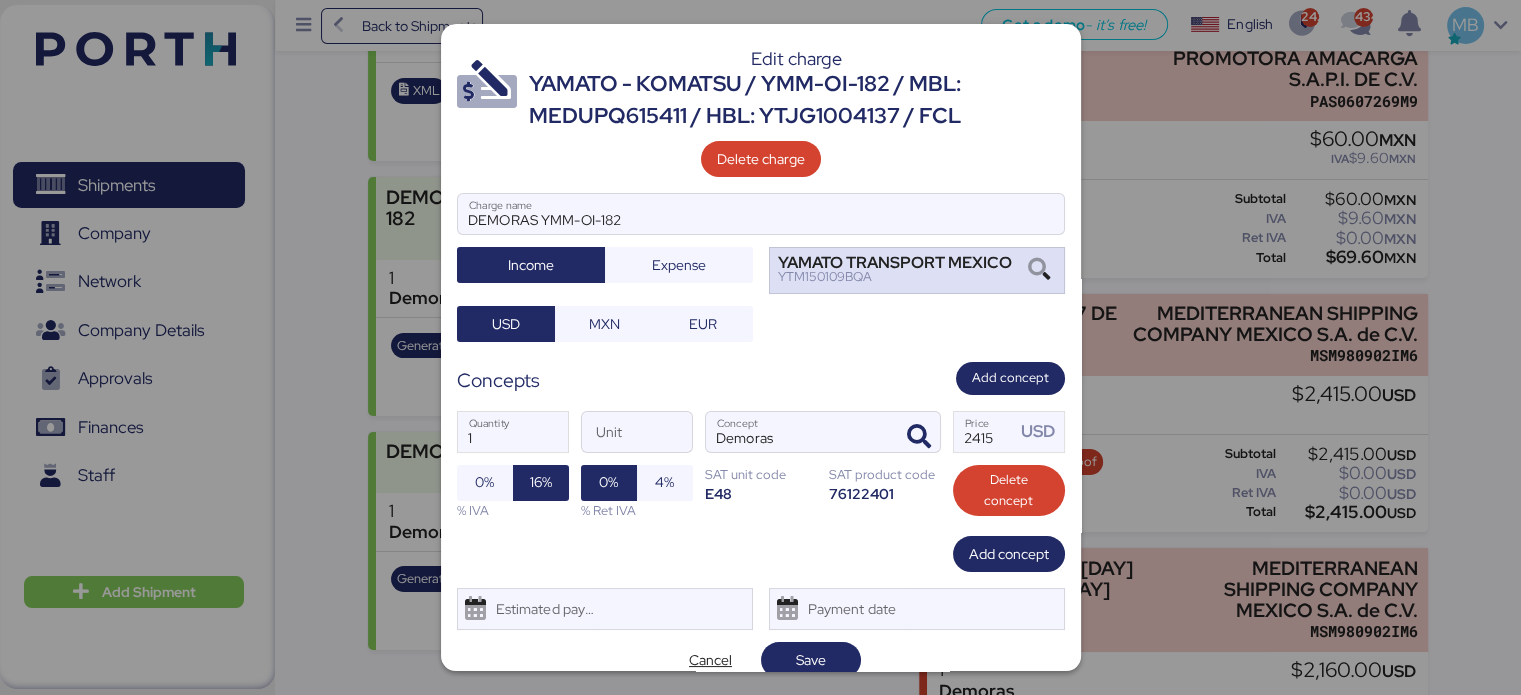 click at bounding box center (1039, 270) 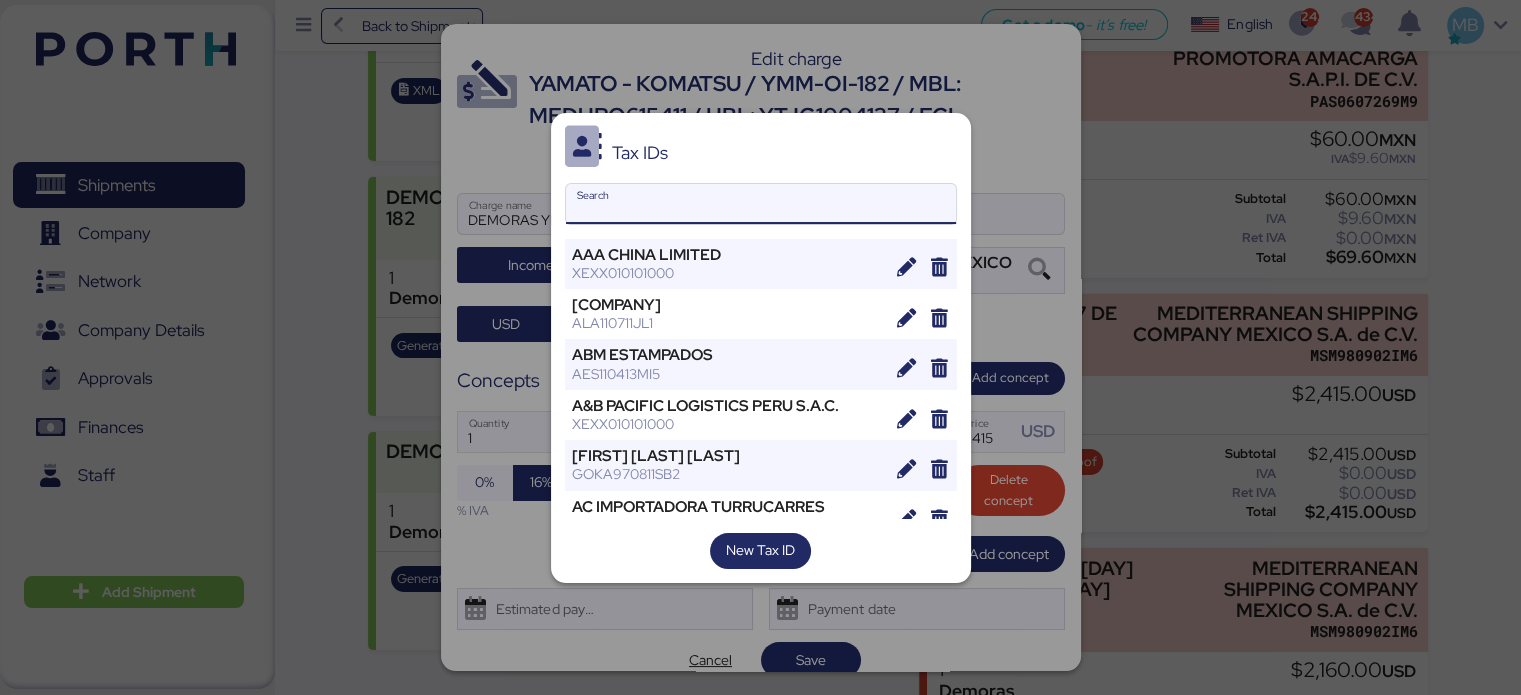 click on "Search" at bounding box center (761, 204) 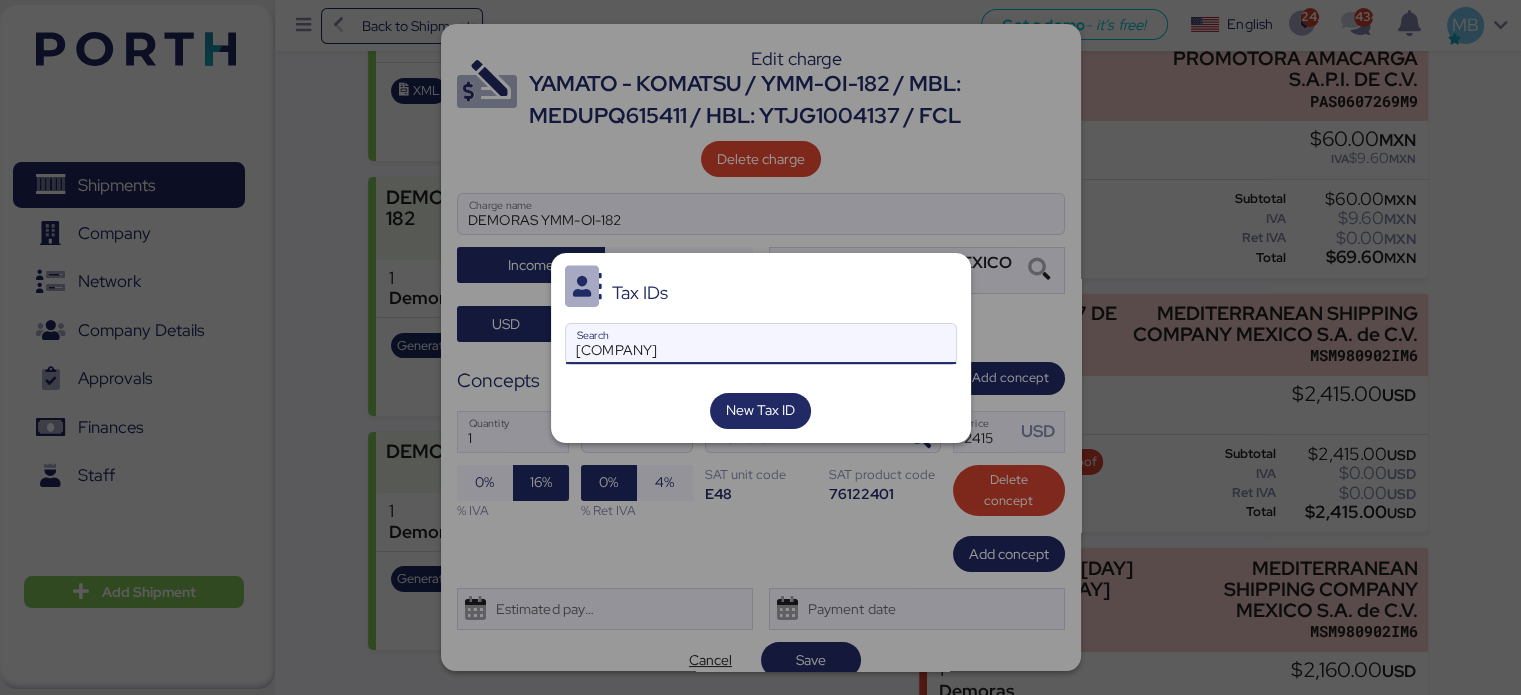 type on "komatsu" 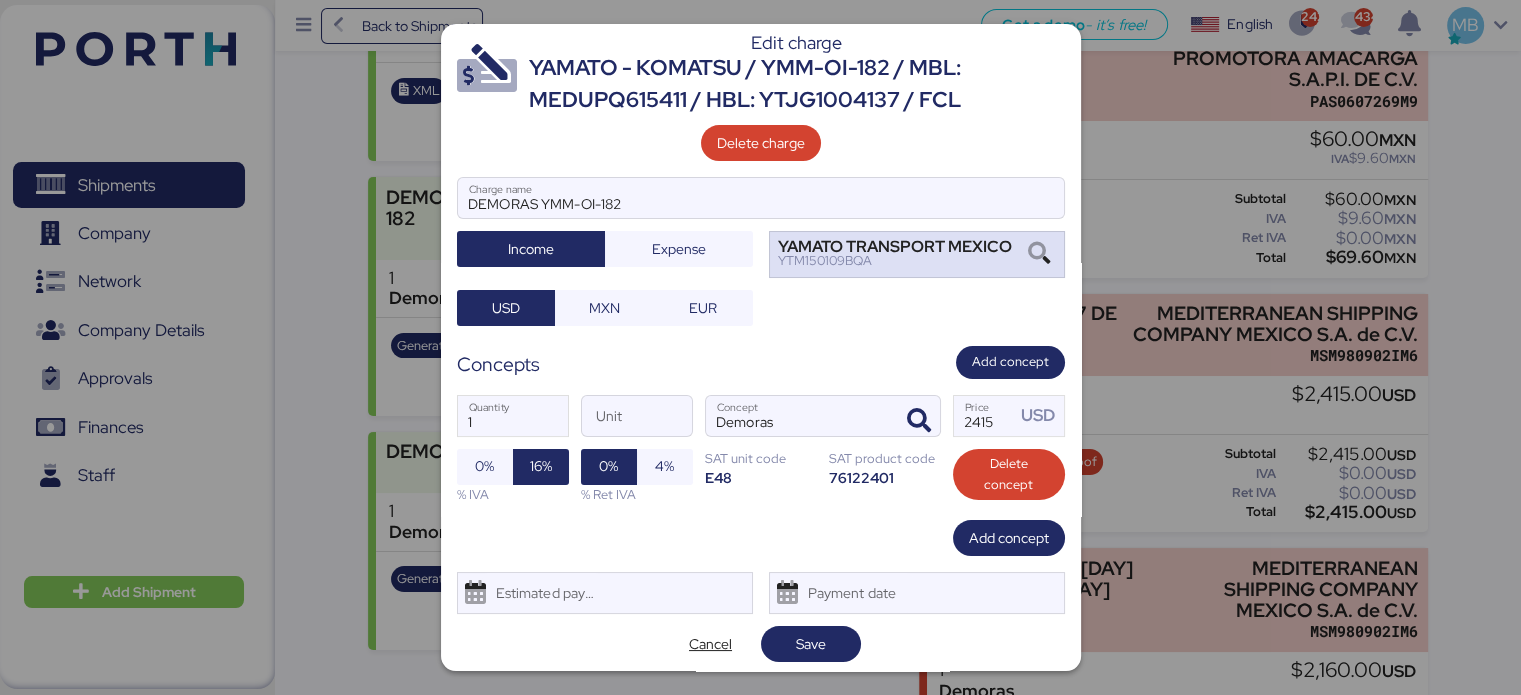 scroll, scrollTop: 20, scrollLeft: 0, axis: vertical 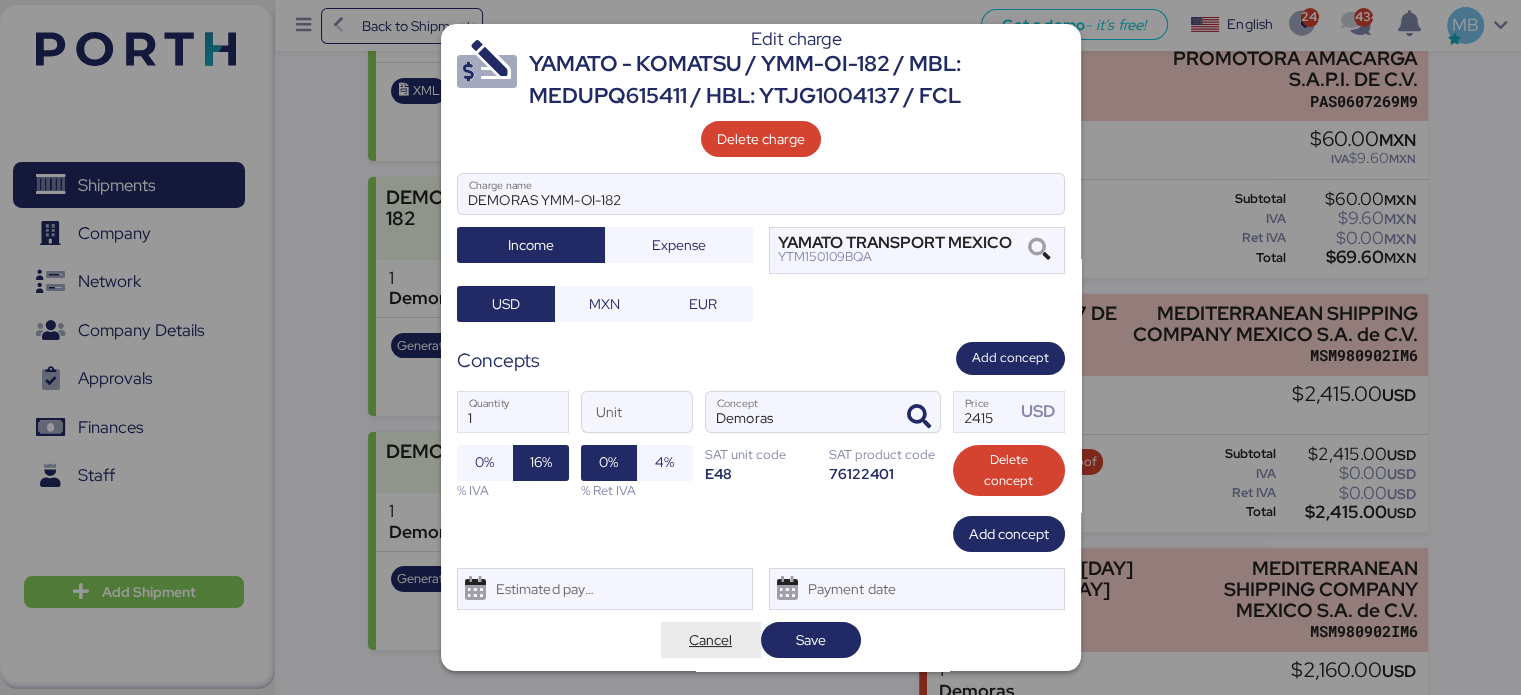 click on "Cancel" at bounding box center (711, 640) 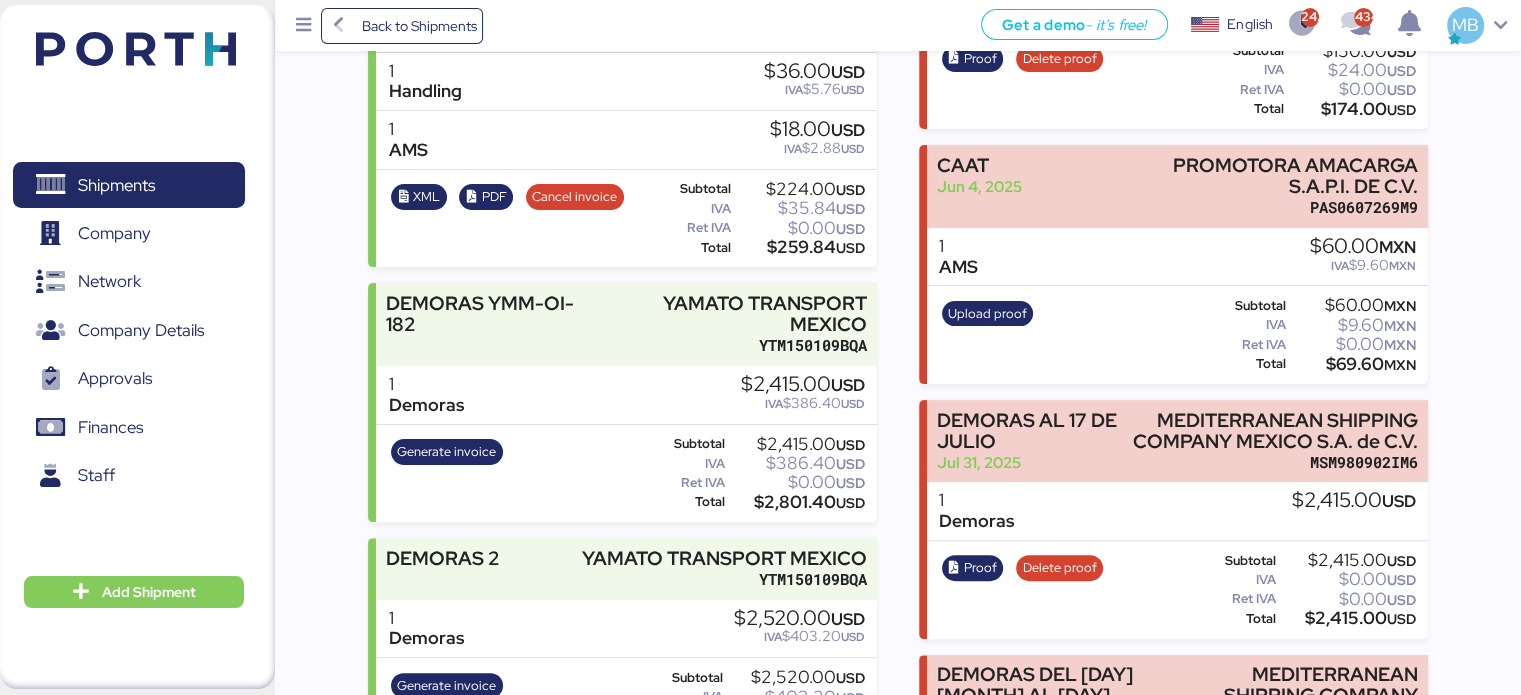 scroll, scrollTop: 542, scrollLeft: 0, axis: vertical 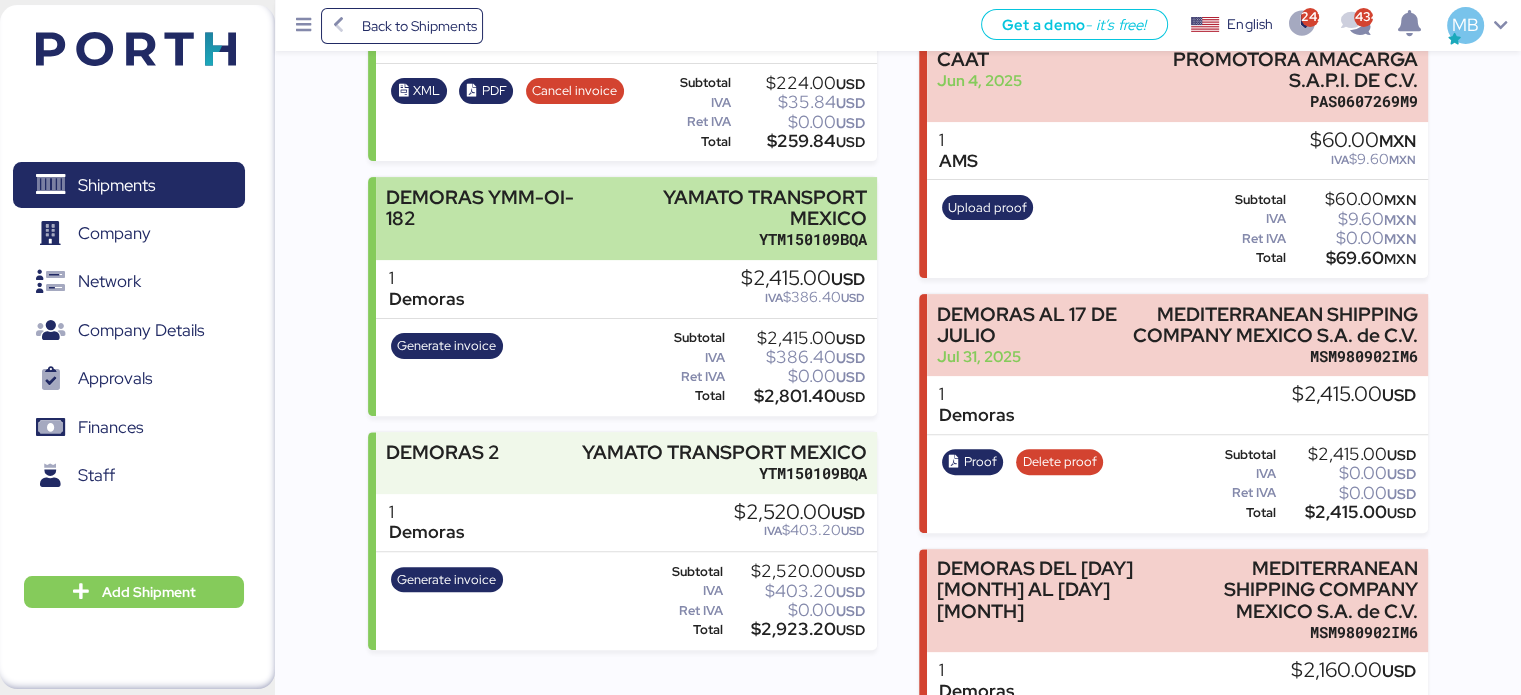 click on "DEMORAS YMM-OI-182" at bounding box center (488, 208) 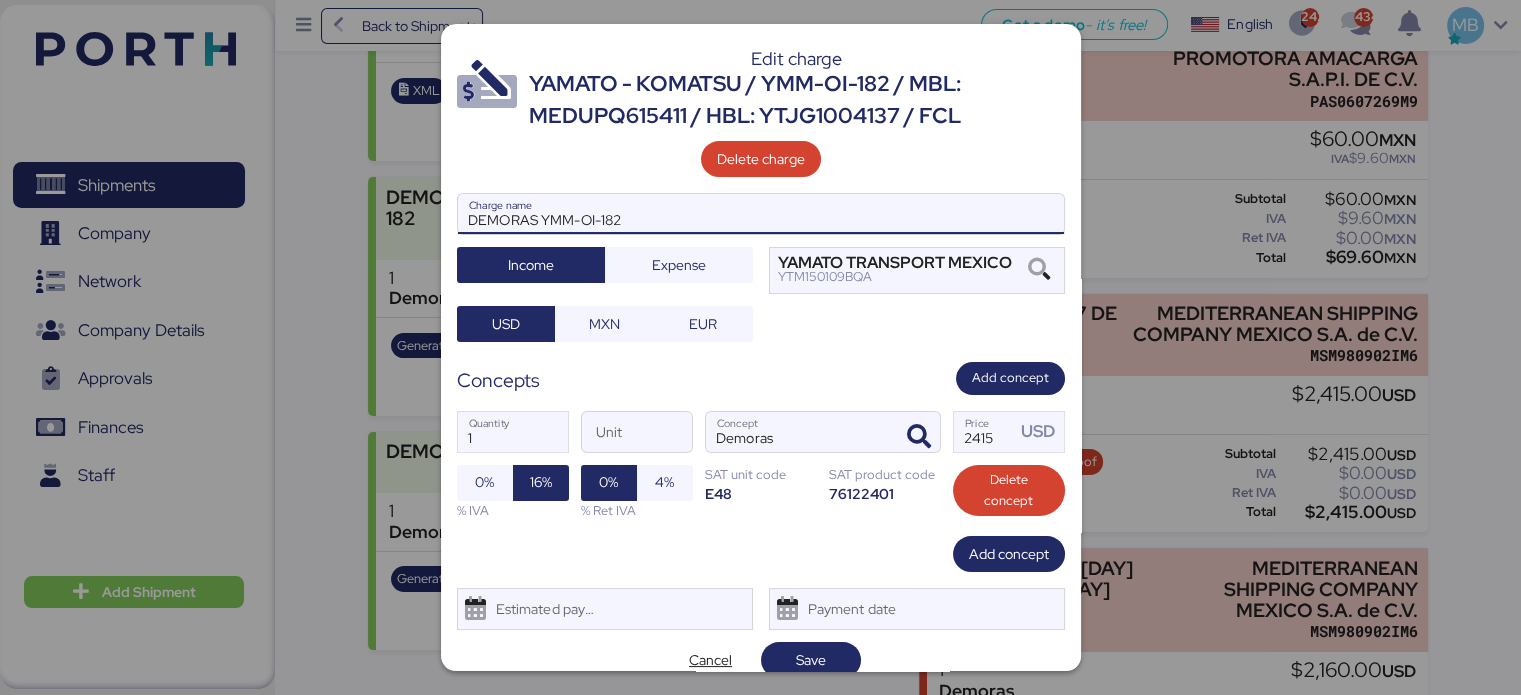 drag, startPoint x: 652, startPoint y: 214, endPoint x: 540, endPoint y: 215, distance: 112.00446 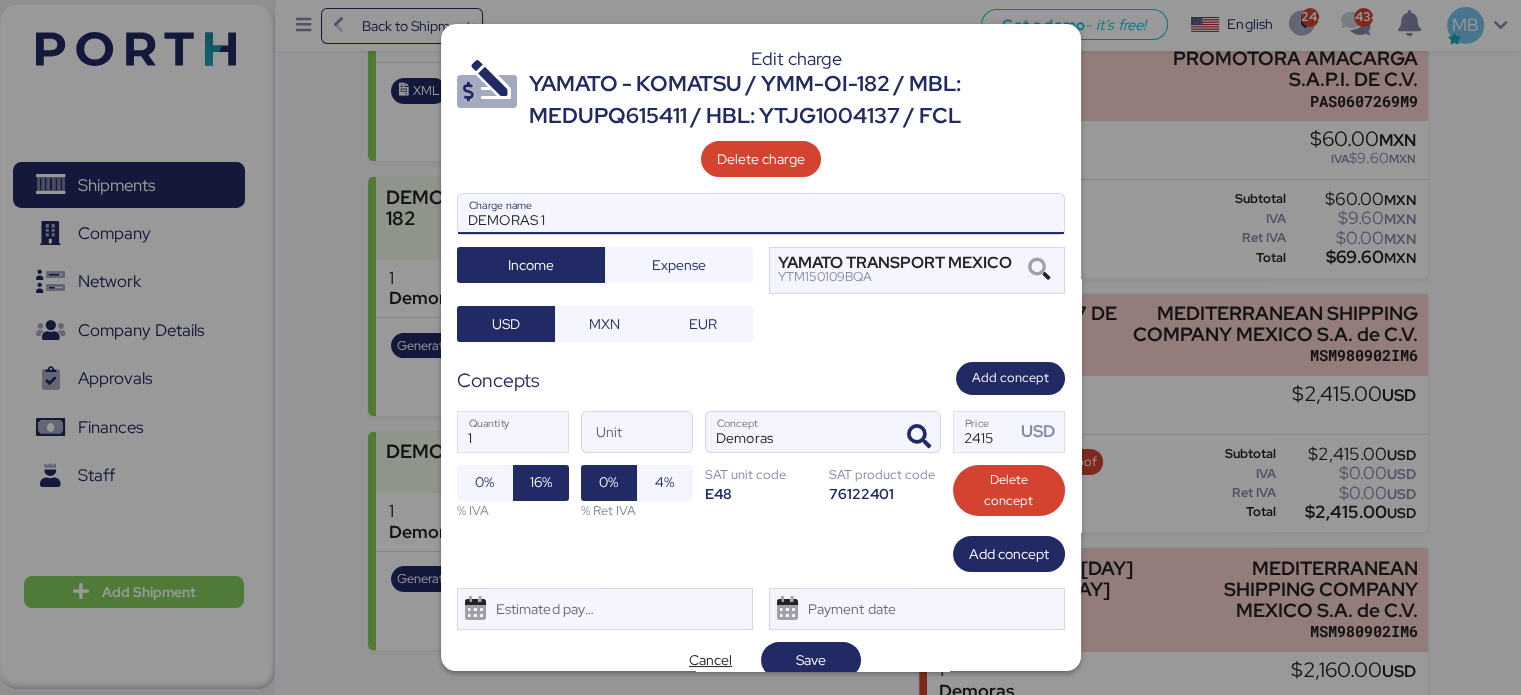 drag, startPoint x: 606, startPoint y: 217, endPoint x: 468, endPoint y: 212, distance: 138.09055 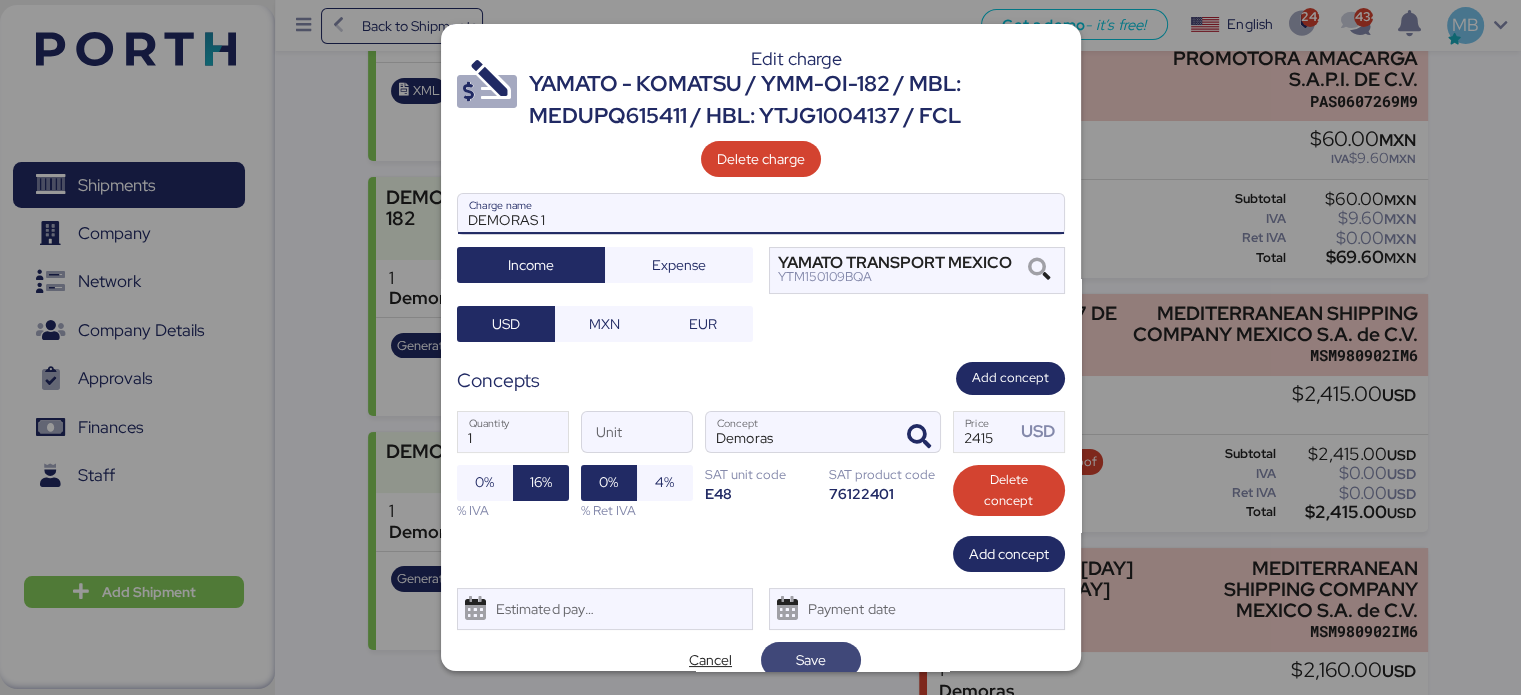 type on "DEMORAS 1" 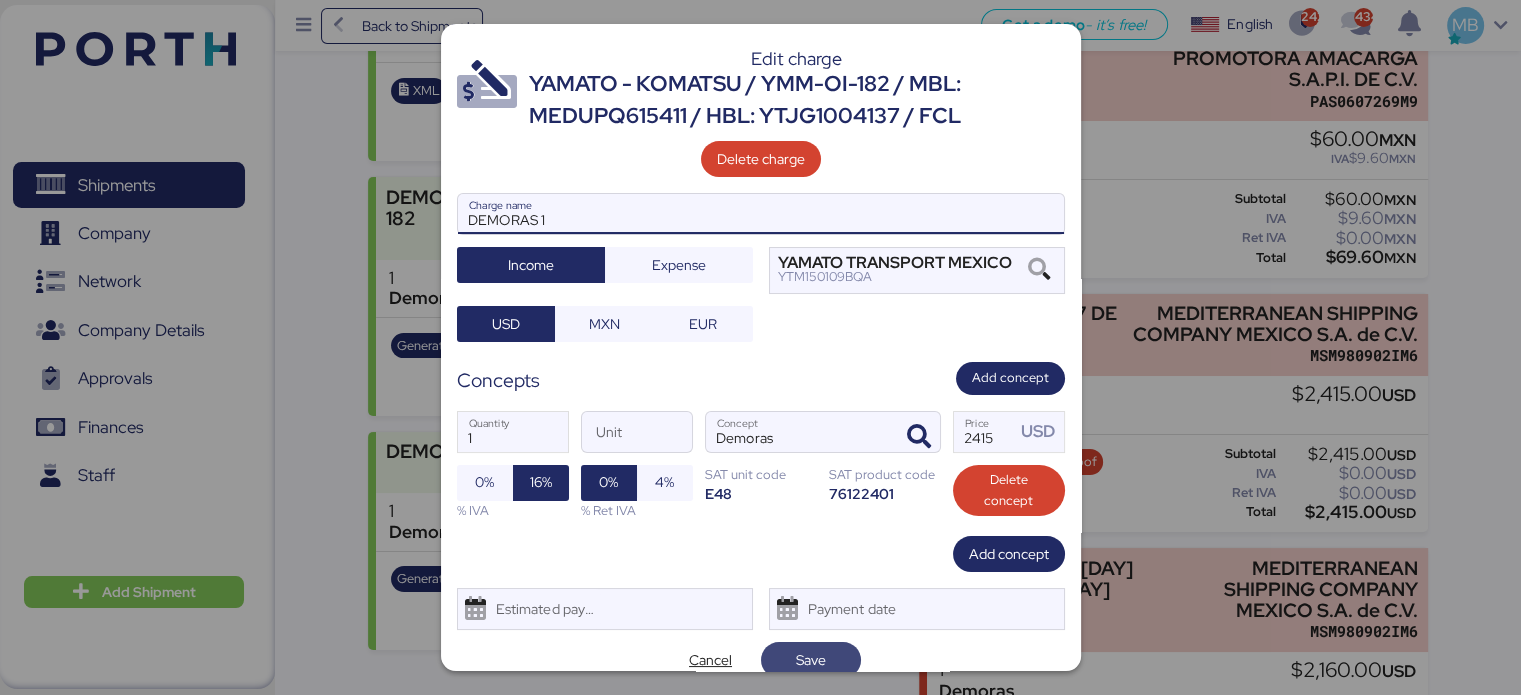 click on "Save" at bounding box center [811, 660] 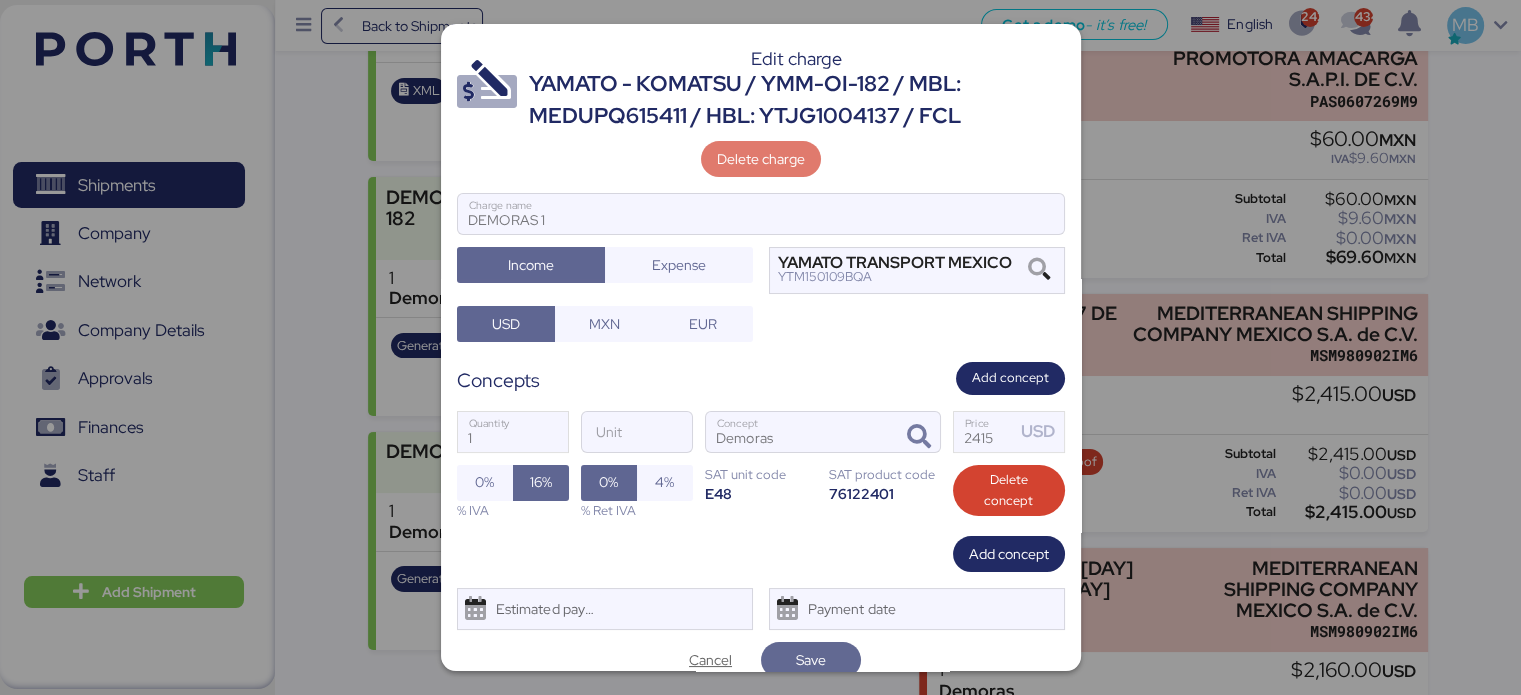 scroll, scrollTop: 4, scrollLeft: 0, axis: vertical 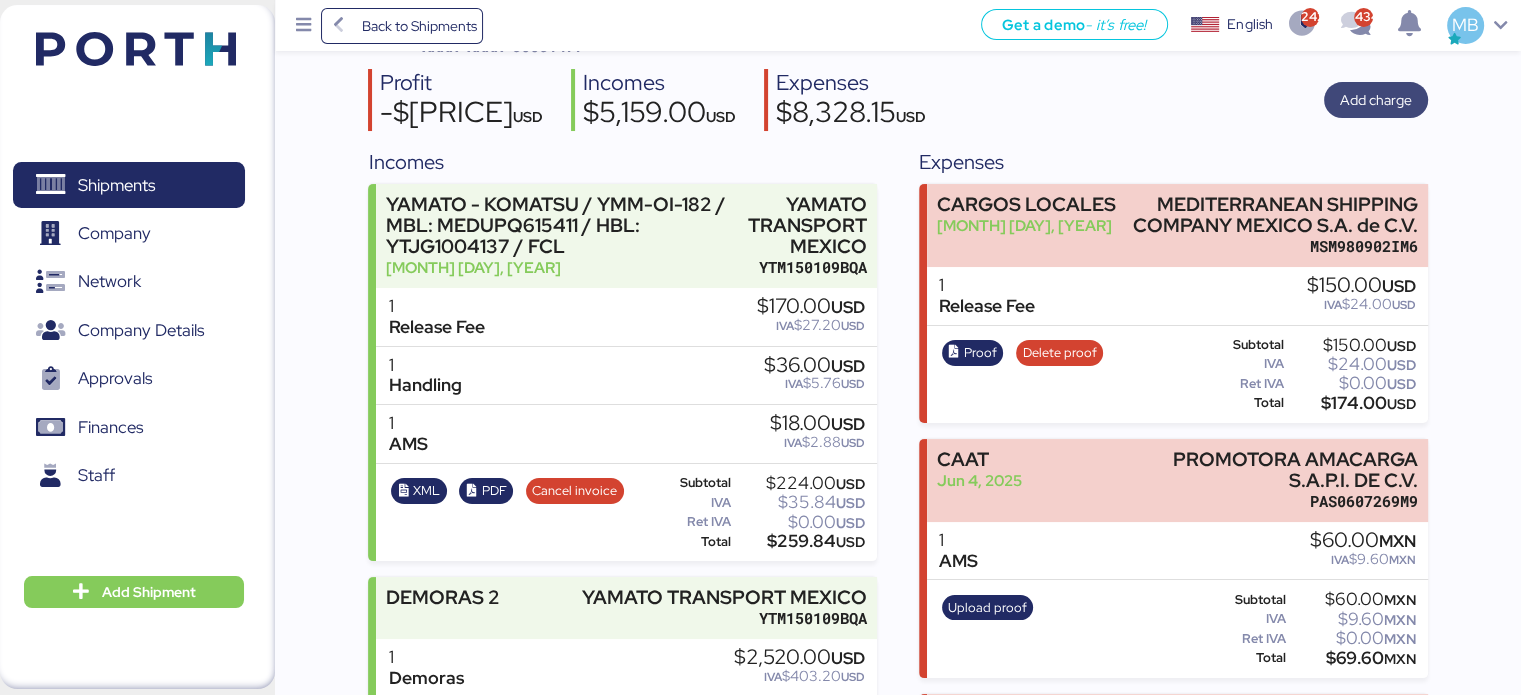 click on "Add charge" at bounding box center [1376, 100] 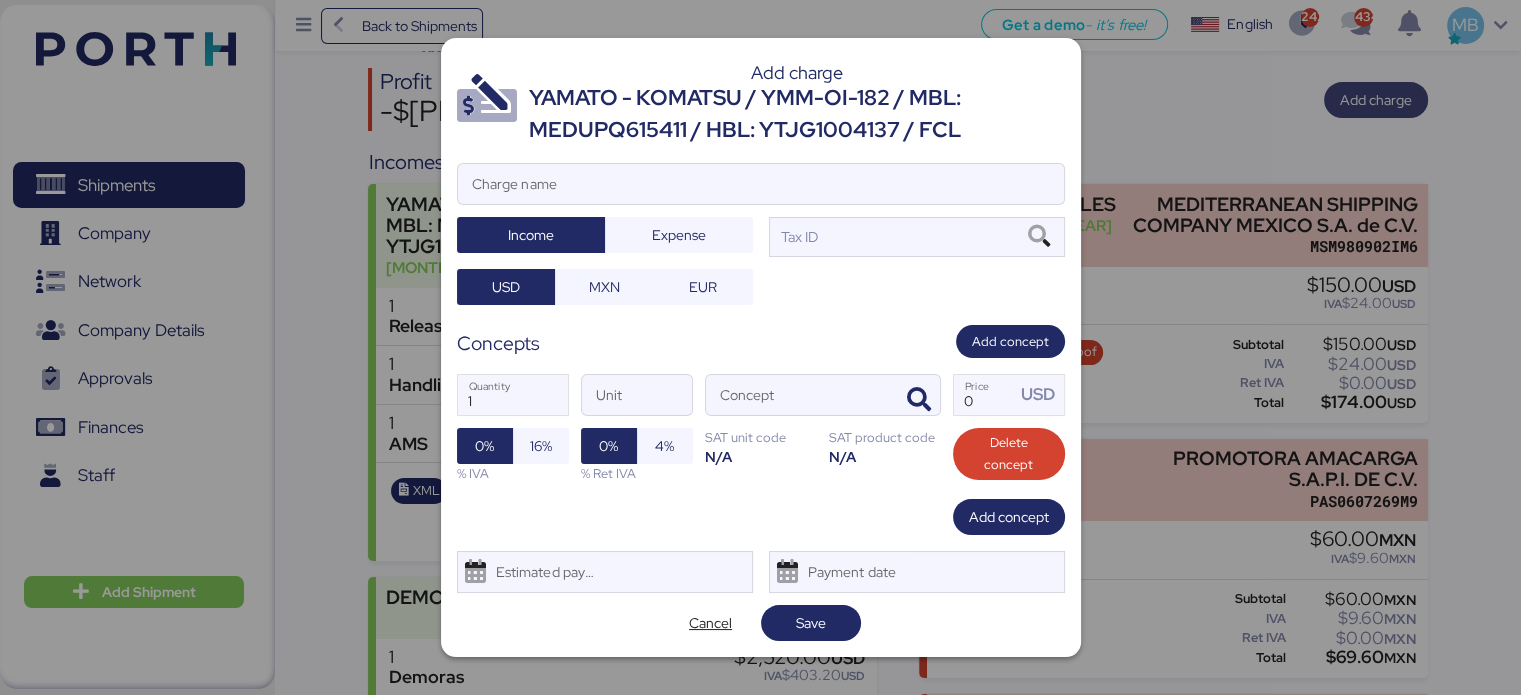 scroll, scrollTop: 0, scrollLeft: 0, axis: both 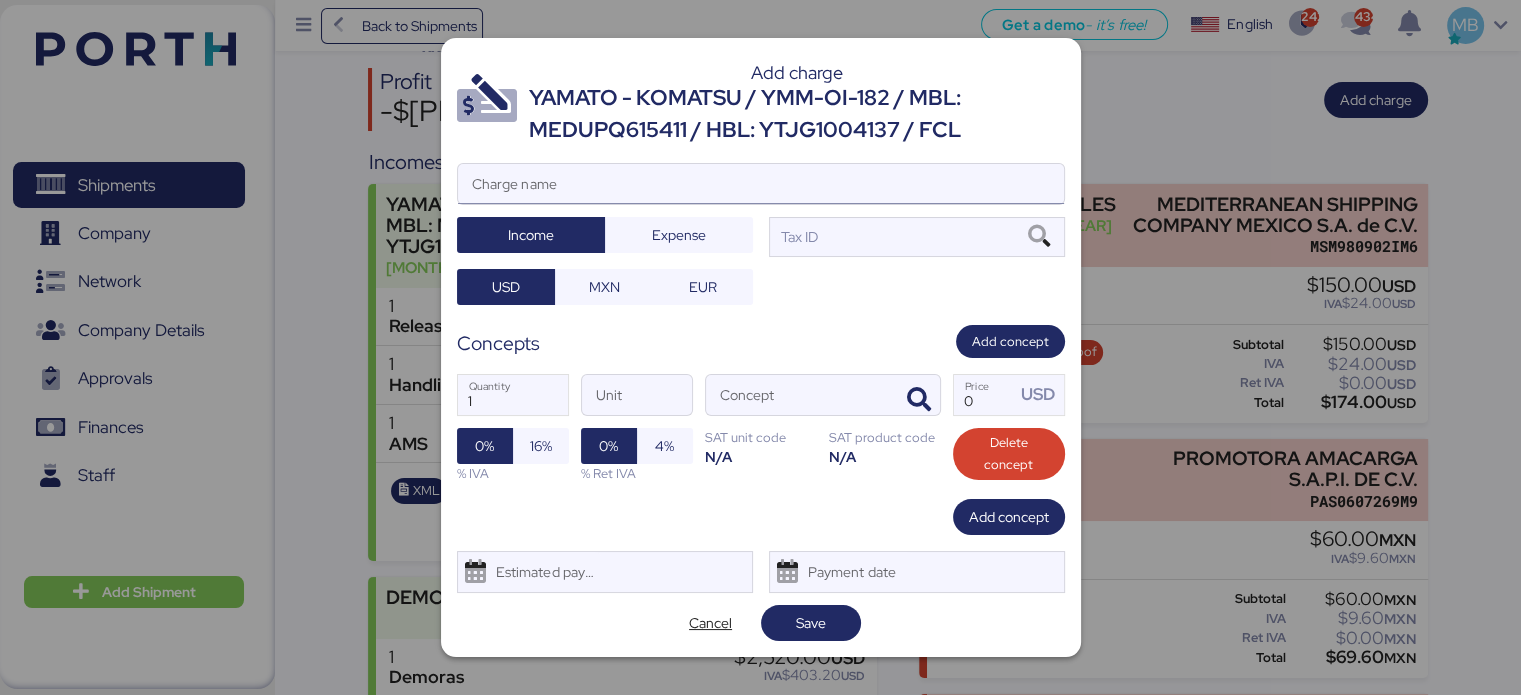 click on "Charge name" at bounding box center [761, 184] 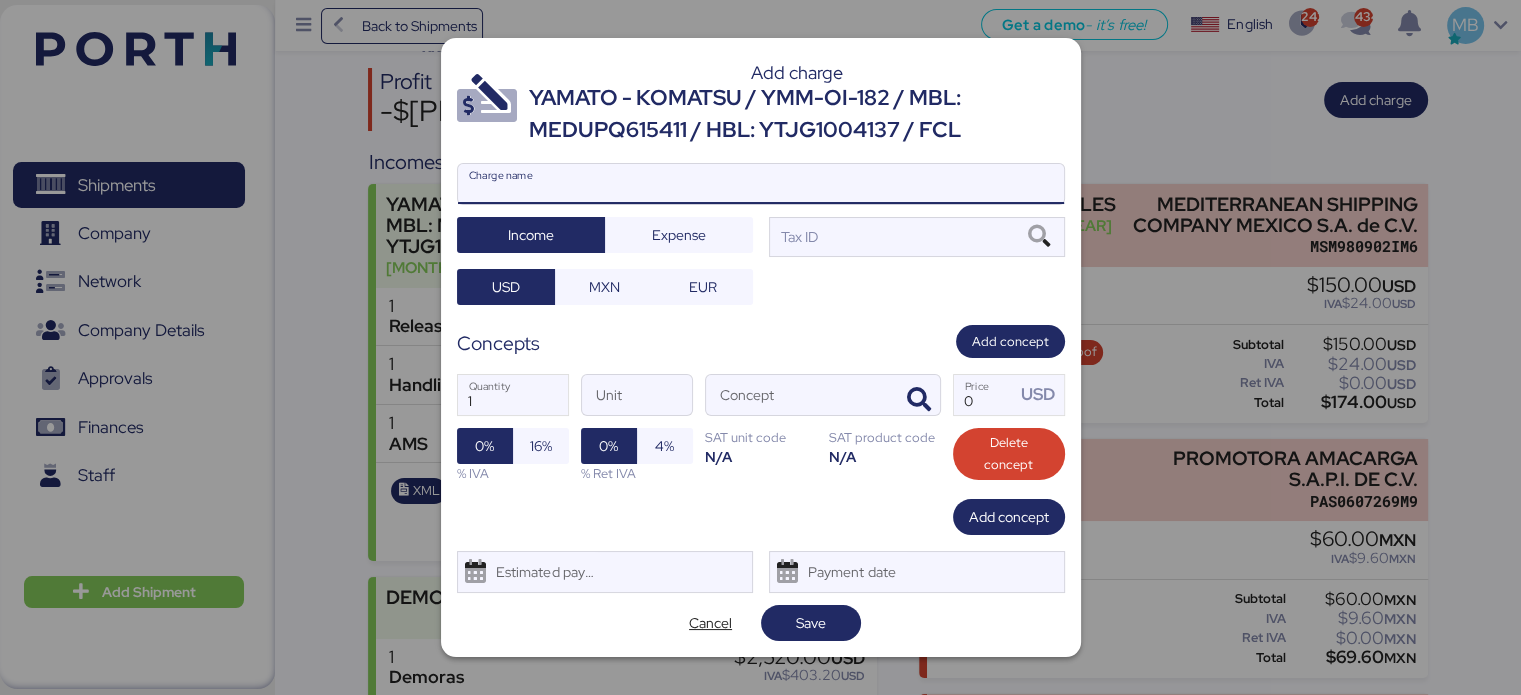 paste on "DEMORAS 1" 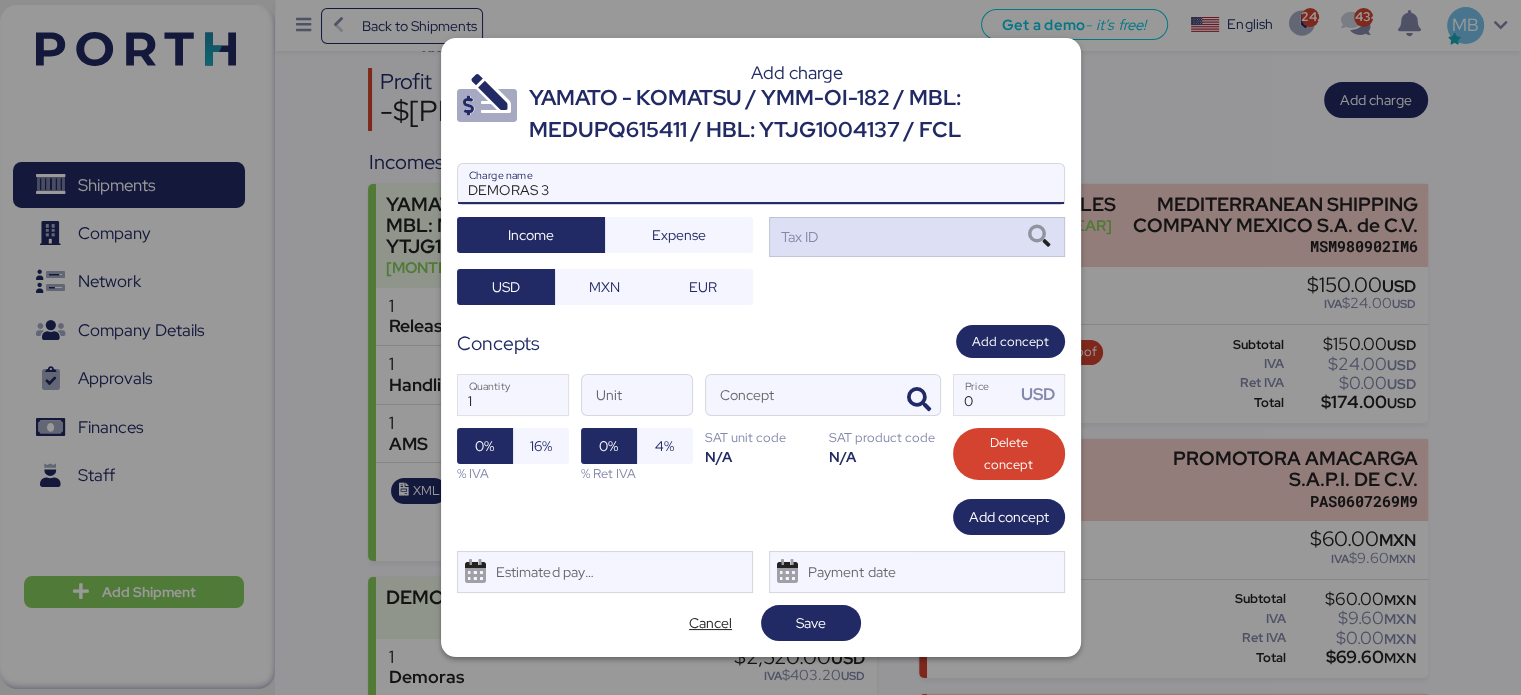 type on "DEMORAS 3" 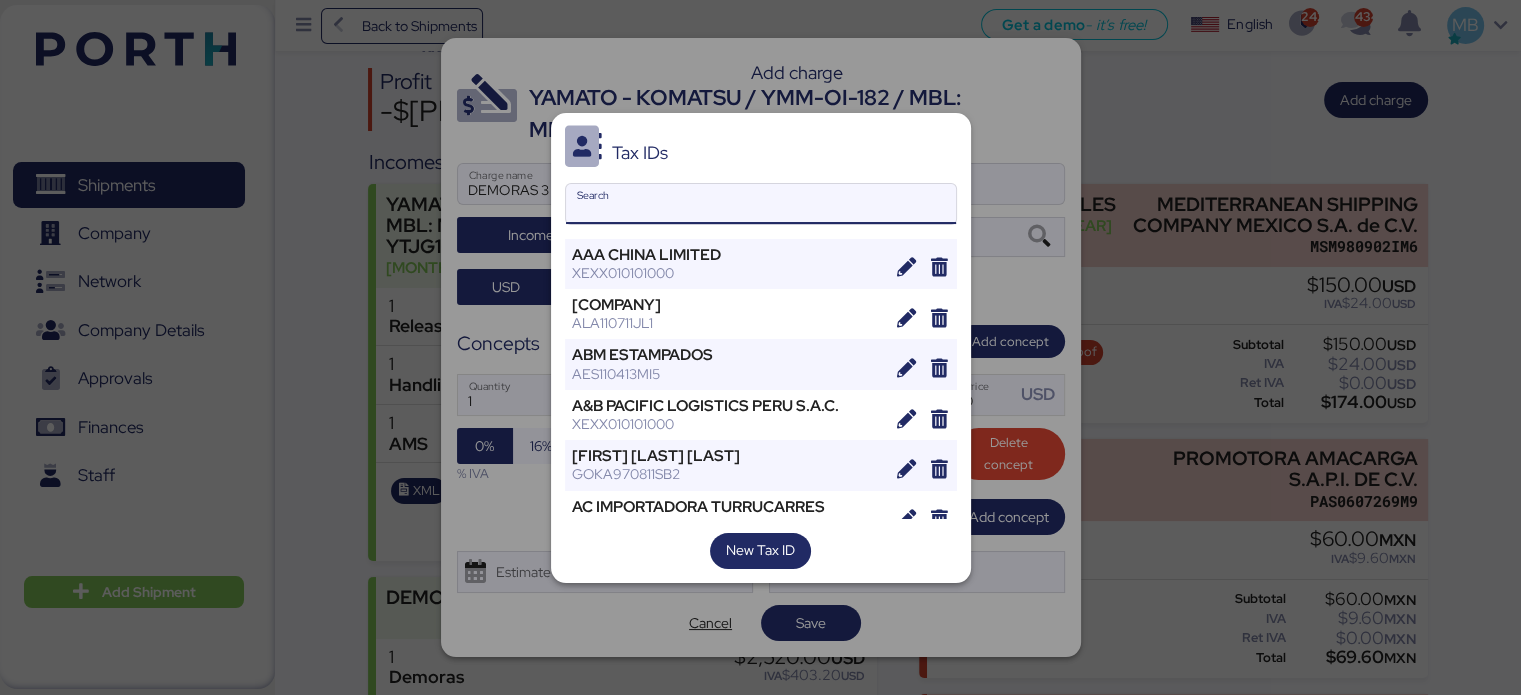 click on "Search" at bounding box center [761, 204] 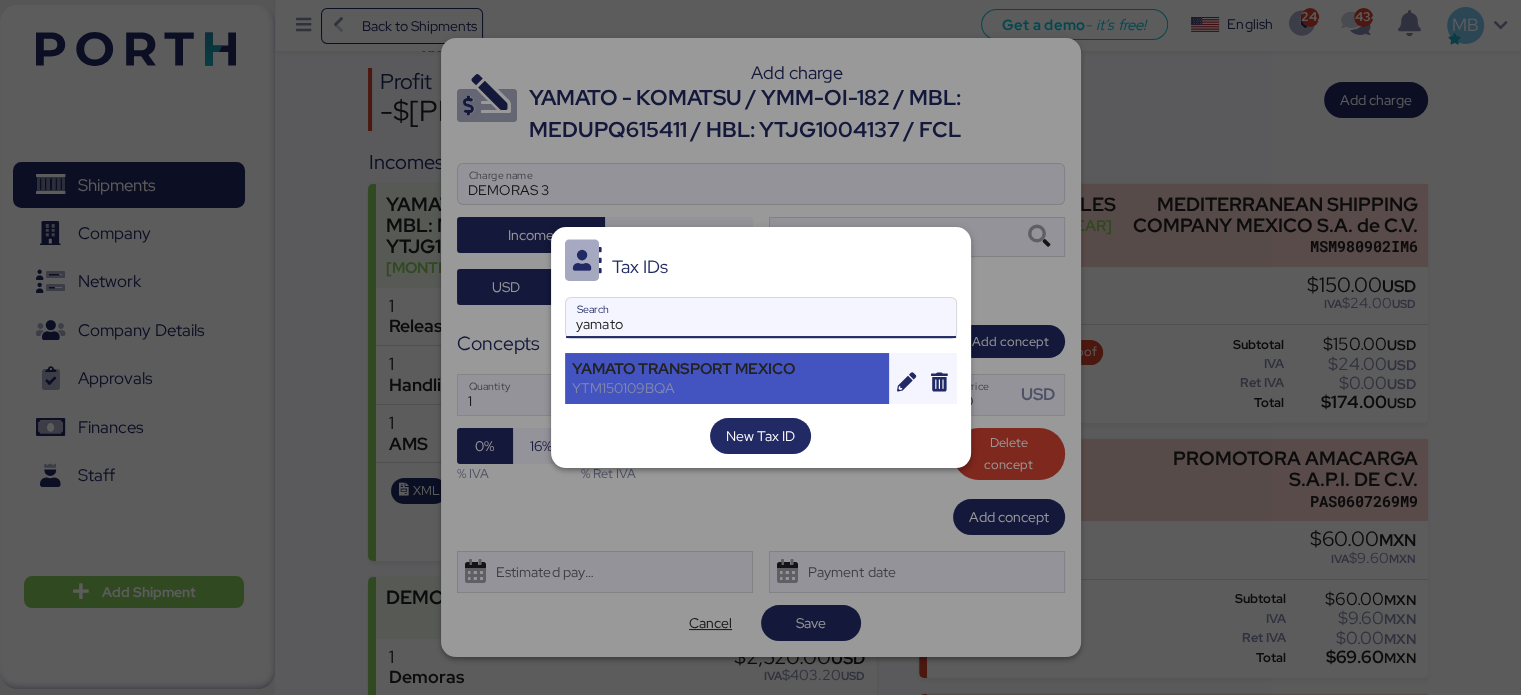 type on "yamato" 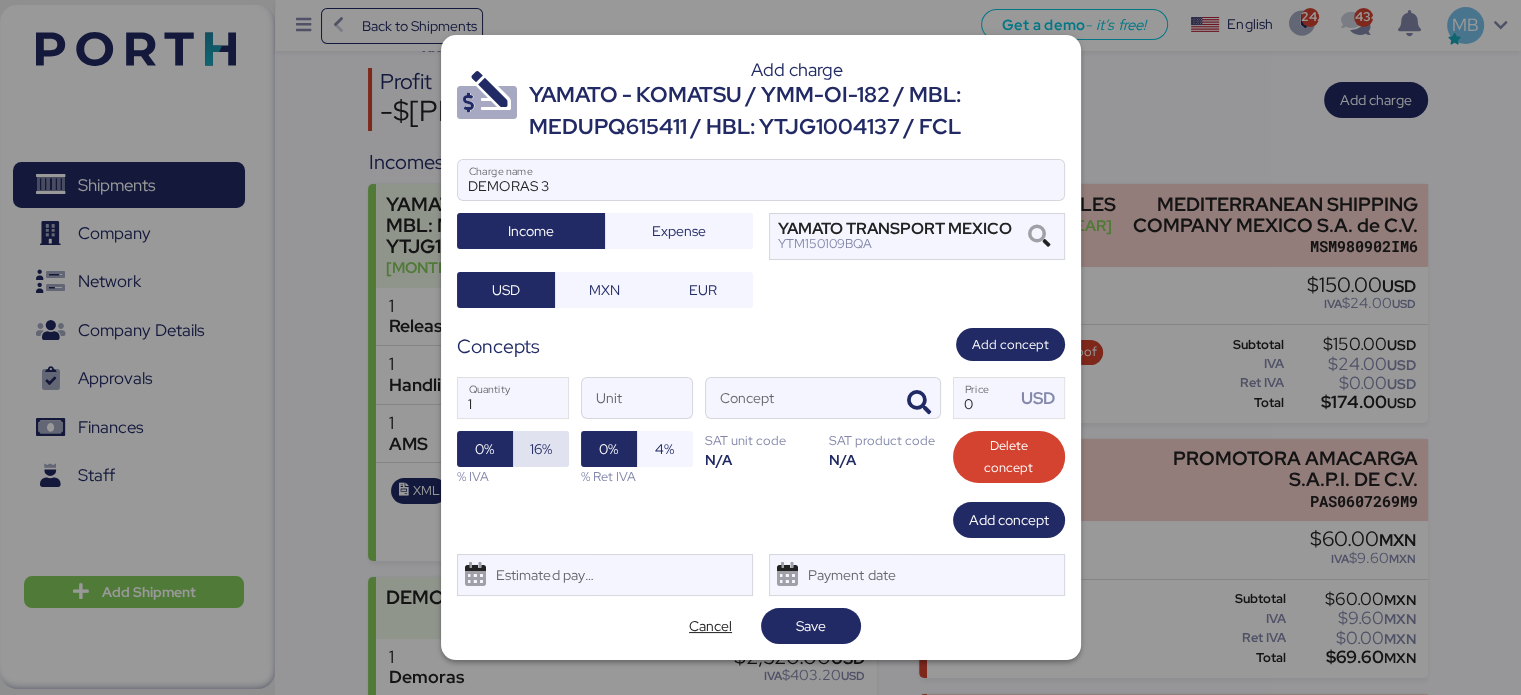 click on "16%" at bounding box center [541, 449] 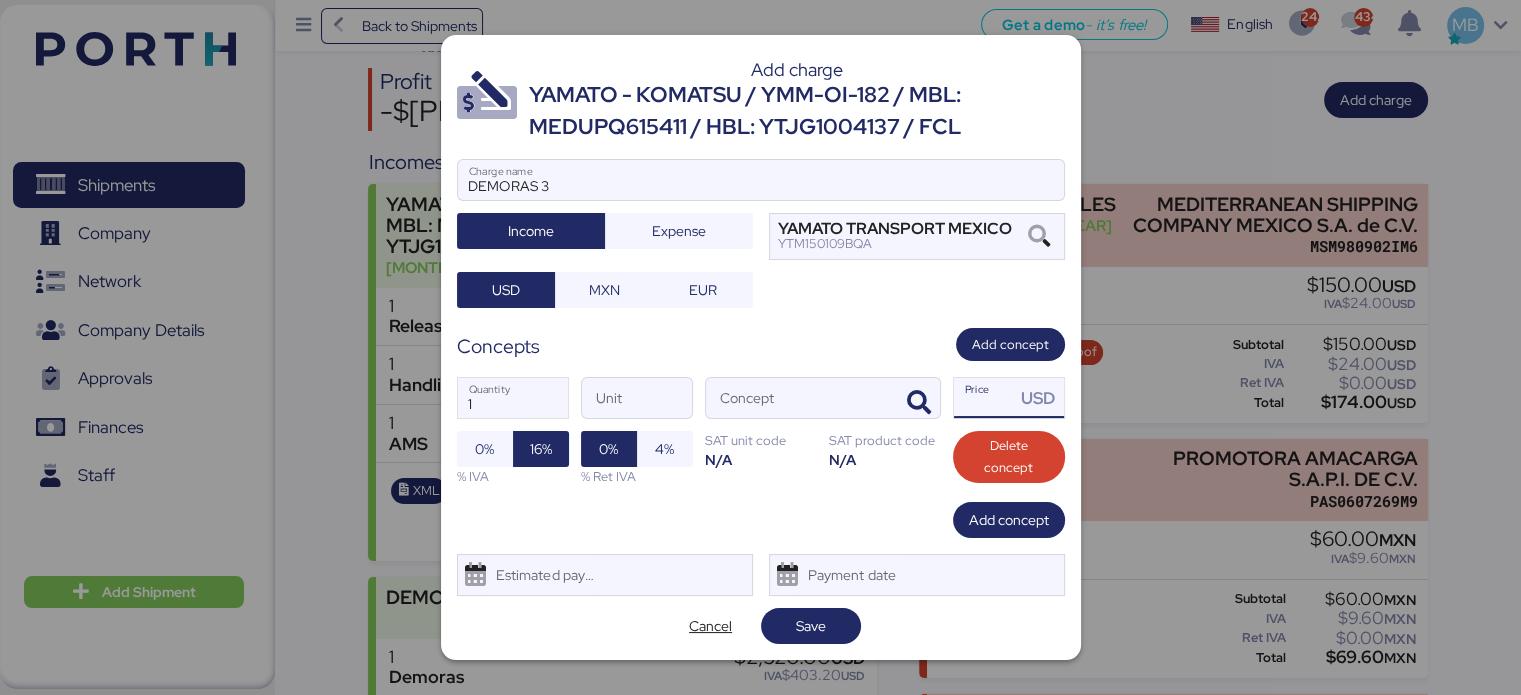 click on "Price USD" at bounding box center (985, 398) 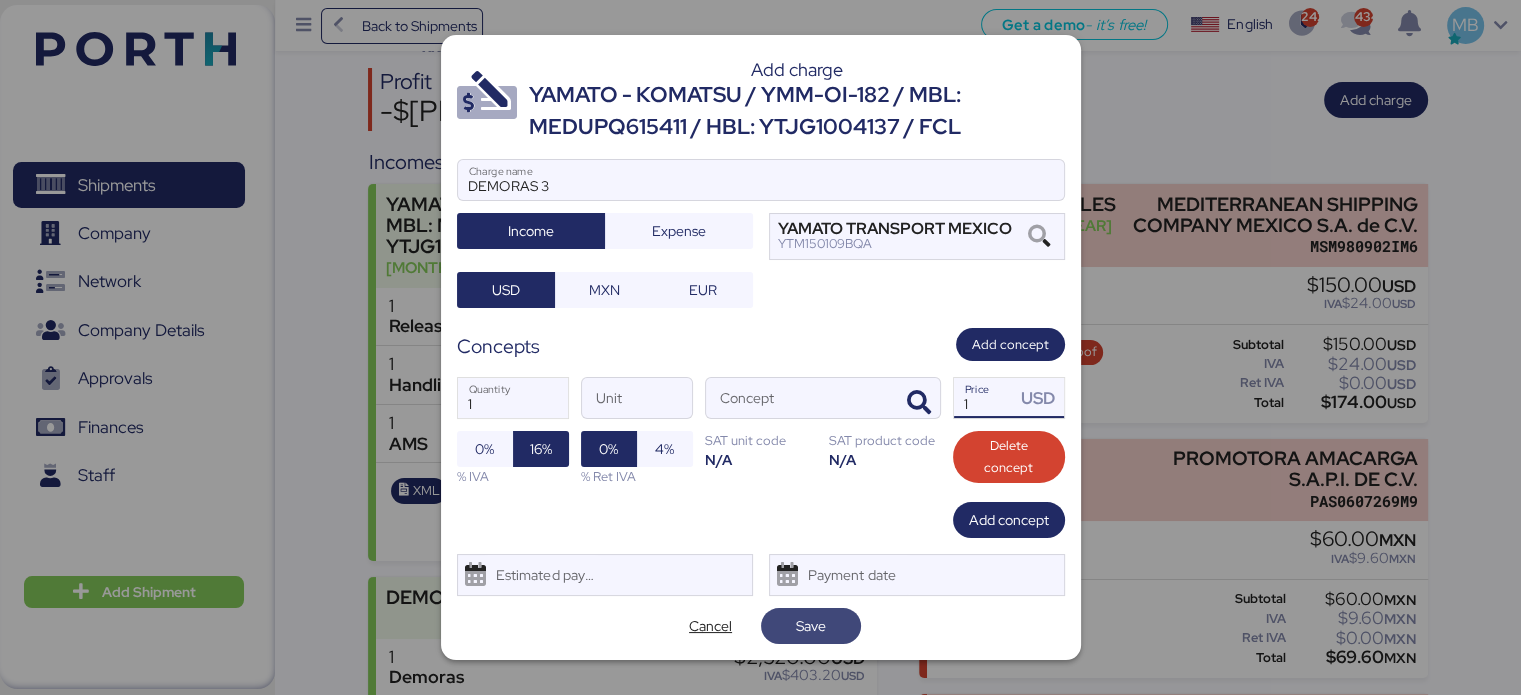 type on "1" 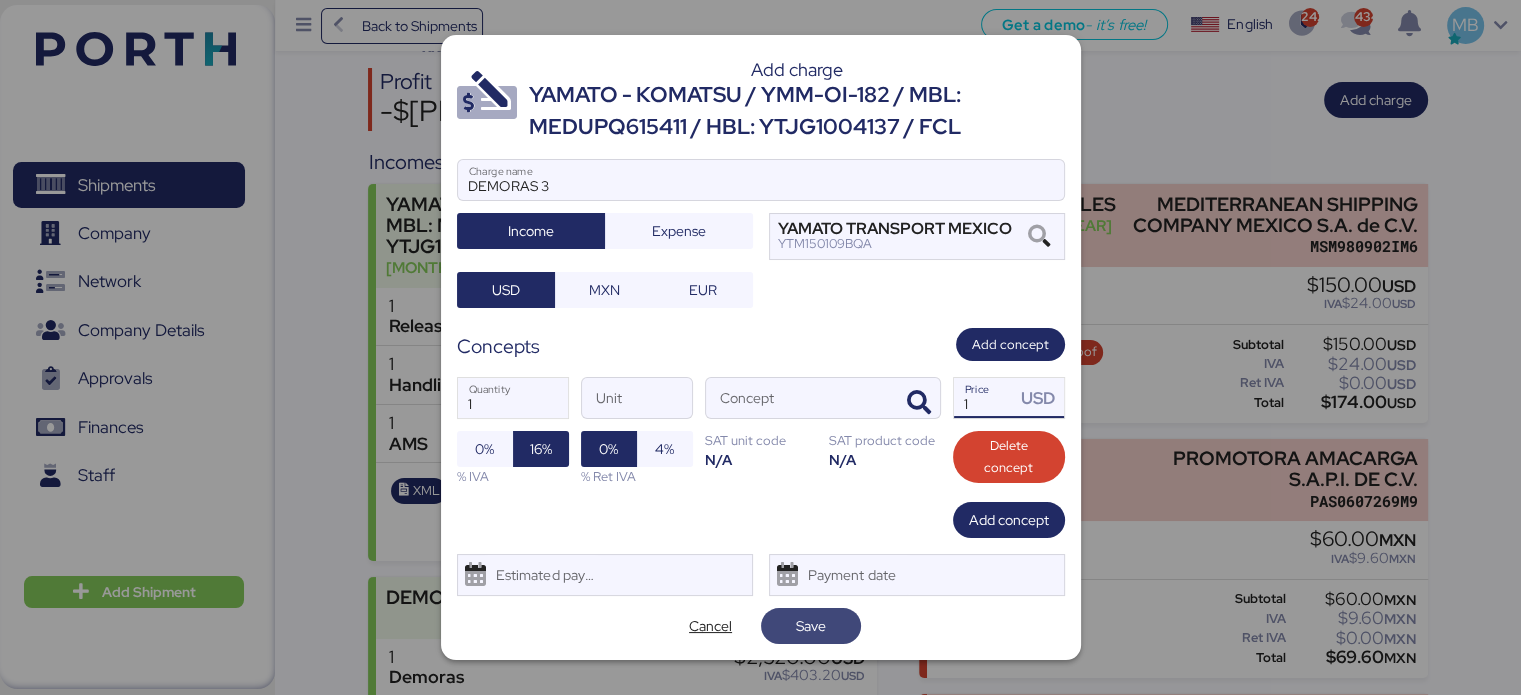click on "Save" at bounding box center (811, 626) 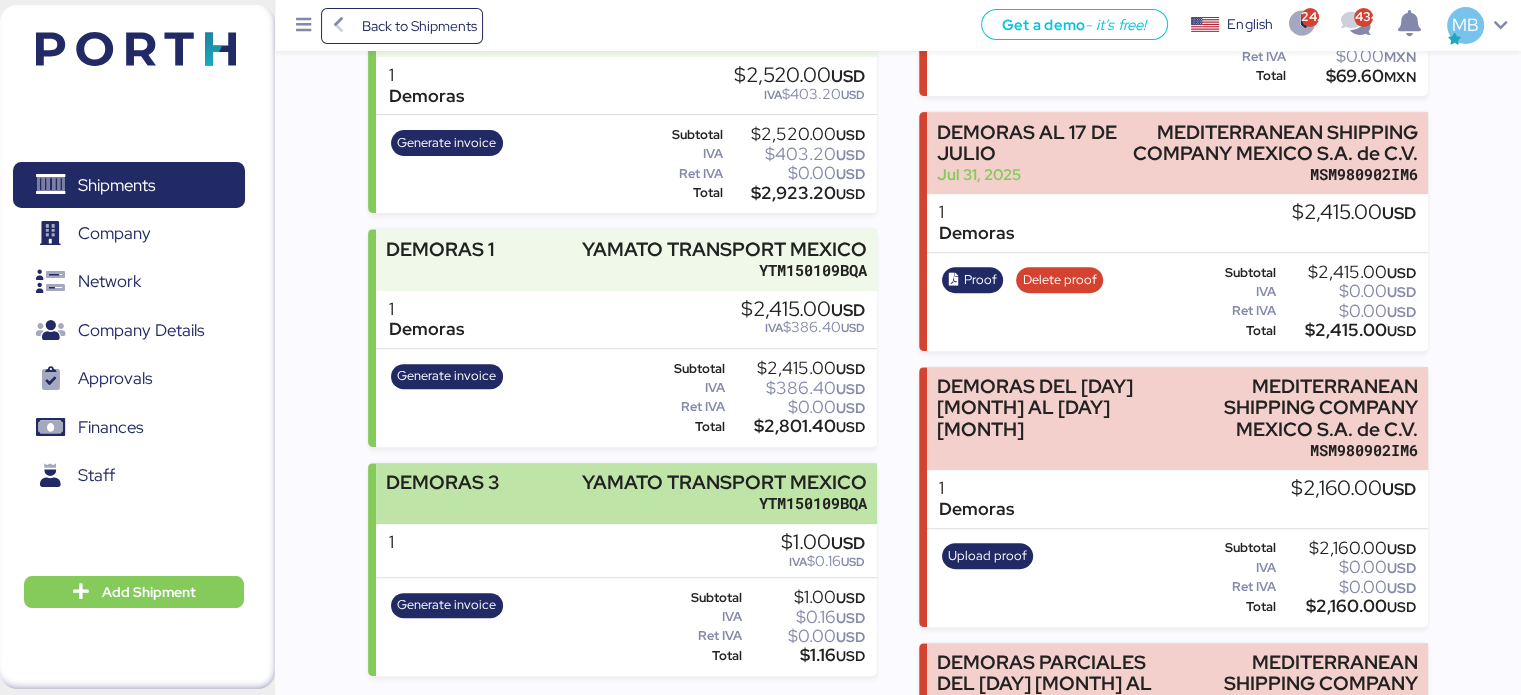 scroll, scrollTop: 542, scrollLeft: 0, axis: vertical 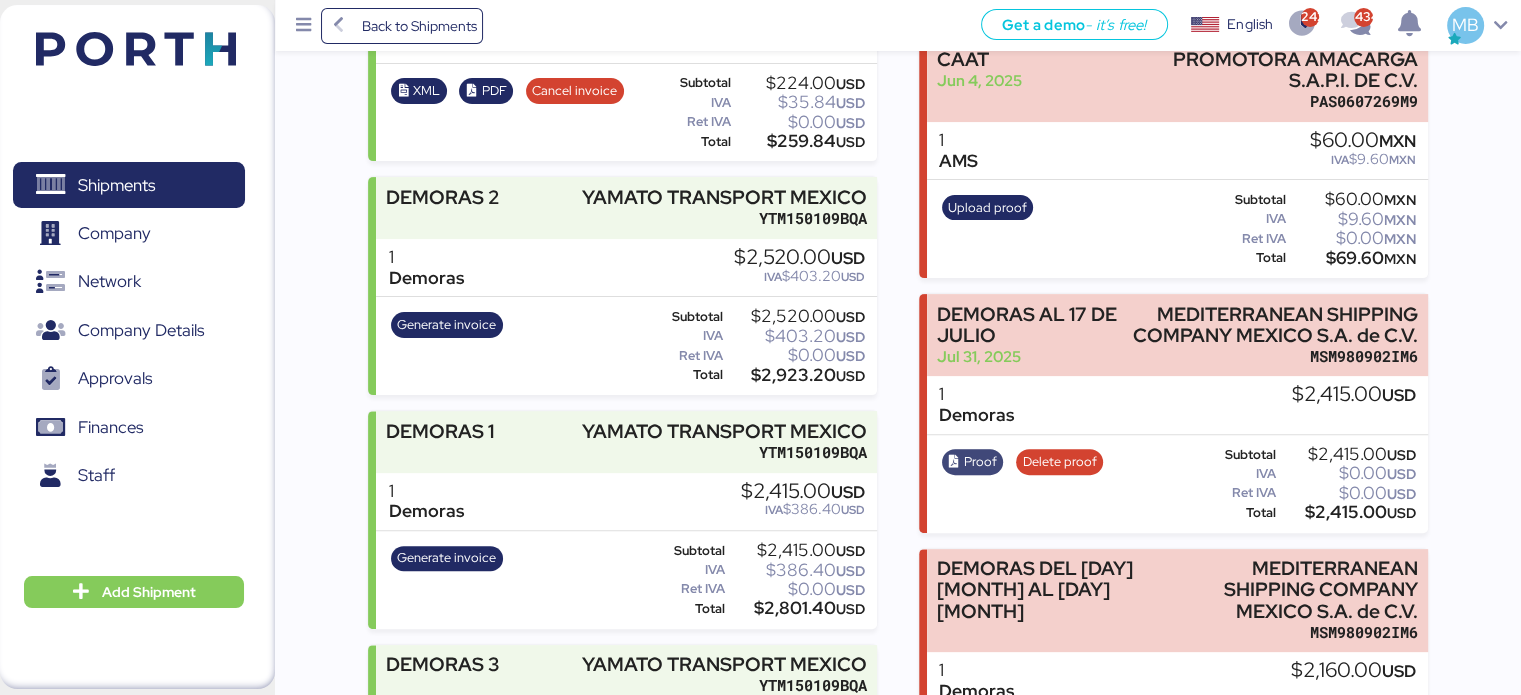 click on "Proof" at bounding box center [980, 462] 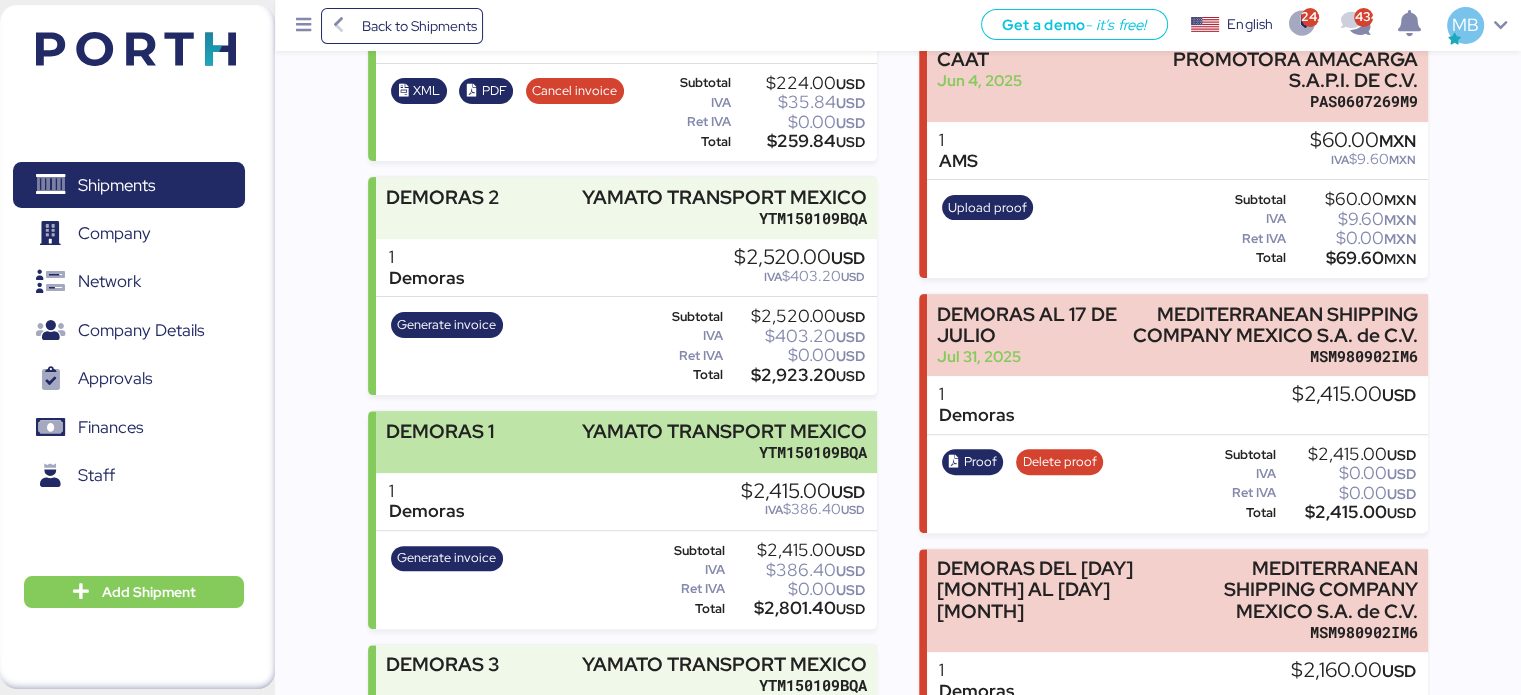 click on "YAMATO TRANSPORT MEXICO" at bounding box center (724, 431) 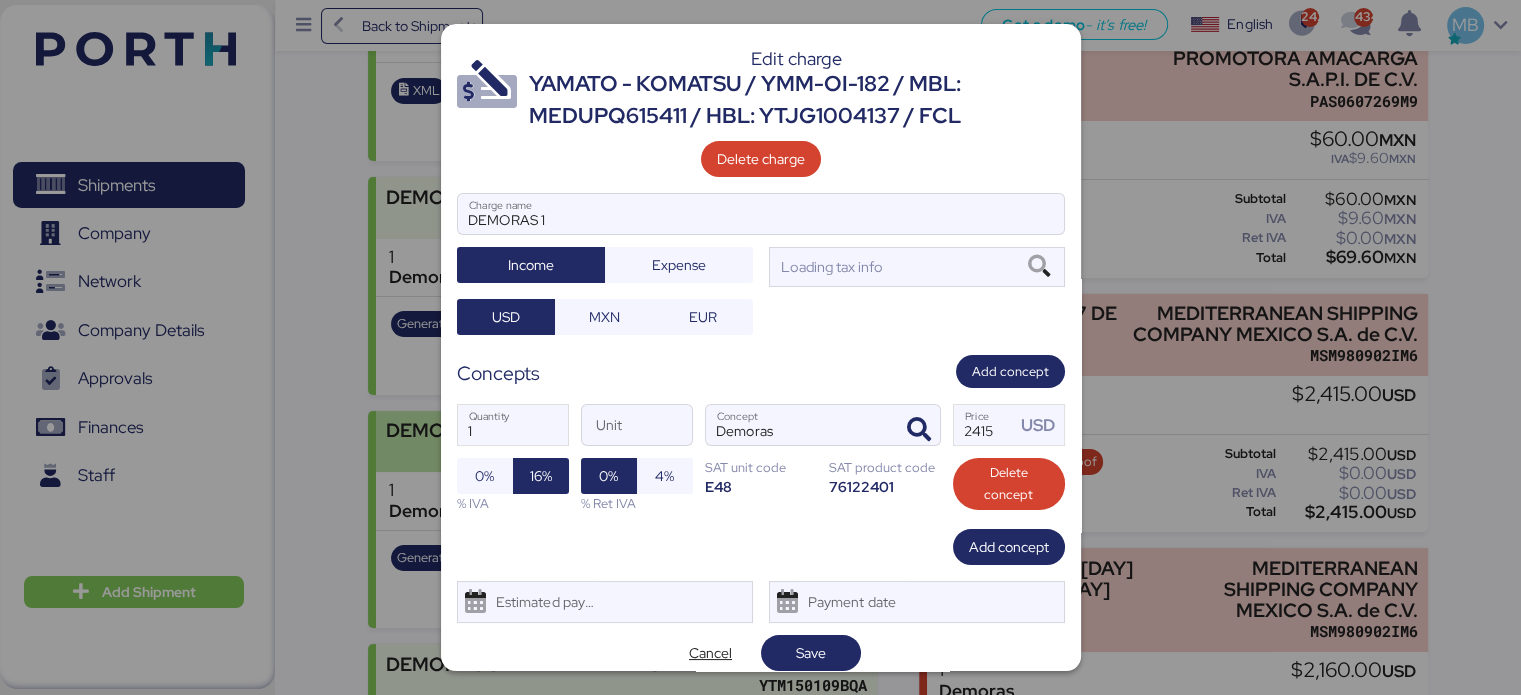 scroll, scrollTop: 0, scrollLeft: 0, axis: both 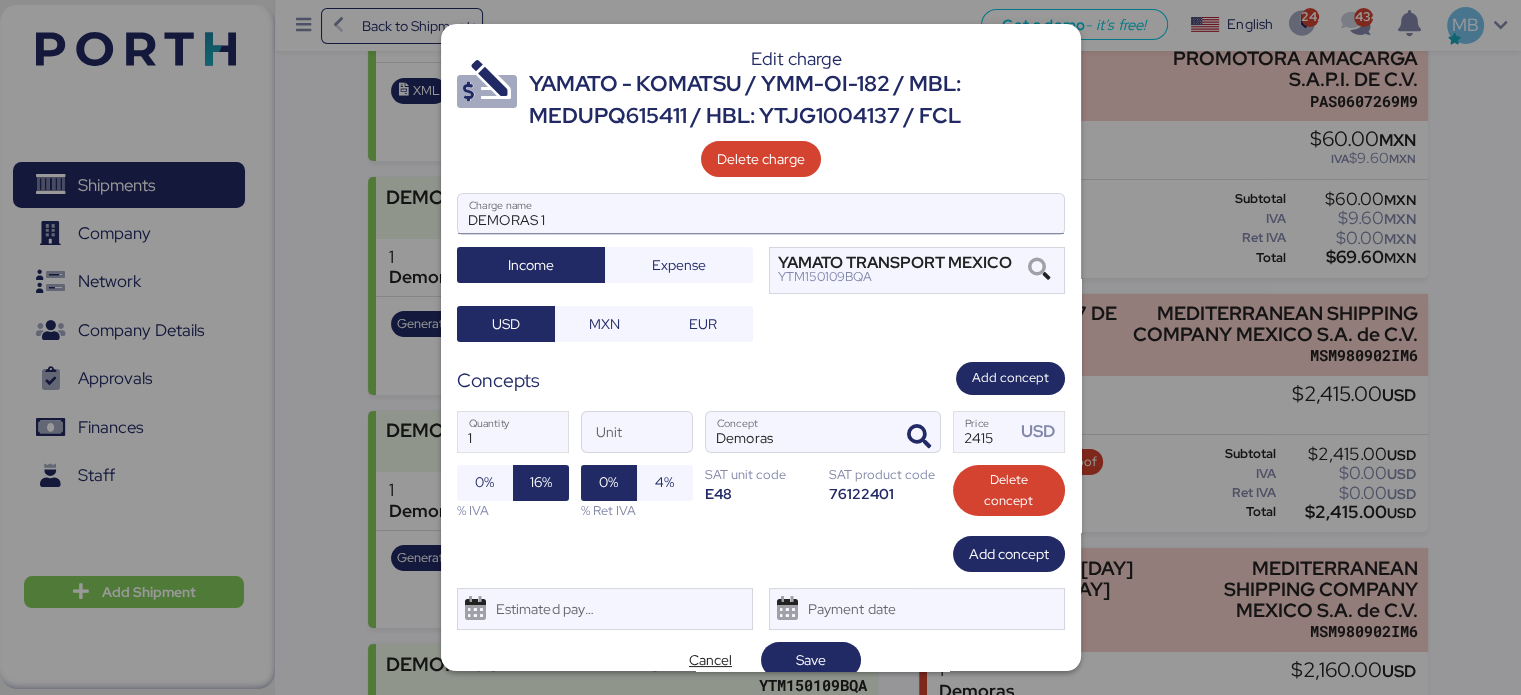click on "DEMORAS 1" at bounding box center (761, 214) 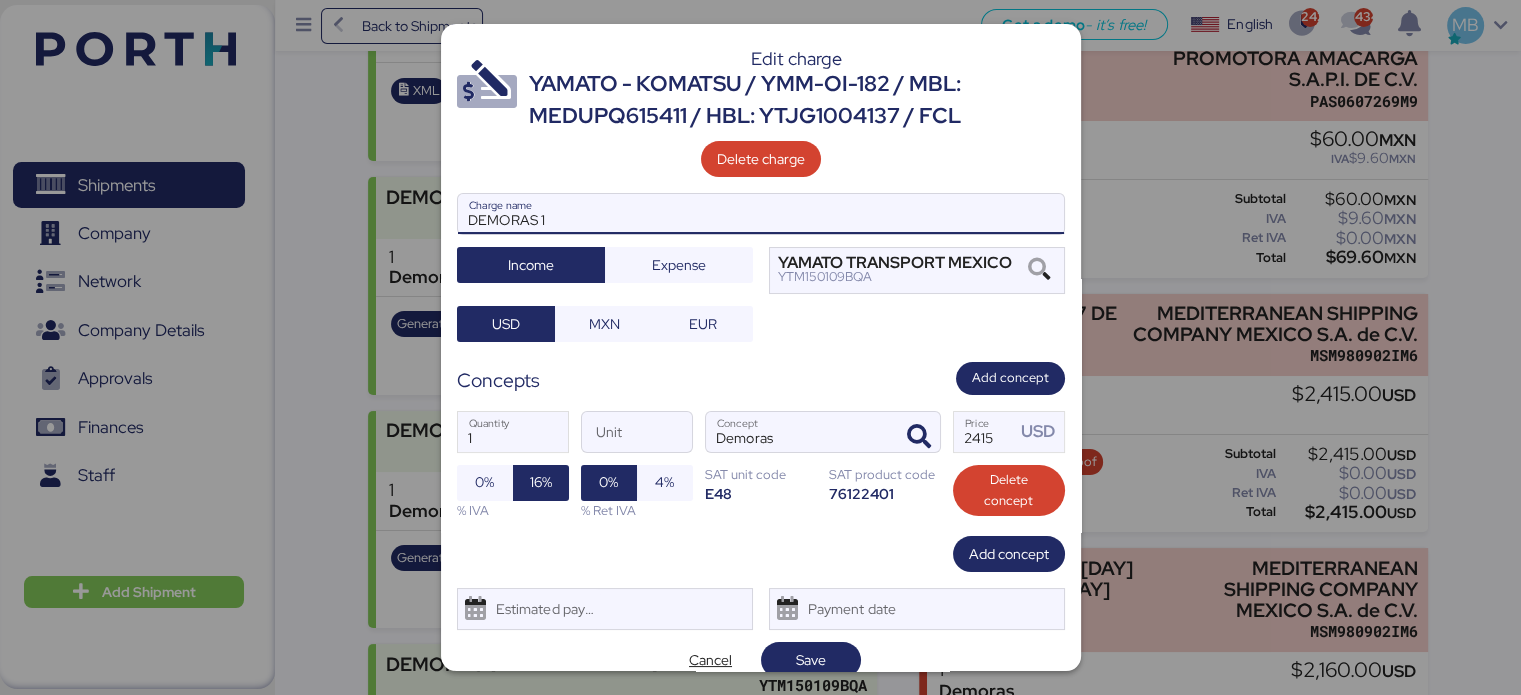 paste on "from 26 Jun 2025 to 17 Jul 2025" 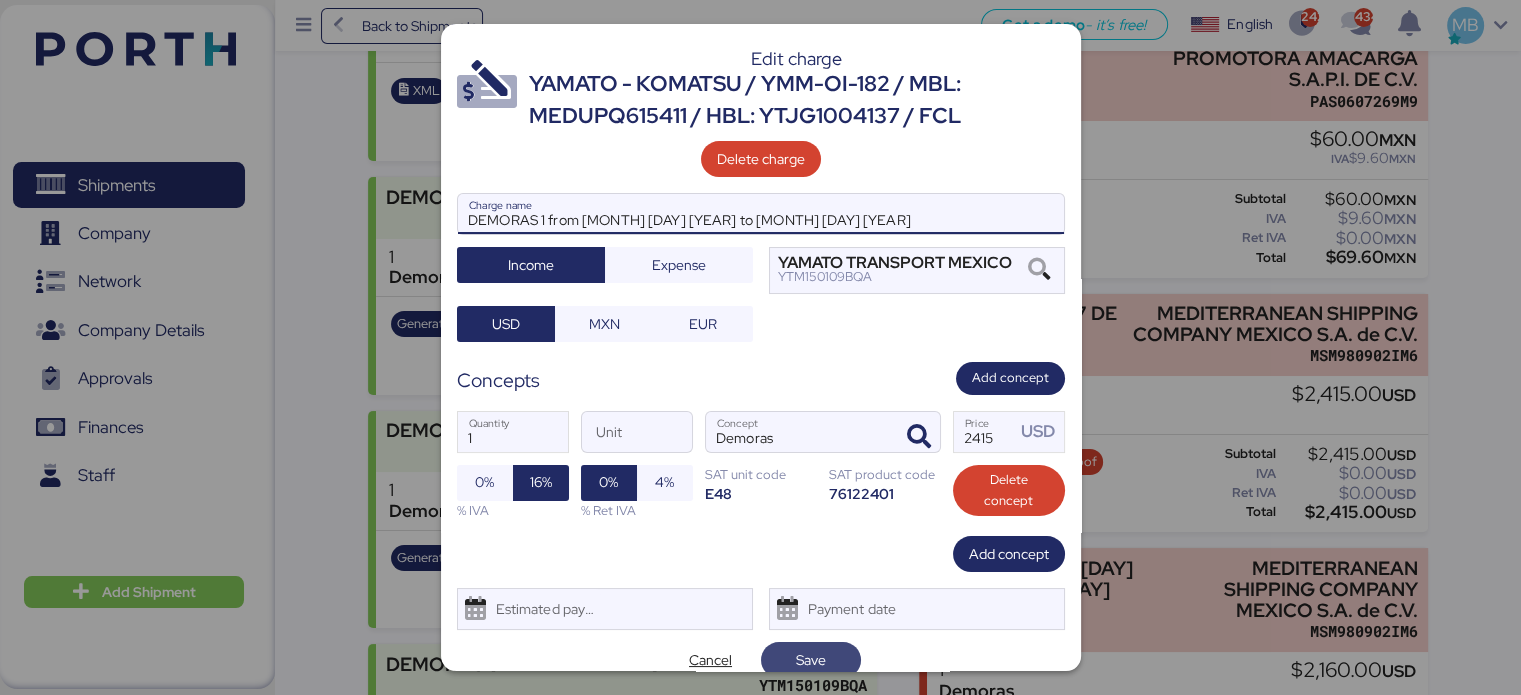 type on "DEMORAS 1 from 26 Jun 2025 to 17 Jul 2025" 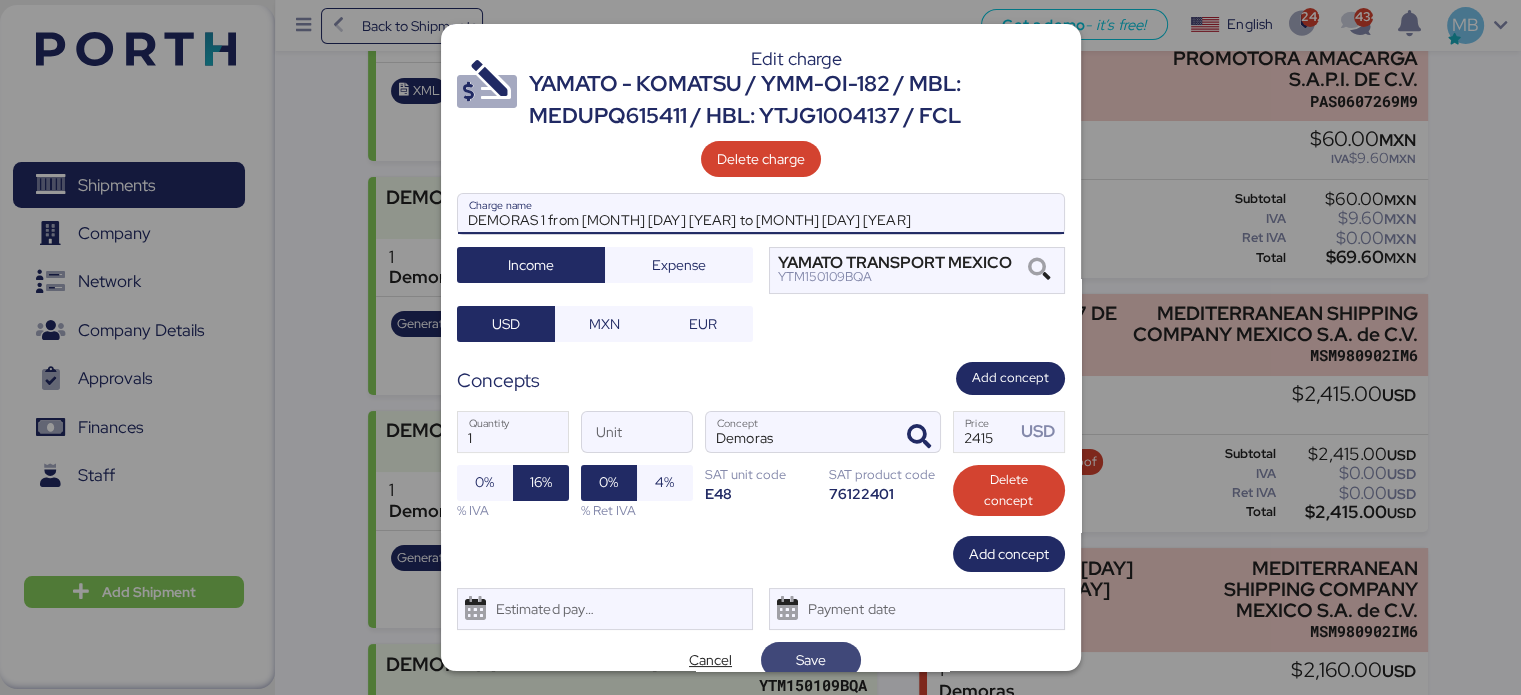 click on "Save" at bounding box center [811, 660] 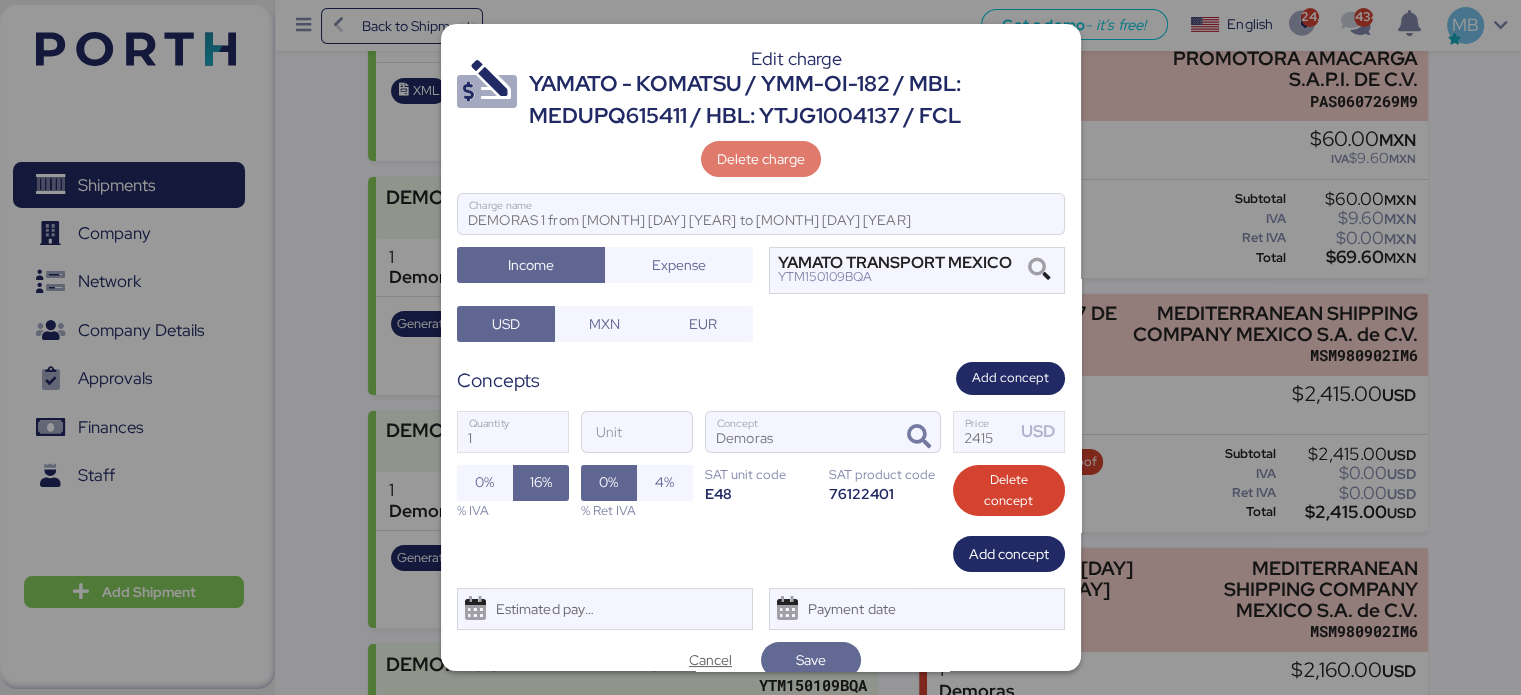 scroll, scrollTop: 4, scrollLeft: 0, axis: vertical 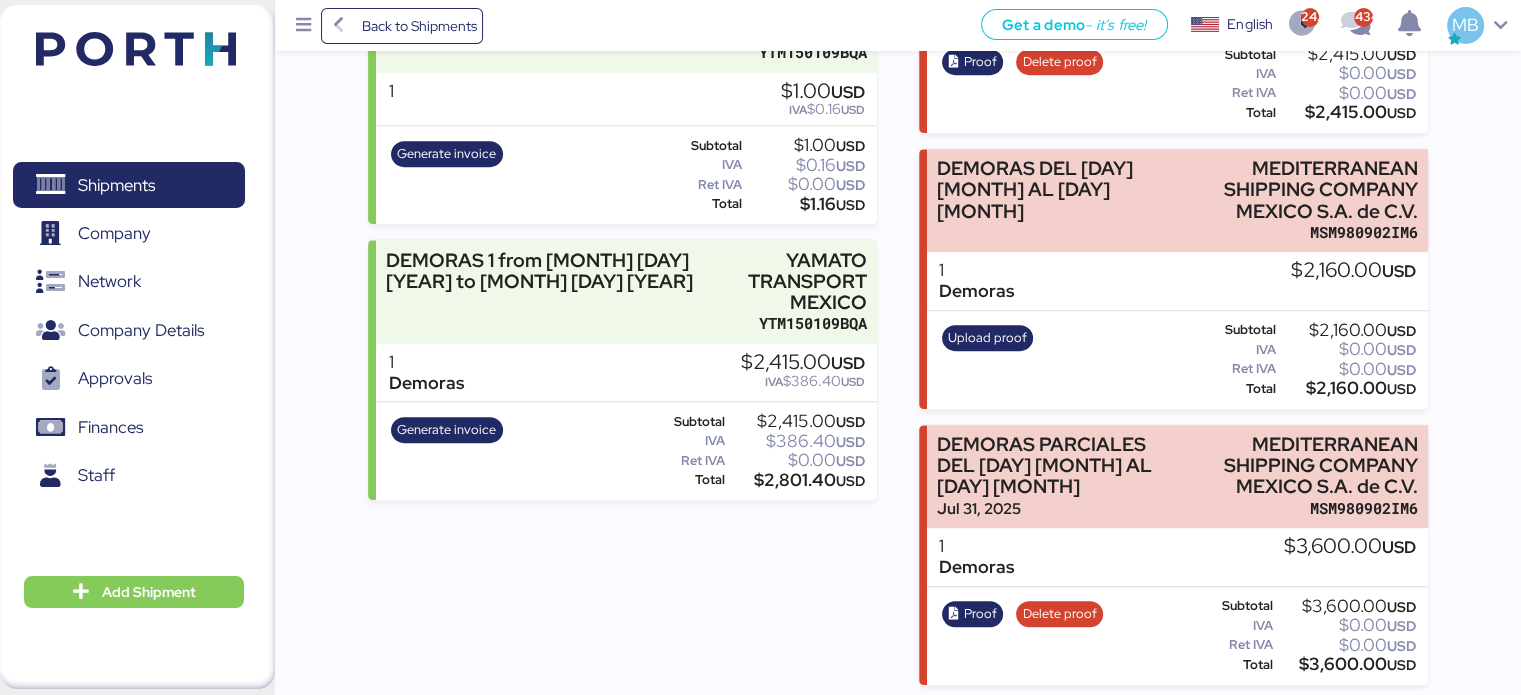 click on "Incomes YAMATO - KOMATSU / YMM-OI-182 / MBL: MEDUPQ615411 / HBL: YTJG1004137 / FCL Jul 10, 2025 YAMATO TRANSPORT MEXICO YTM150109BQA 1  Release Fee
$170.00  USD IVA
$27.20
USD 1  Handling
$36.00  USD IVA
$5.76
USD 1  AMS
$18.00  USD IVA
$2.88
USD   XML   PDF Cancel invoice Subtotal
$224.00  USD IVA
$35.84  USD Ret IVA
$0.00  USD Total
$259.84  USD DEMORAS 2 YAMATO TRANSPORT MEXICO YTM150109BQA 1  Demoras
$2,520.00  USD IVA
$403.20
USD Generate invoice Subtotal
$2,520.00  USD IVA
$403.20  USD Ret IVA
$0.00  USD Total
$2,923.20  USD DEMORAS 3 YAMATO TRANSPORT MEXICO YTM150109BQA 1
$1.00  USD IVA
$0.16
USD Generate invoice Subtotal
$1.00  USD IVA
$0.16  USD Ret IVA
$0.00  USD Total
$1.16  USD DEMORAS 1 from 26 Jun 2025 to 17 Jul 2025 YAMATO TRANSPORT MEXICO YTM150109BQA 1" at bounding box center [897, 15] 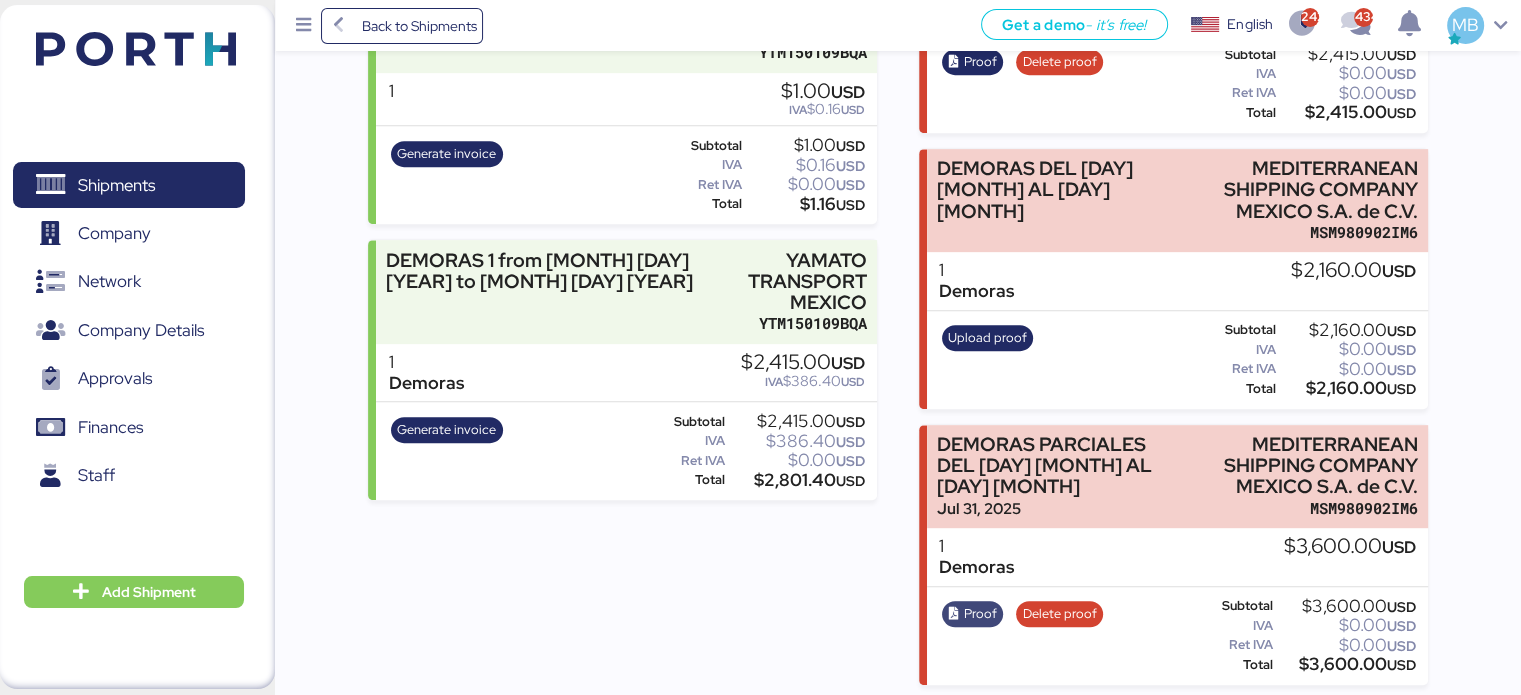 click on "Proof" at bounding box center (980, 614) 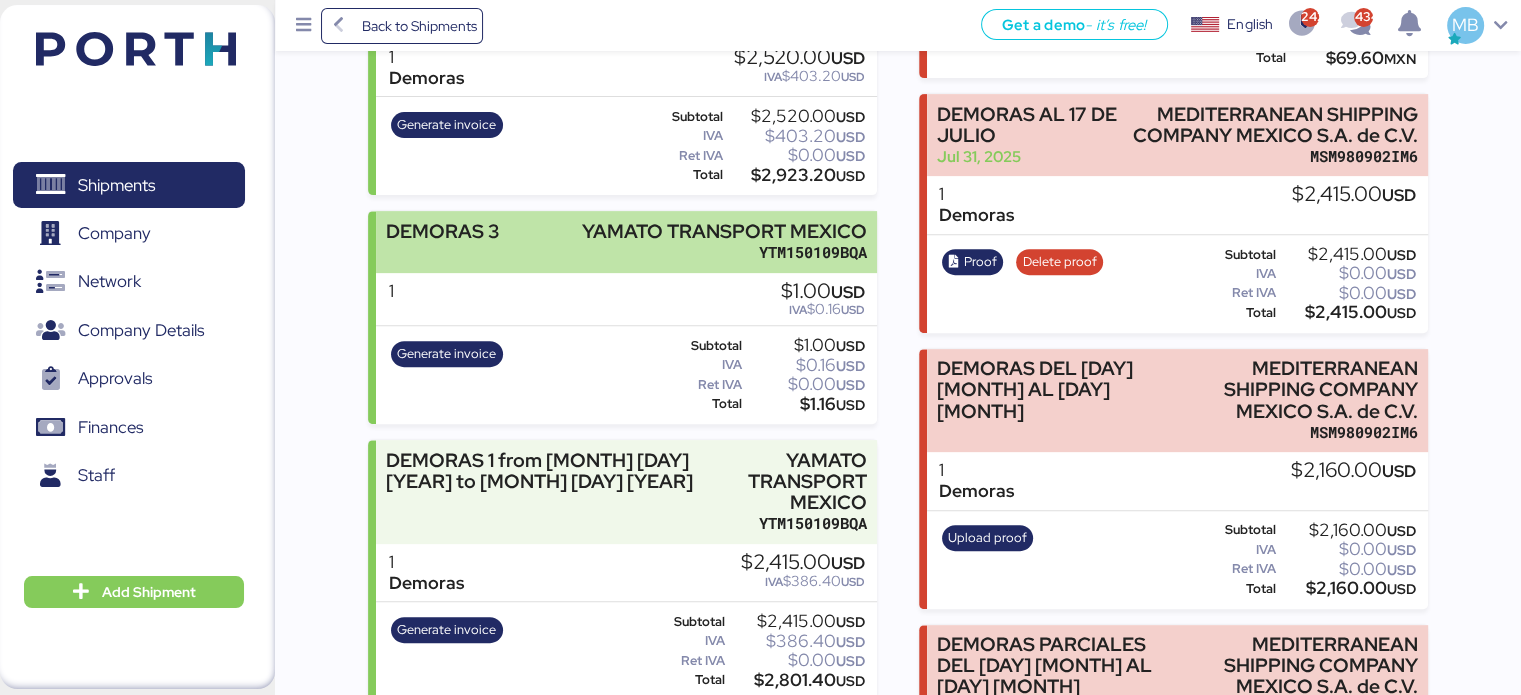 scroll, scrollTop: 542, scrollLeft: 0, axis: vertical 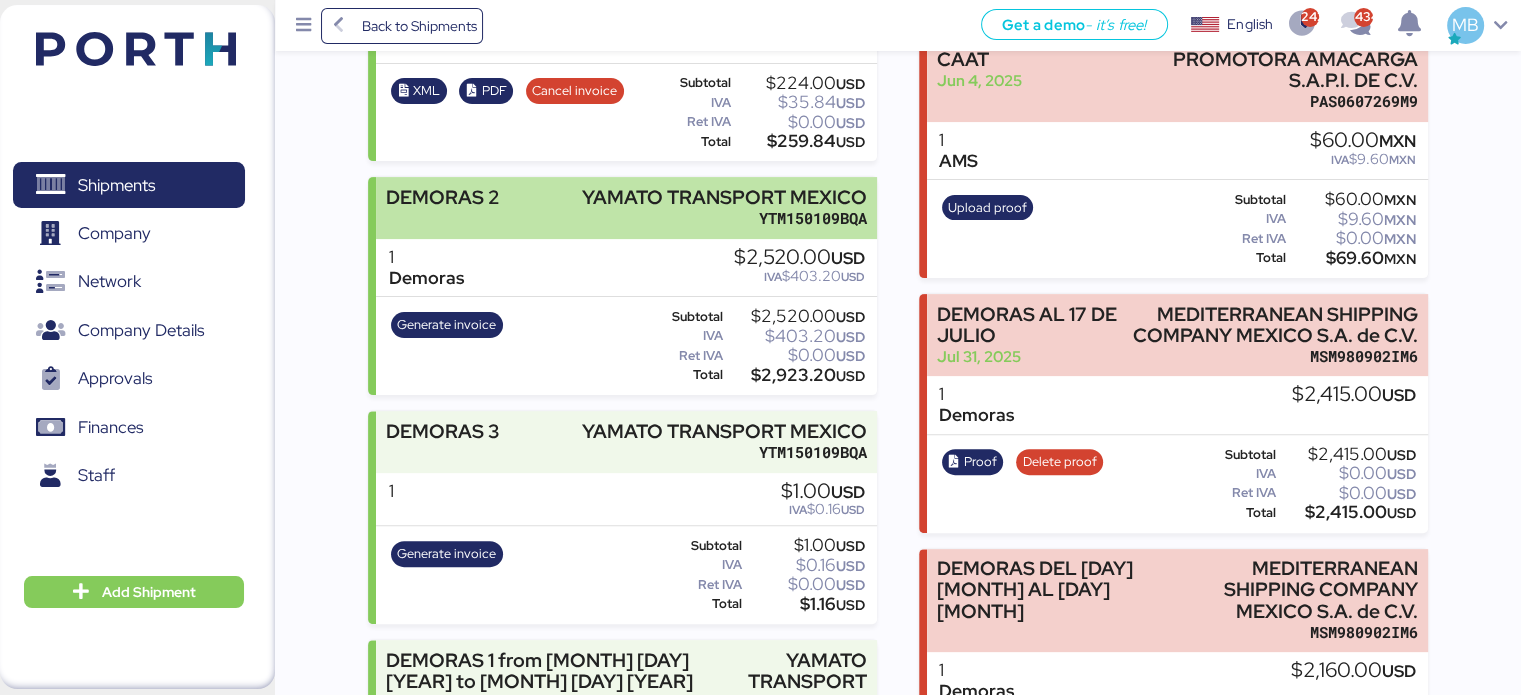 click on "YAMATO TRANSPORT MEXICO" at bounding box center [724, 197] 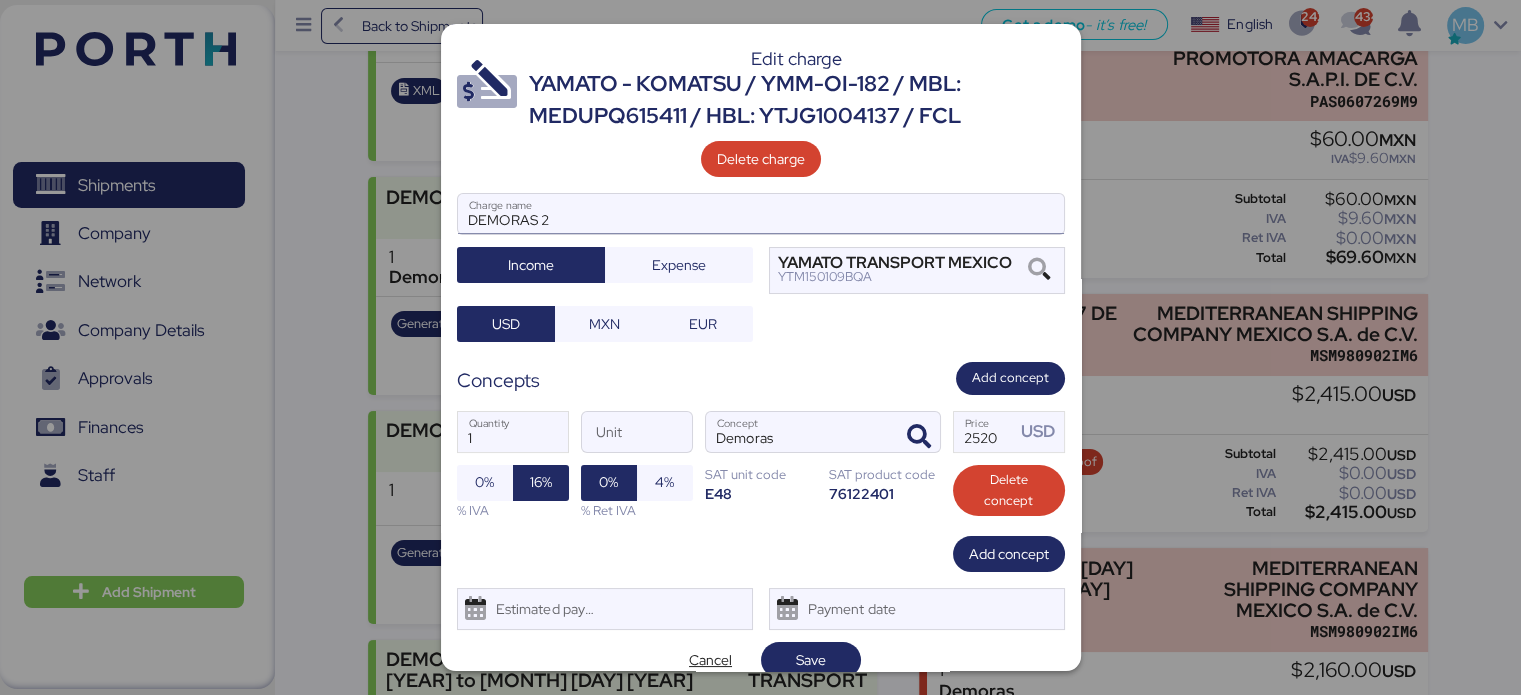 click on "DEMORAS 2" at bounding box center (761, 214) 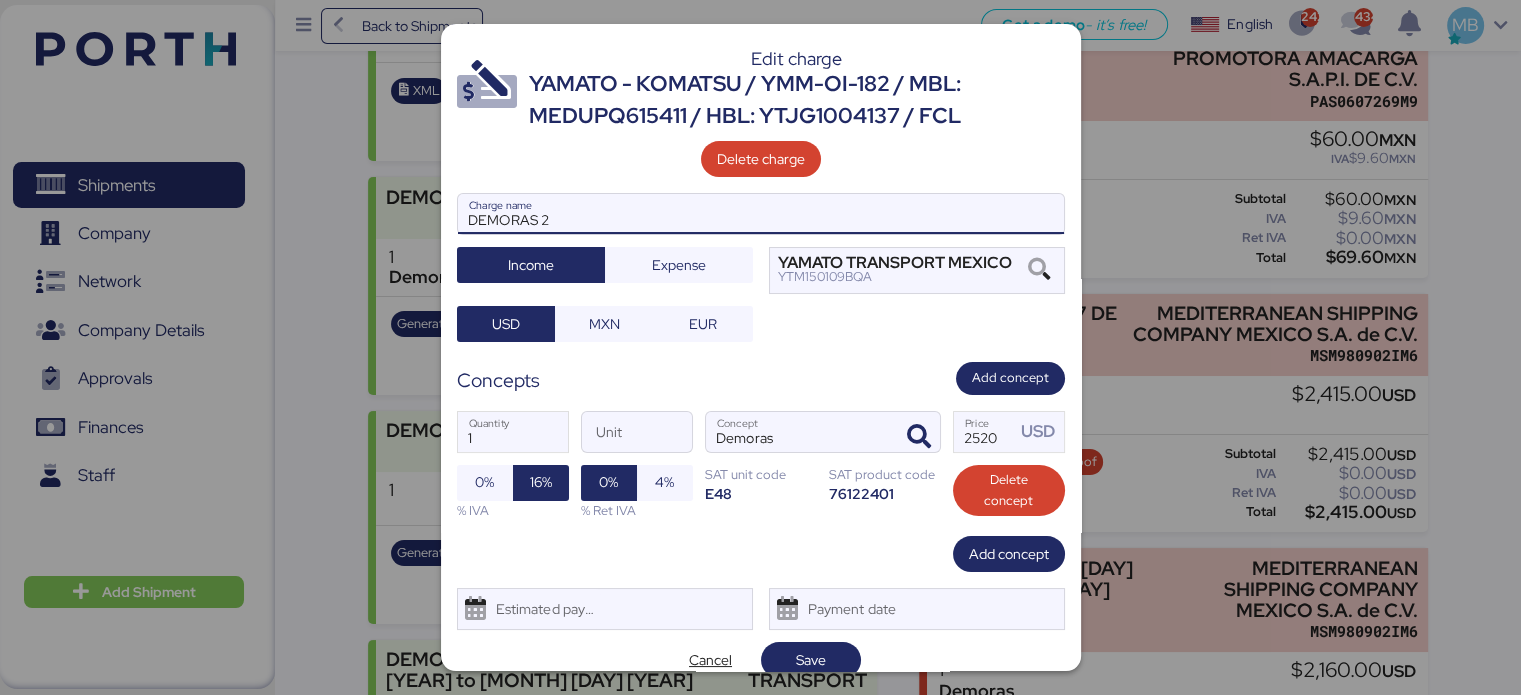 paste on "from 18 Jul 2025 to 06 Aug 2025" 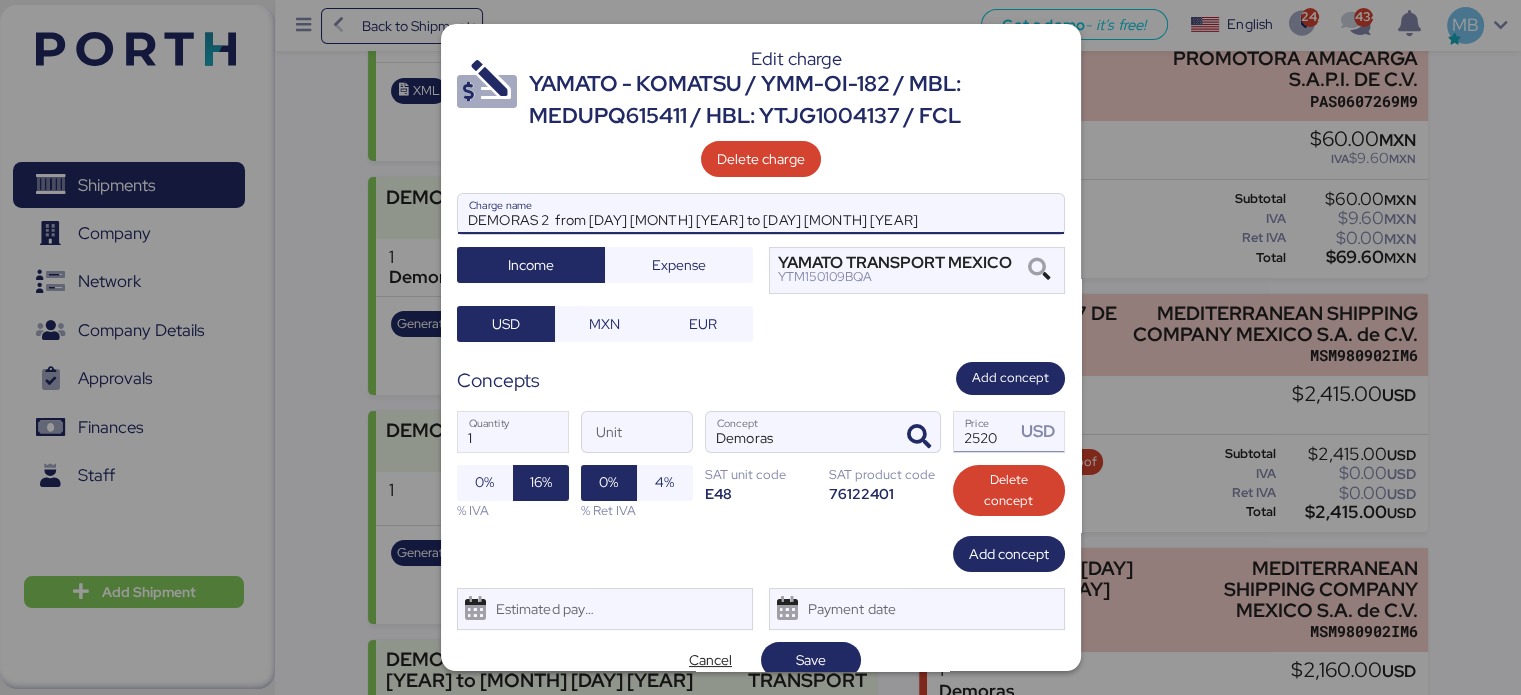 type on "DEMORAS 2  from 18 Jul 2025 to 06 Aug 2025" 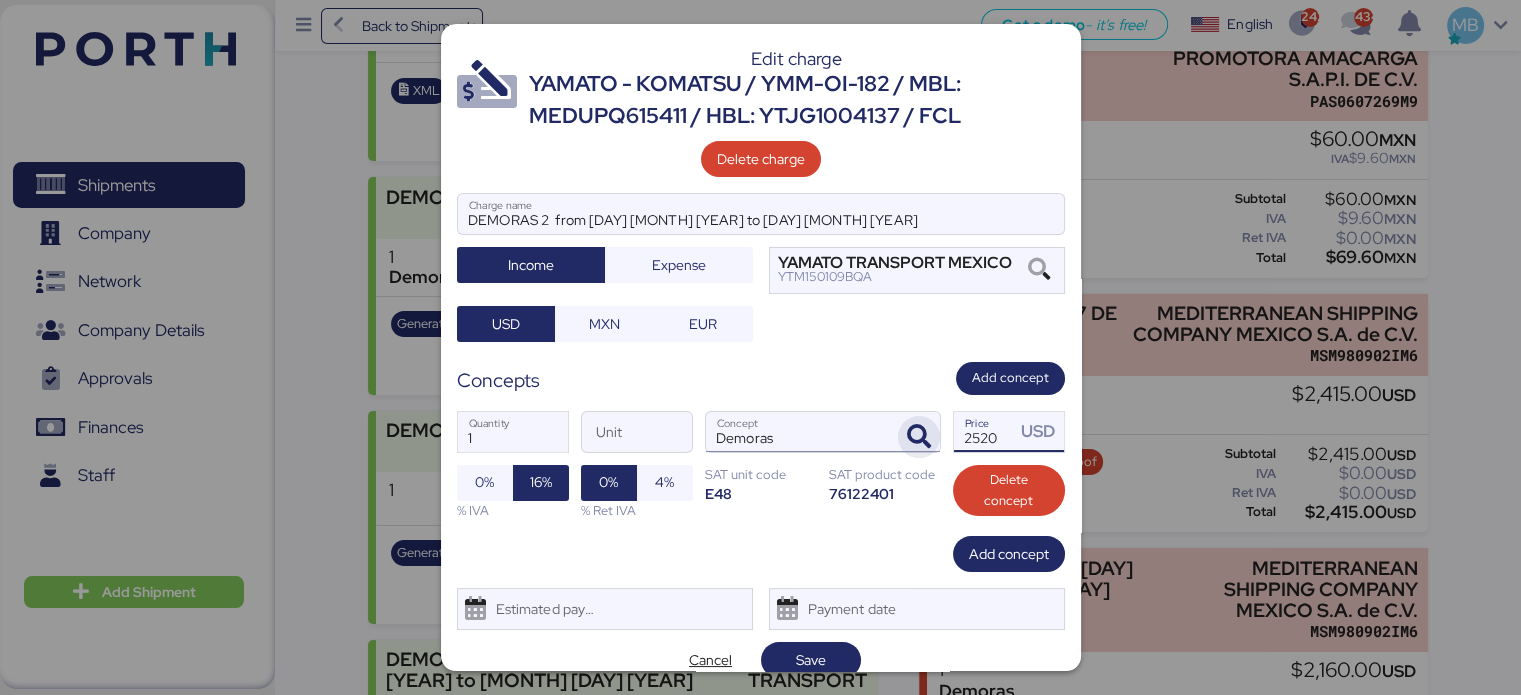 drag, startPoint x: 987, startPoint y: 429, endPoint x: 892, endPoint y: 429, distance: 95 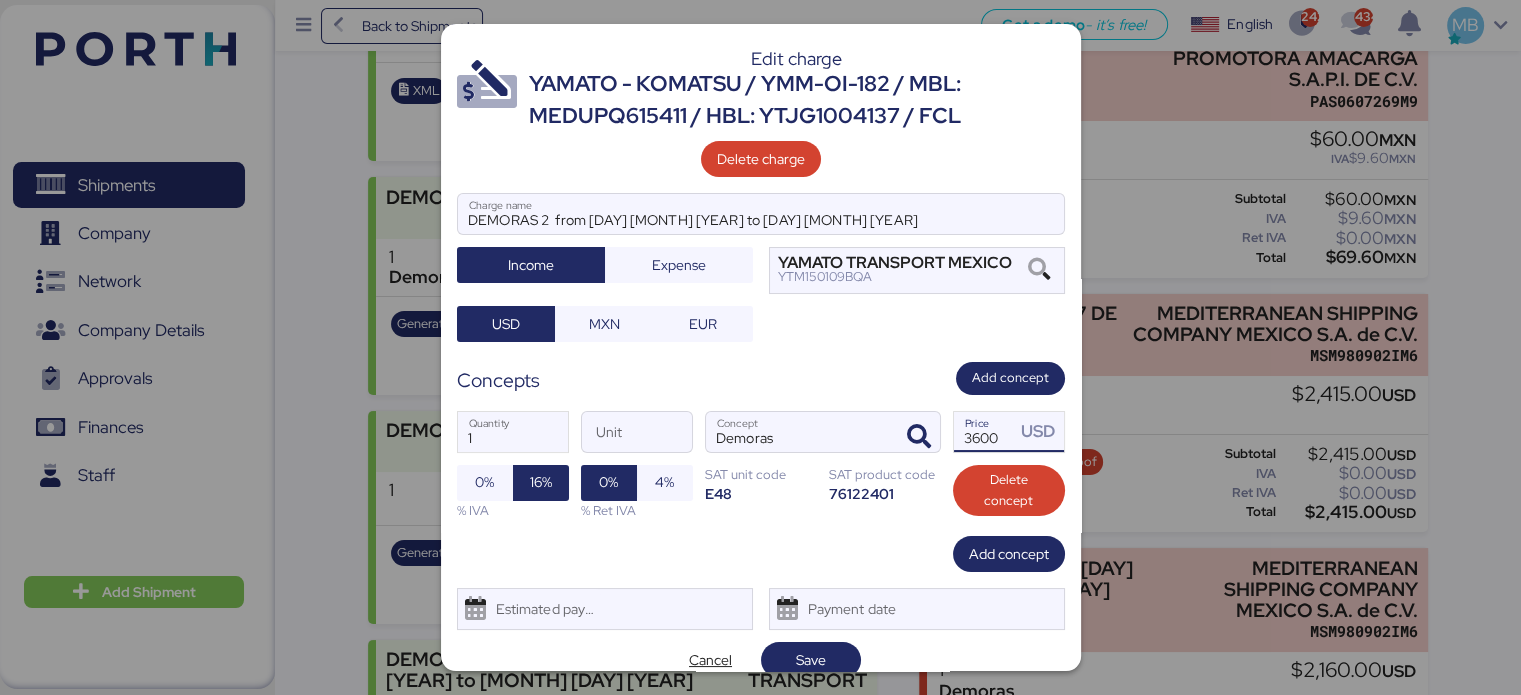 type on "3600" 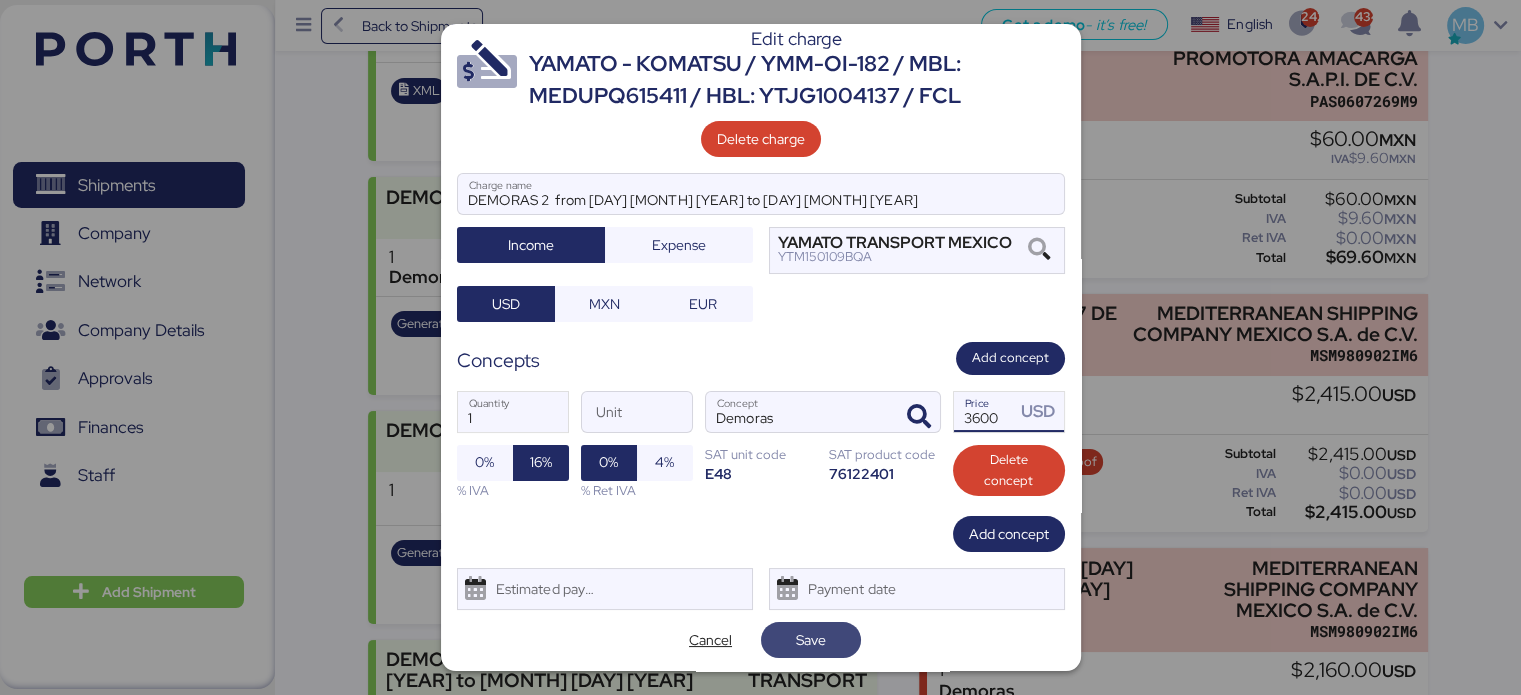click on "Save" at bounding box center [811, 640] 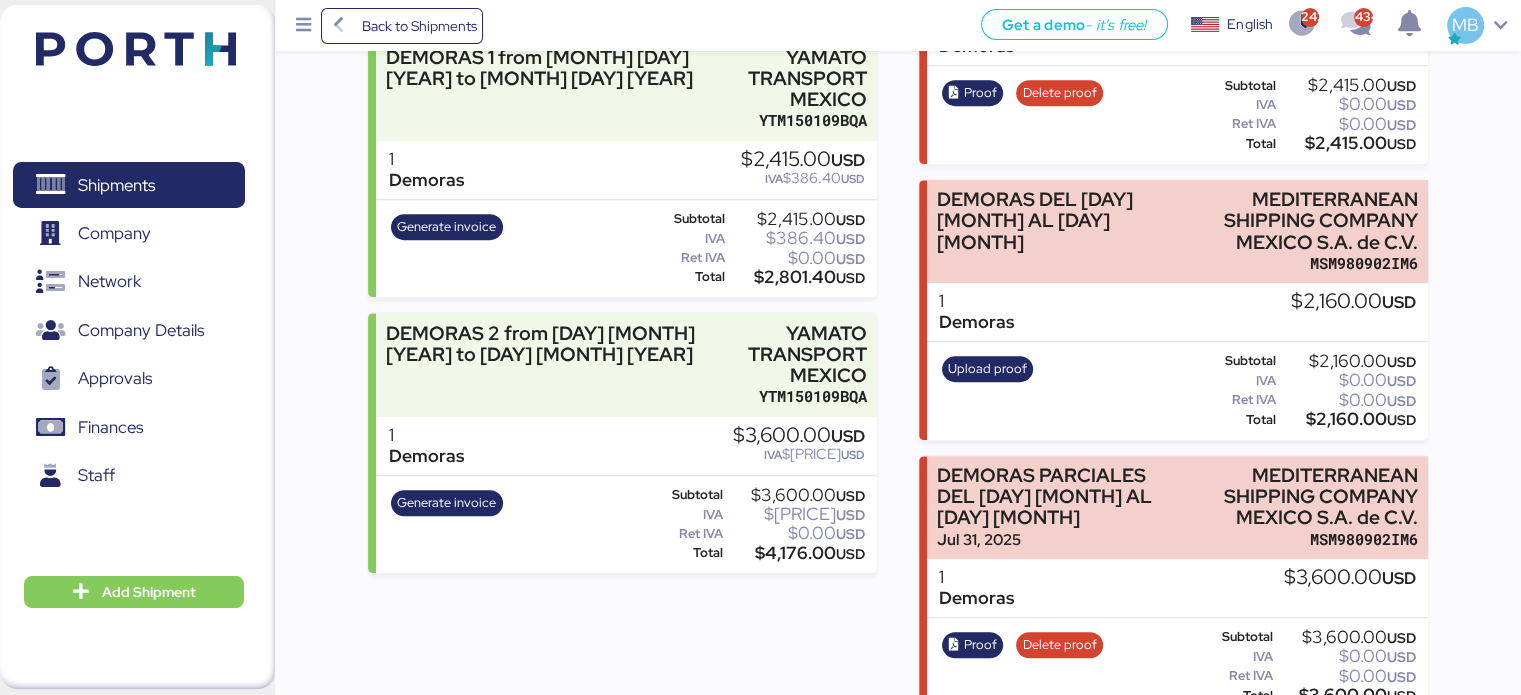 scroll, scrollTop: 942, scrollLeft: 0, axis: vertical 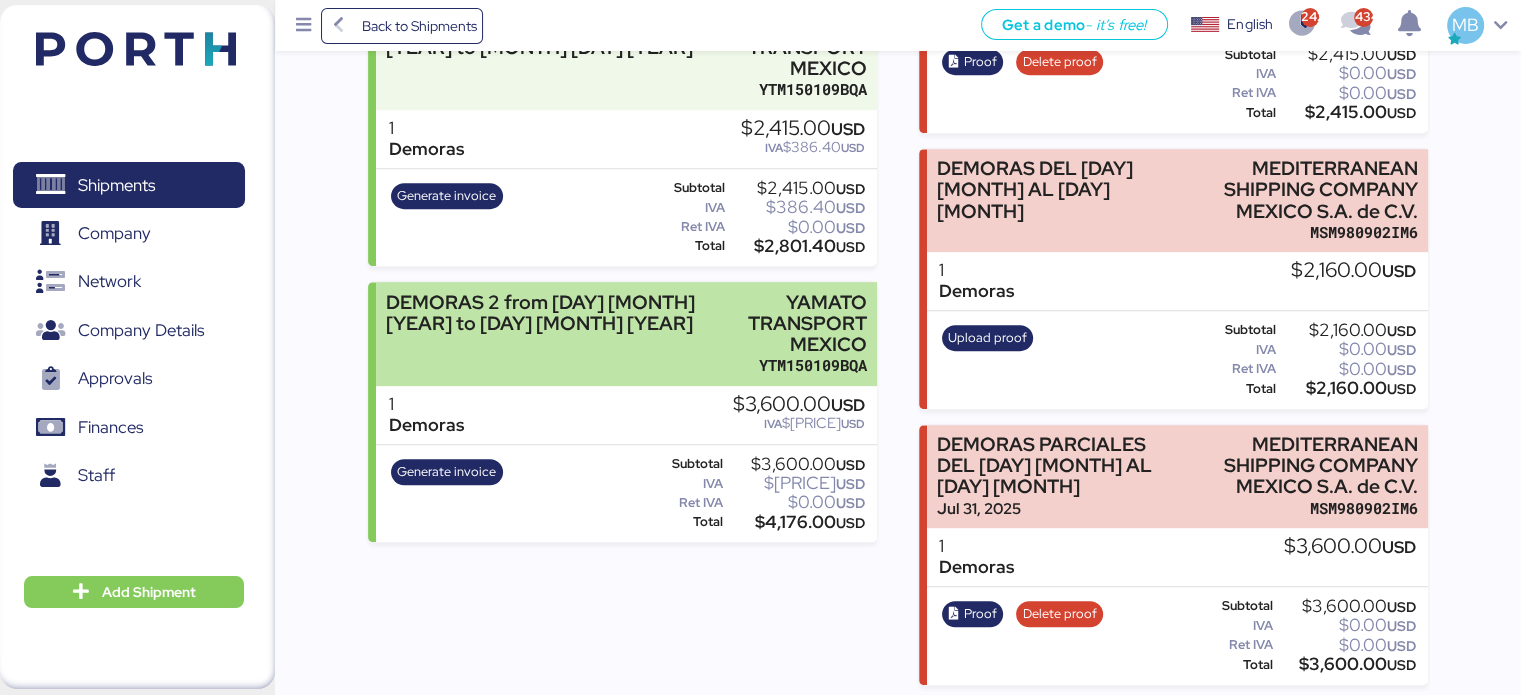 click on "DEMORAS 2  from 18 Jul 2025 to 06 Aug 2025" at bounding box center (547, 334) 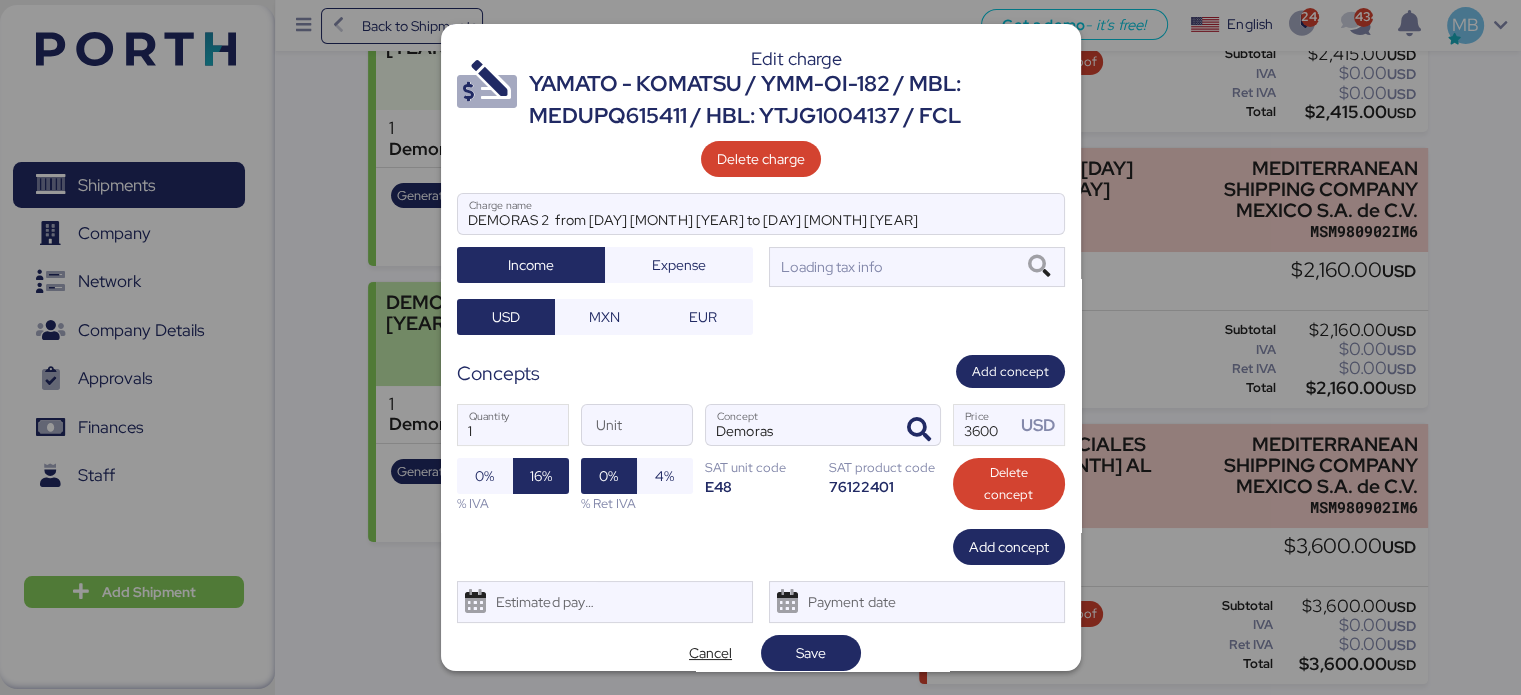 scroll, scrollTop: 0, scrollLeft: 0, axis: both 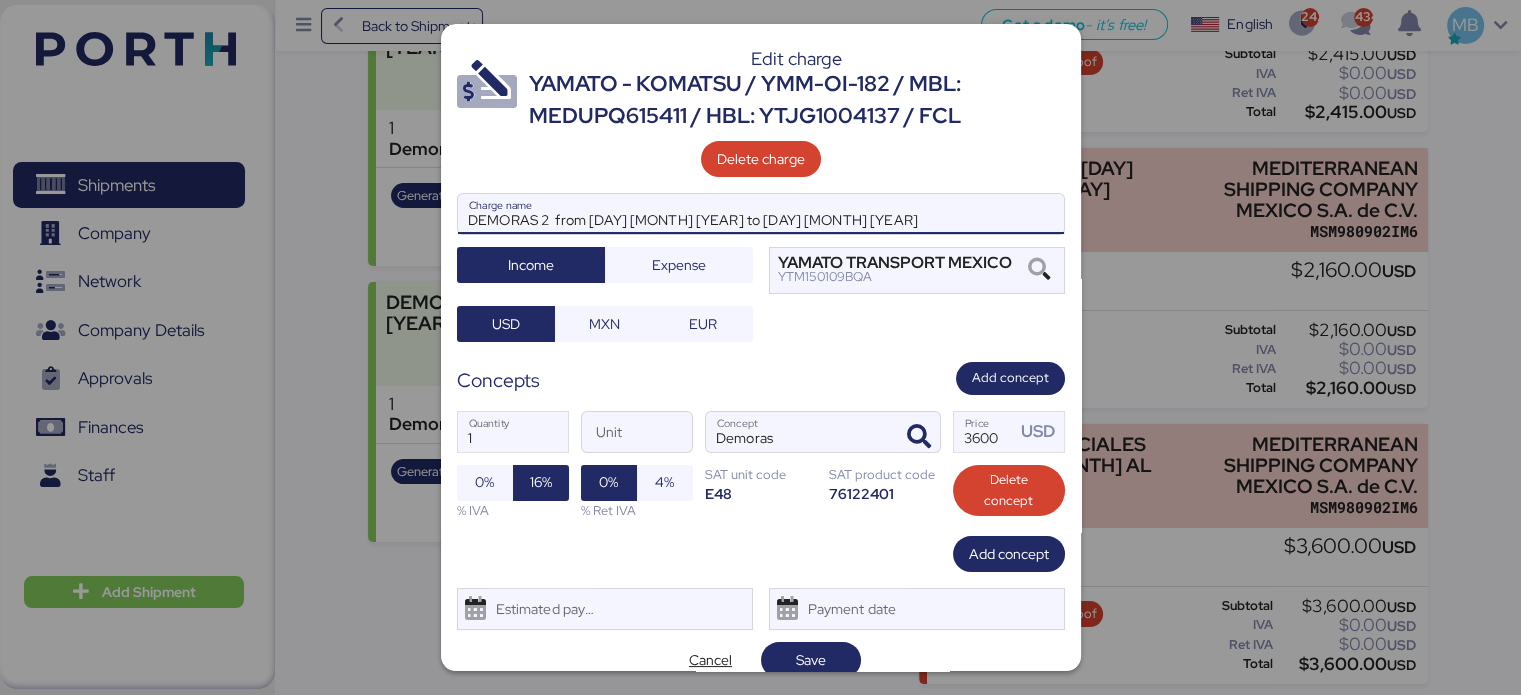 click on "DEMORAS 2  from 18 Jul 2025 to 06 Aug 2025" at bounding box center (761, 214) 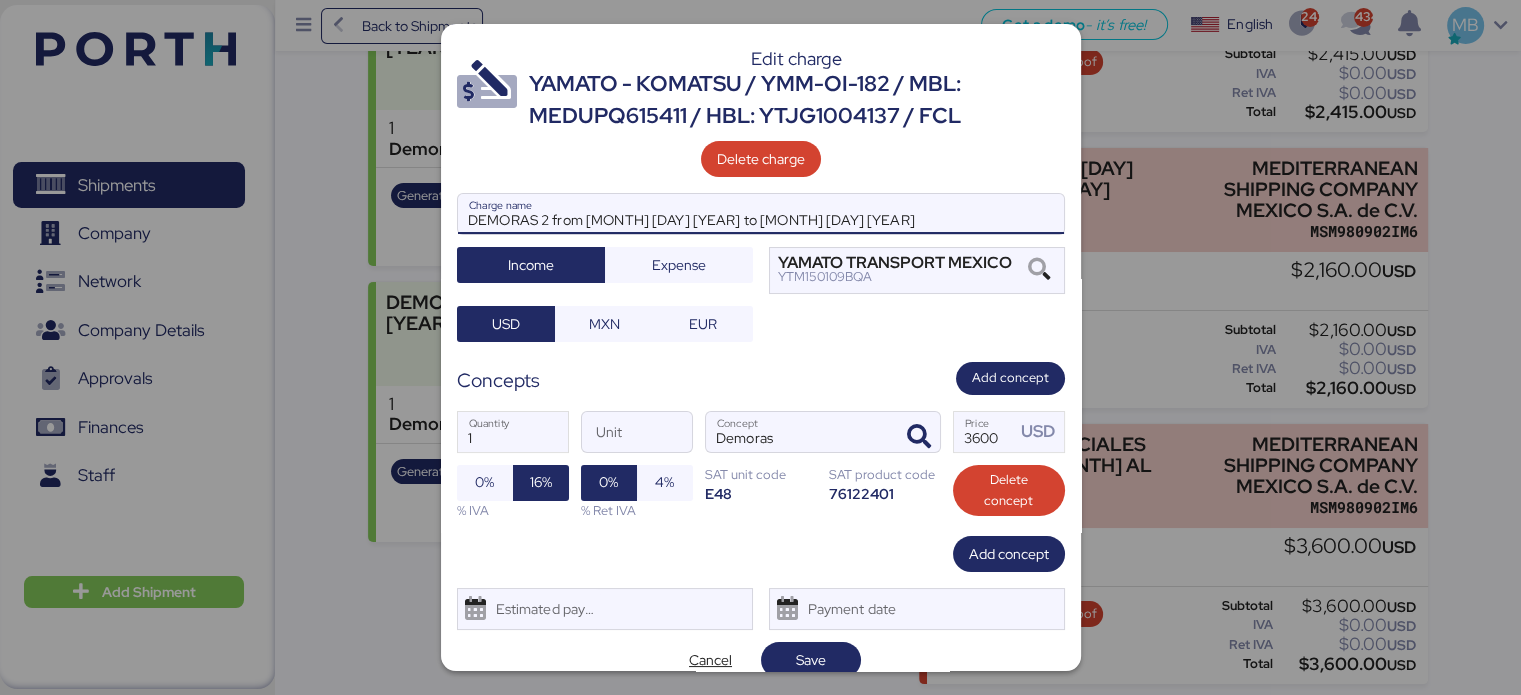 scroll, scrollTop: 20, scrollLeft: 0, axis: vertical 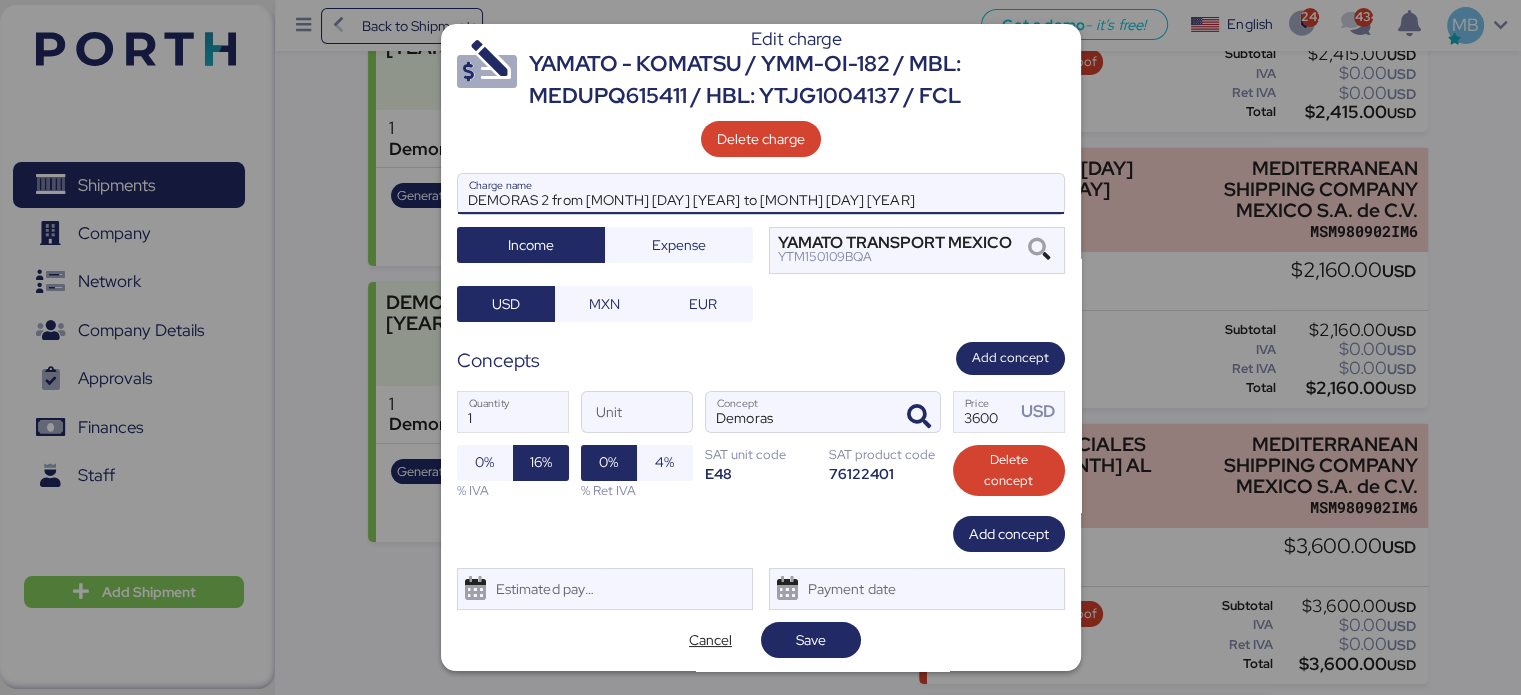 type on "DEMORAS 2  from 18 Jul 2025 to 08 Aug 2025" 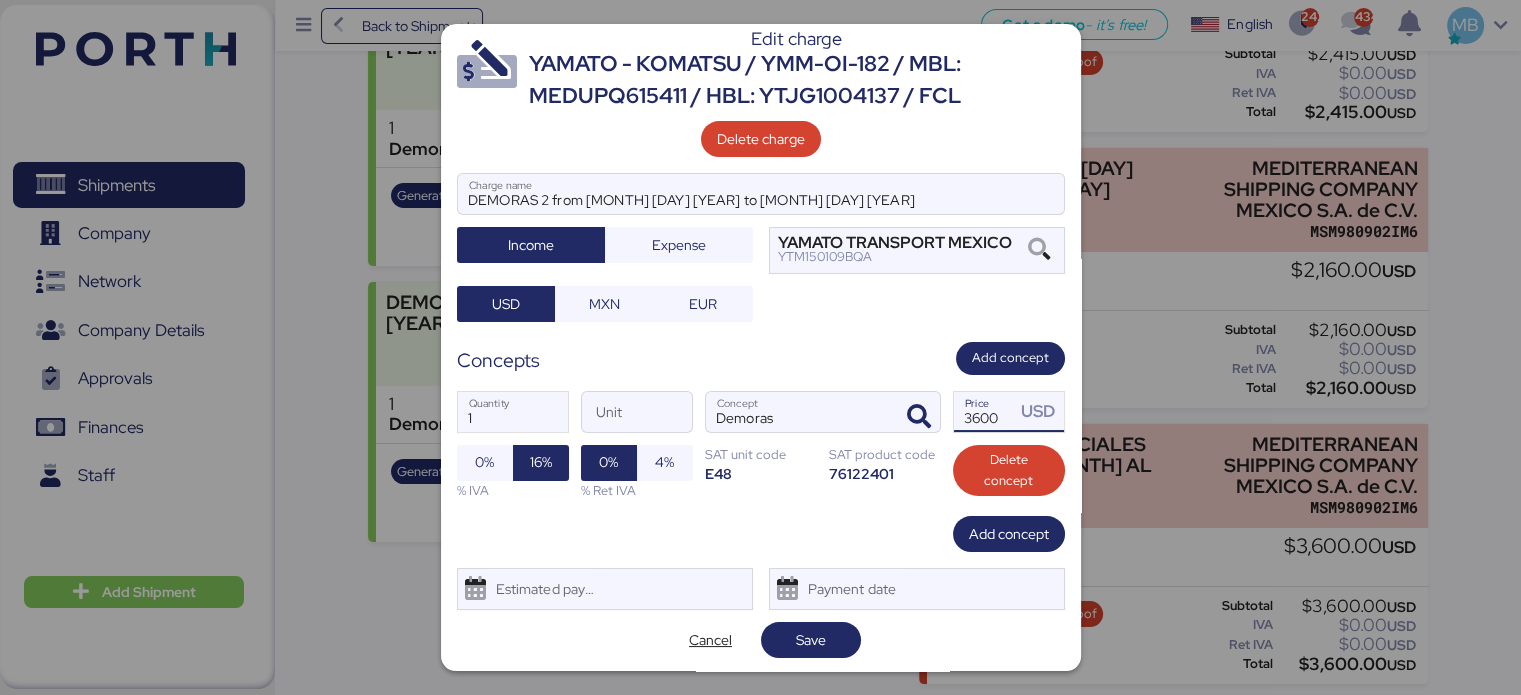 drag, startPoint x: 980, startPoint y: 429, endPoint x: 935, endPoint y: 431, distance: 45.044422 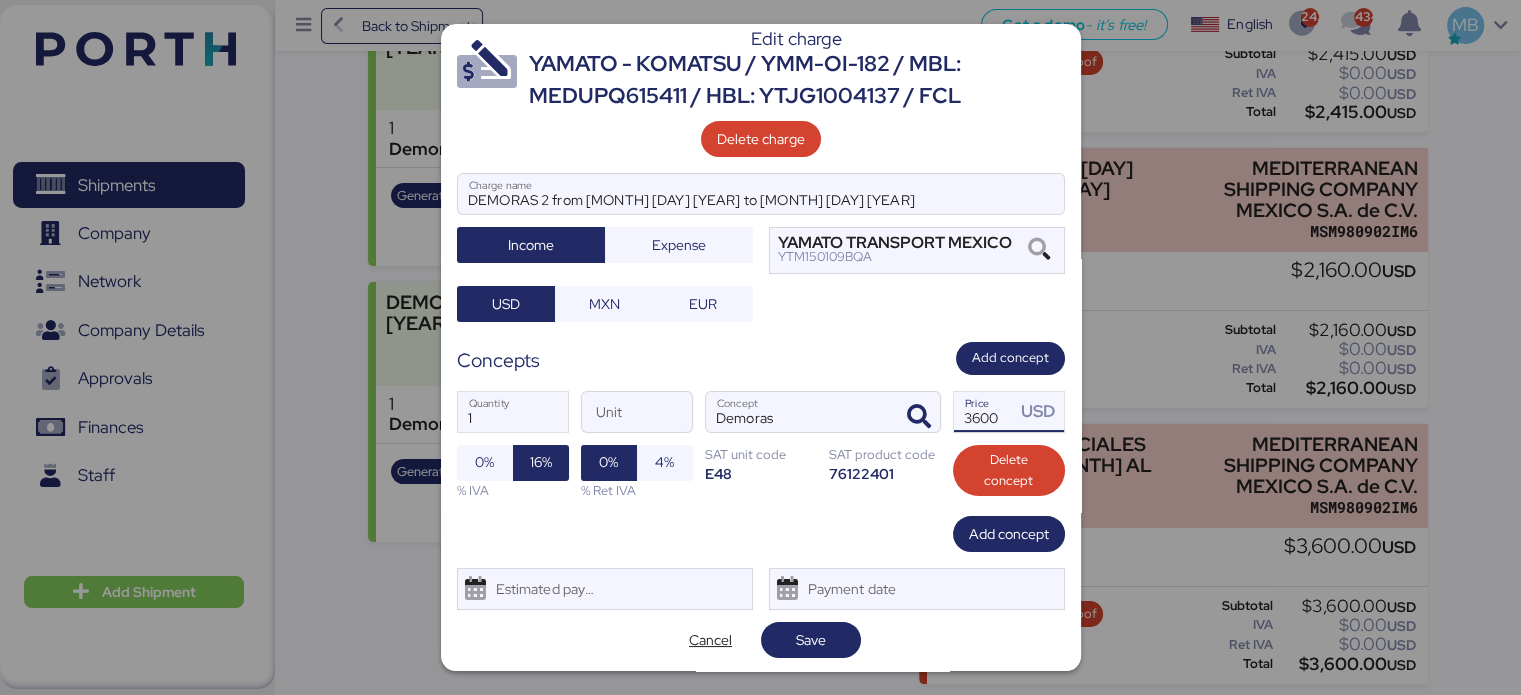 type on "0" 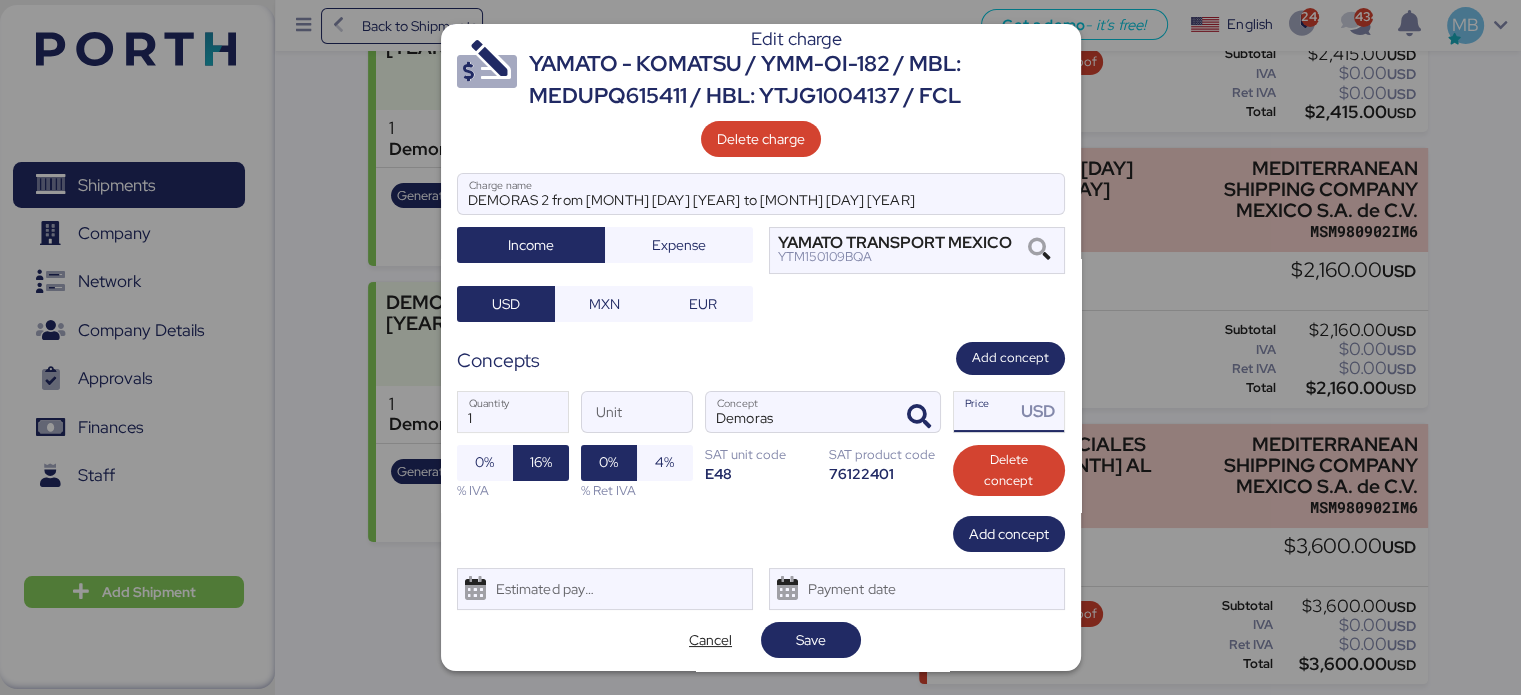 paste on "3960" 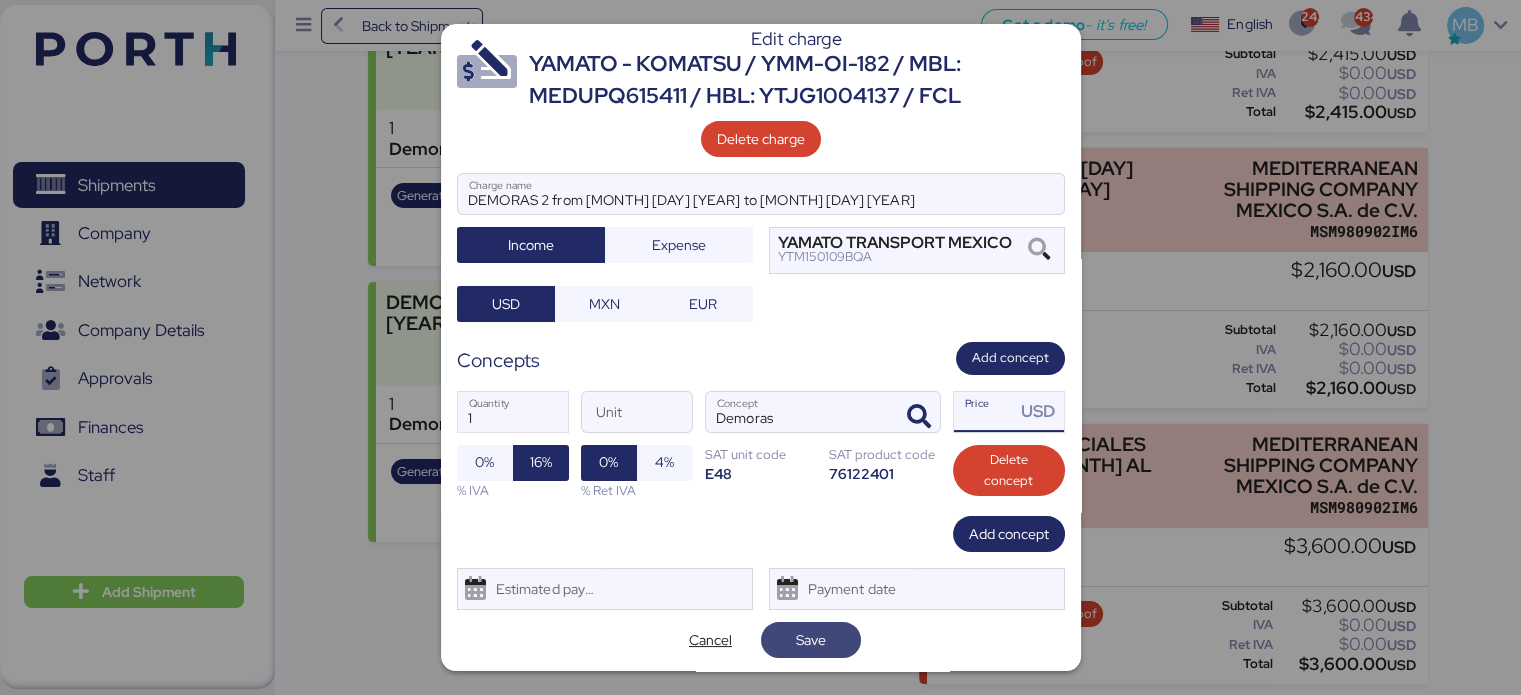 type on "3960" 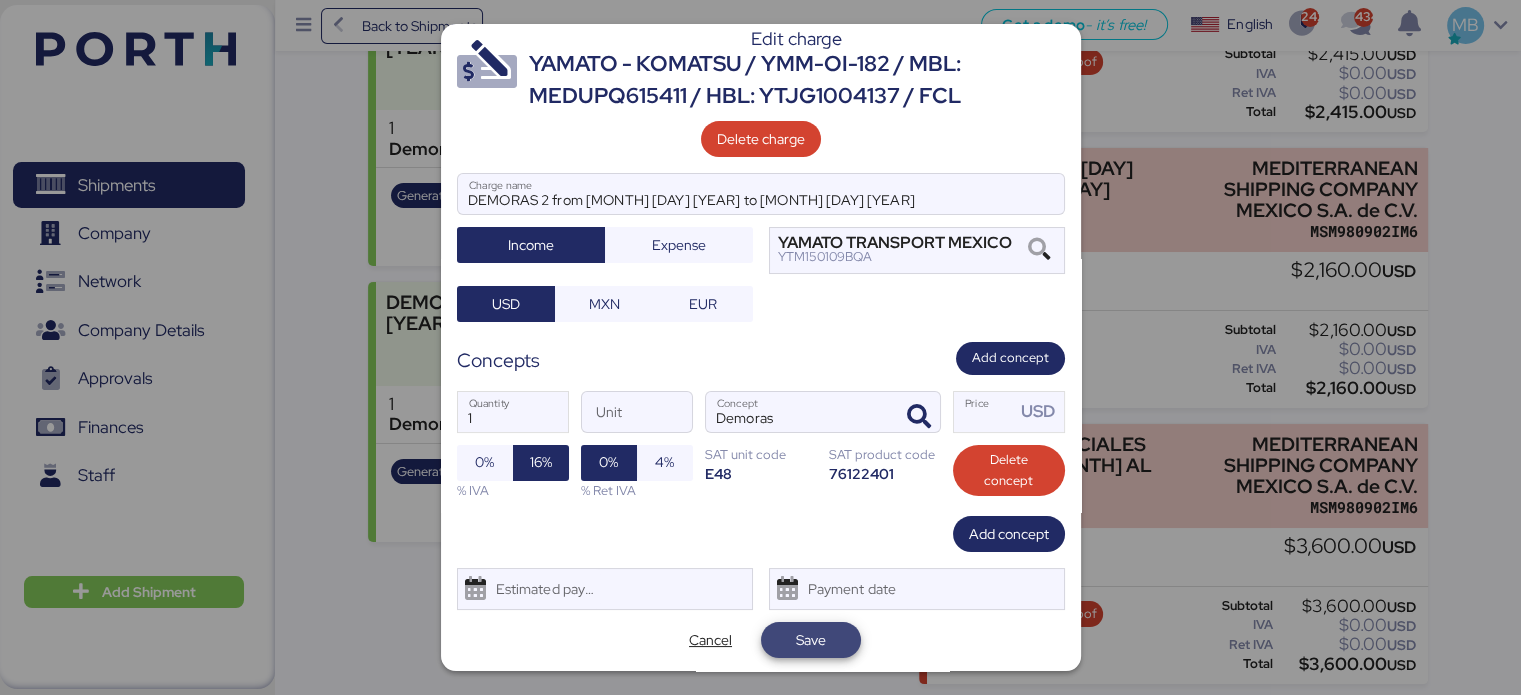 click on "Save" at bounding box center [811, 640] 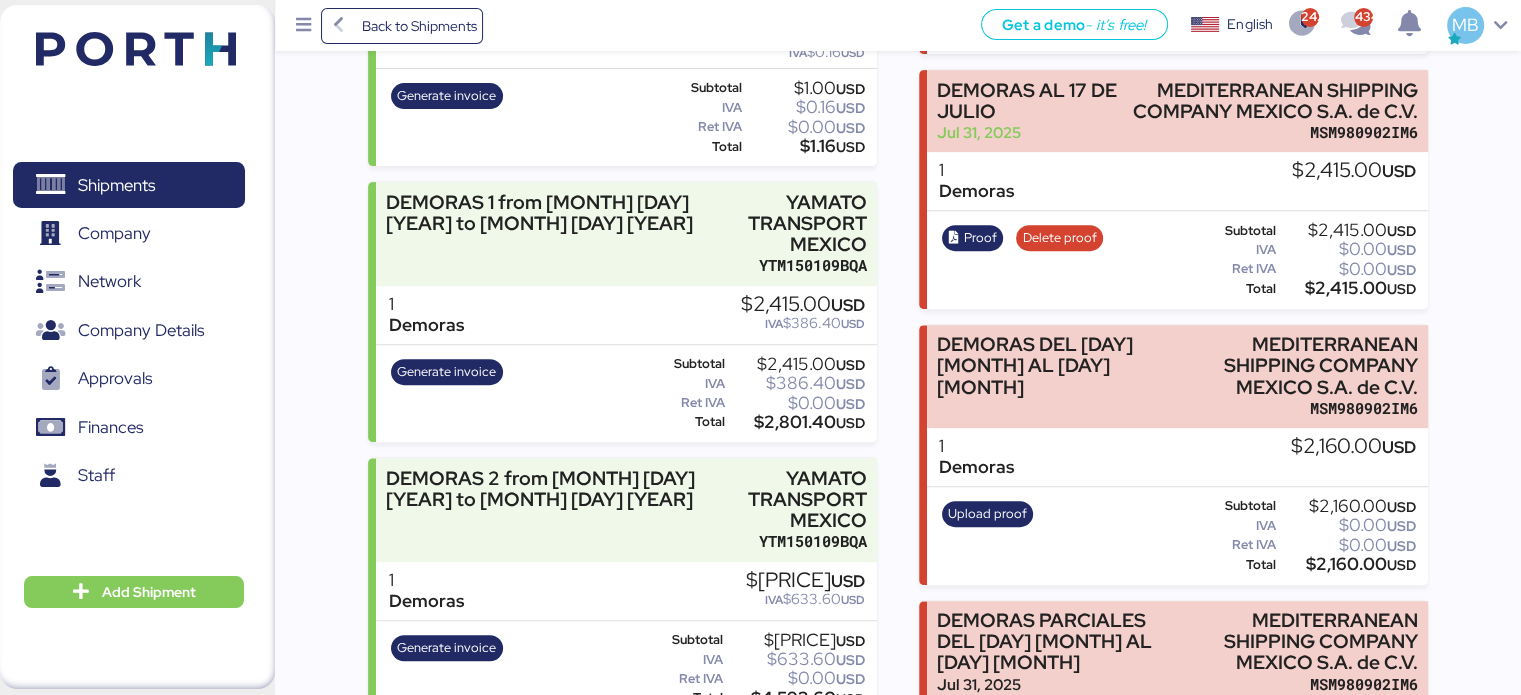 scroll, scrollTop: 800, scrollLeft: 0, axis: vertical 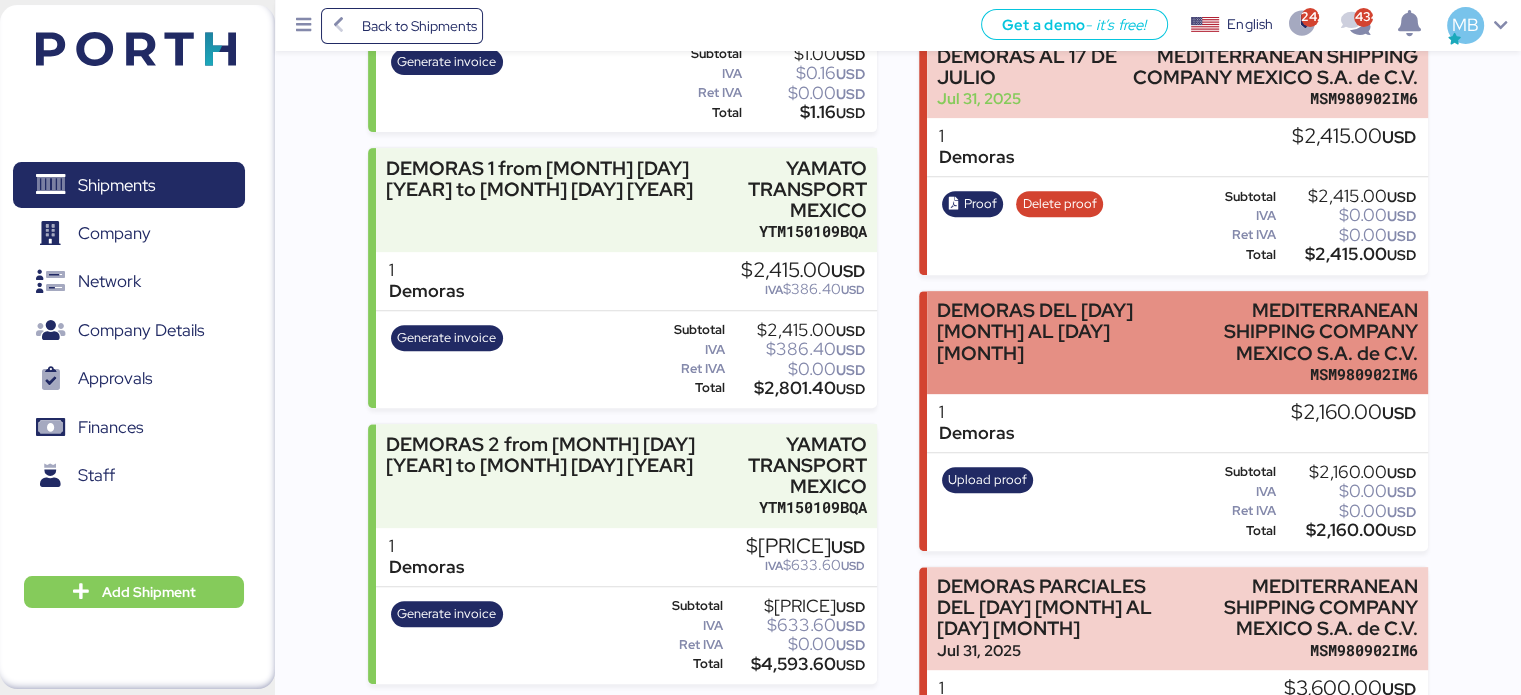 click on "DEMORAS DEL 31 DE JULIO AL 12 DE AGOSTO" at bounding box center [1045, 331] 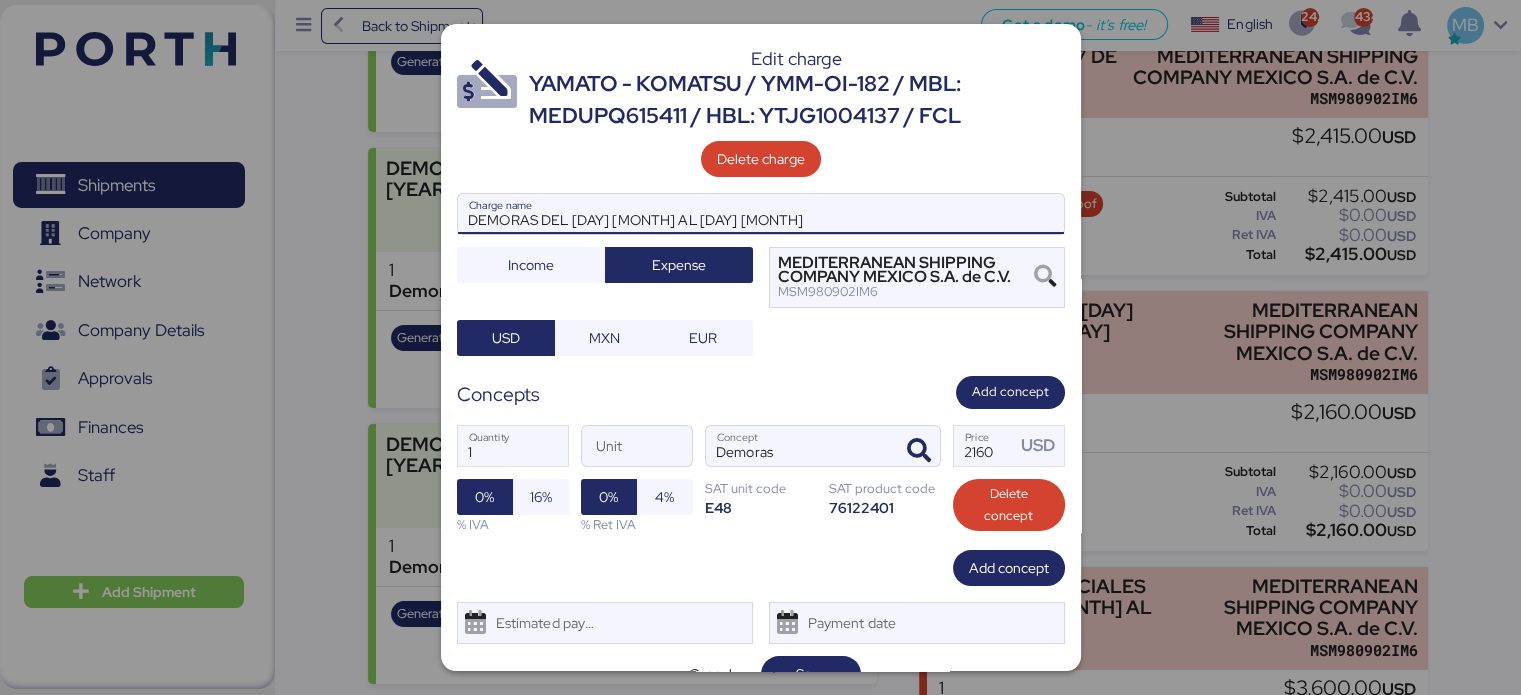 drag, startPoint x: 792, startPoint y: 215, endPoint x: 571, endPoint y: 211, distance: 221.0362 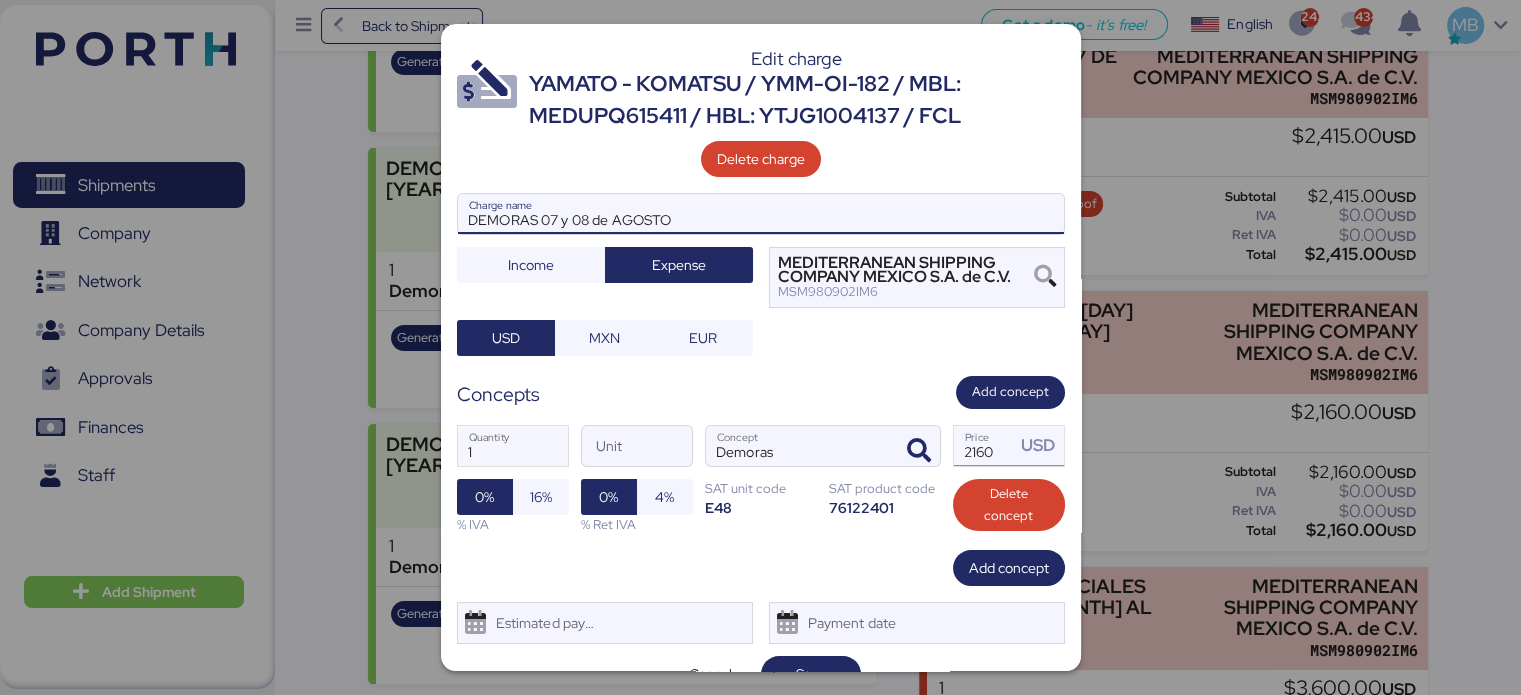 type on "DEMORAS 07 y 08 de AGOSTO" 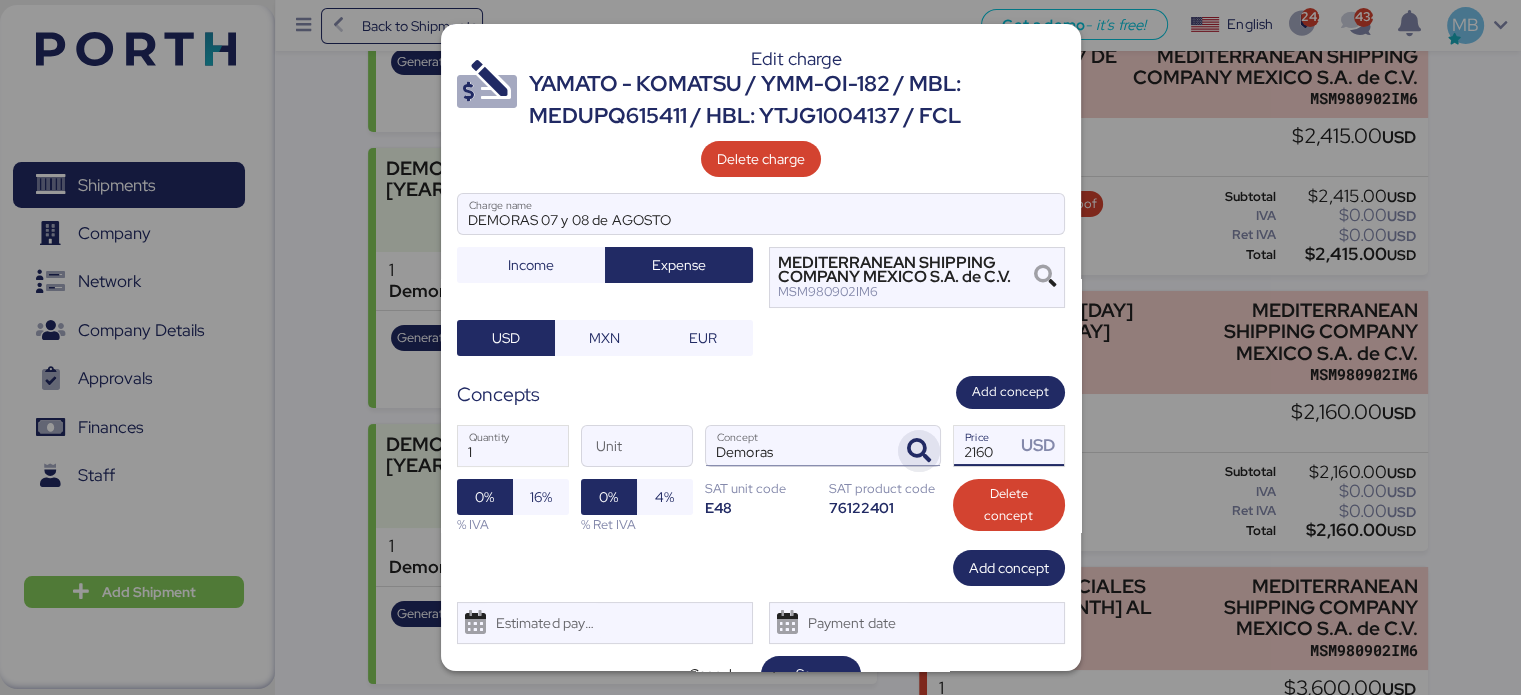 drag, startPoint x: 988, startPoint y: 456, endPoint x: 901, endPoint y: 455, distance: 87.005745 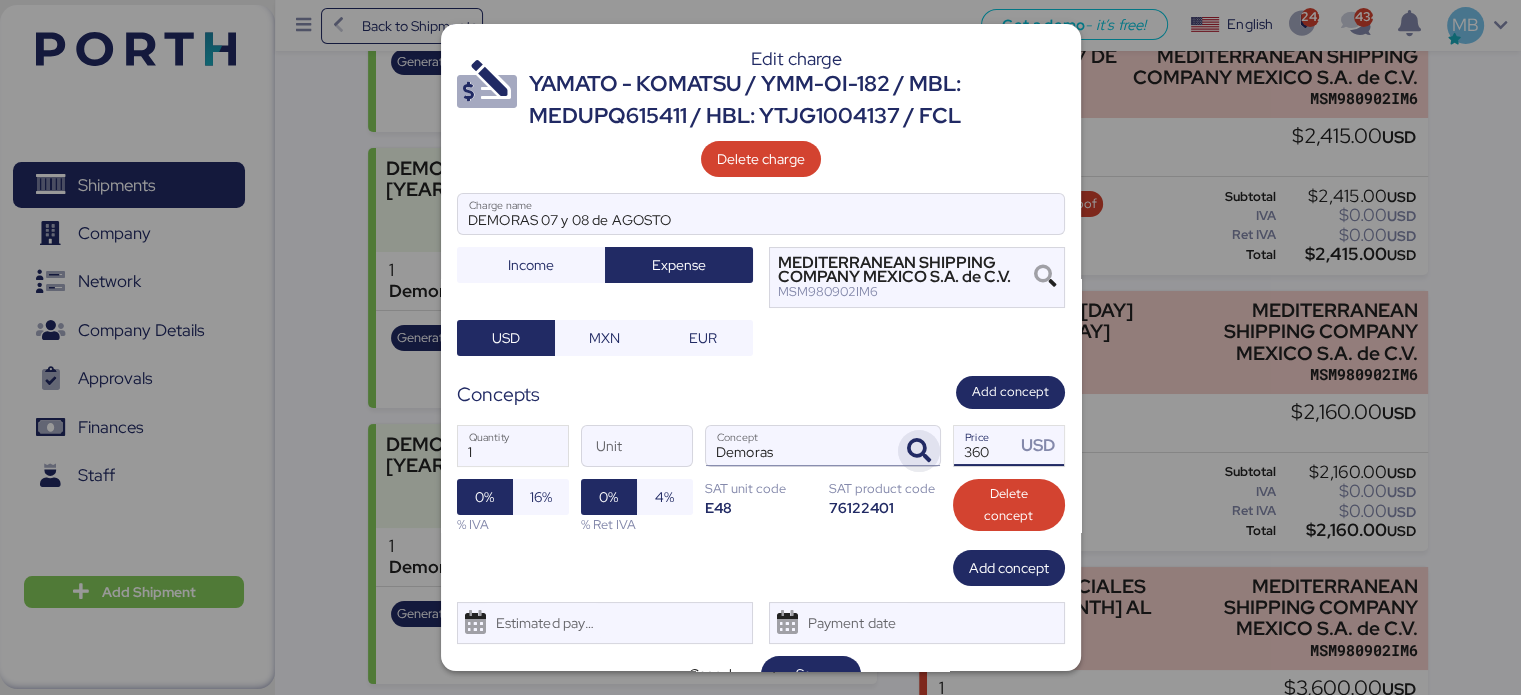 scroll, scrollTop: 35, scrollLeft: 0, axis: vertical 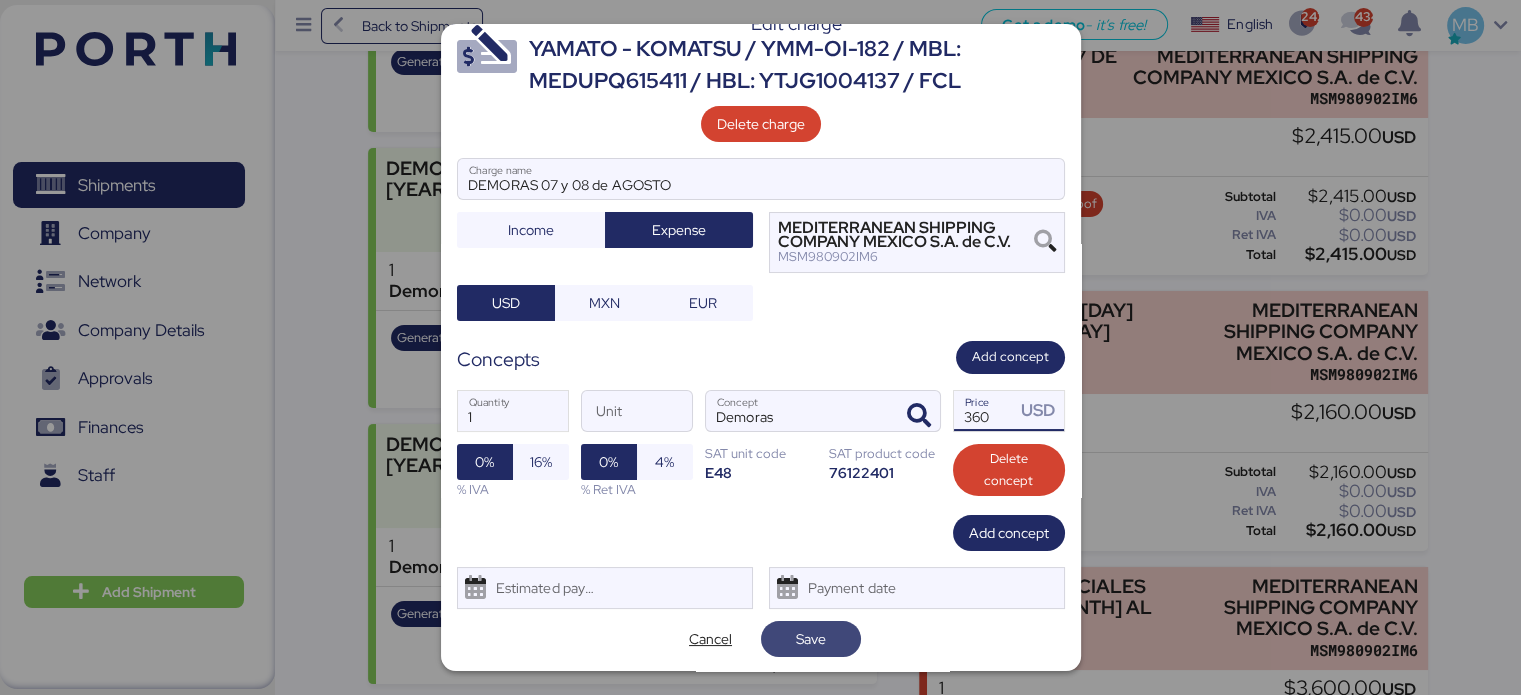 type on "360" 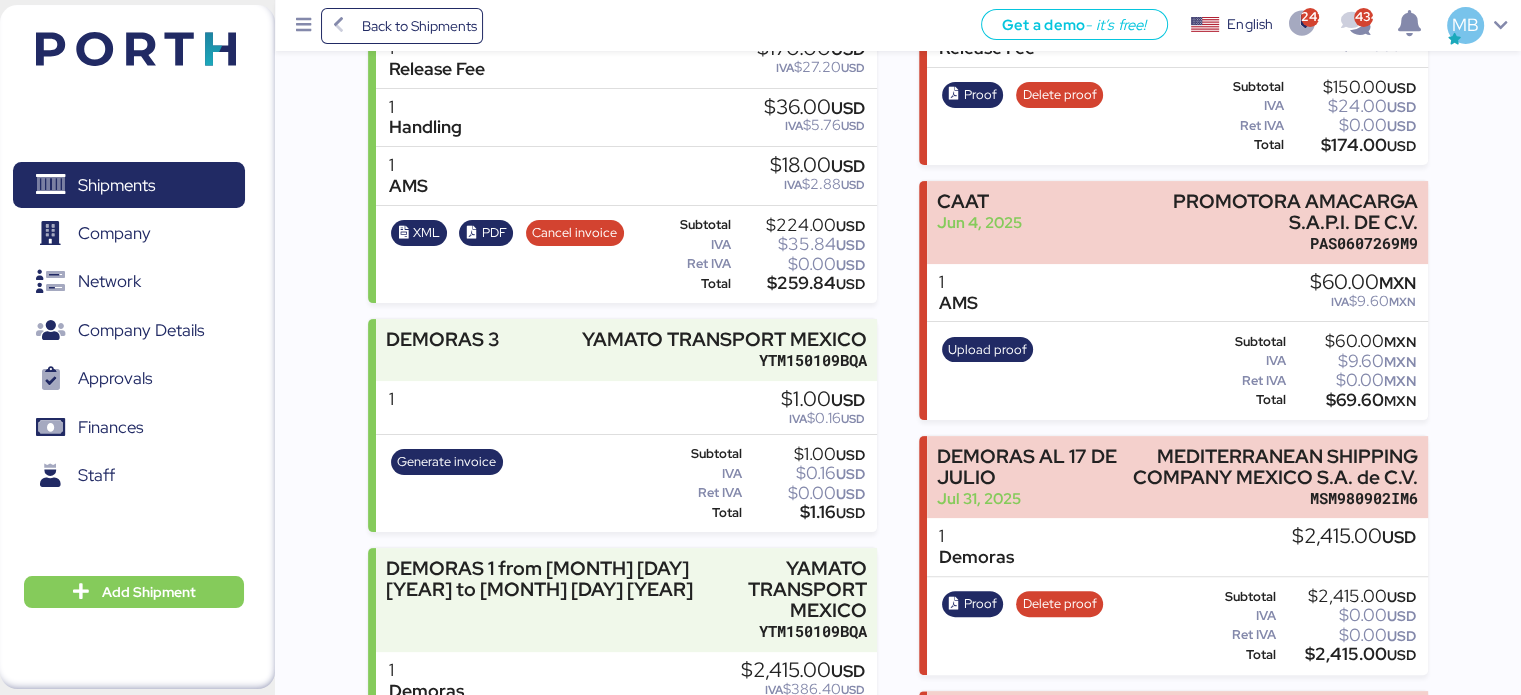 scroll, scrollTop: 600, scrollLeft: 0, axis: vertical 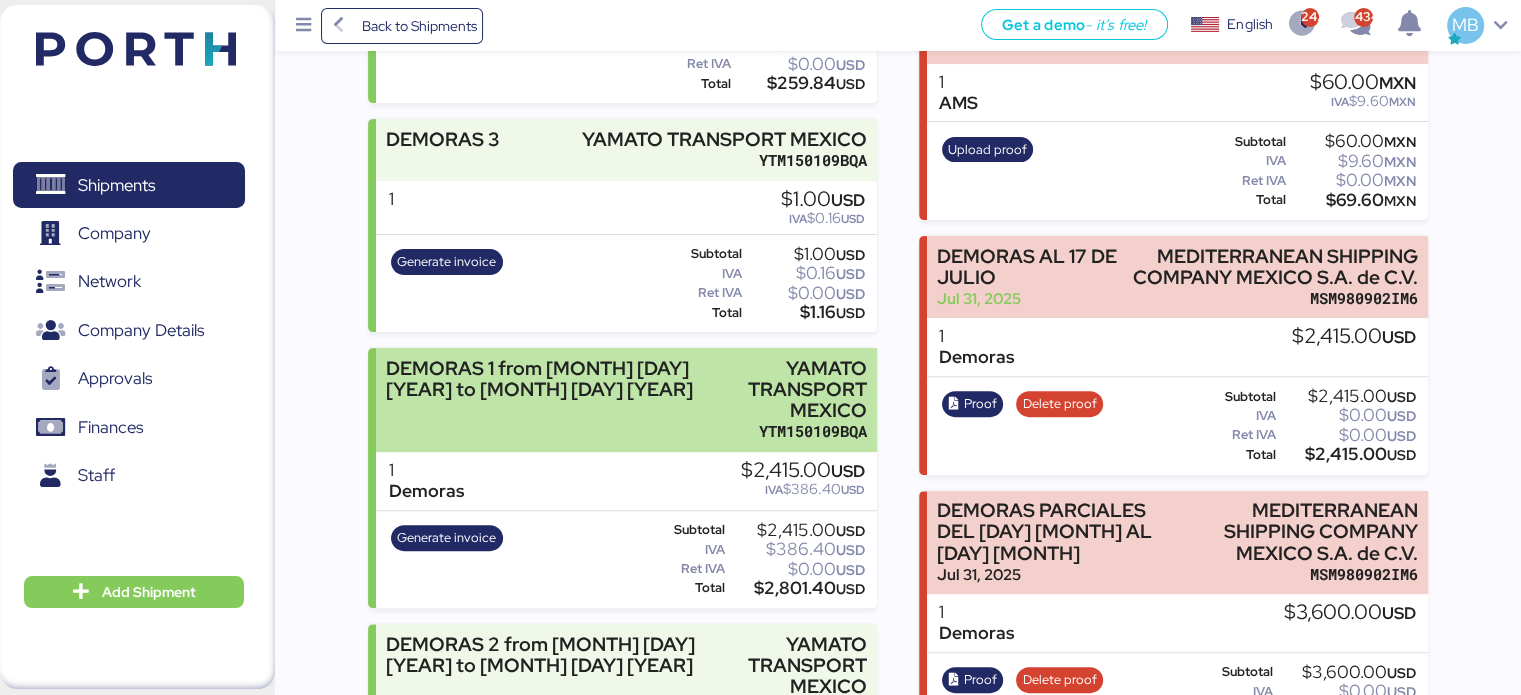 click on "DEMORAS 1 from 26 Jun 2025 to 17 Jul 2025" at bounding box center (547, 379) 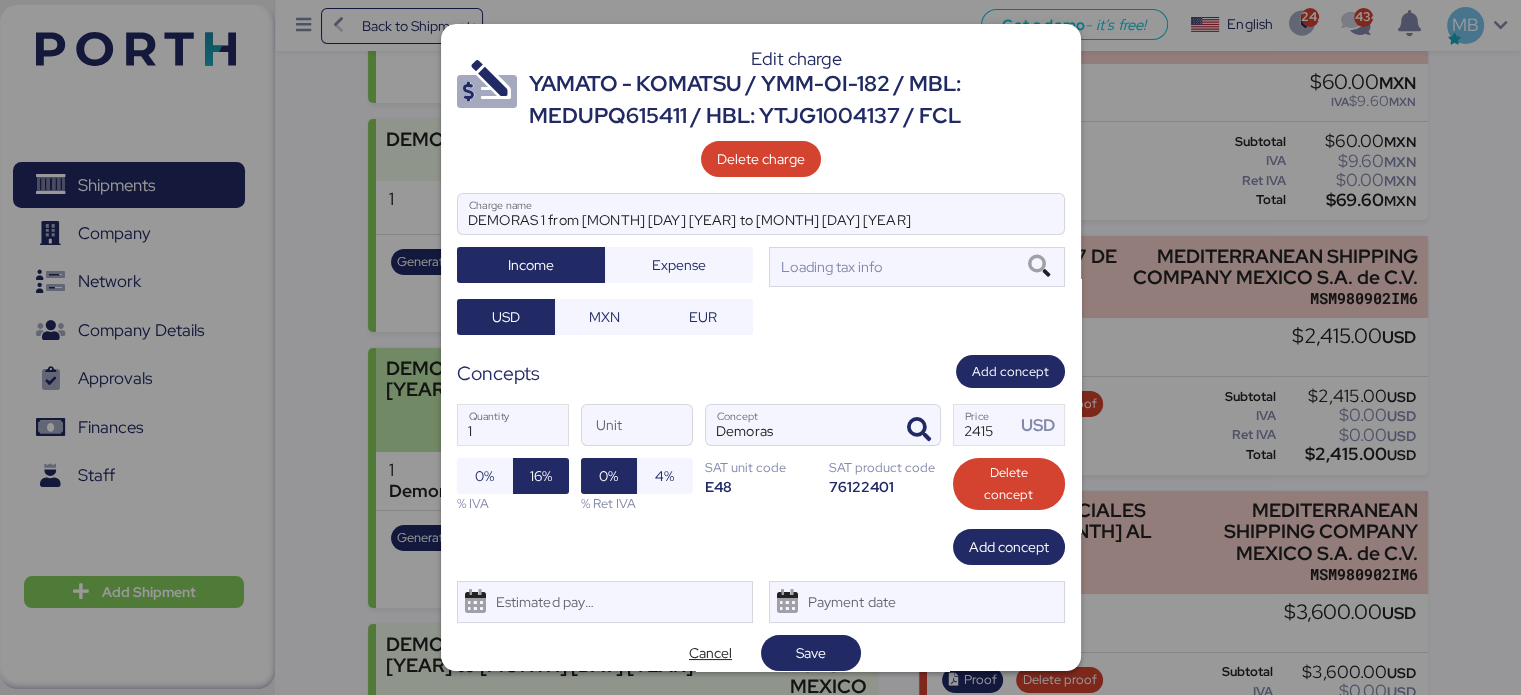 scroll, scrollTop: 0, scrollLeft: 0, axis: both 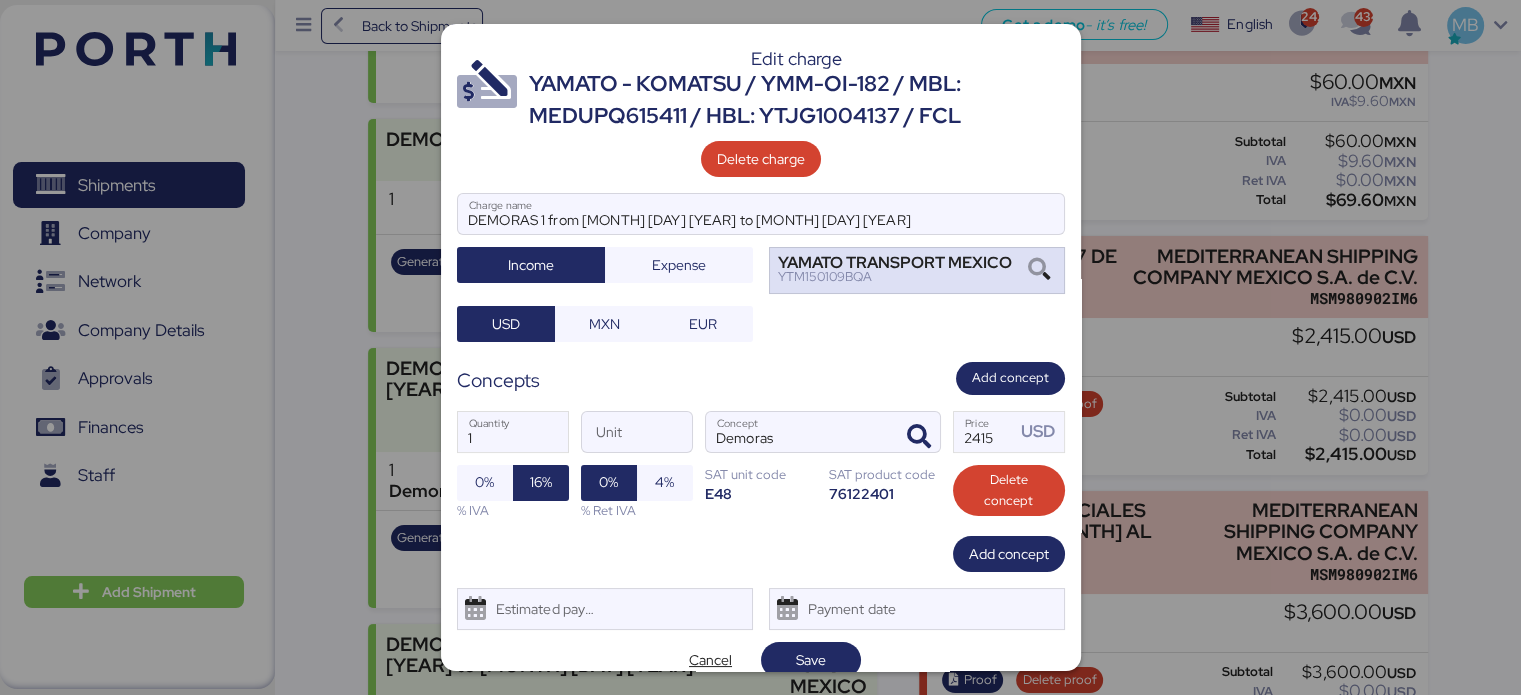 click at bounding box center [1039, 270] 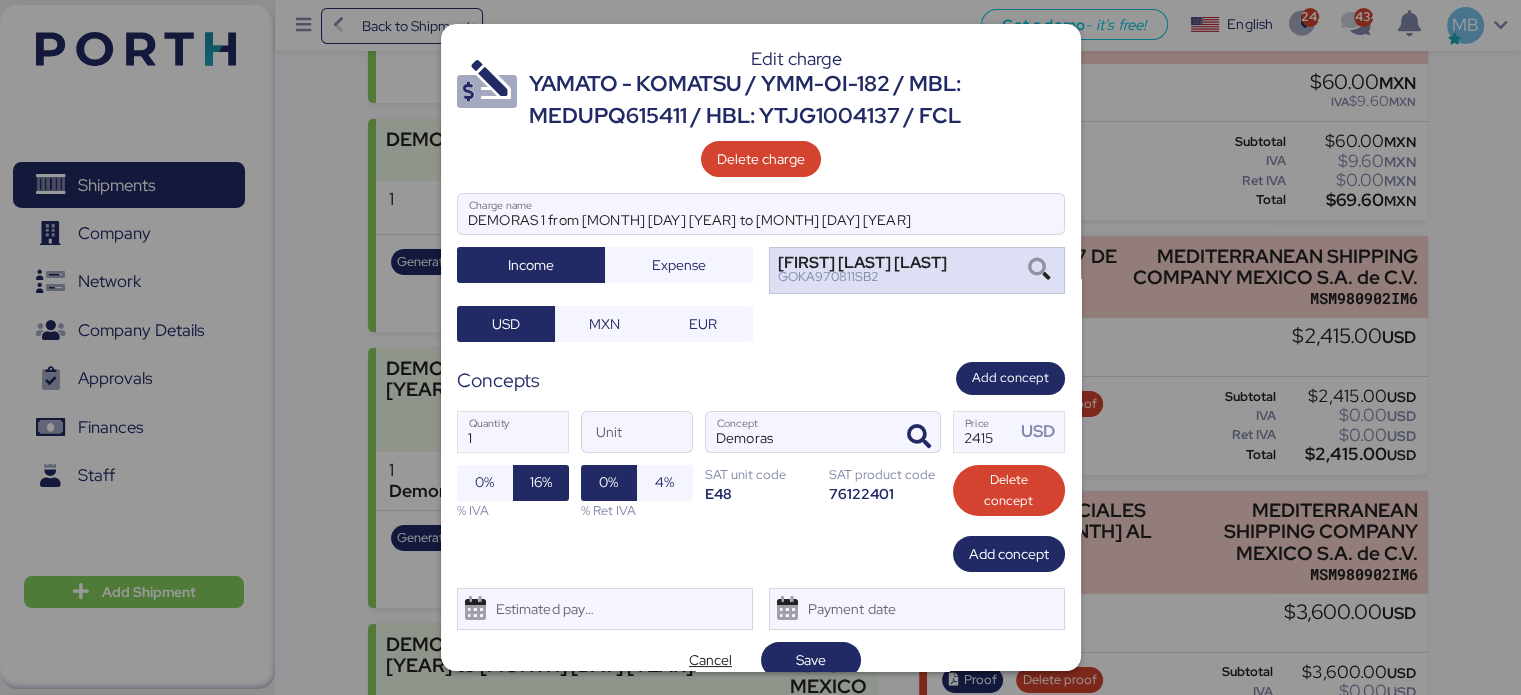 click at bounding box center [1039, 270] 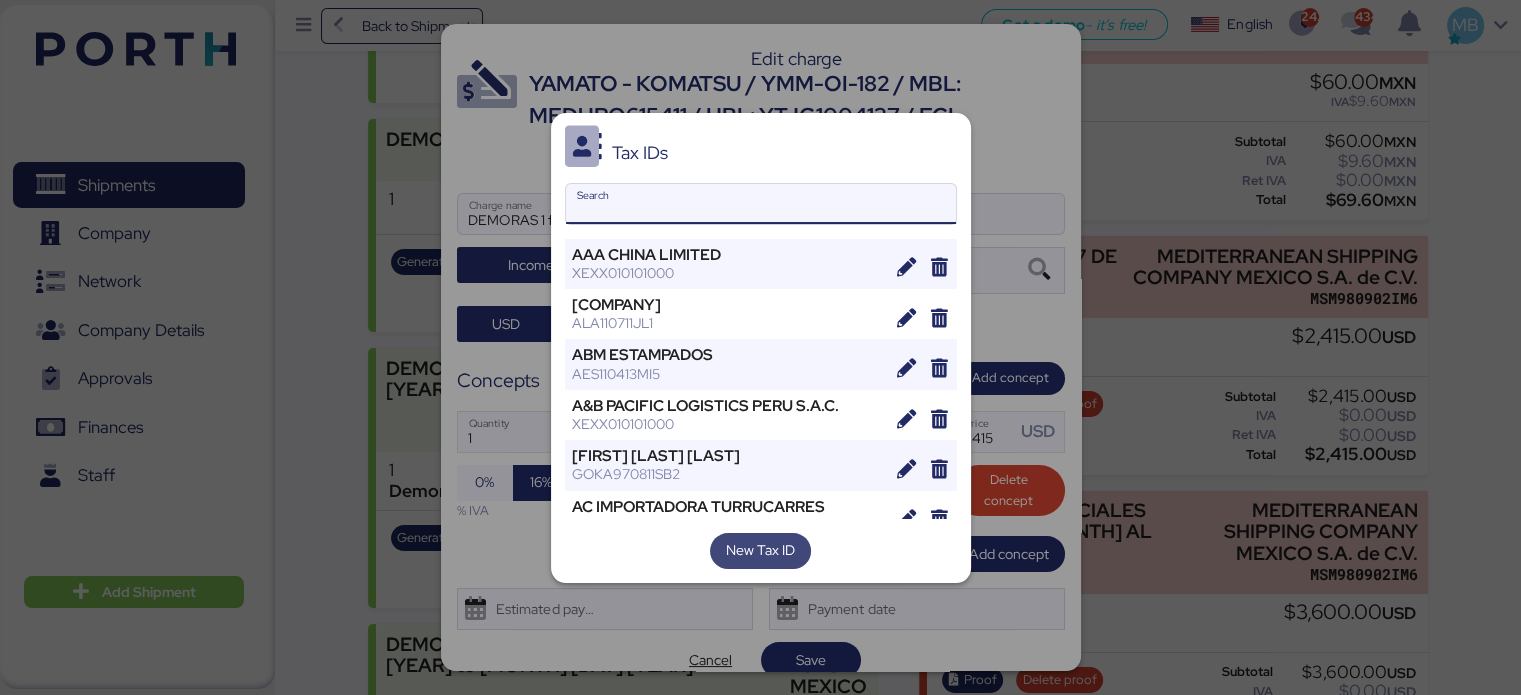 click on "New Tax ID" at bounding box center [760, 550] 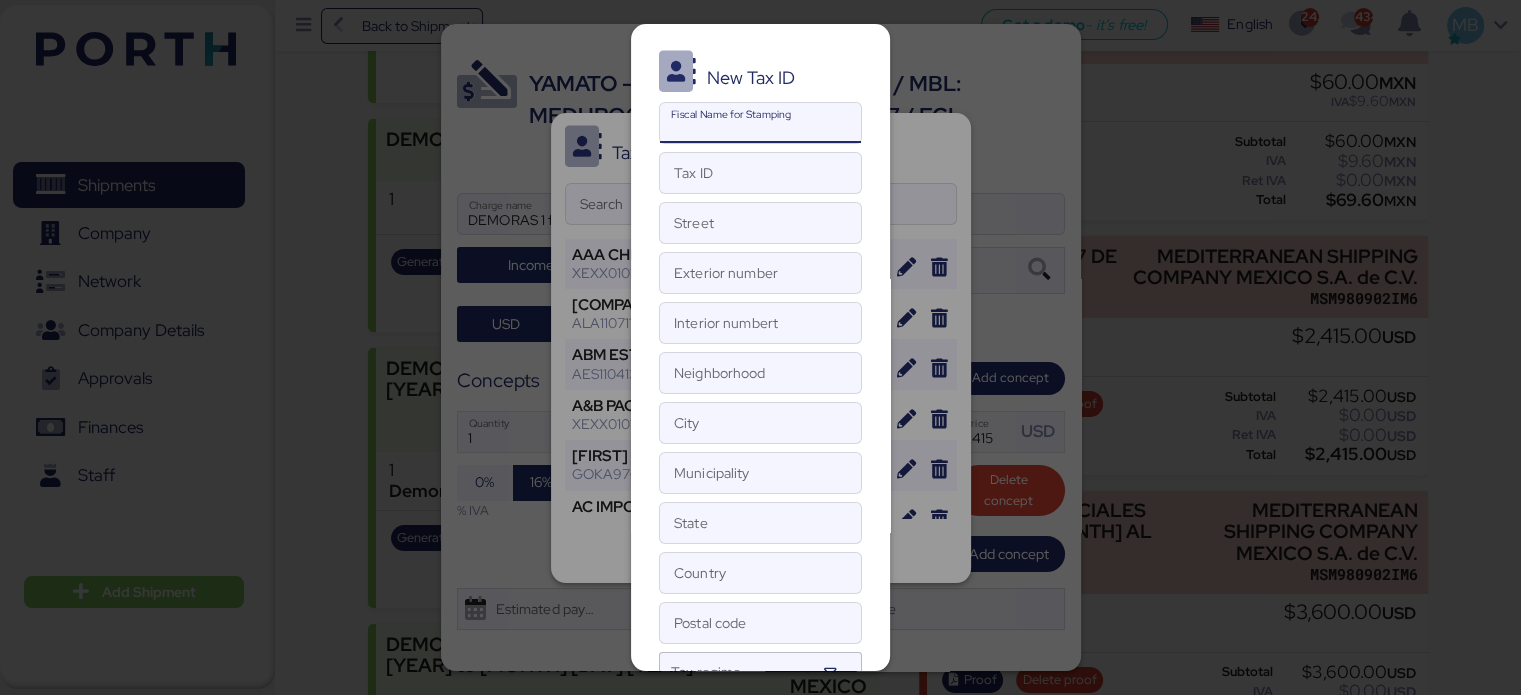click on "Fiscal Name for Stamping" at bounding box center (760, 123) 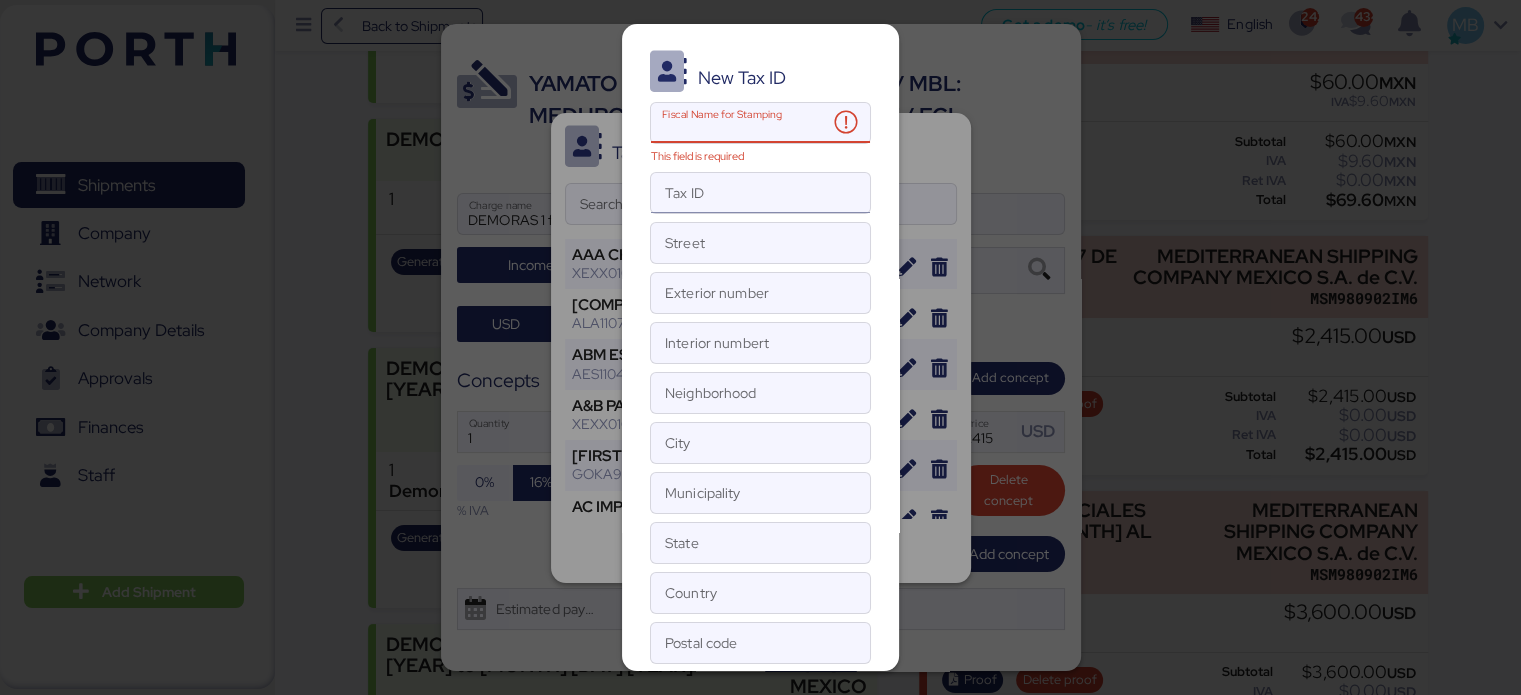 paste on "KOMATSU MAQUINARIAS MEXICO" 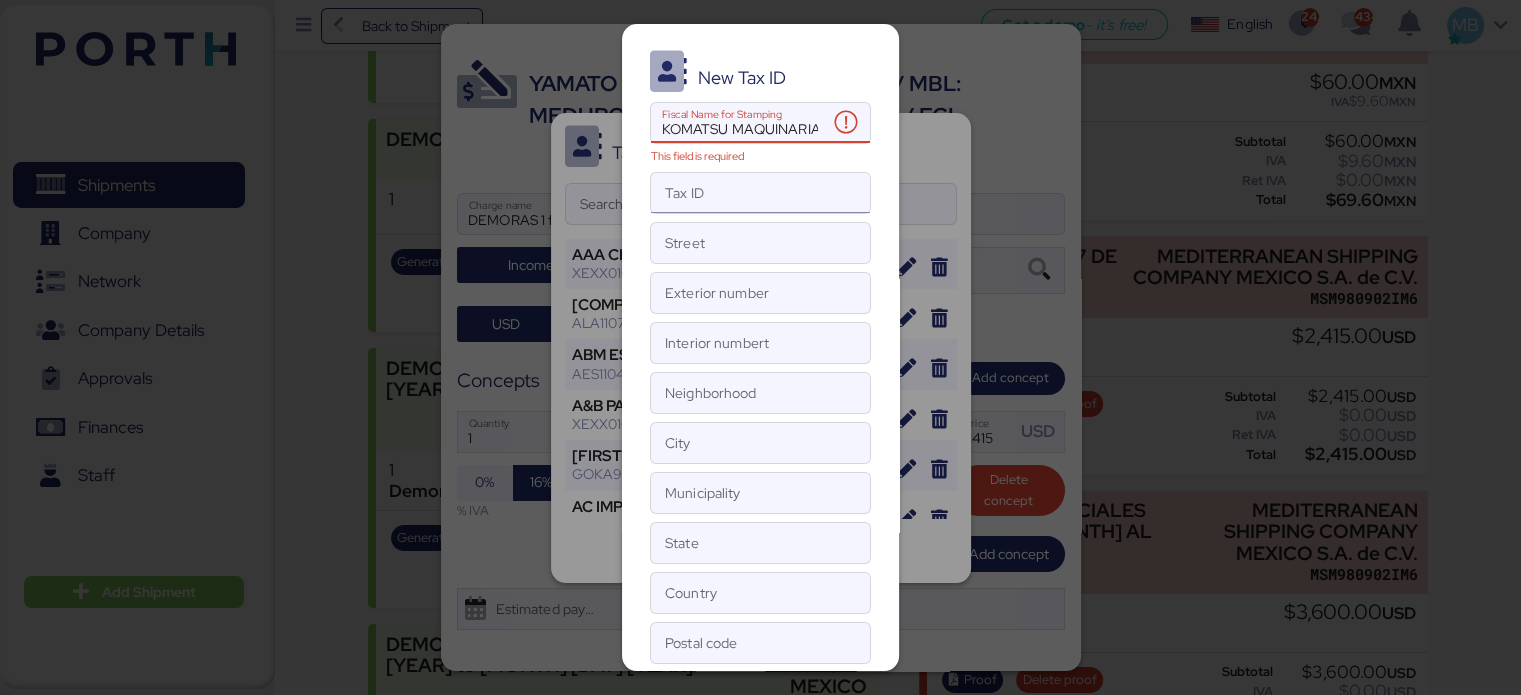 scroll, scrollTop: 0, scrollLeft: 44, axis: horizontal 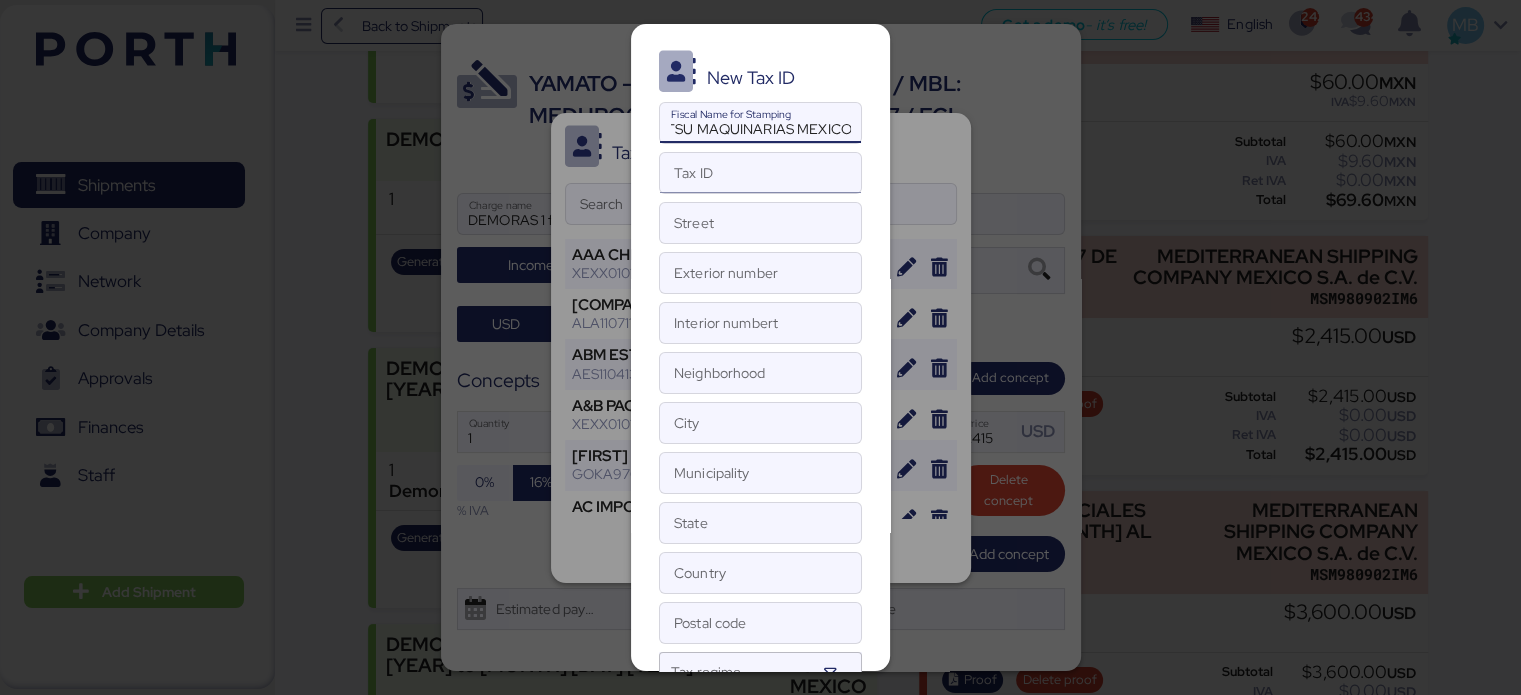 type on "KOMATSU MAQUINARIAS MEXICO" 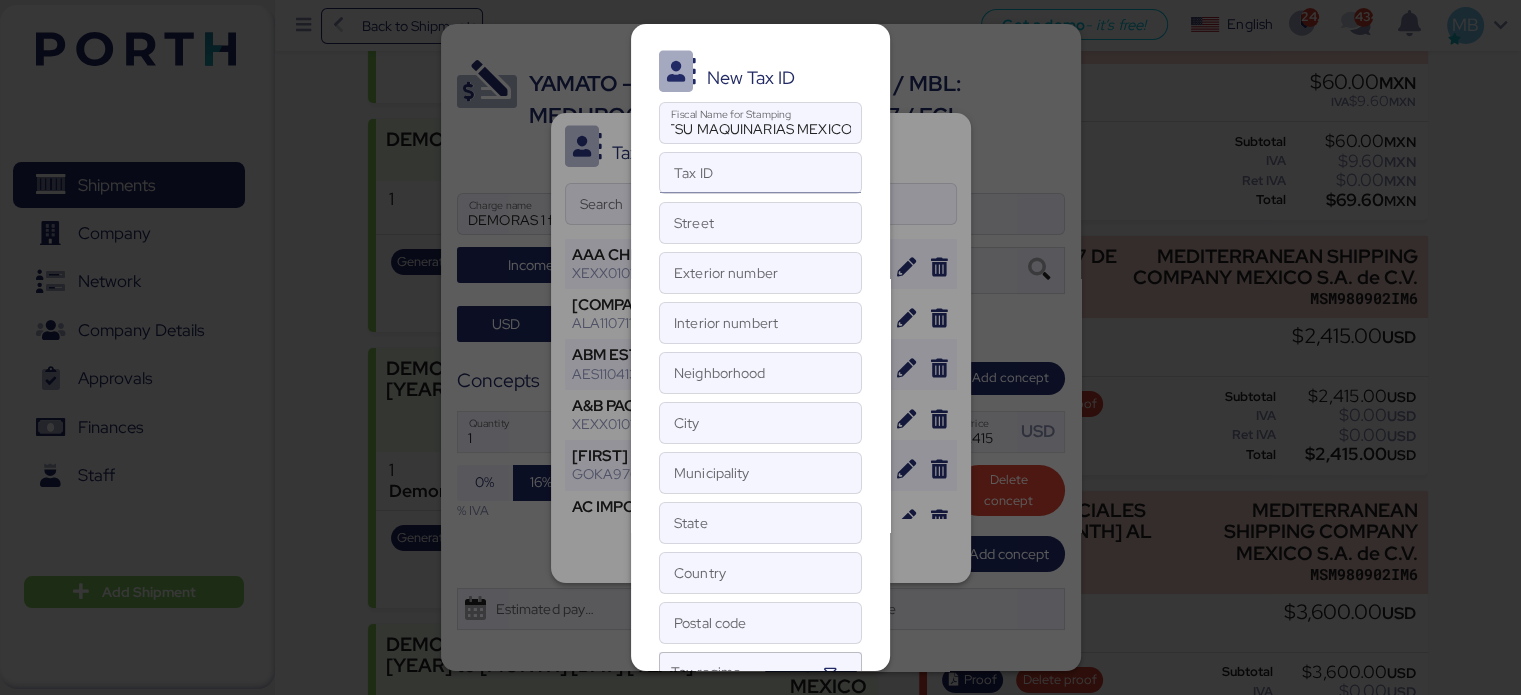 scroll, scrollTop: 0, scrollLeft: 0, axis: both 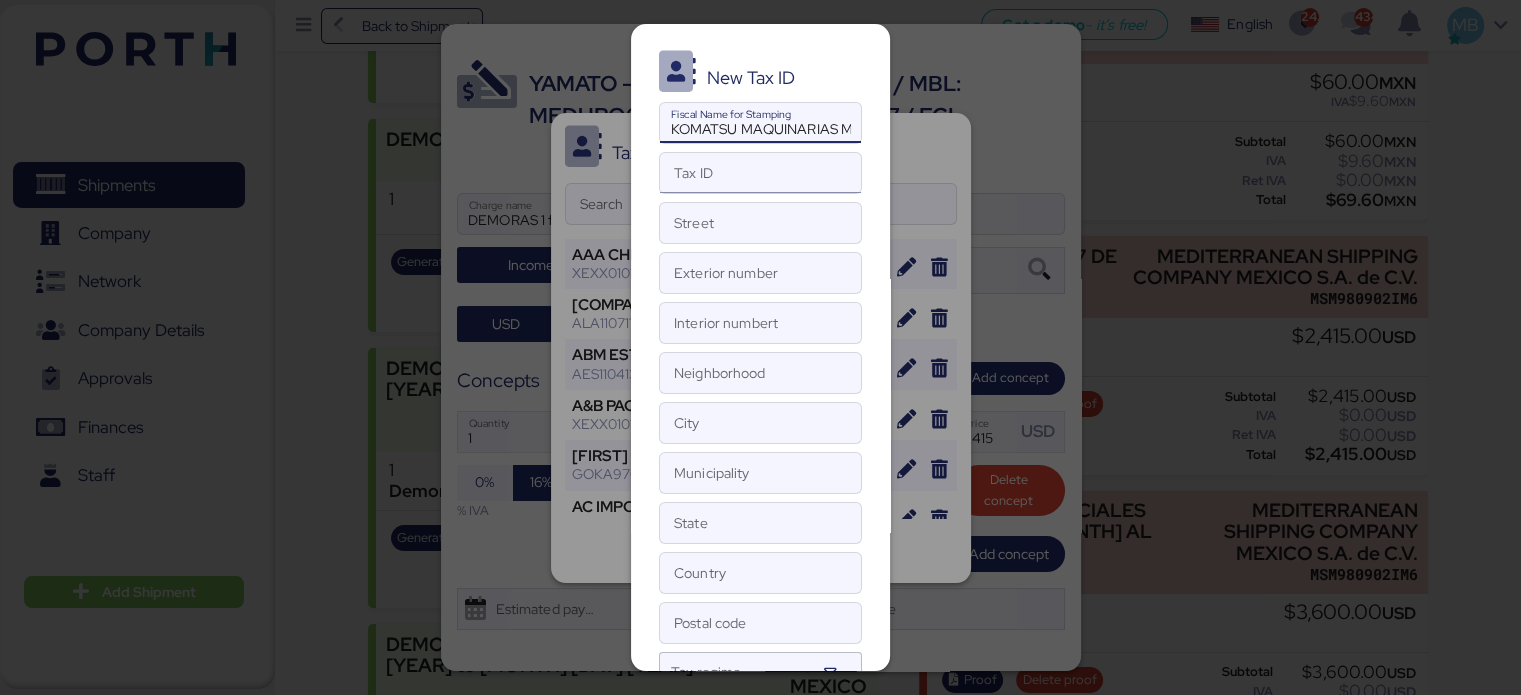 click on "Tax ID" at bounding box center (760, 173) 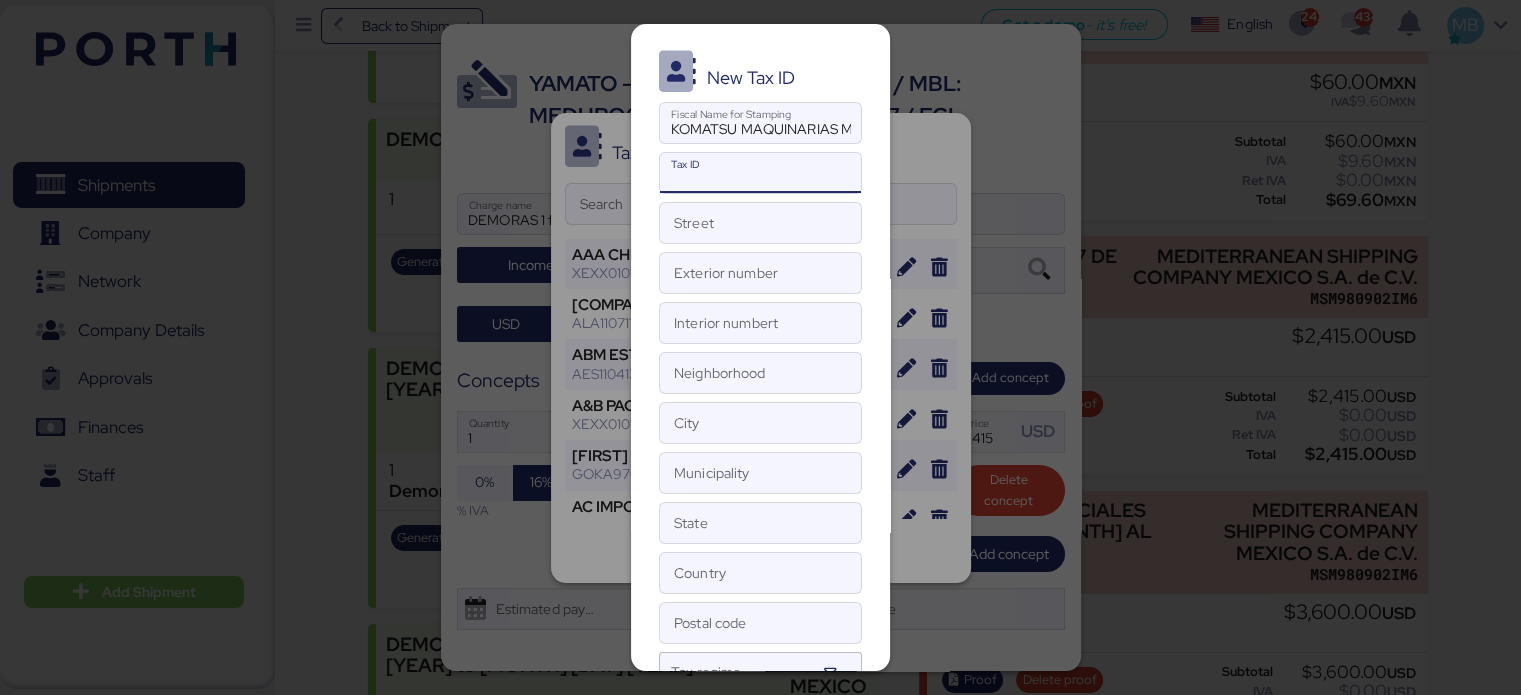 paste on "RMA910702IW1" 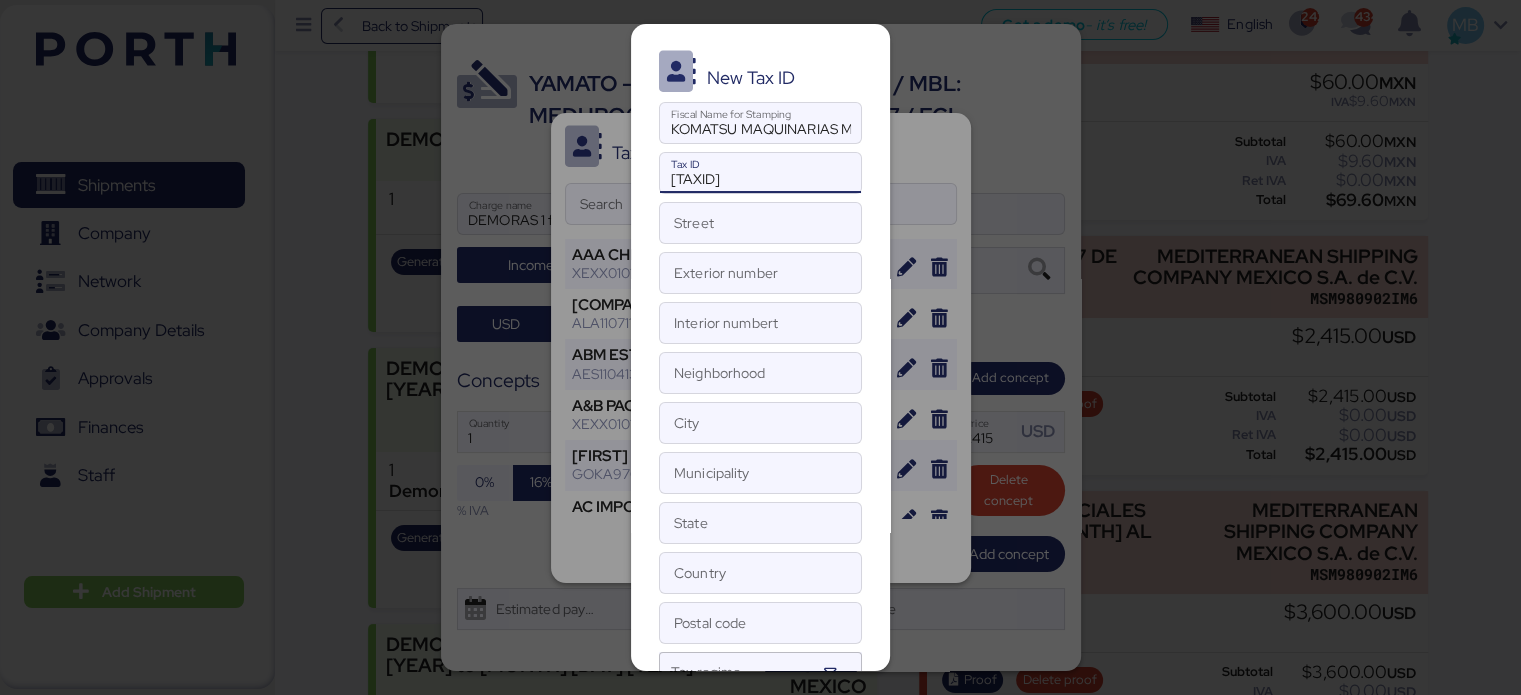 type on "RMA910702IW1" 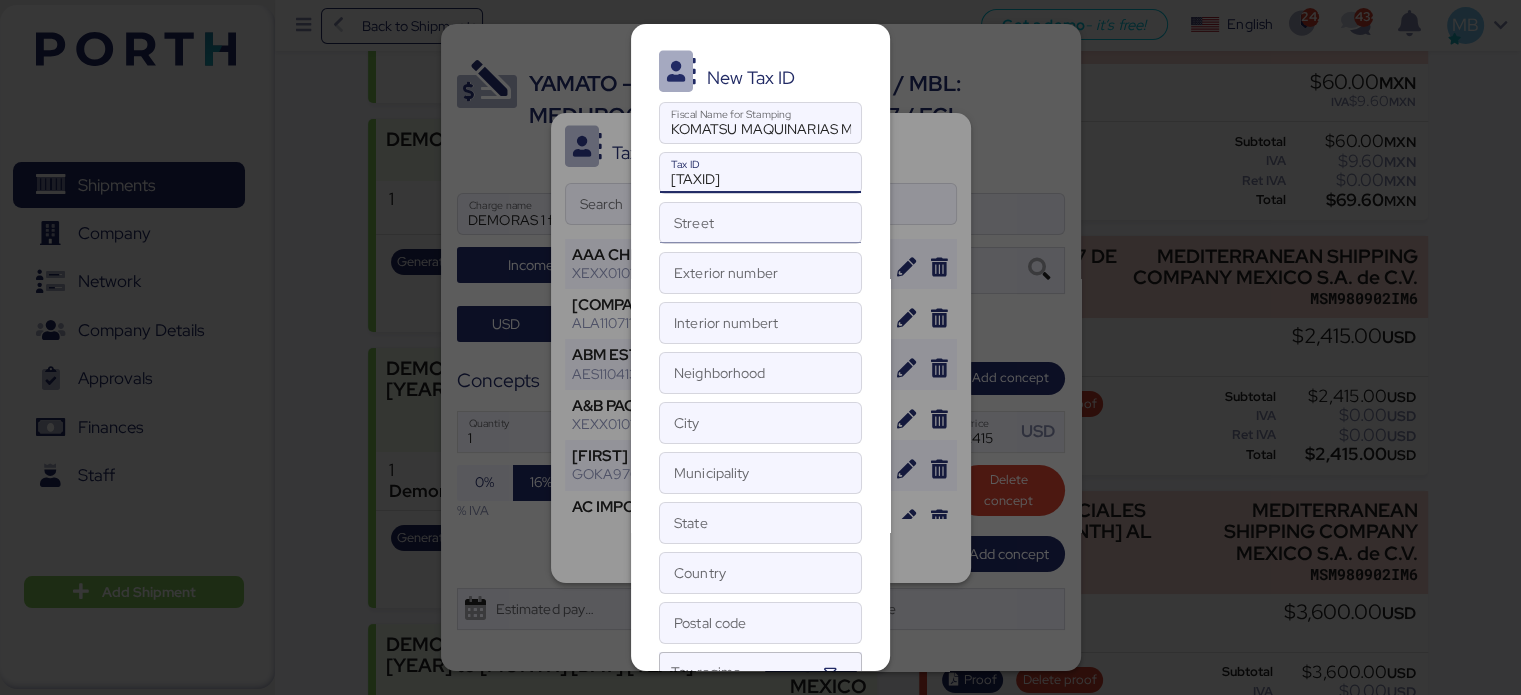 click on "Street" at bounding box center (760, 223) 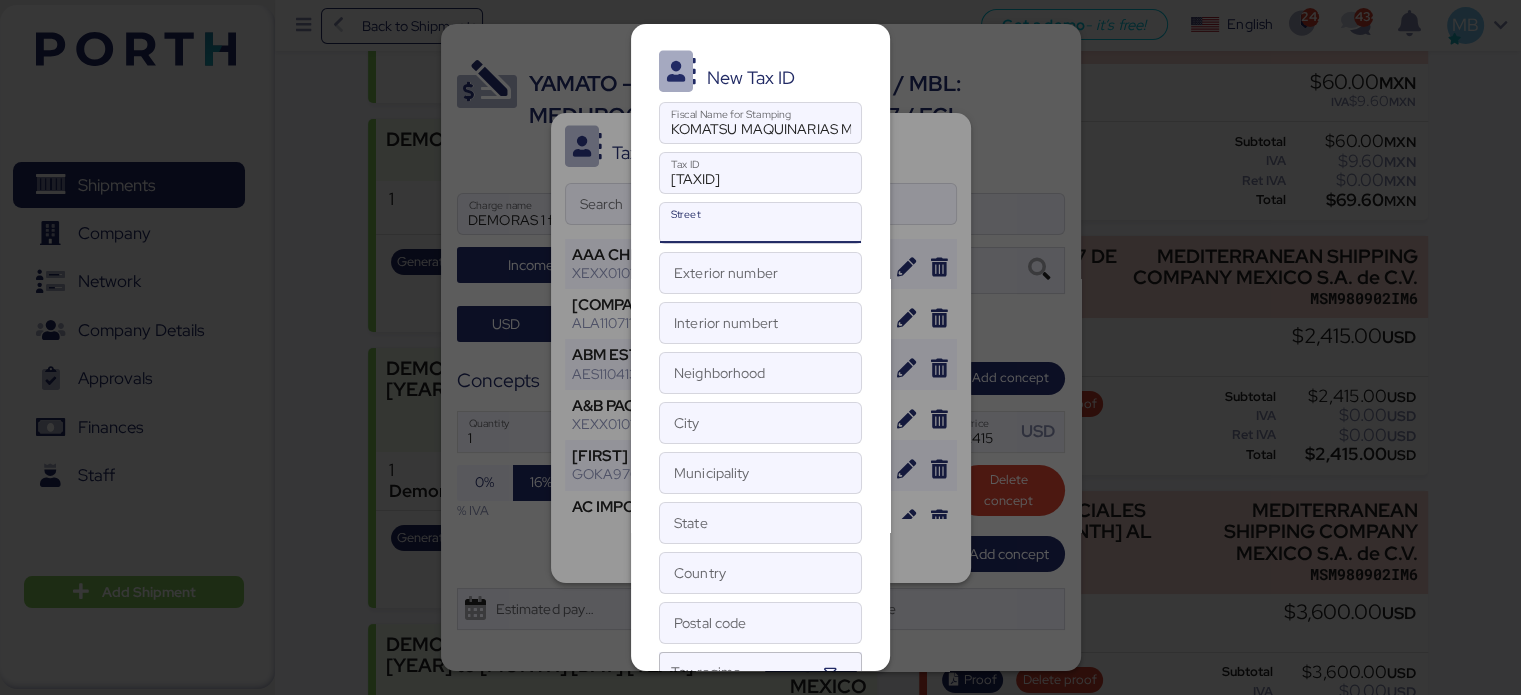 paste on "JUAN SALVADOR AGRAZ" 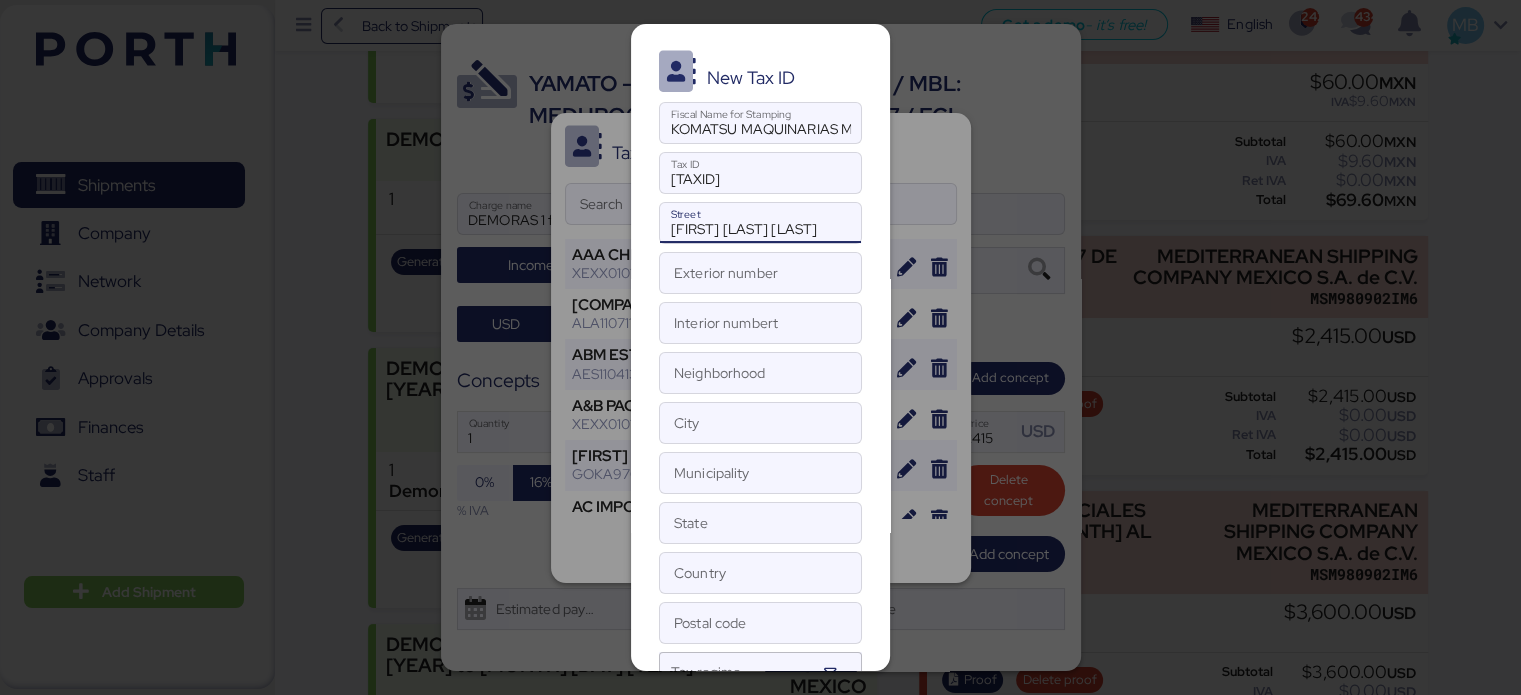 type on "JUAN SALVADOR AGRAZ" 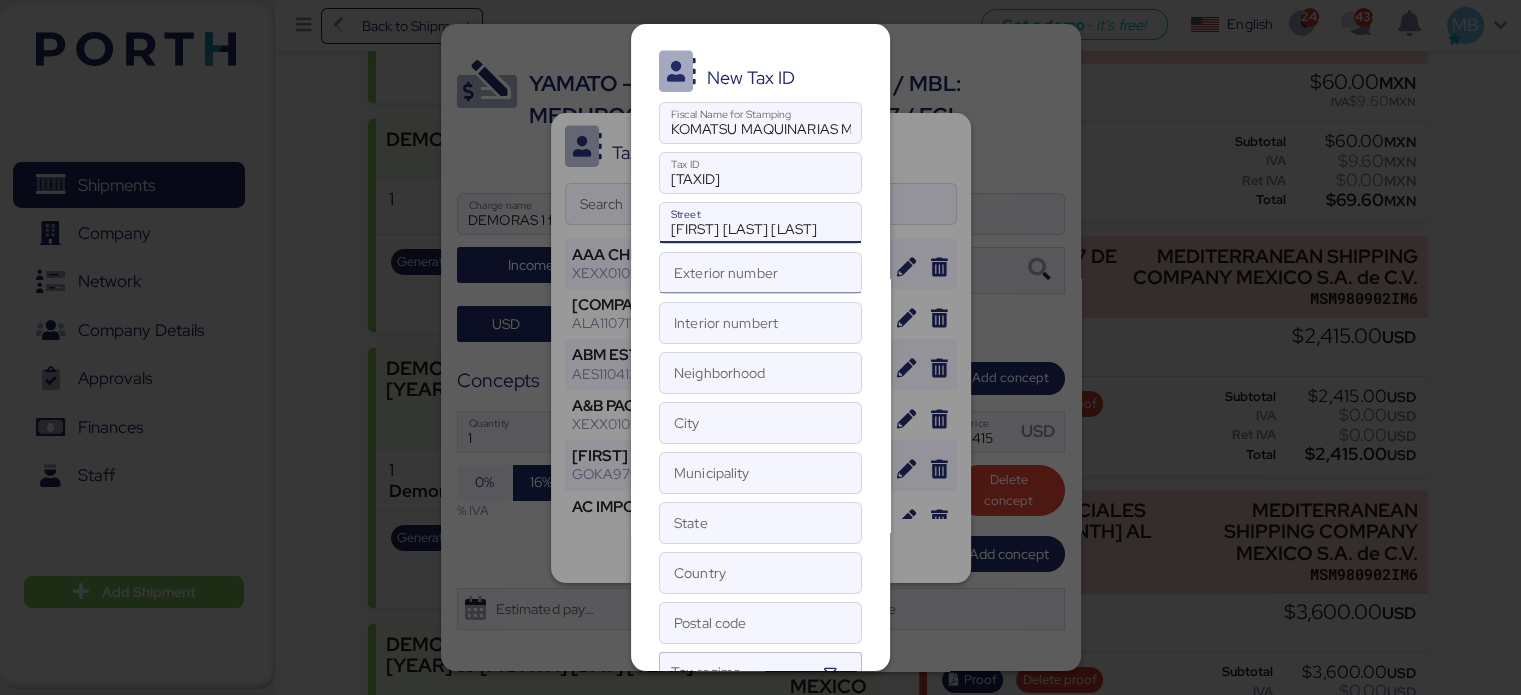 click on "Exterior number" at bounding box center [760, 273] 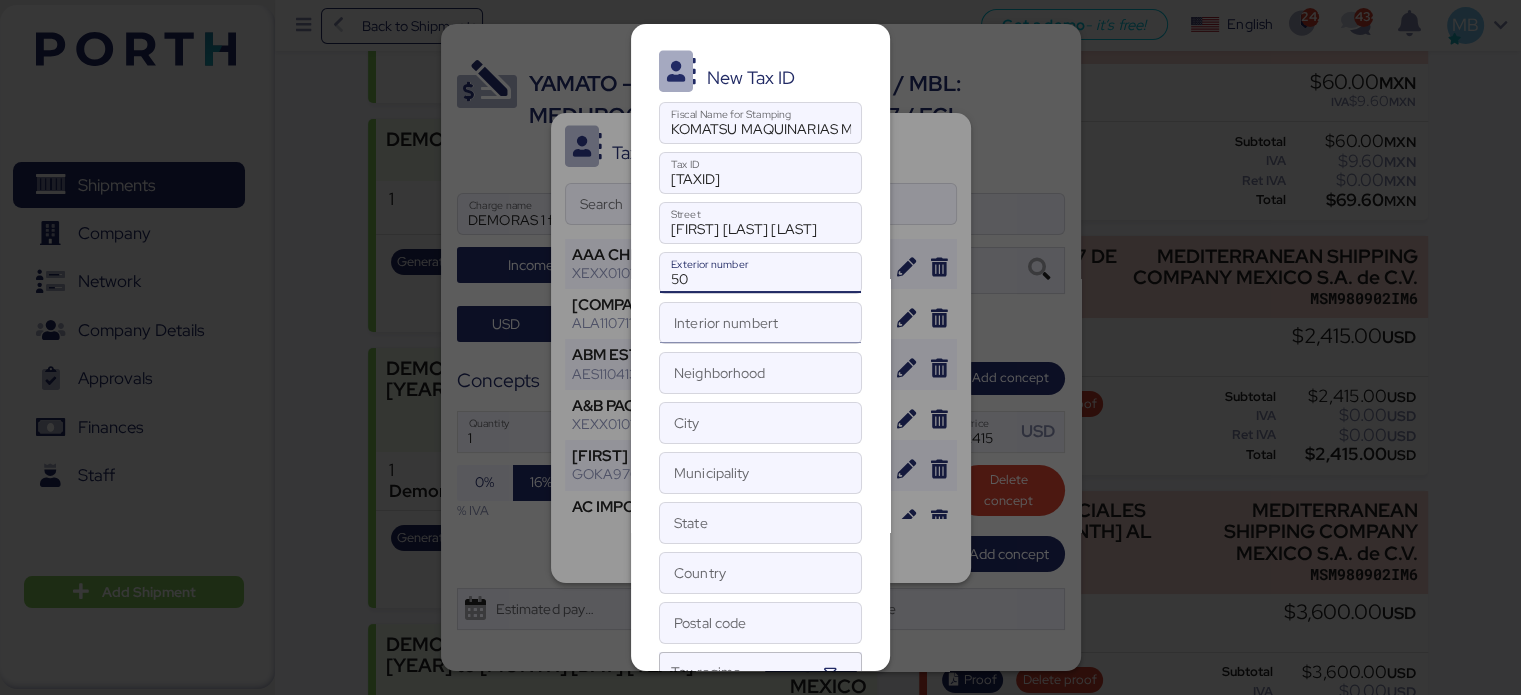 type on "50" 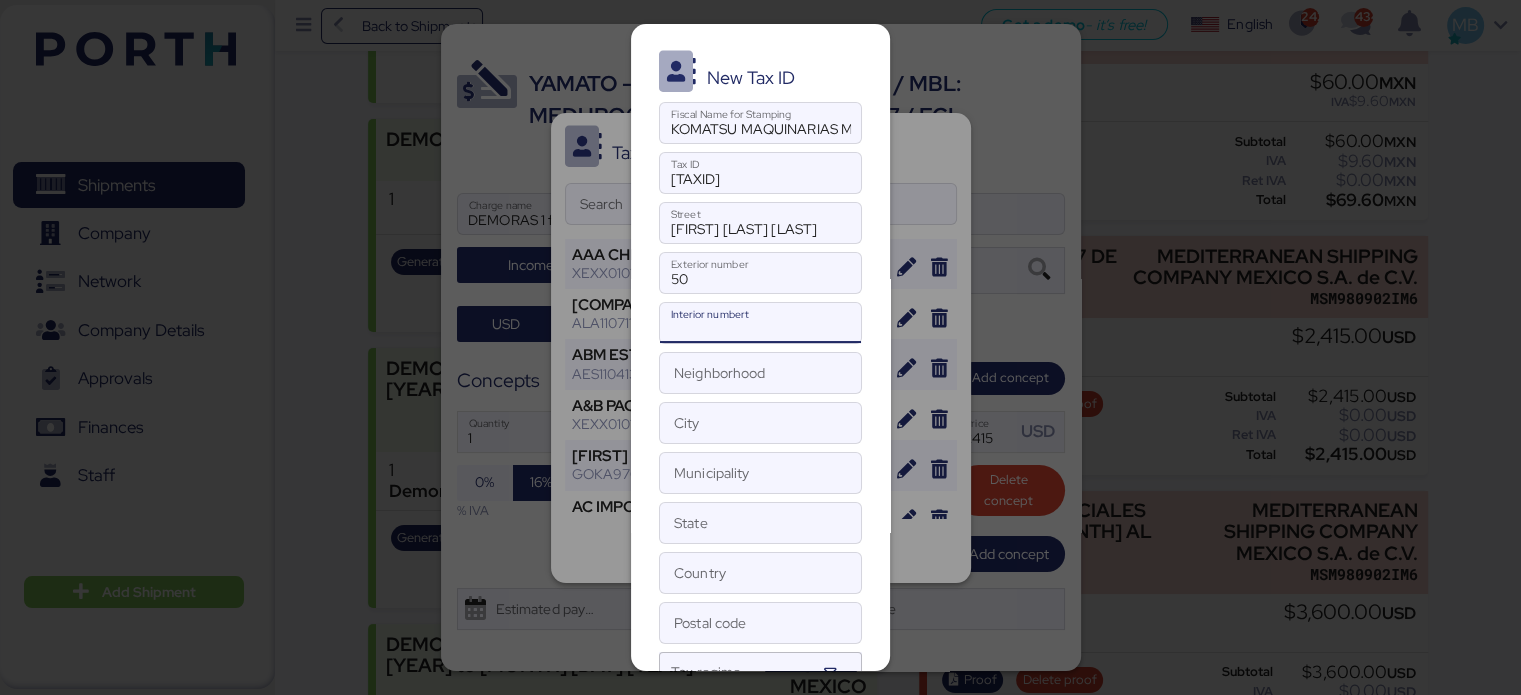 paste on "PISO 4 INT 401 A 405" 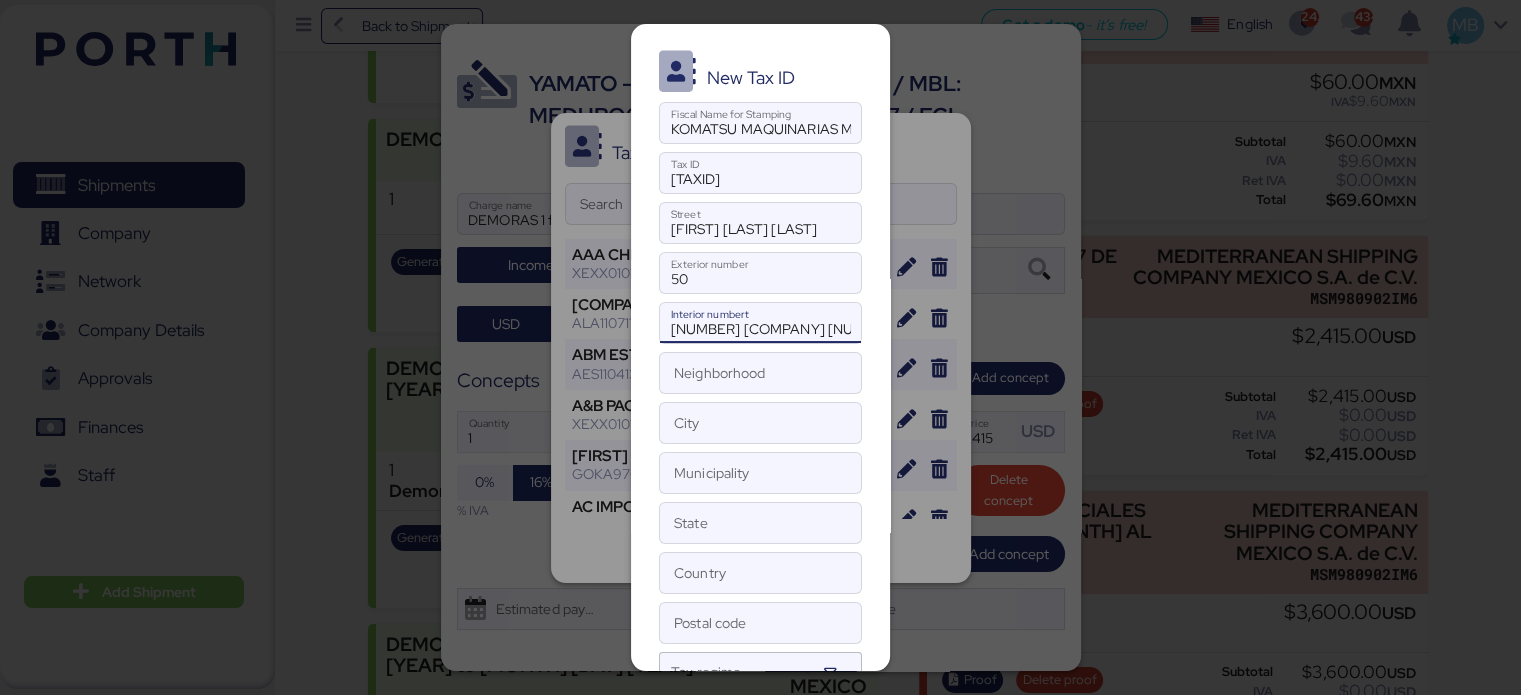 type on "PISO 4 INT 401 A 405" 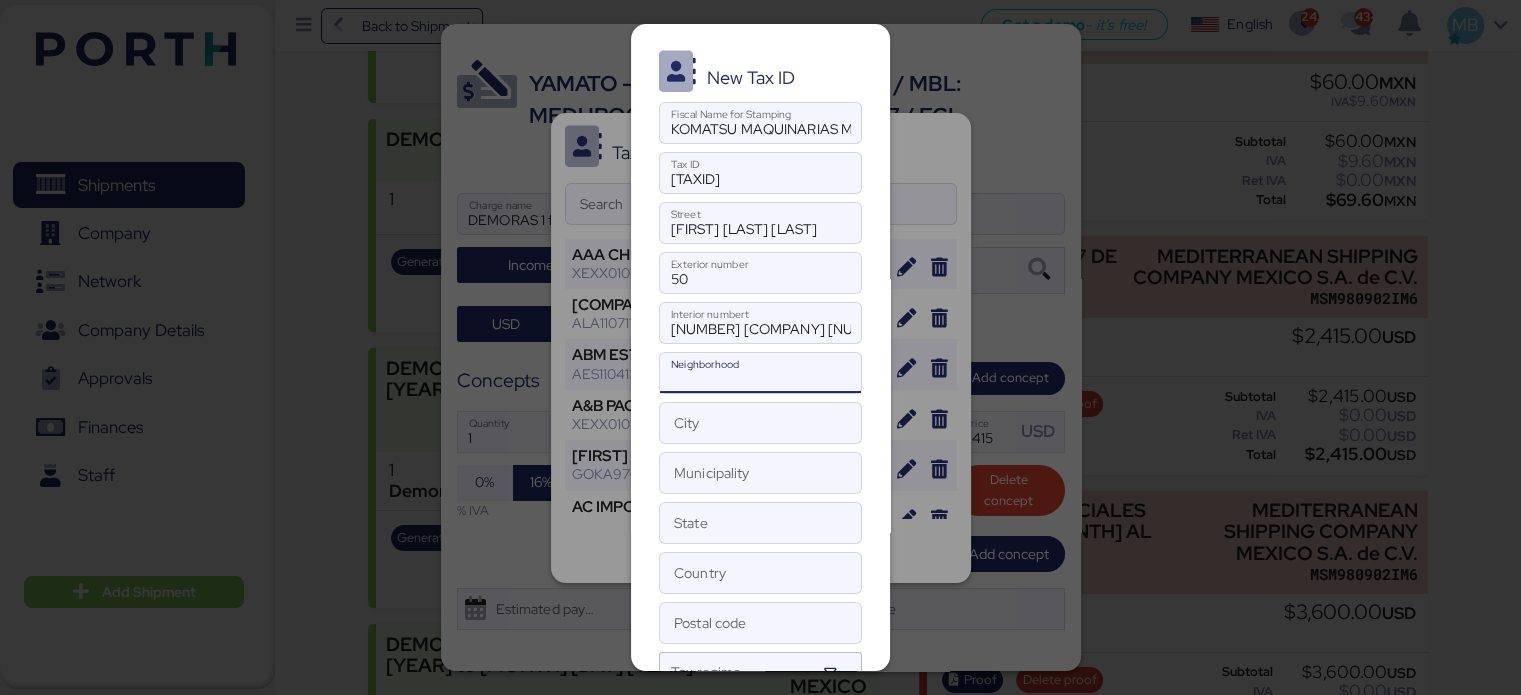 click on "Neighborhood" at bounding box center (760, 373) 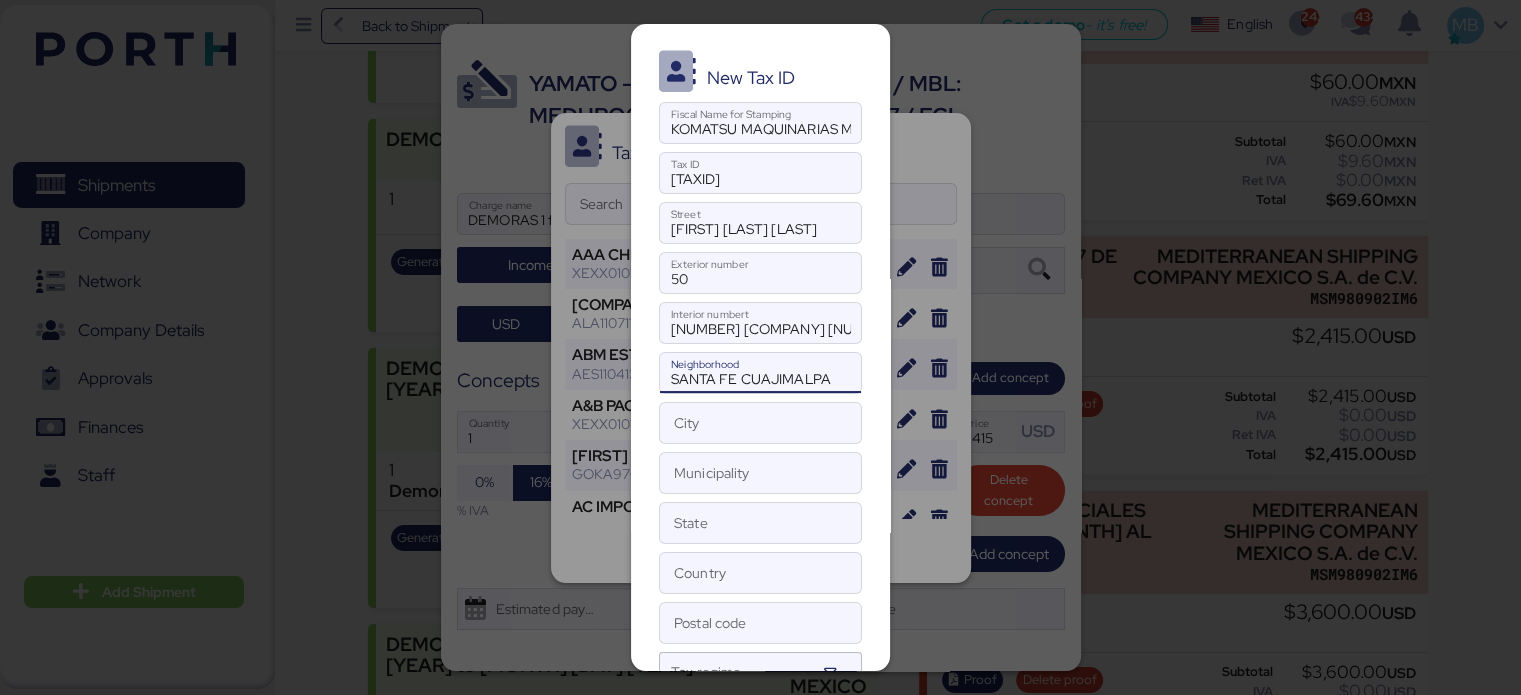 type on "SANTA FE CUAJIMALPA" 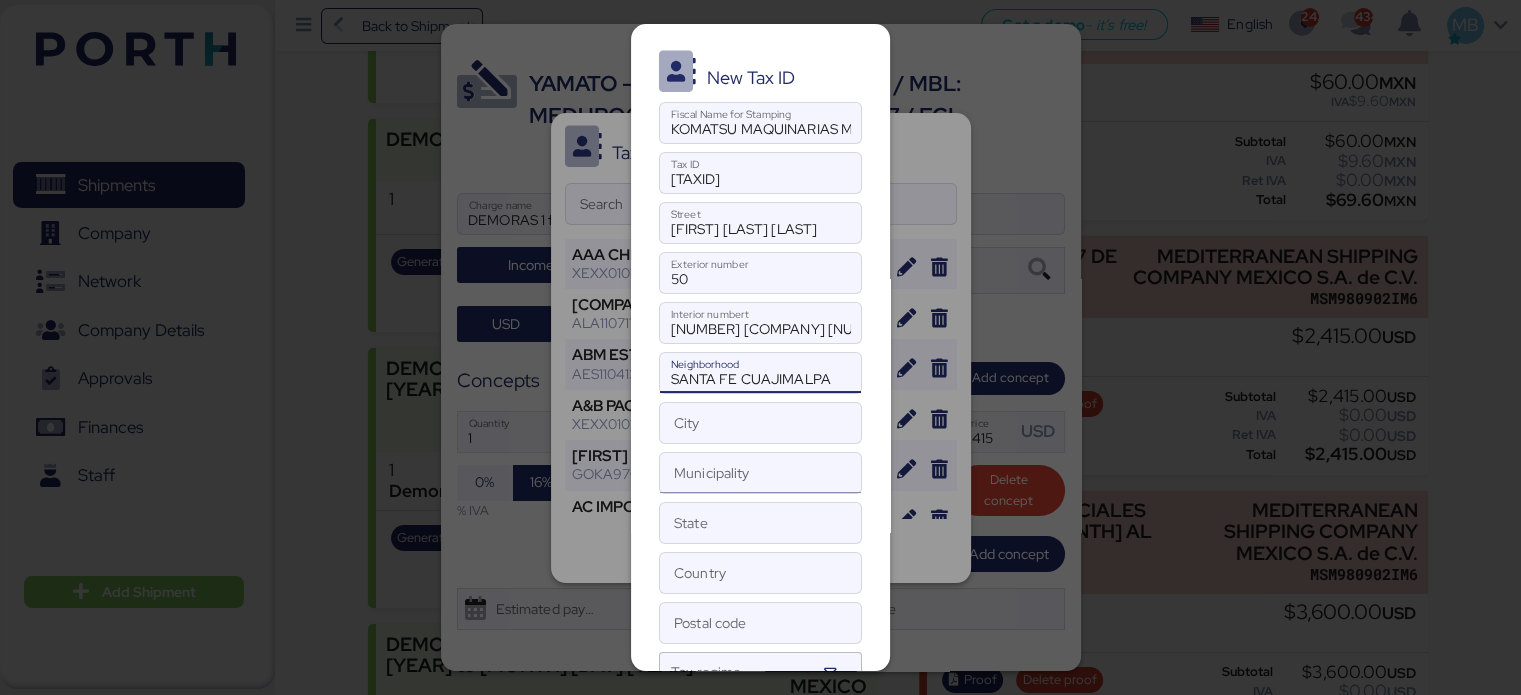 click on "Municipality" at bounding box center (760, 473) 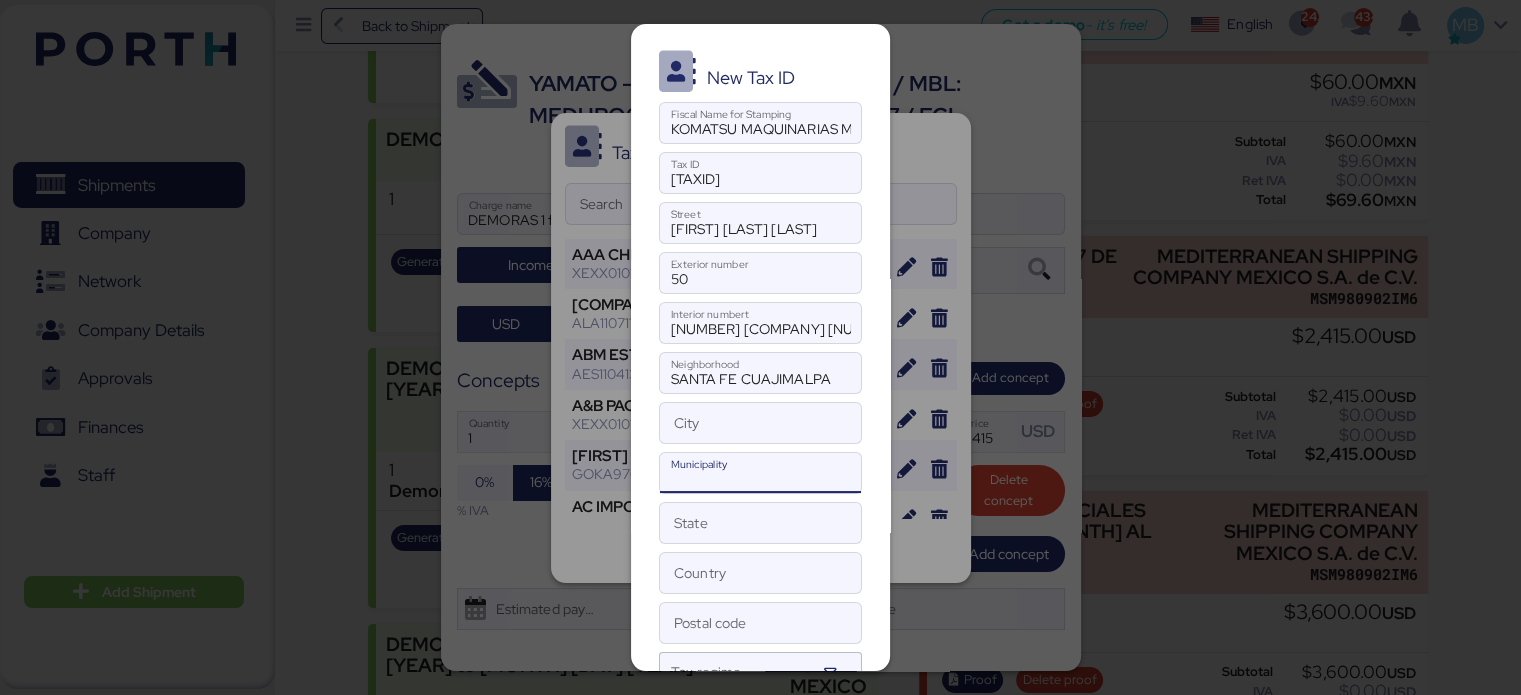 paste on "CUAJIMALPA DE MORELOS" 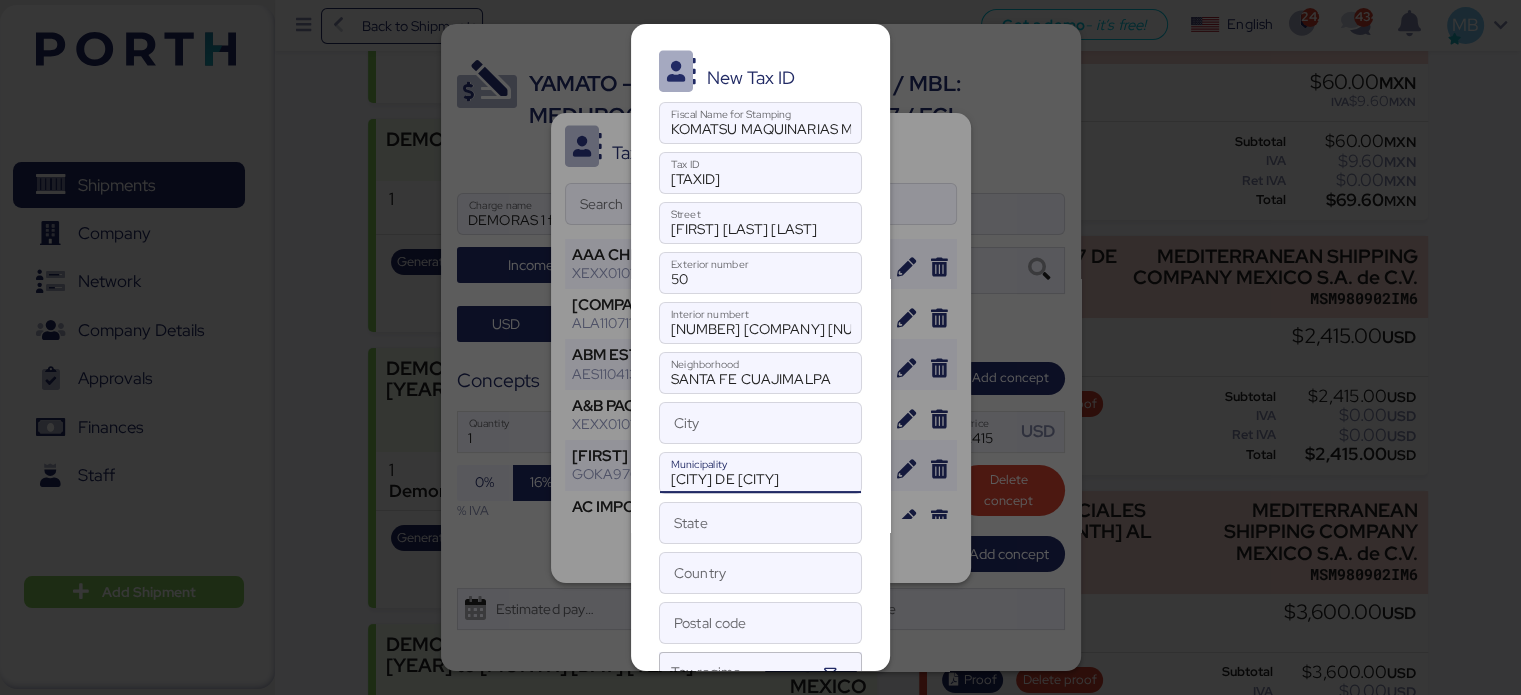 scroll, scrollTop: 0, scrollLeft: 3, axis: horizontal 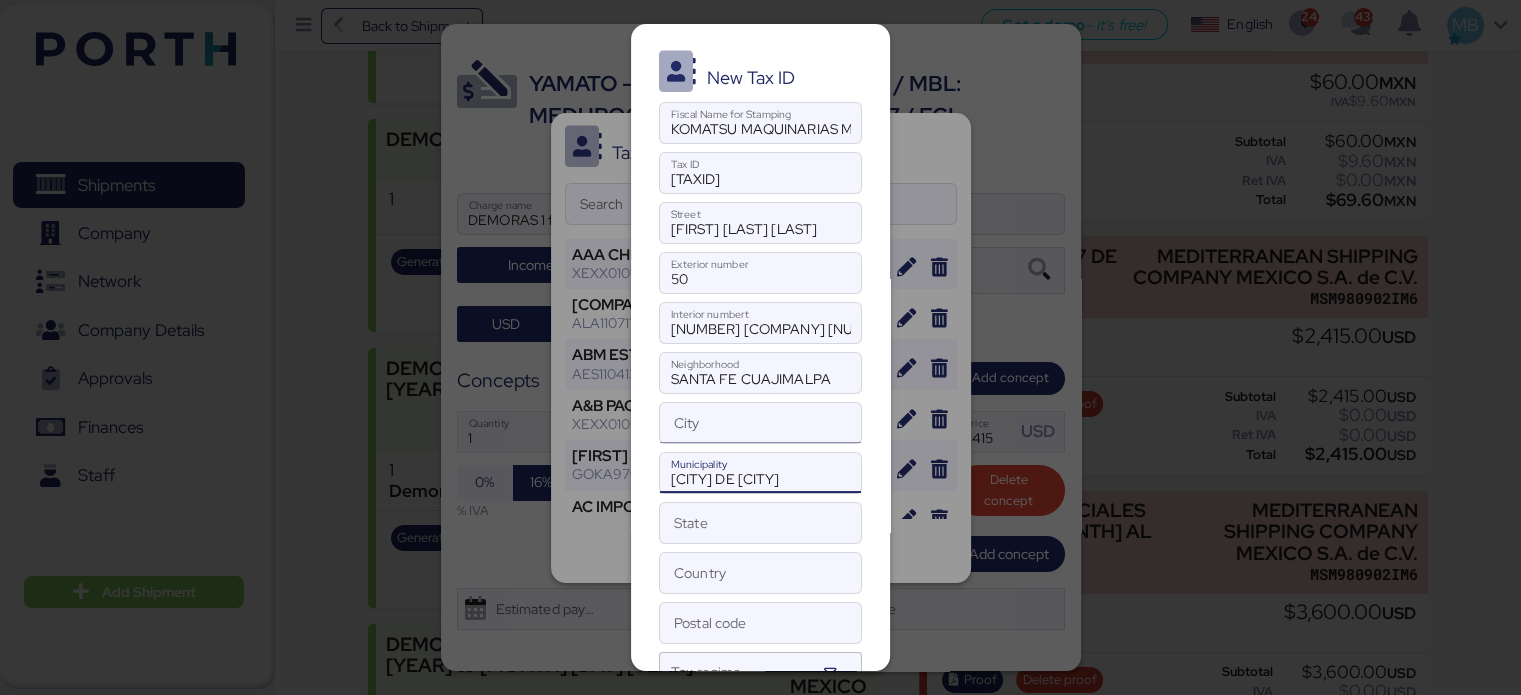 type on "CUAJIMALPA DE MORELOS" 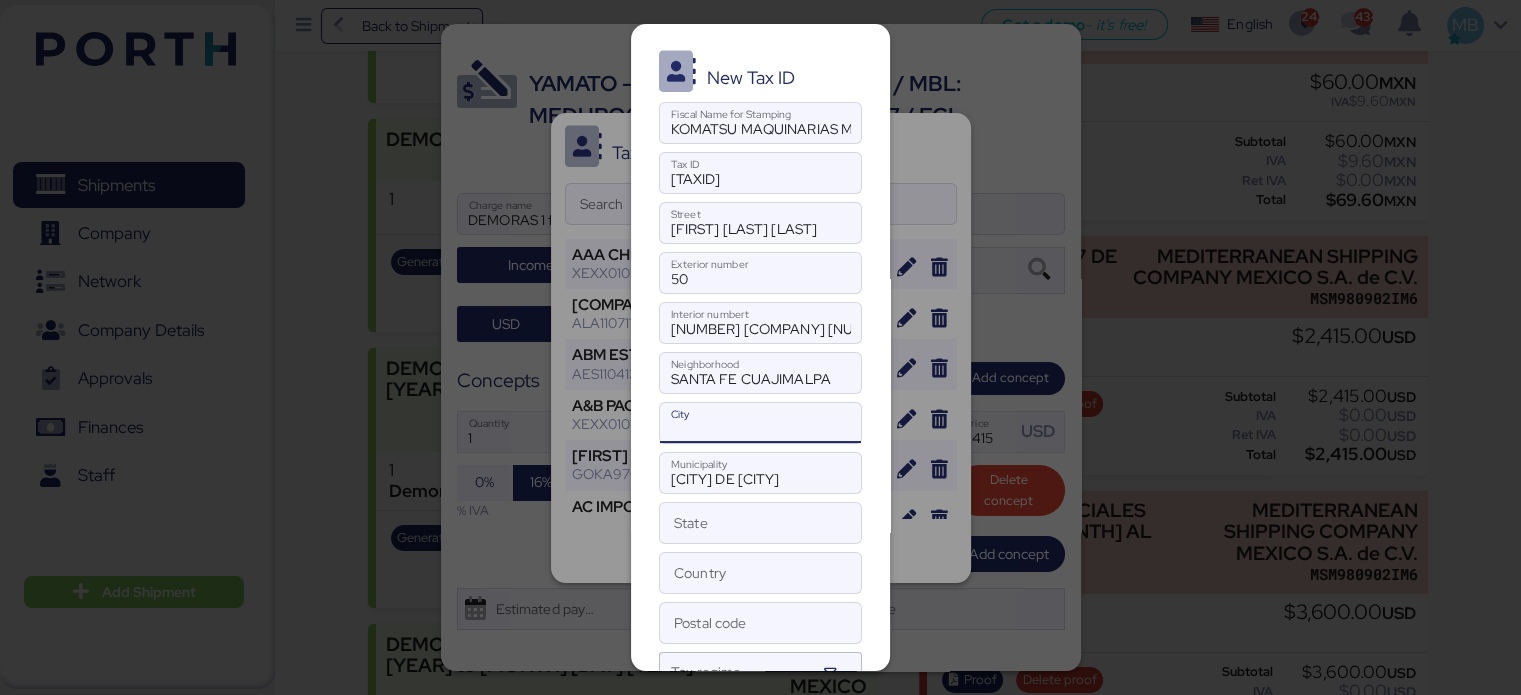 paste on "CIUDAD DE MEXICO" 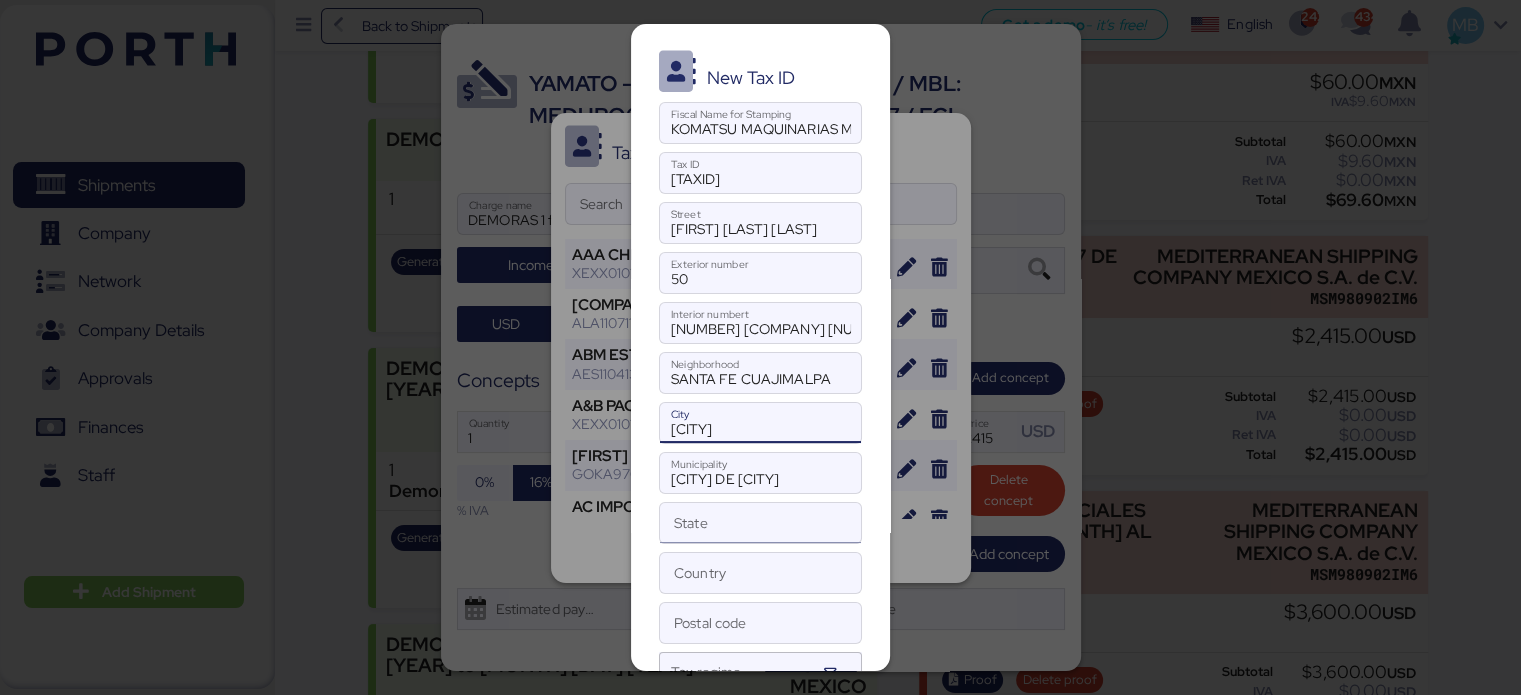type on "CIUDAD DE MEXICO" 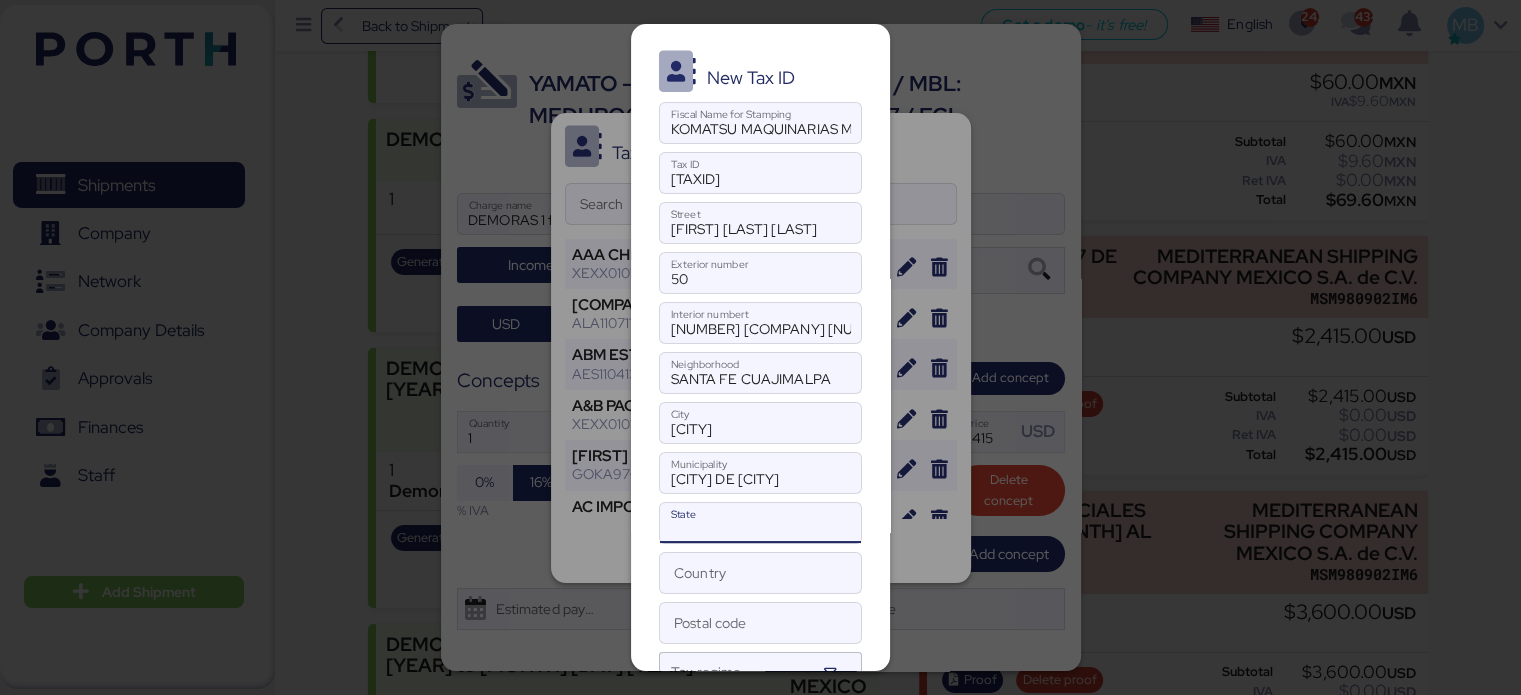 paste on "CIUDAD DE MEXICO" 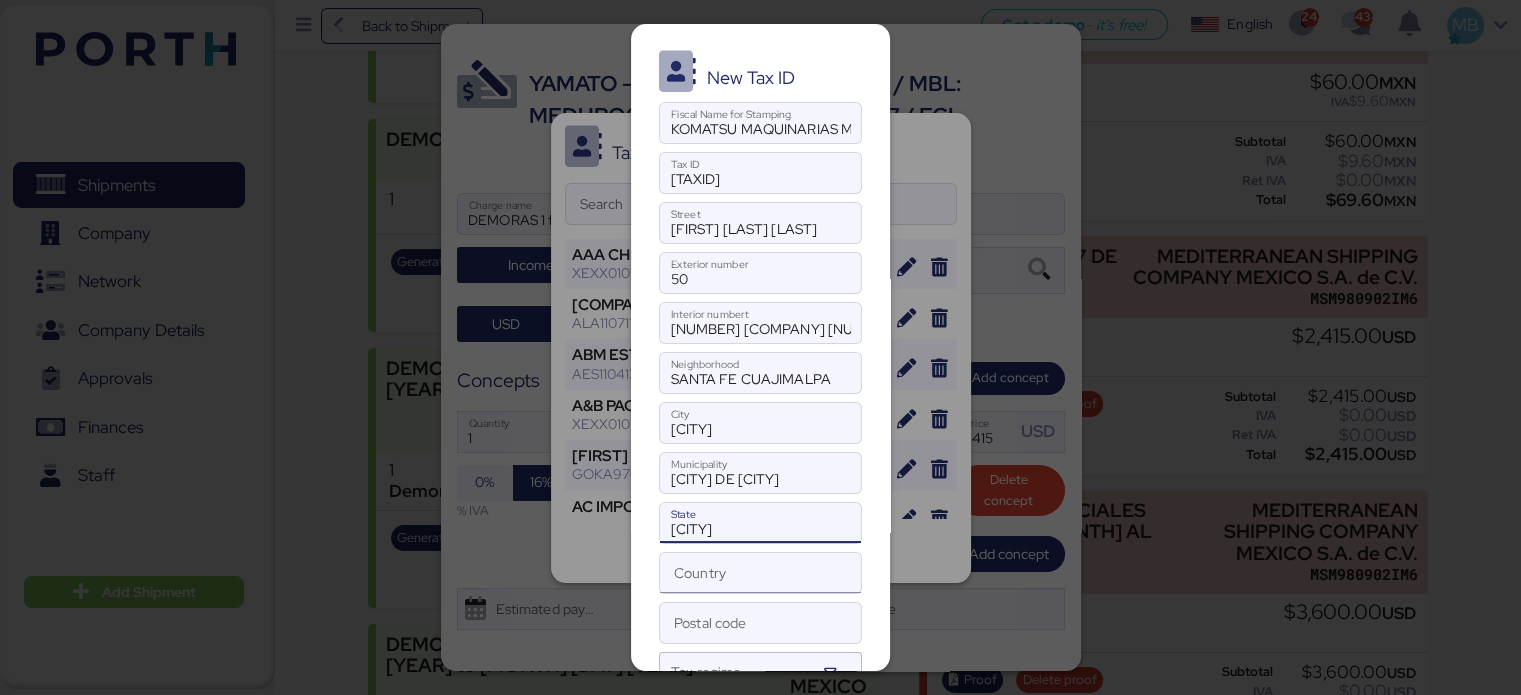 type on "CIUDAD DE MEXICO" 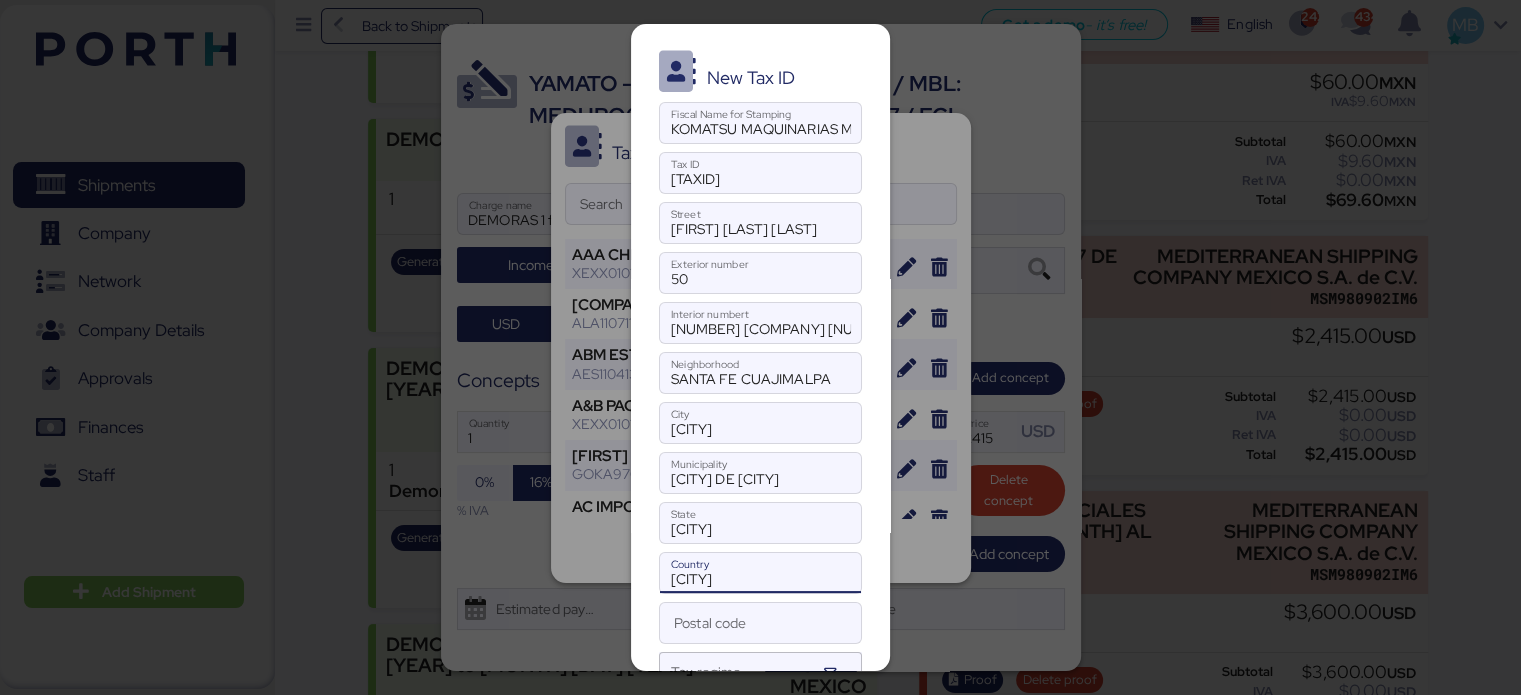 type on "MEXICO" 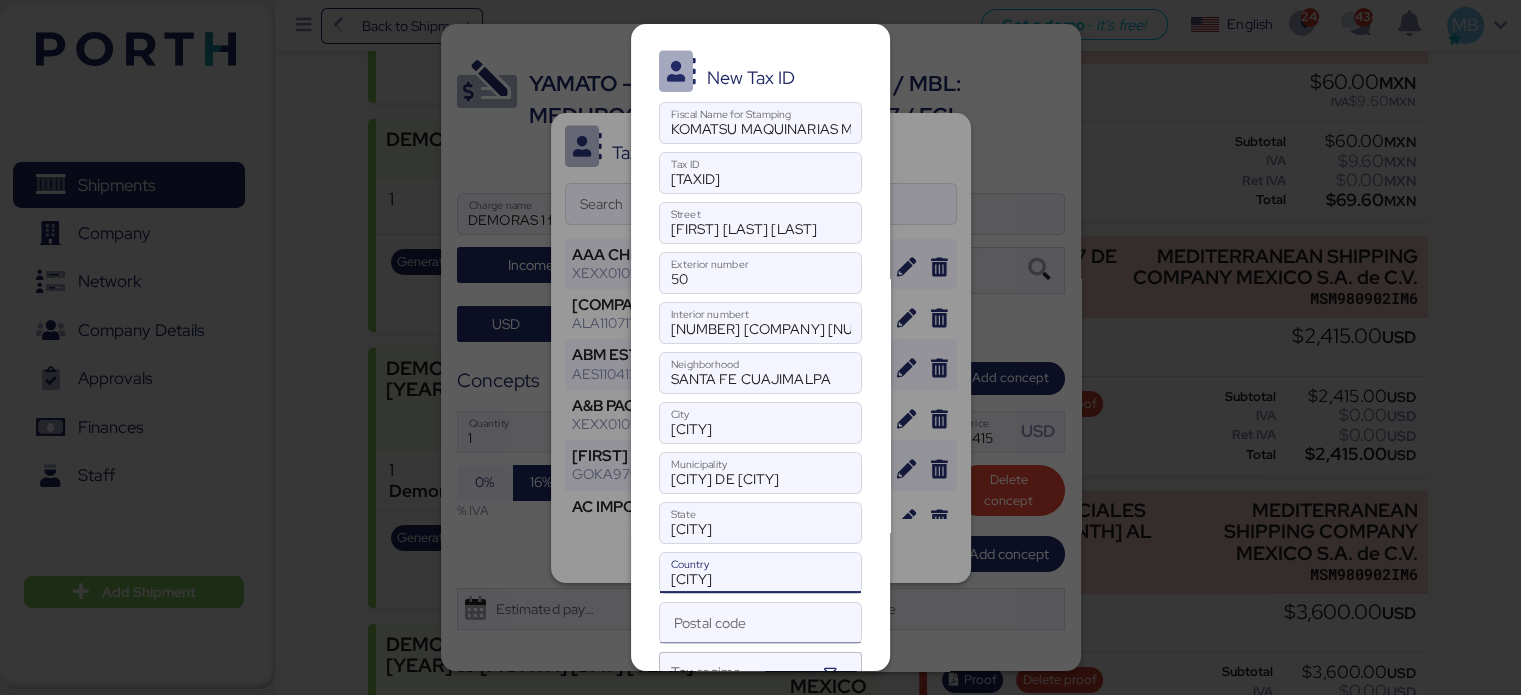 click on "Postal code" at bounding box center (760, 623) 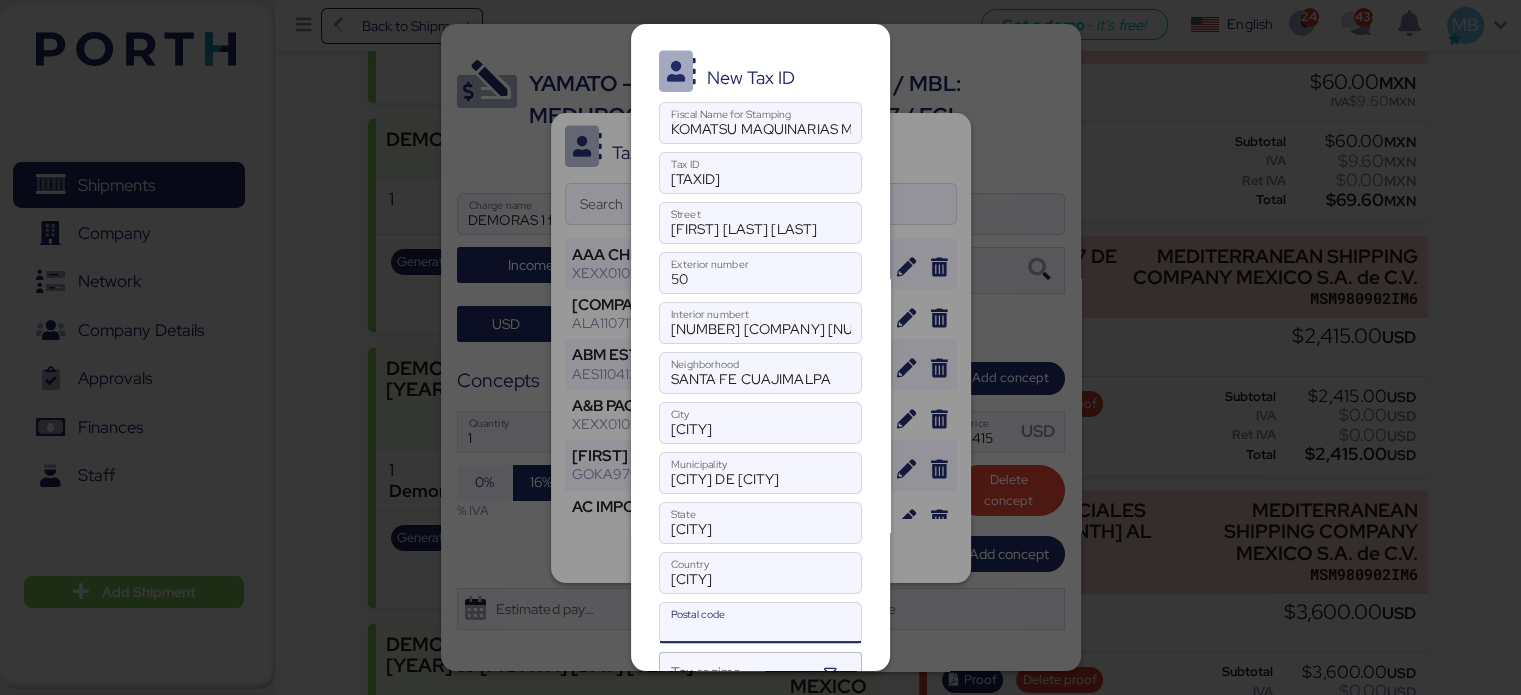 paste on "05348" 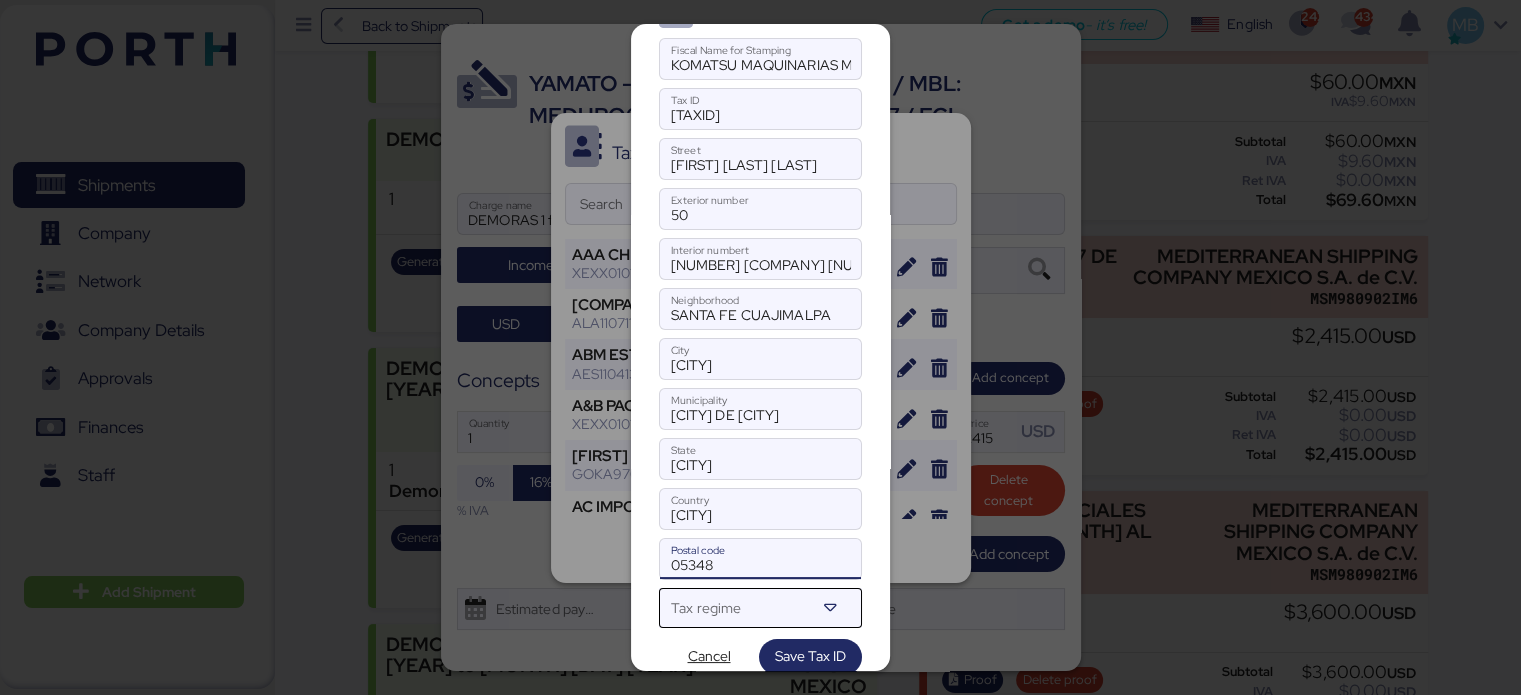 scroll, scrollTop: 91, scrollLeft: 0, axis: vertical 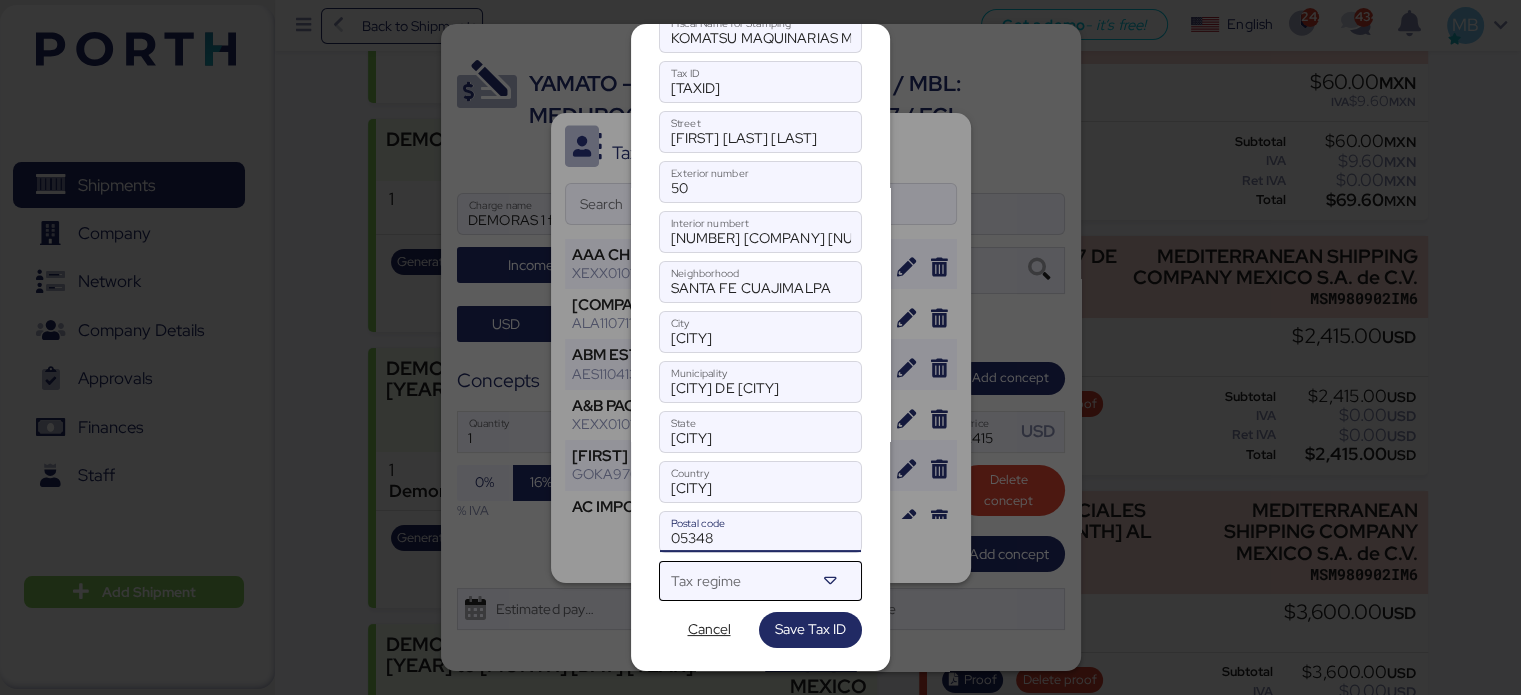 type on "05348" 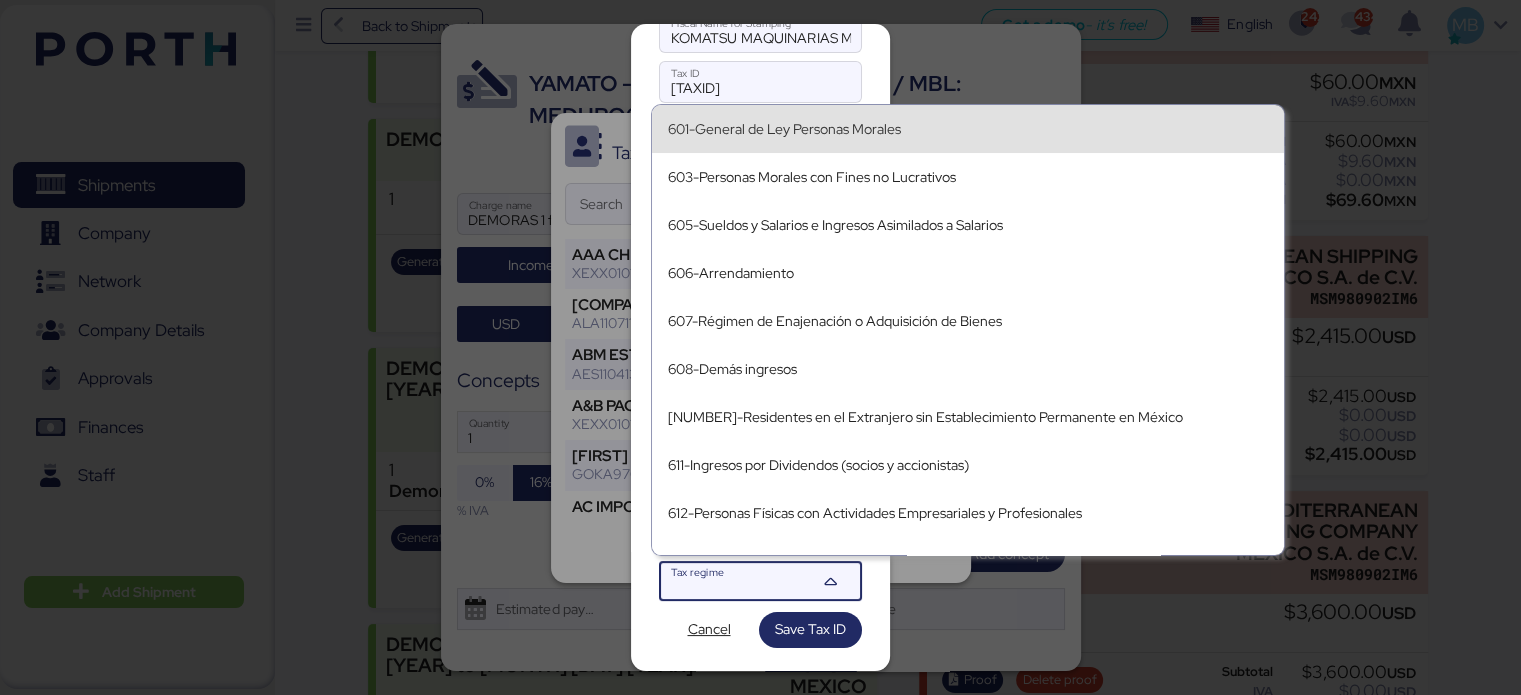 click on "601-General de Ley Personas Morales" at bounding box center (968, 129) 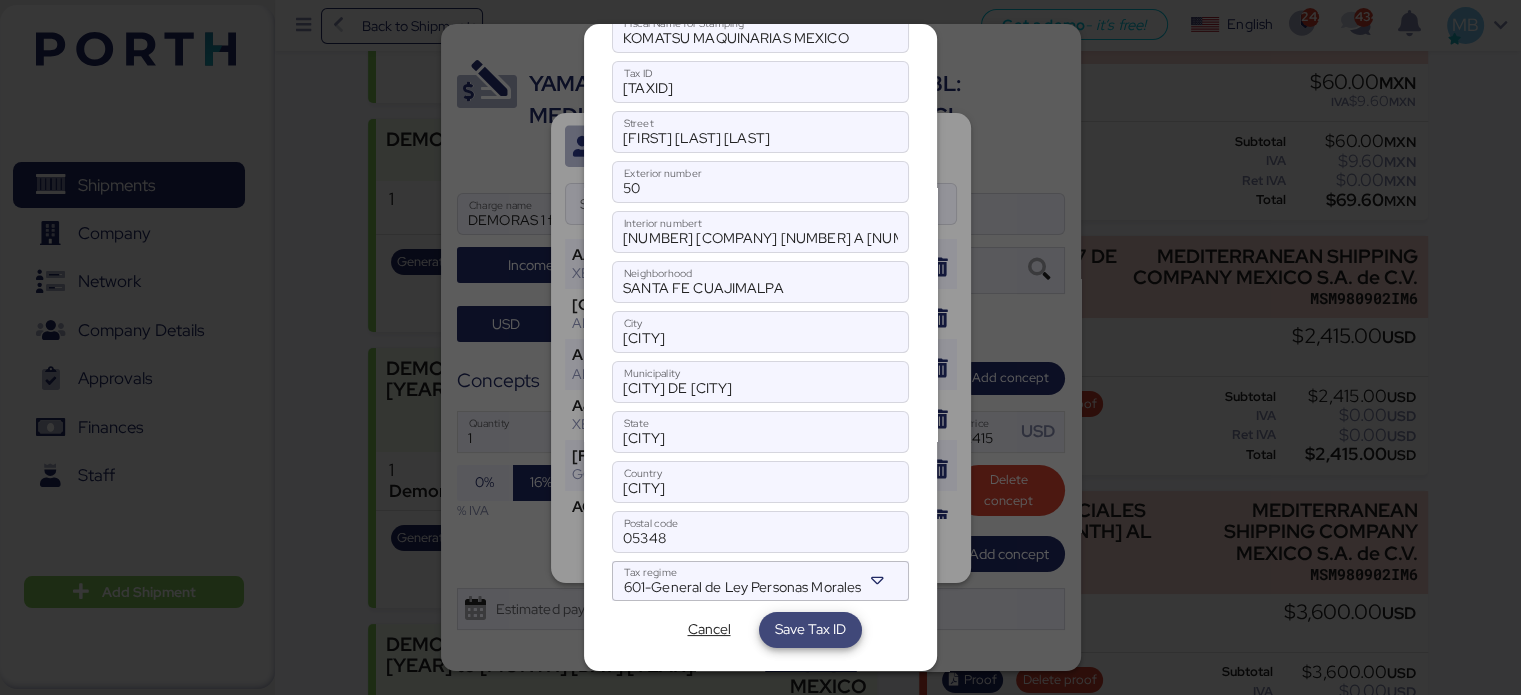 click on "Save Tax ID" at bounding box center (810, 629) 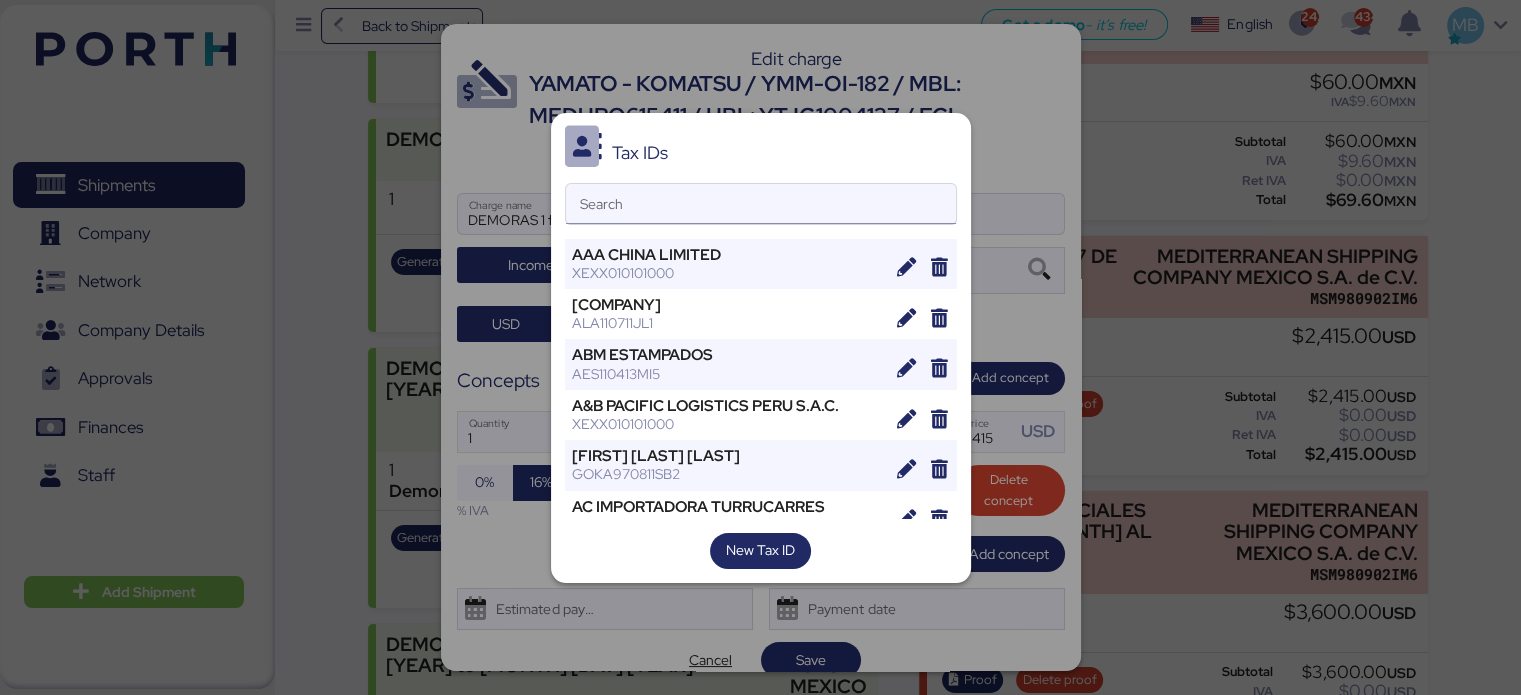 click on "Search" at bounding box center [761, 204] 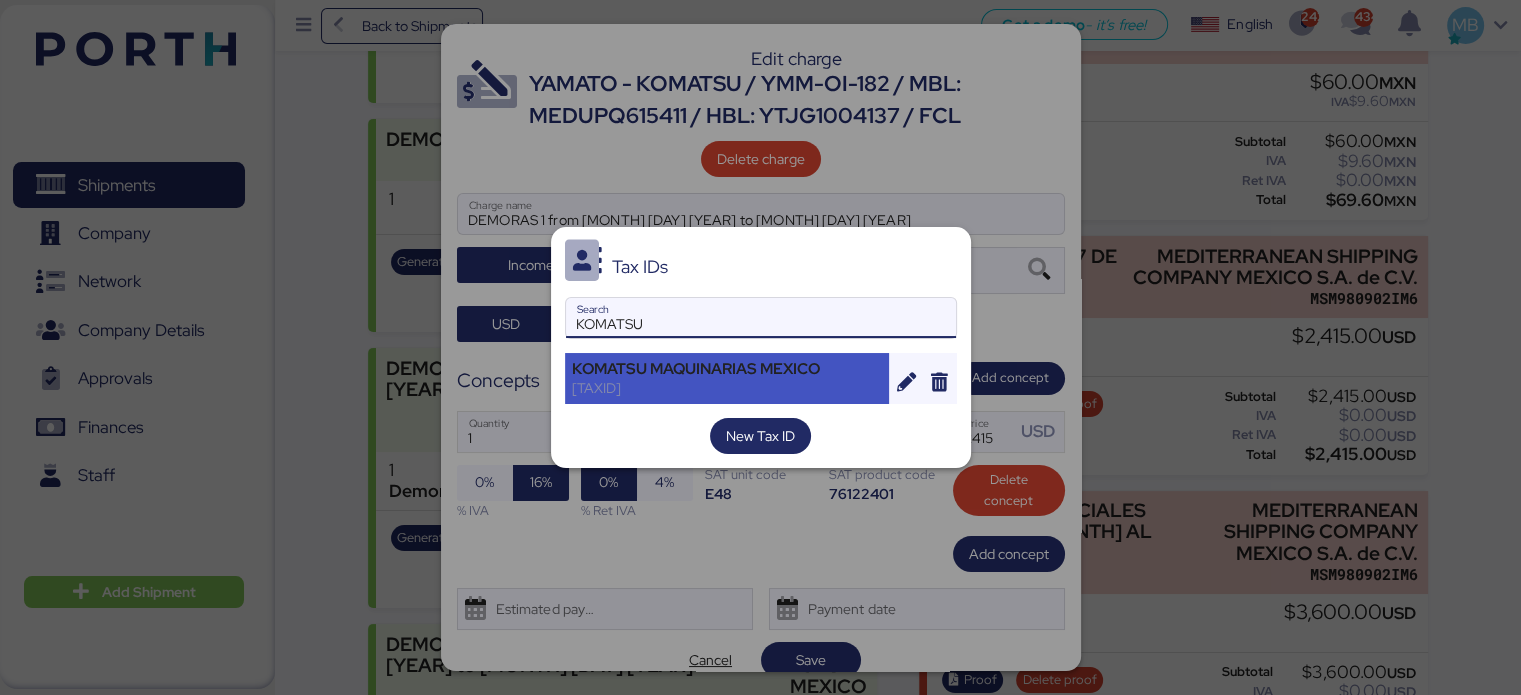 type on "KOMATSU" 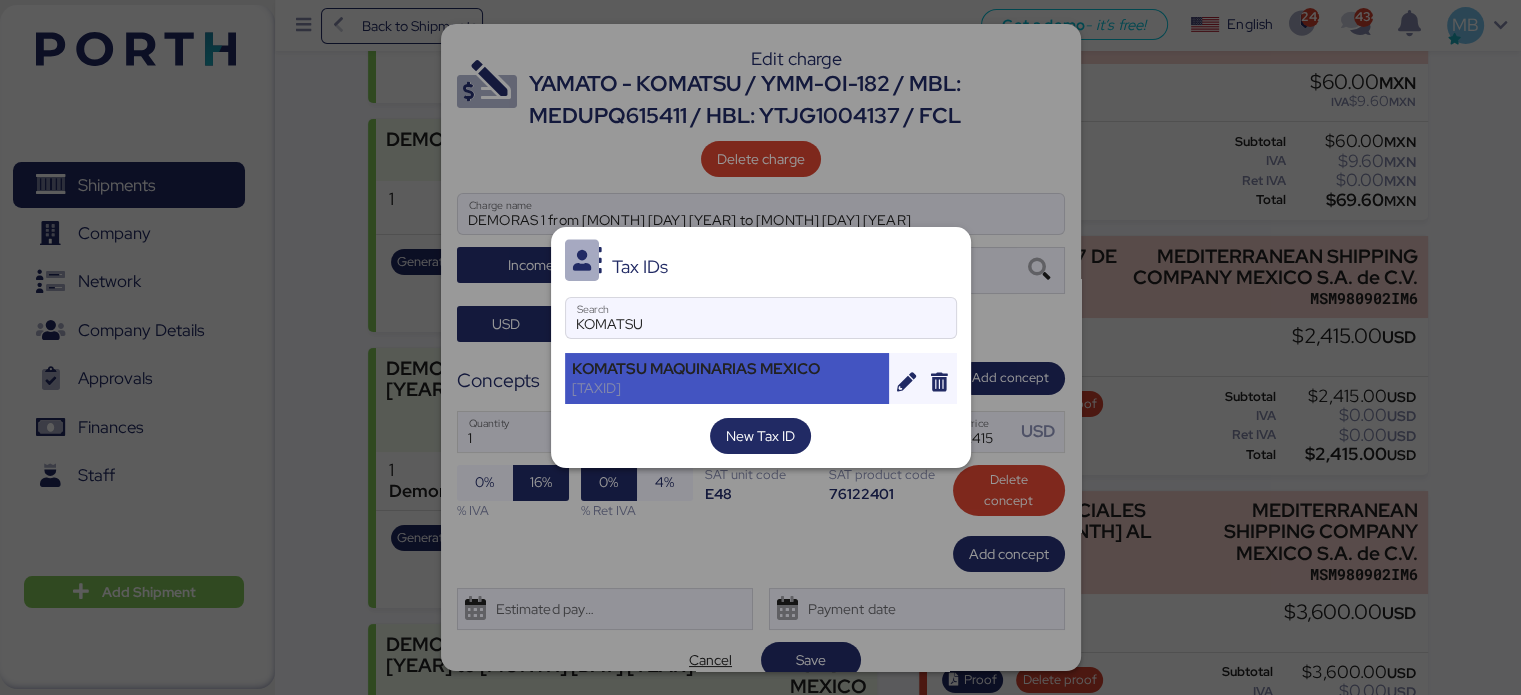 click on "KOMATSU MAQUINARIAS MEXICO" at bounding box center (727, 369) 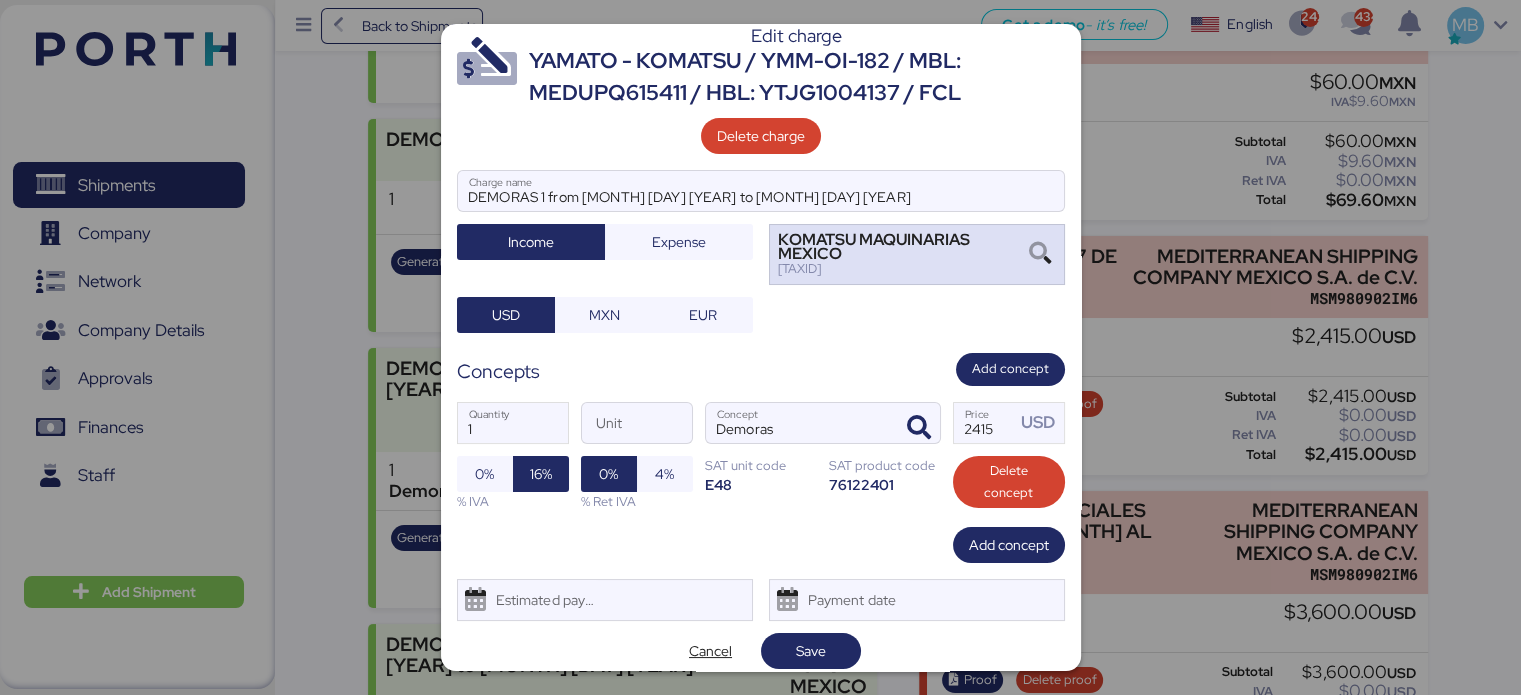scroll, scrollTop: 35, scrollLeft: 0, axis: vertical 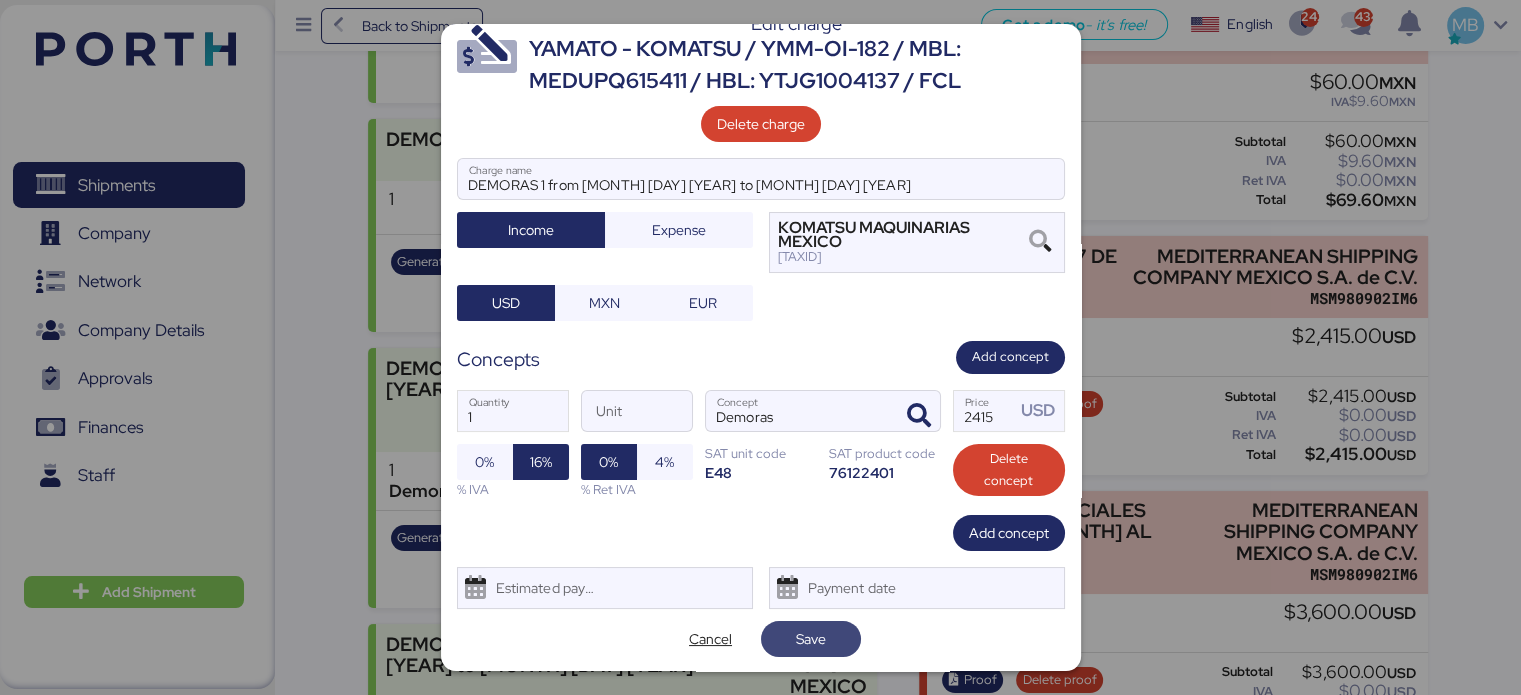 click on "Save" at bounding box center (811, 639) 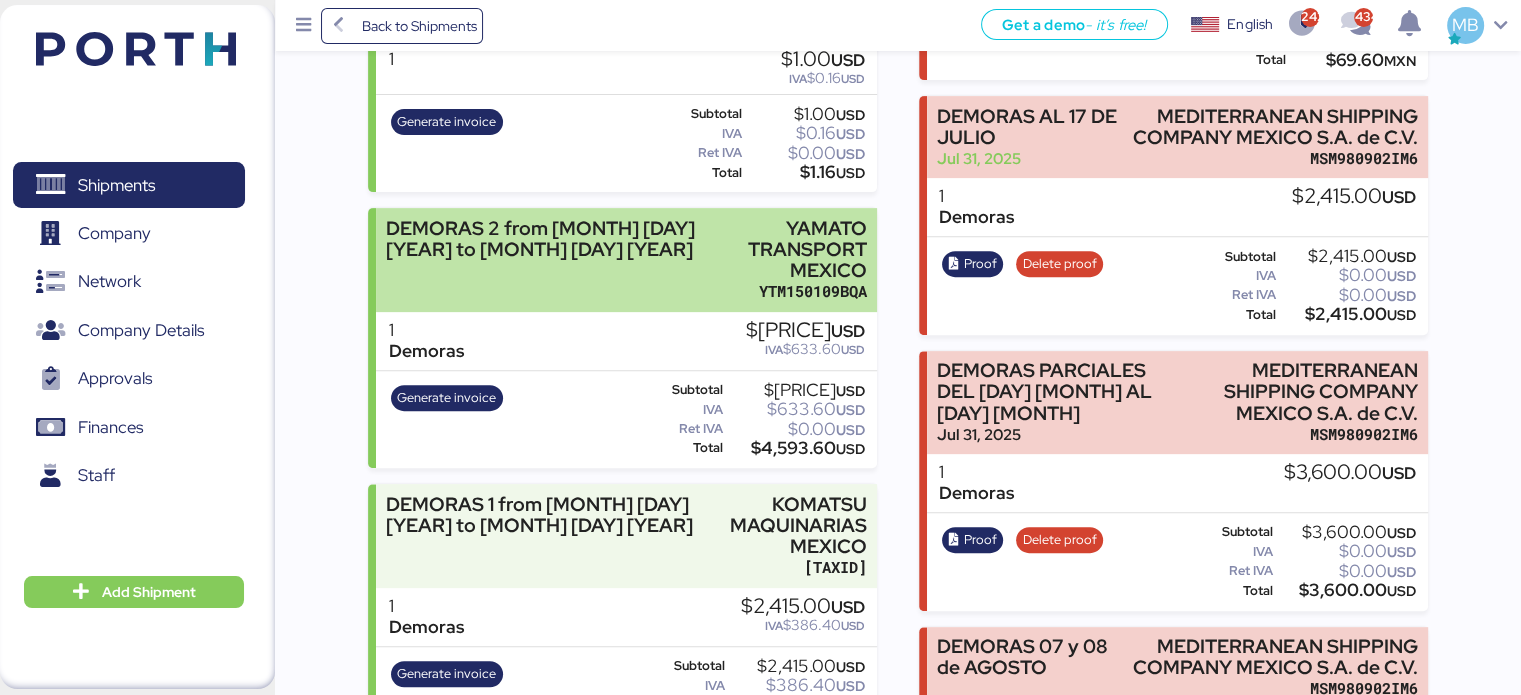 scroll, scrollTop: 720, scrollLeft: 0, axis: vertical 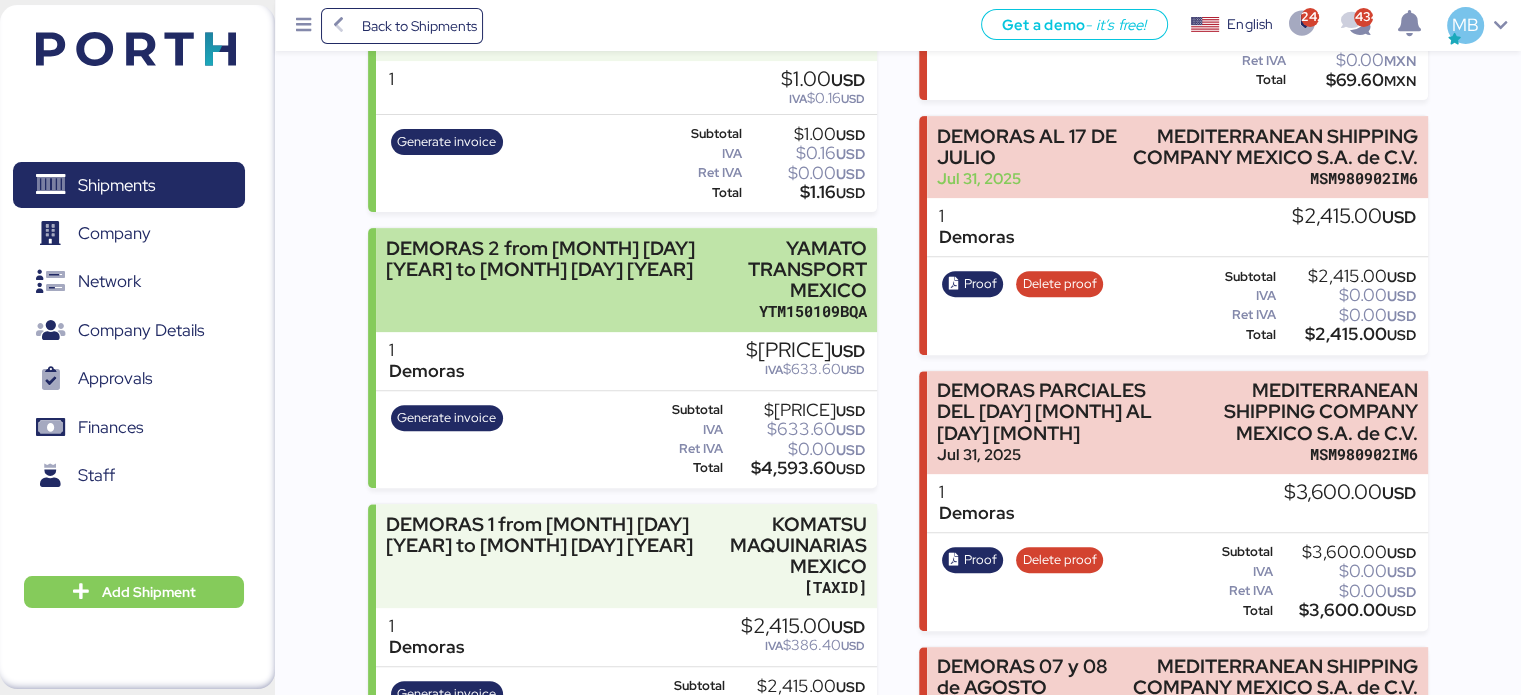 click on "YAMATO TRANSPORT MEXICO" at bounding box center (793, 269) 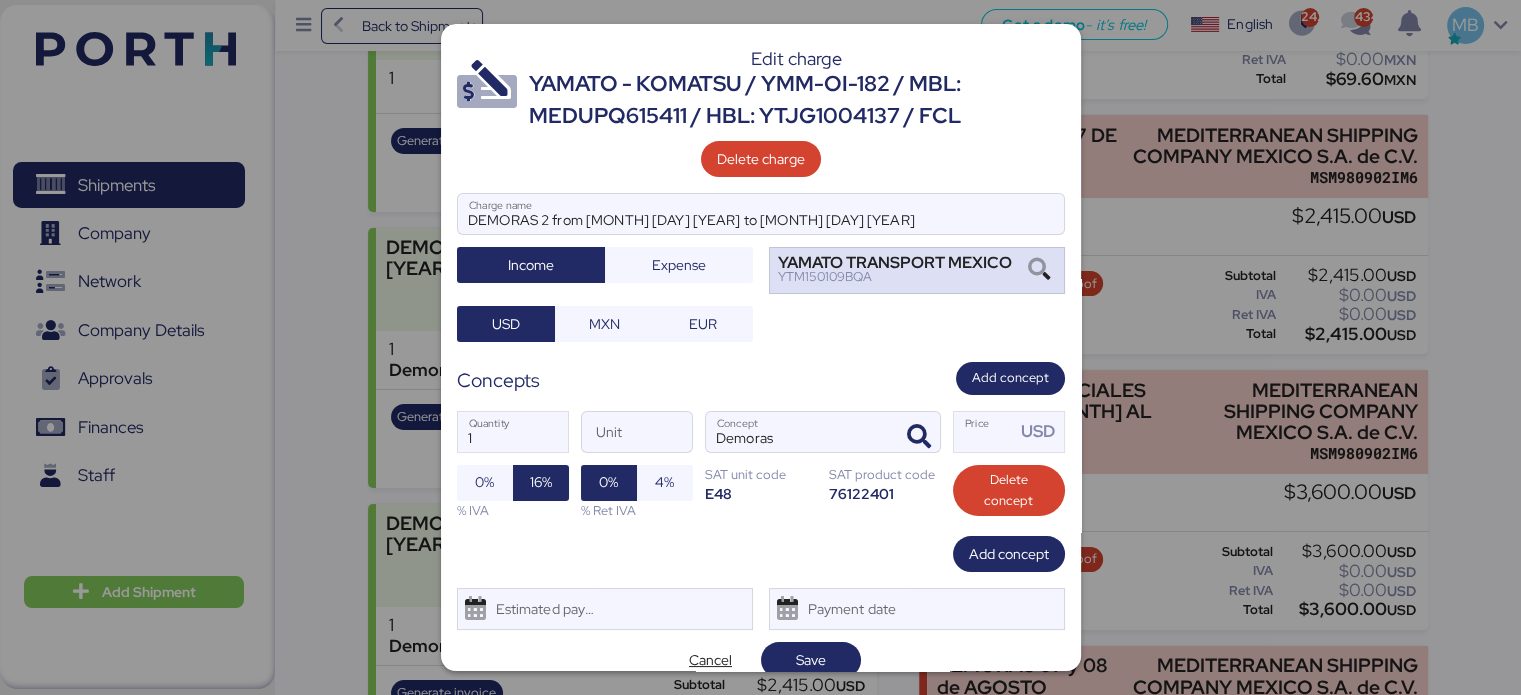 click at bounding box center [1039, 270] 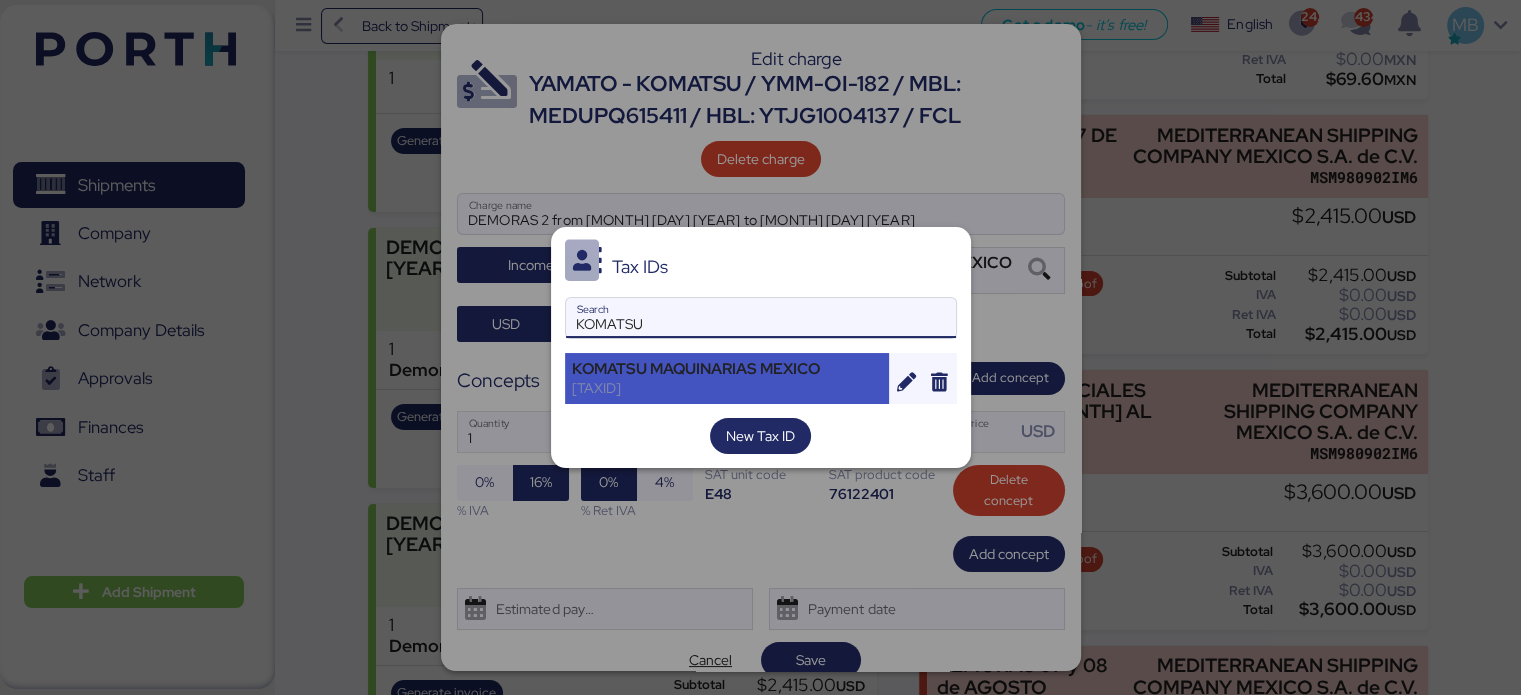 type on "KOMATSU" 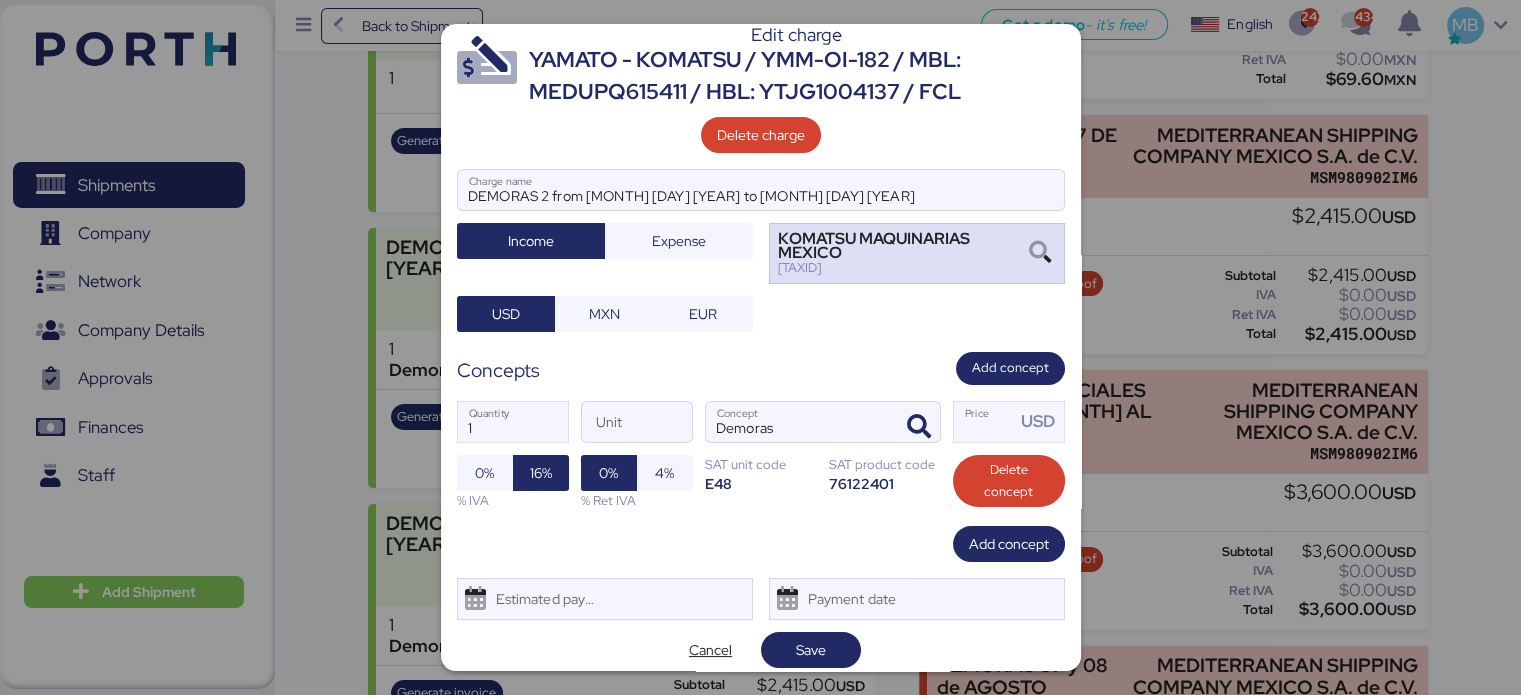 scroll, scrollTop: 35, scrollLeft: 0, axis: vertical 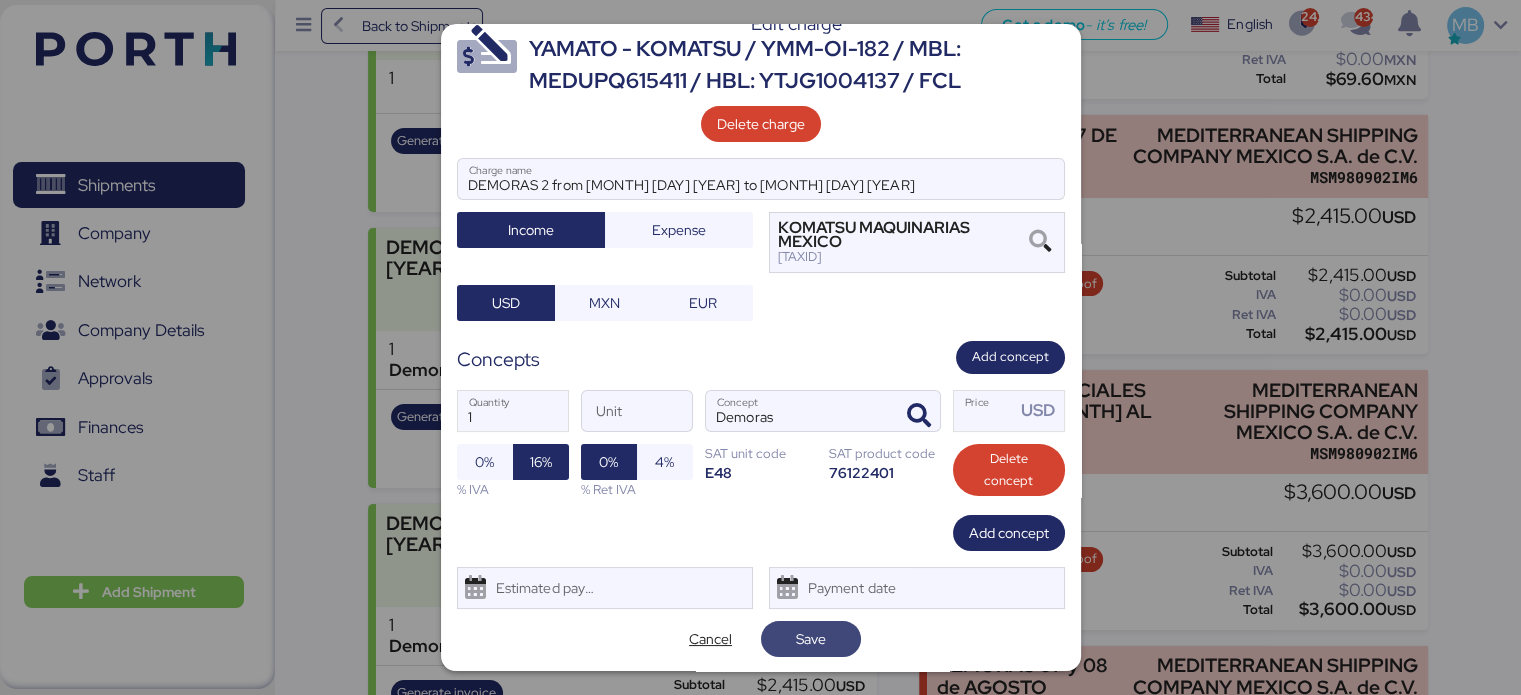 click on "Save" at bounding box center (811, 639) 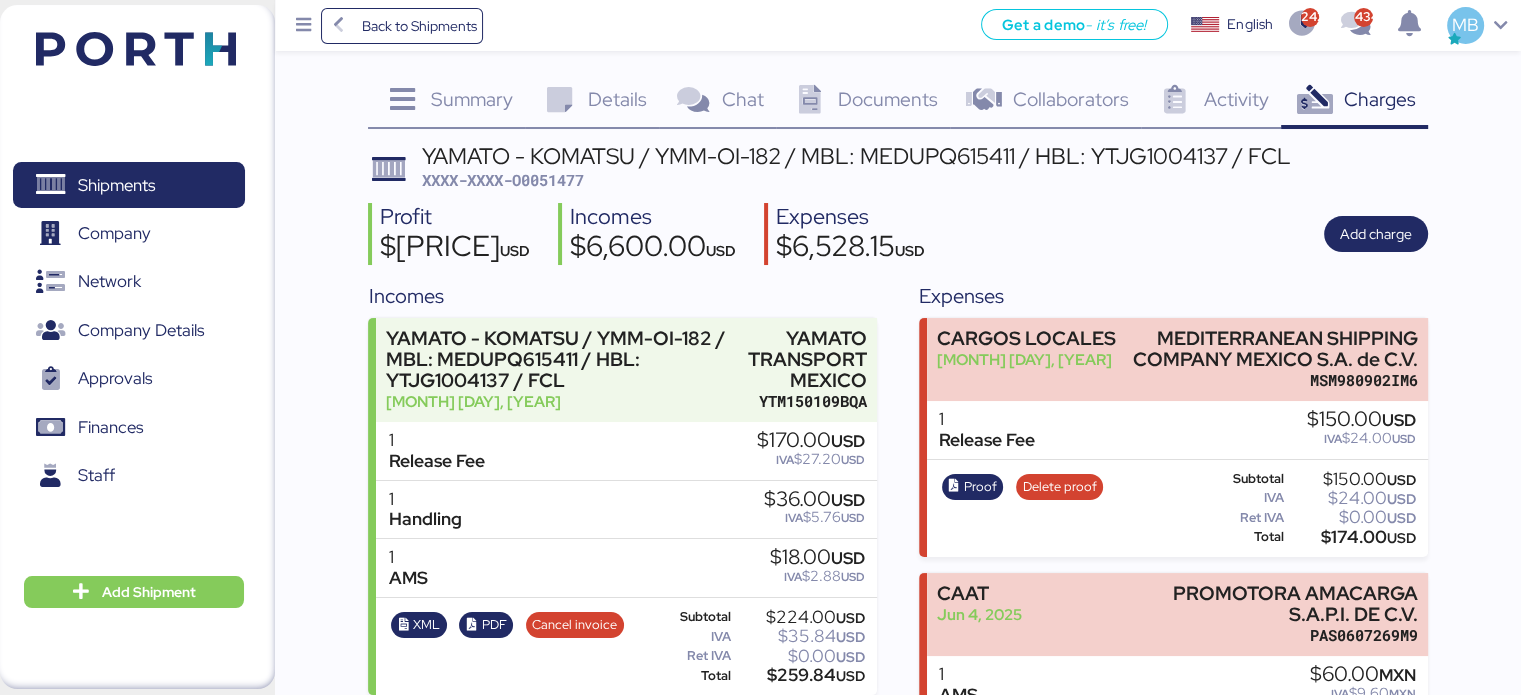 scroll, scrollTop: 0, scrollLeft: 0, axis: both 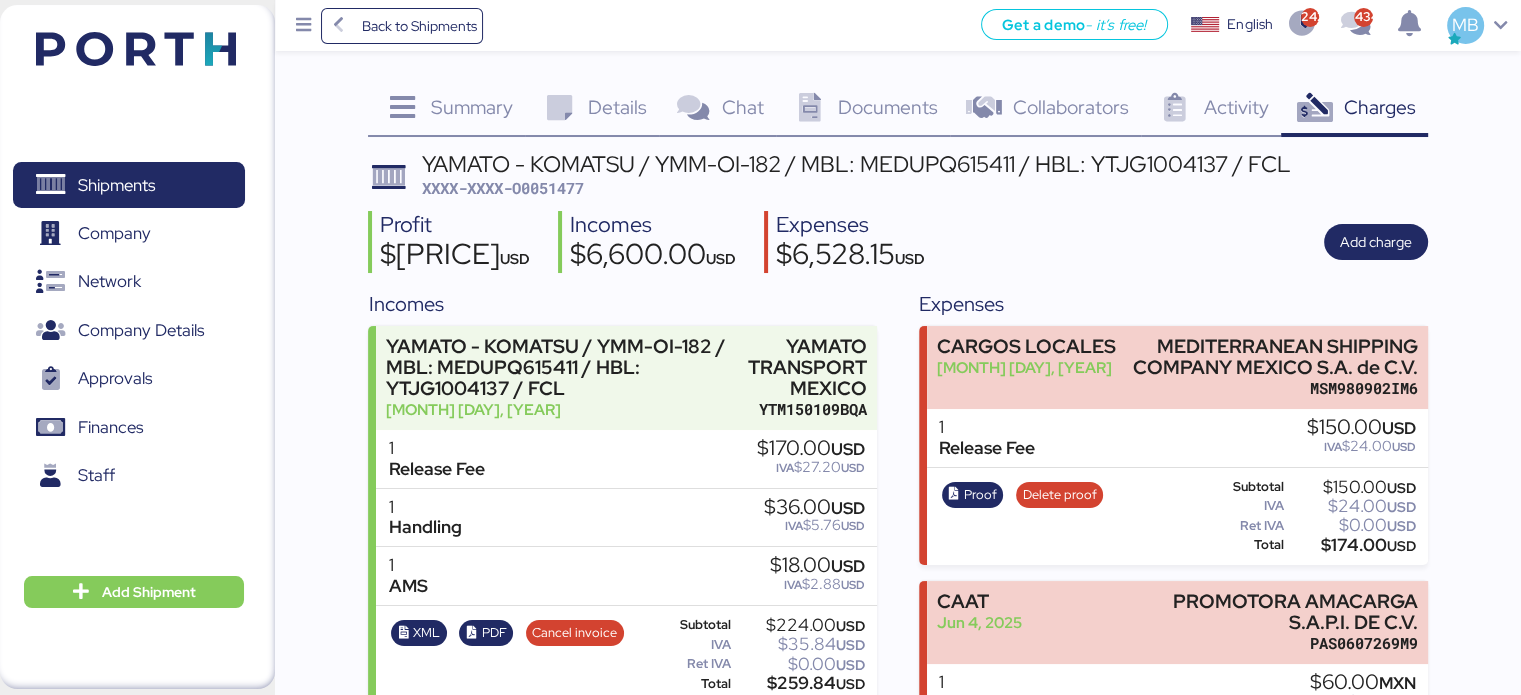 click on "XXXX-XXXX-O0051477" at bounding box center [503, 188] 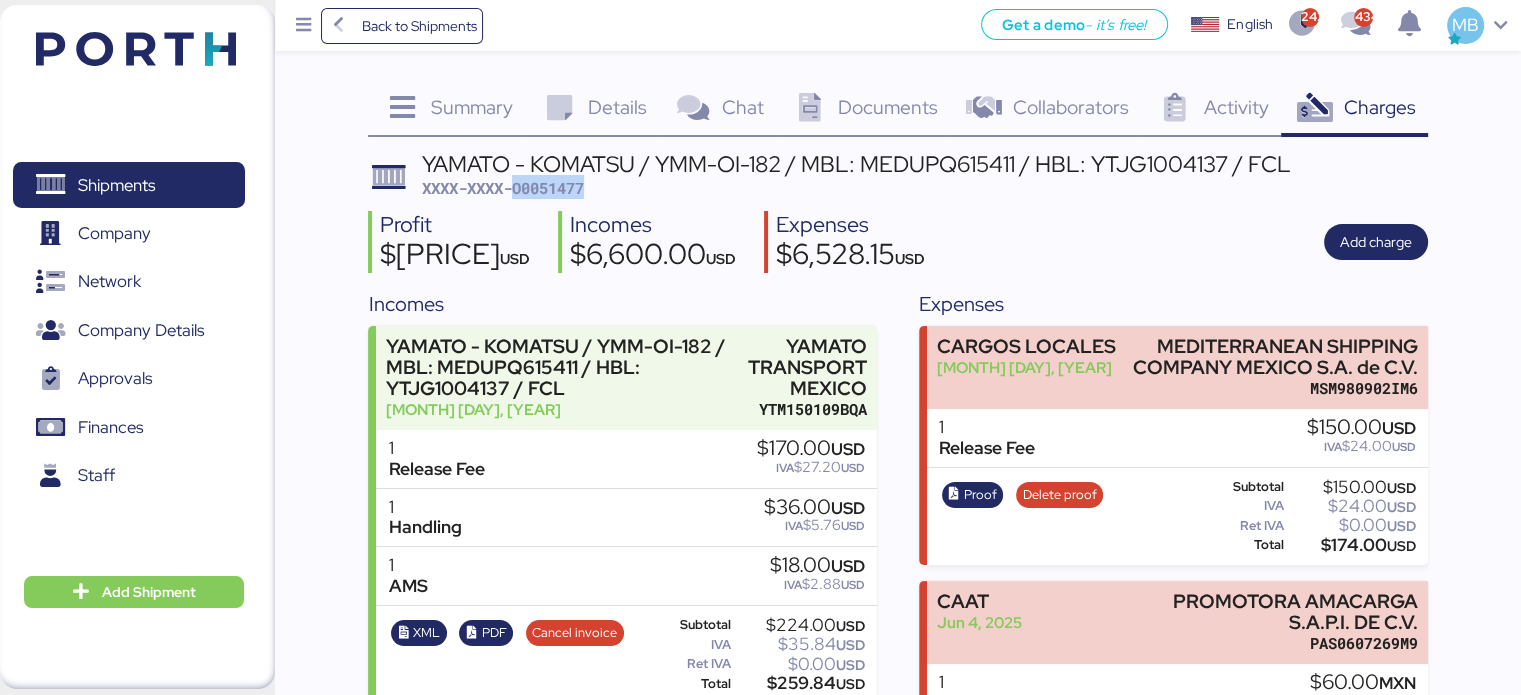 click on "XXXX-XXXX-O0051477" at bounding box center (503, 188) 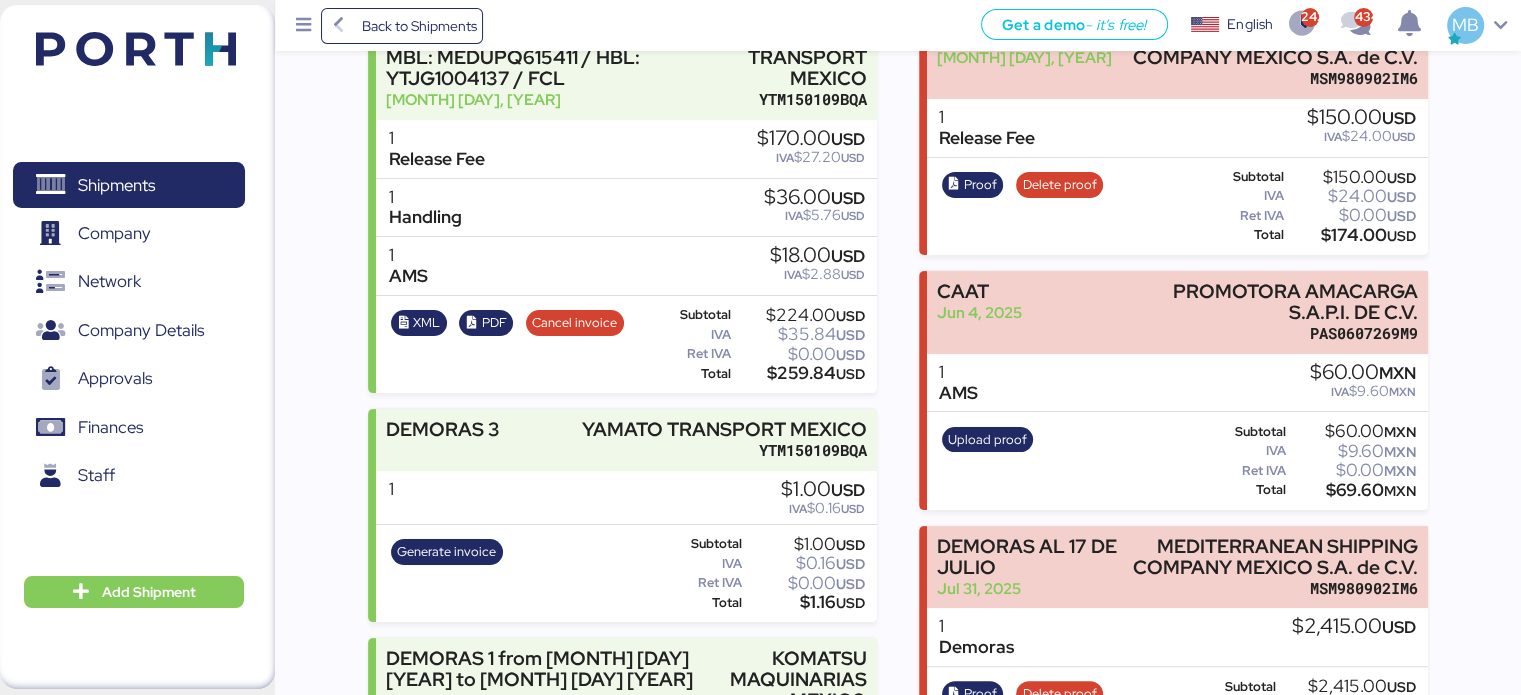 scroll, scrollTop: 400, scrollLeft: 0, axis: vertical 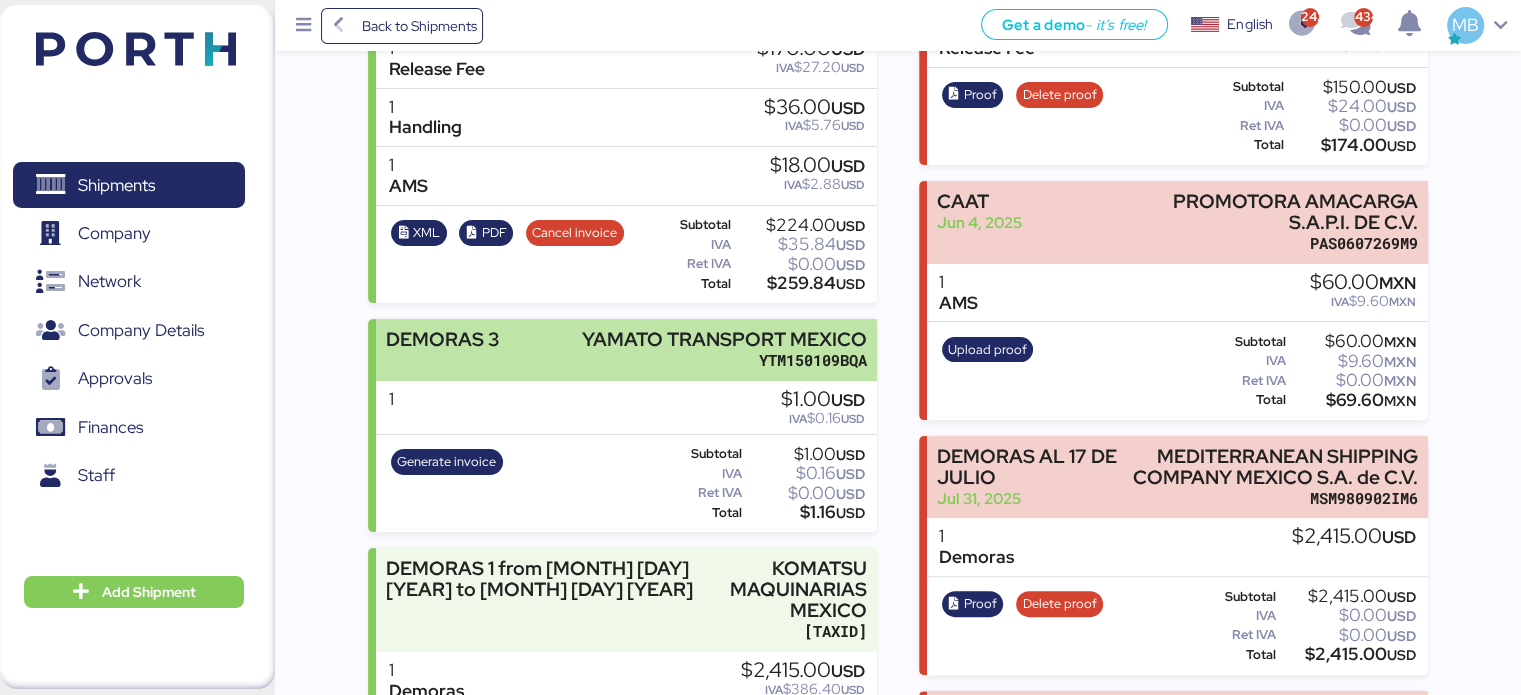 click on "YTM150109BQA" at bounding box center (724, 360) 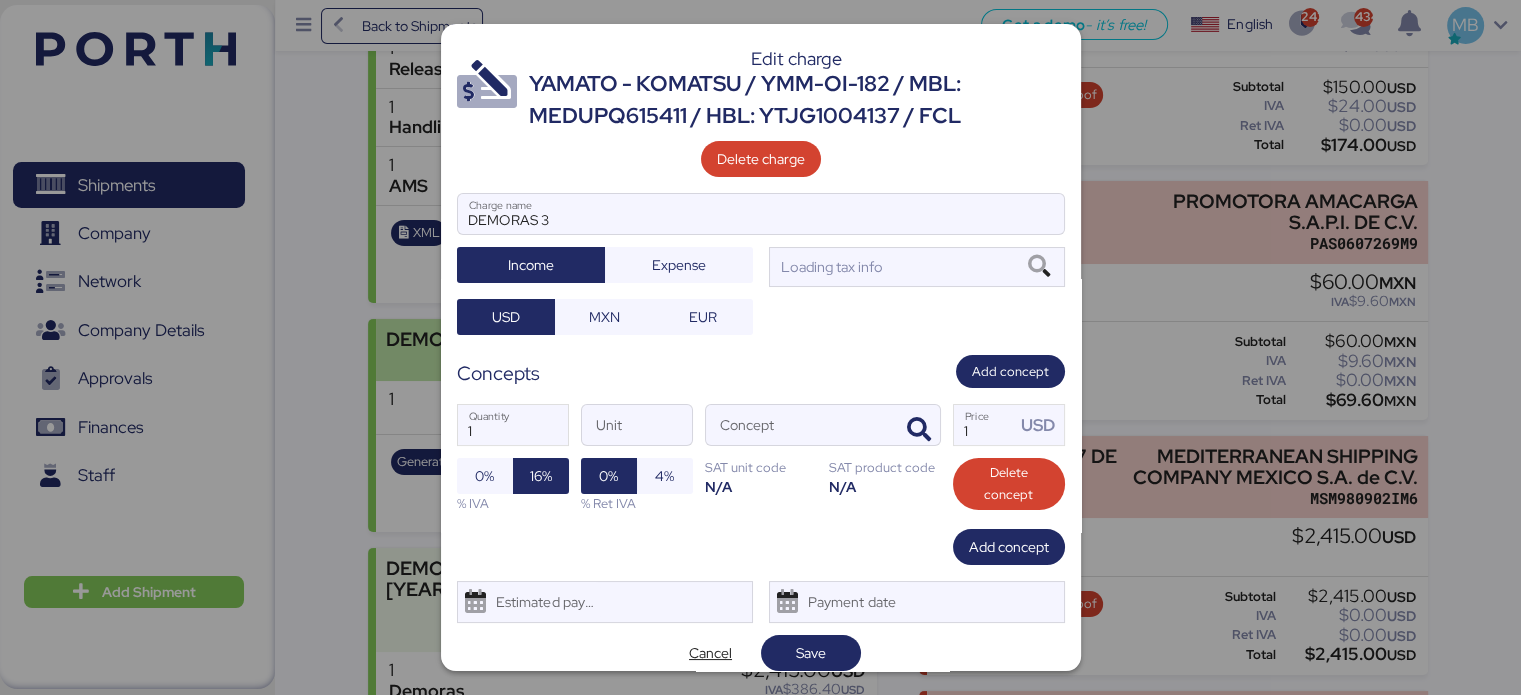 scroll, scrollTop: 0, scrollLeft: 0, axis: both 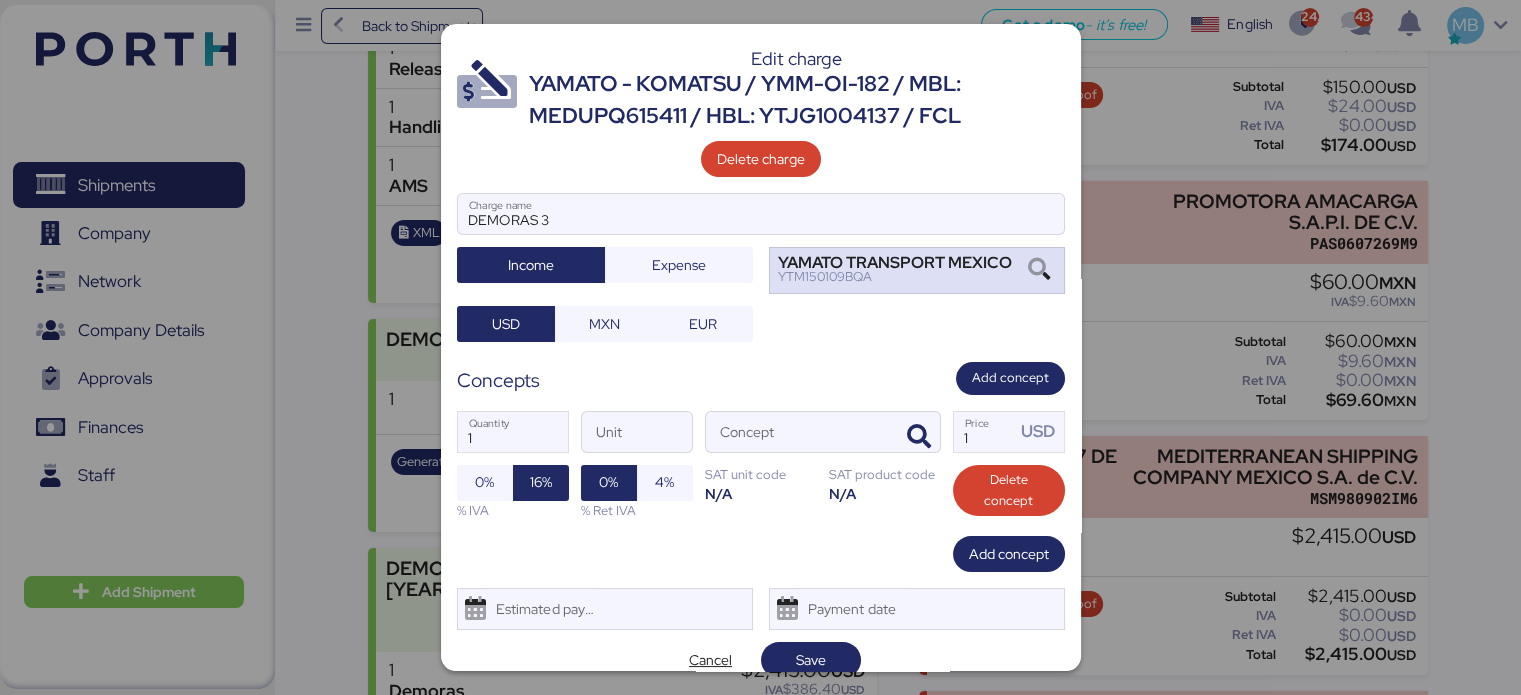 click at bounding box center [1039, 270] 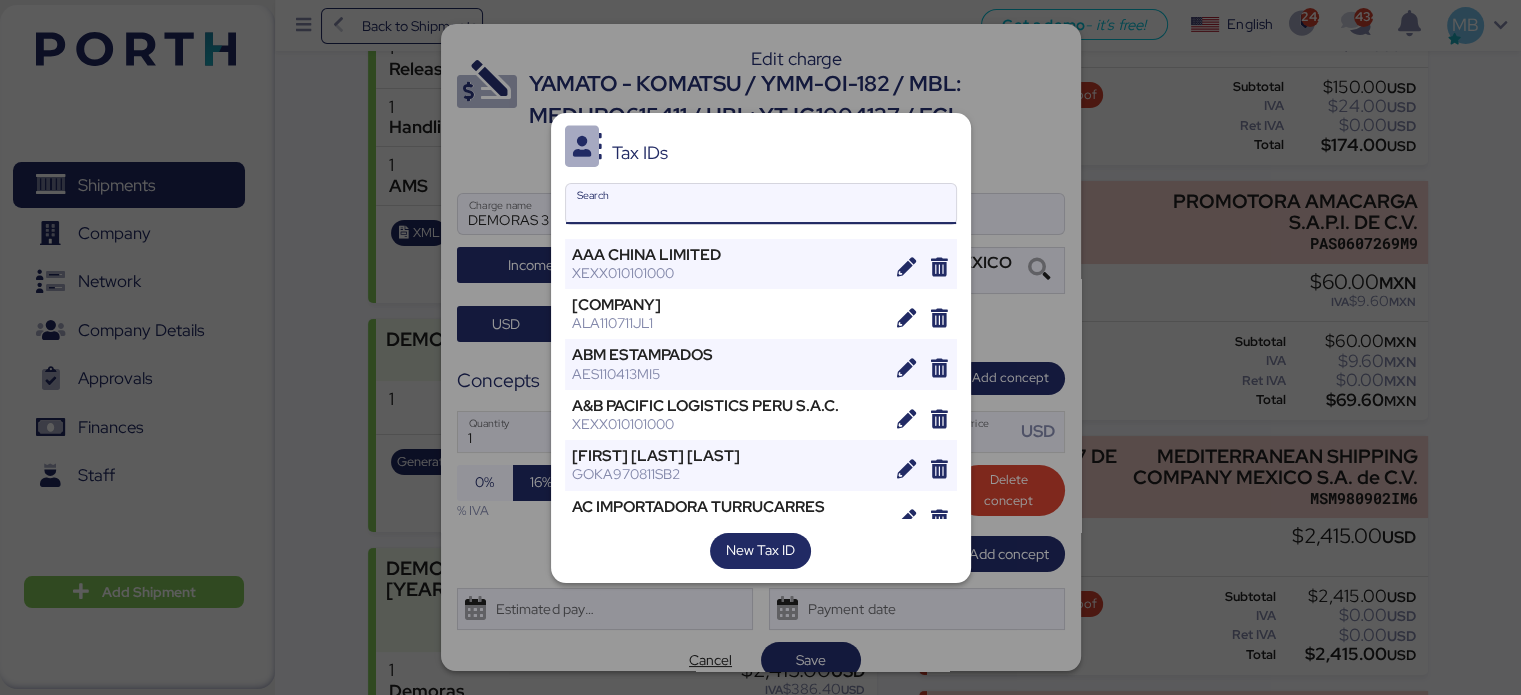 click on "Search" at bounding box center [761, 204] 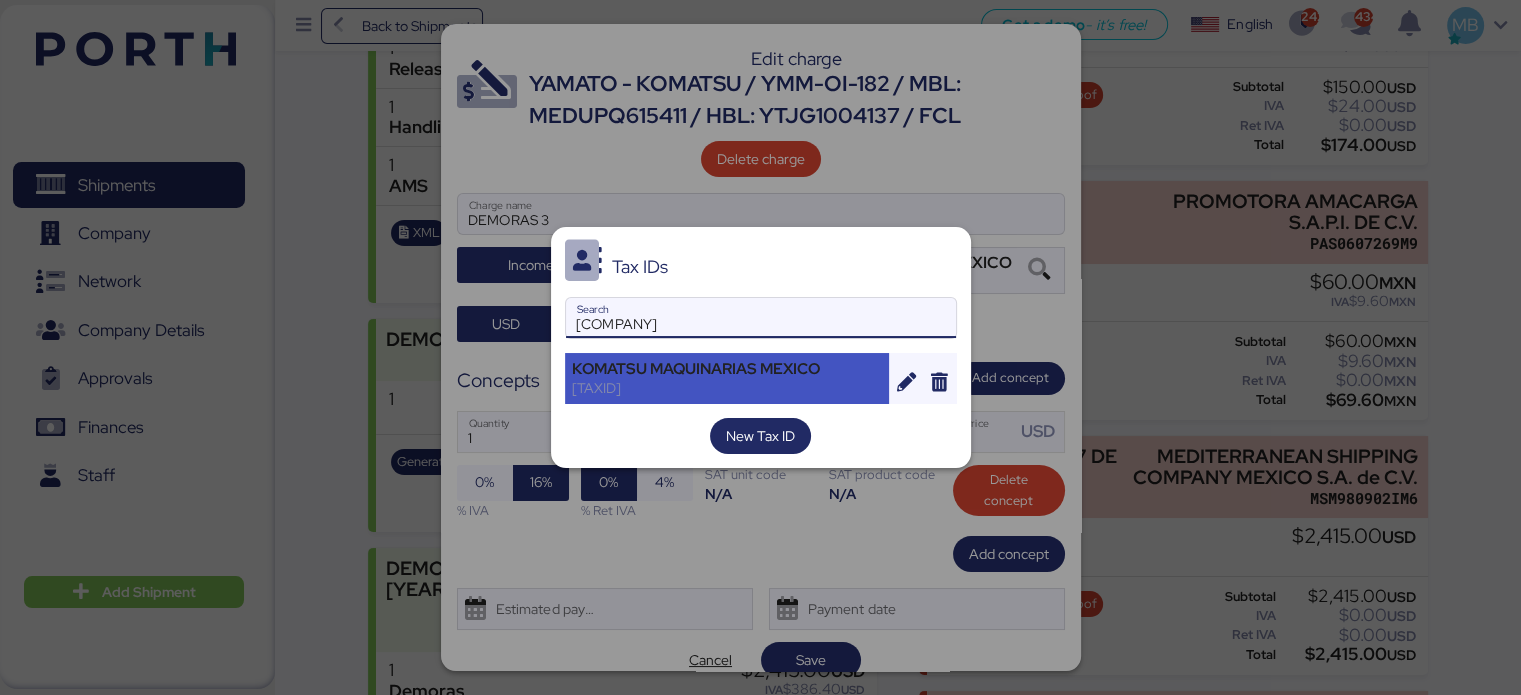 type on "komatsu" 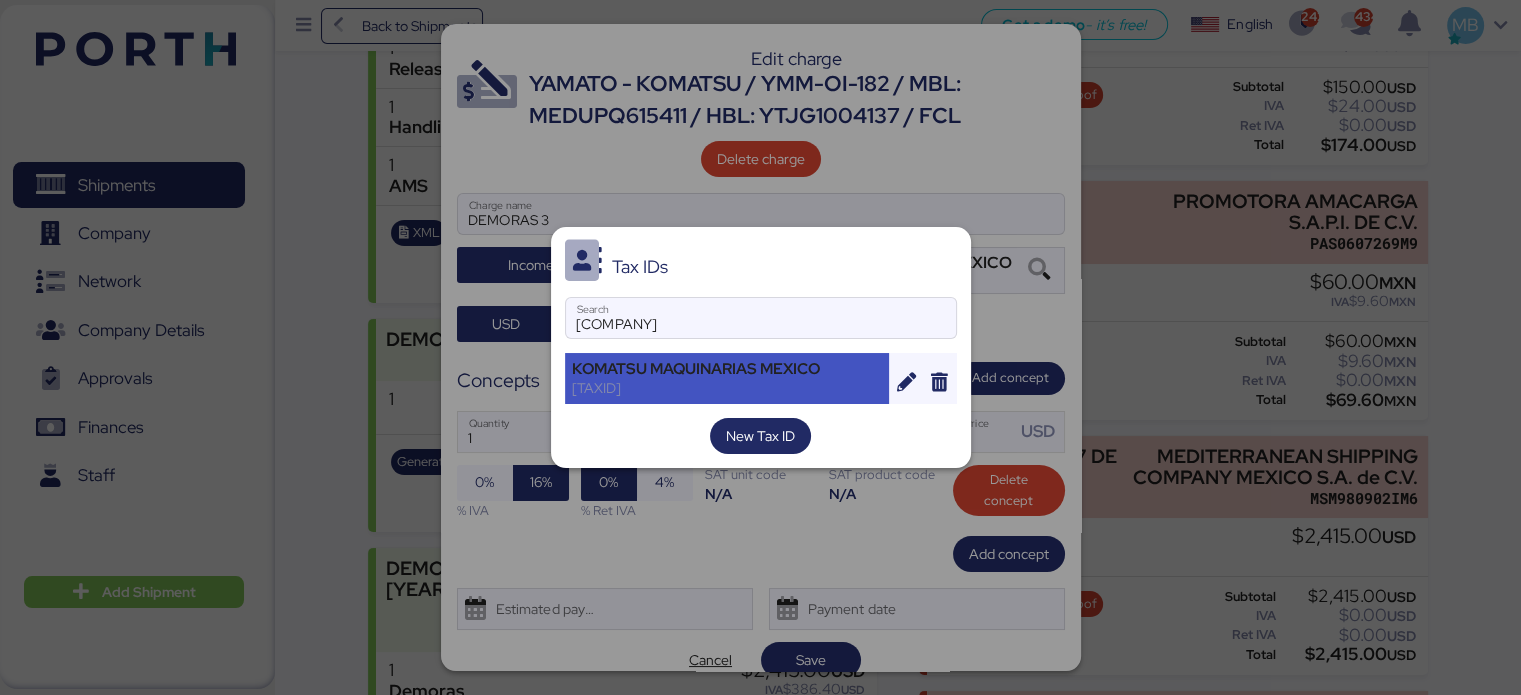 click on "KOMATSU MAQUINARIAS MEXICO RMA910702IW1" at bounding box center (727, 378) 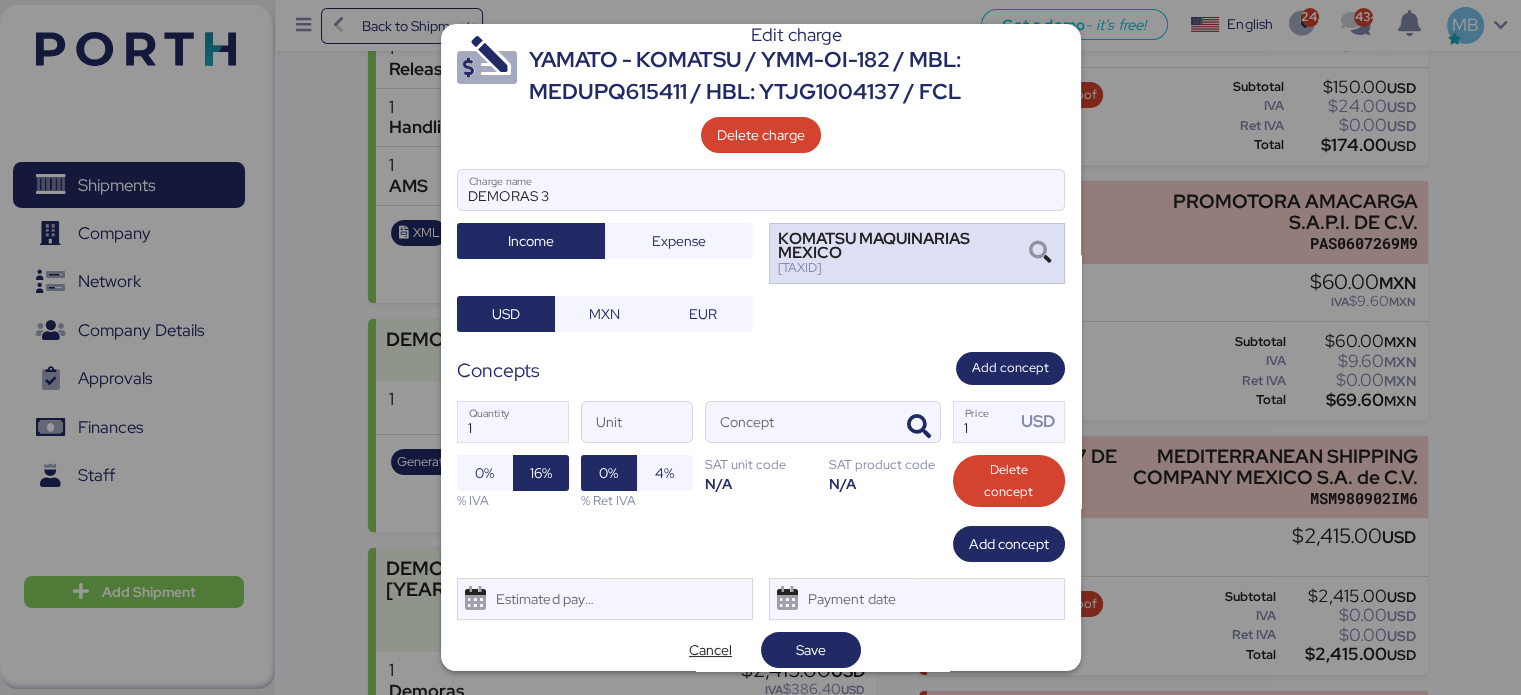 scroll, scrollTop: 35, scrollLeft: 0, axis: vertical 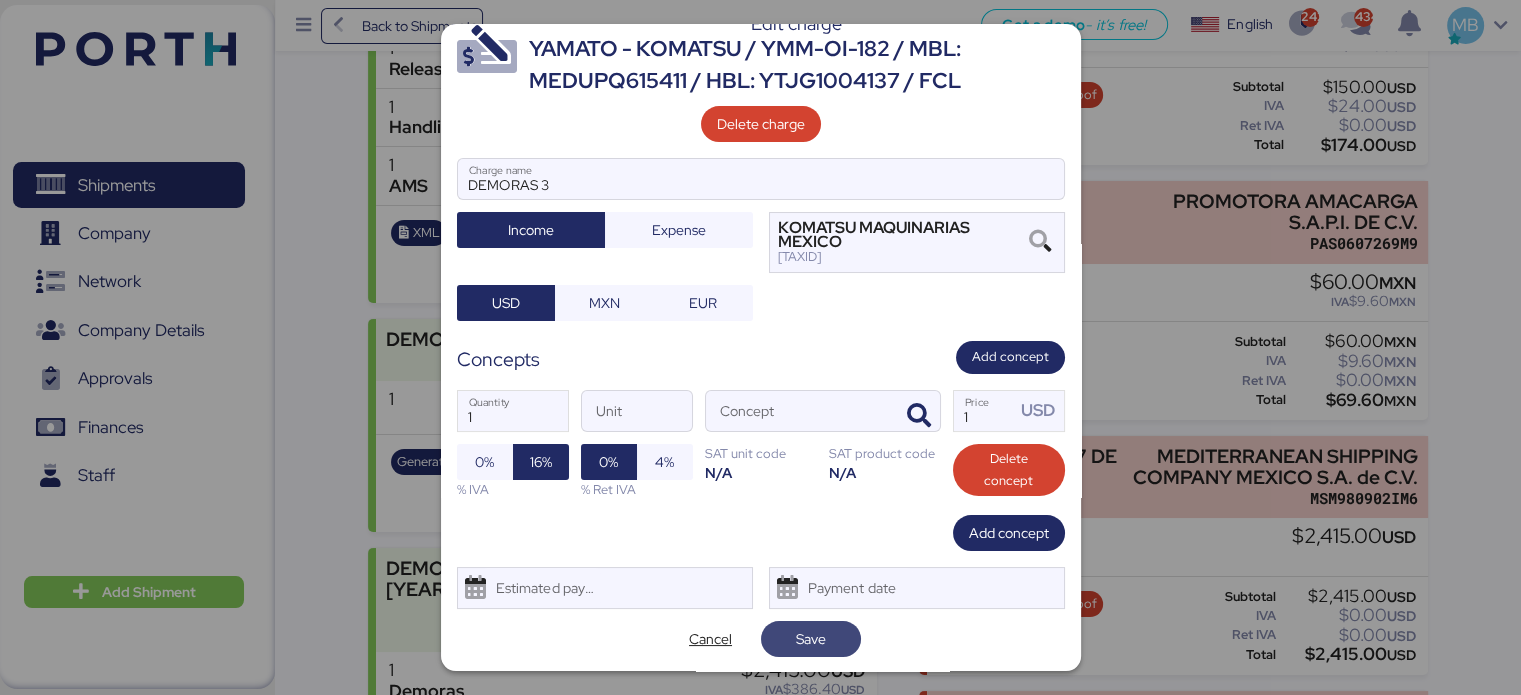 click on "Save" at bounding box center (811, 639) 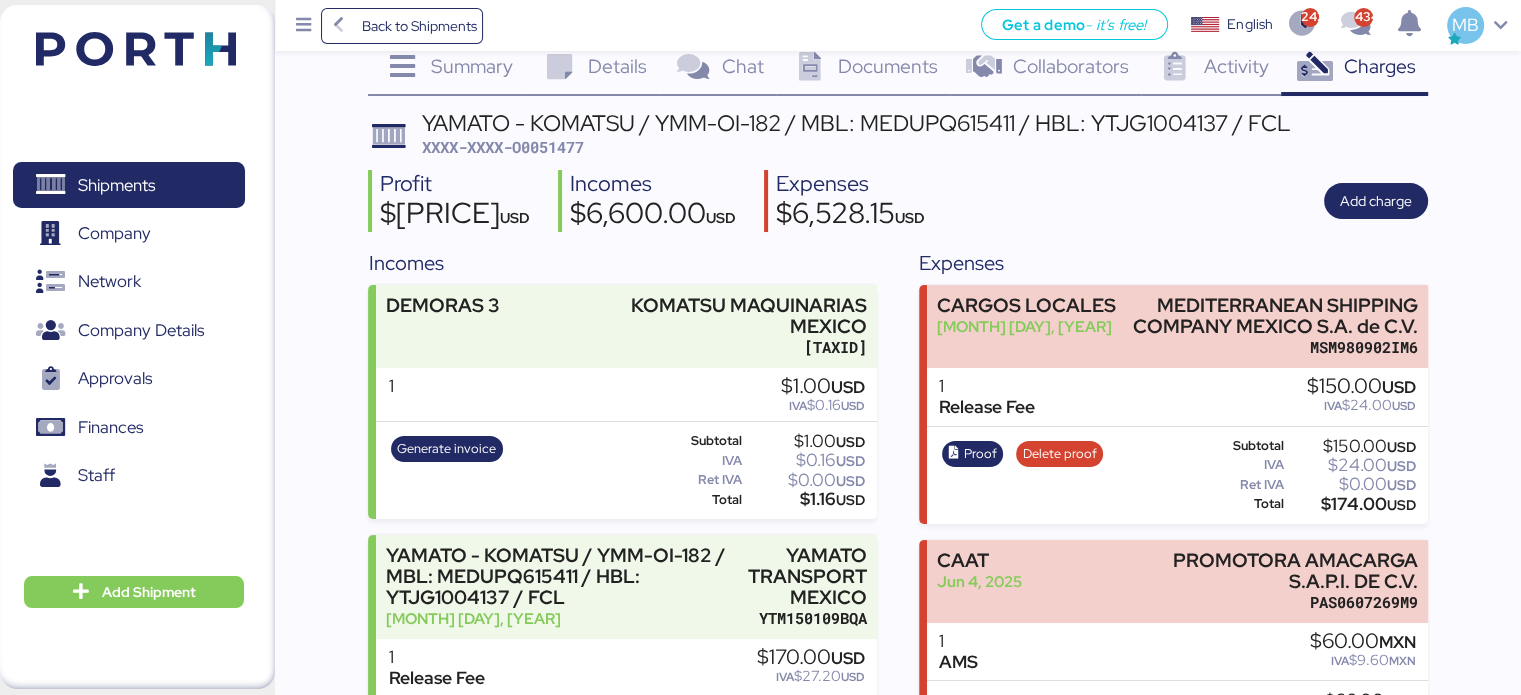 scroll, scrollTop: 0, scrollLeft: 0, axis: both 